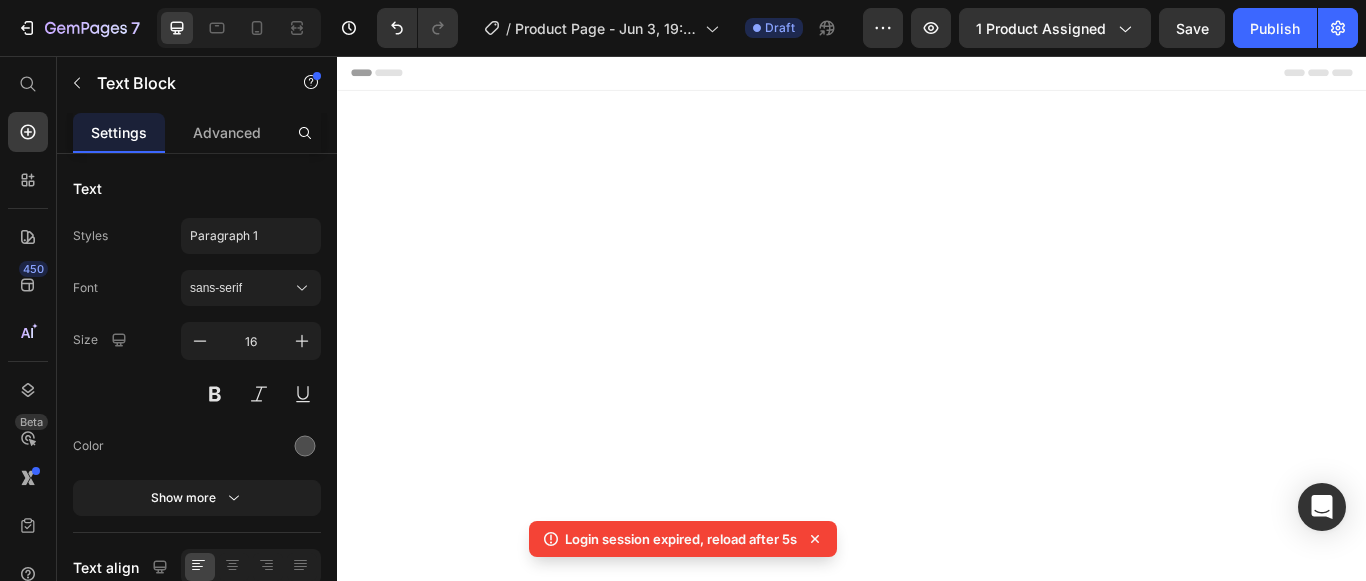 scroll, scrollTop: 5798, scrollLeft: 0, axis: vertical 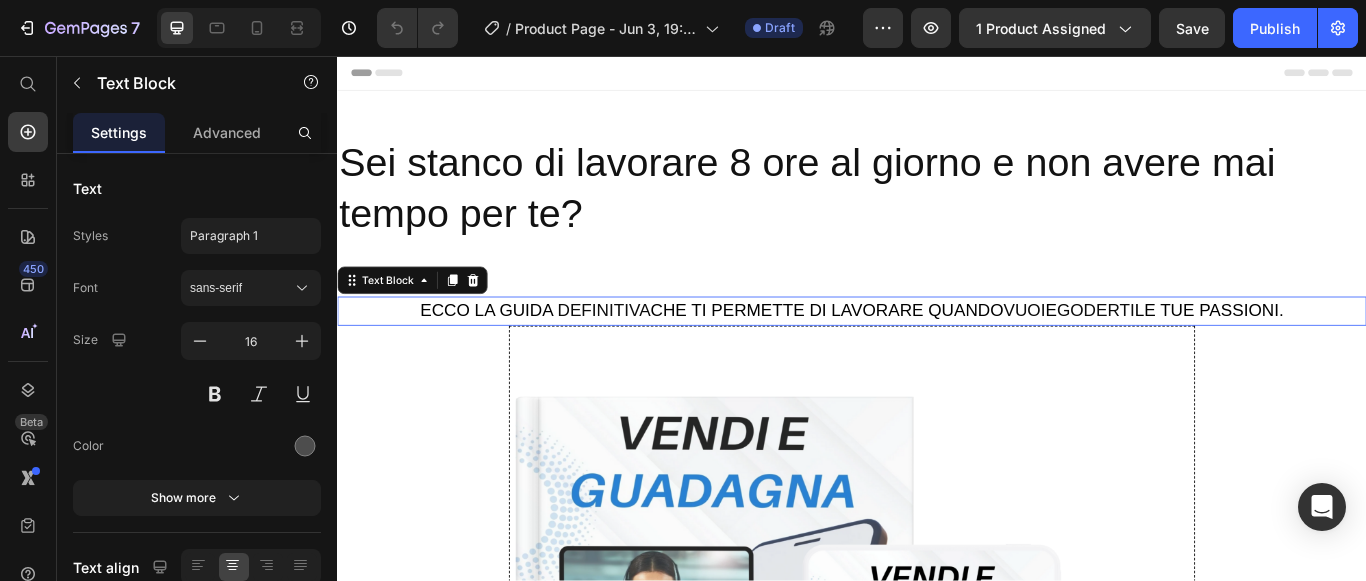 click on "DEFINITIVA" at bounding box center (648, 353) 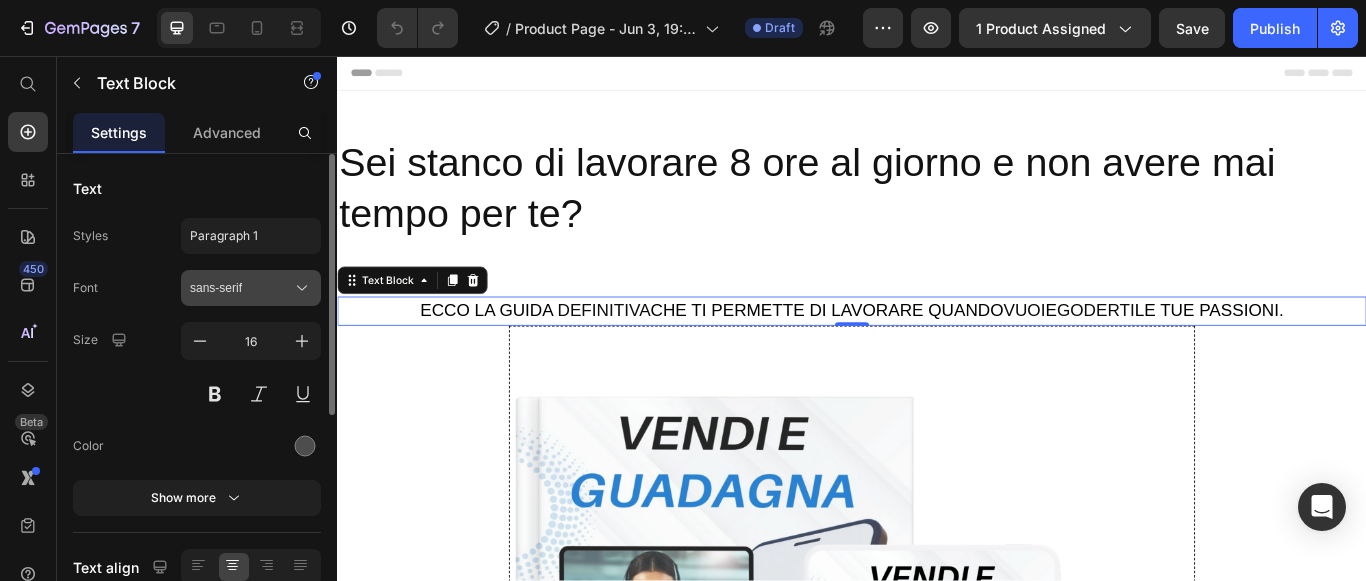 click 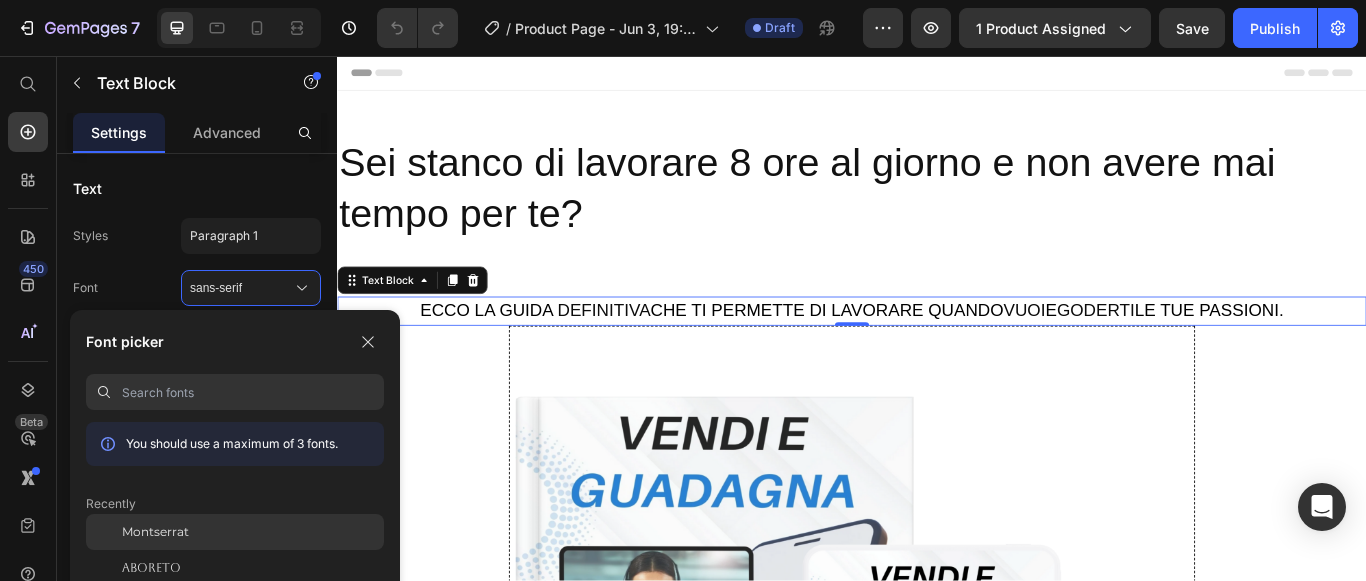 click on "Montserrat" 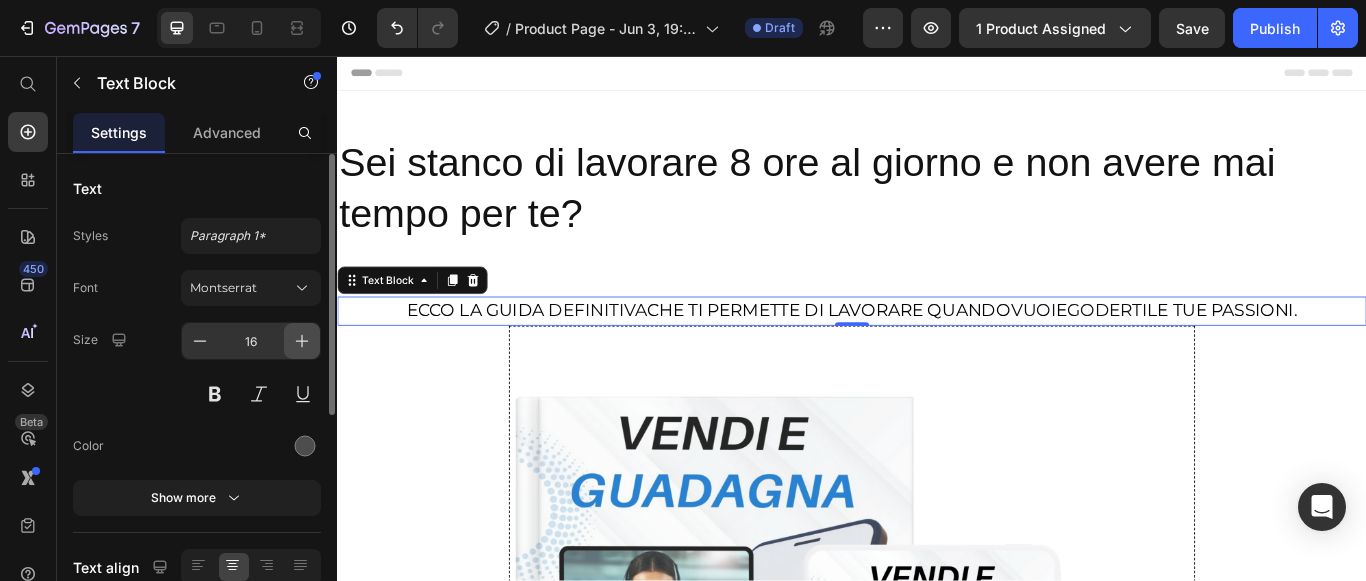 click 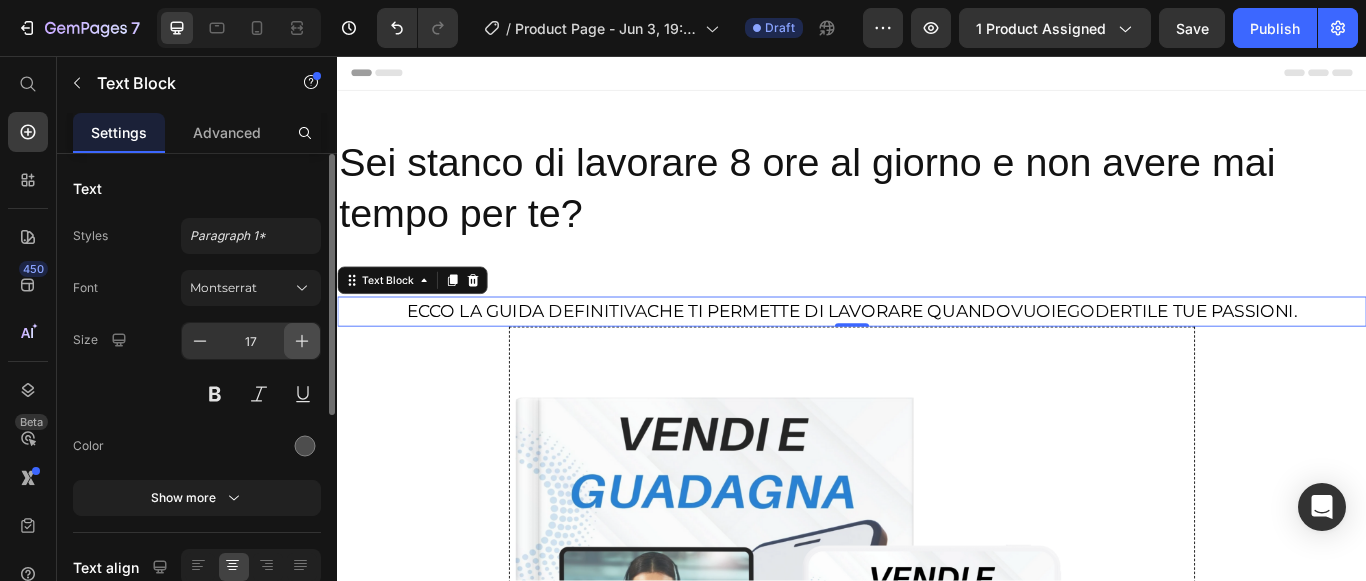 click 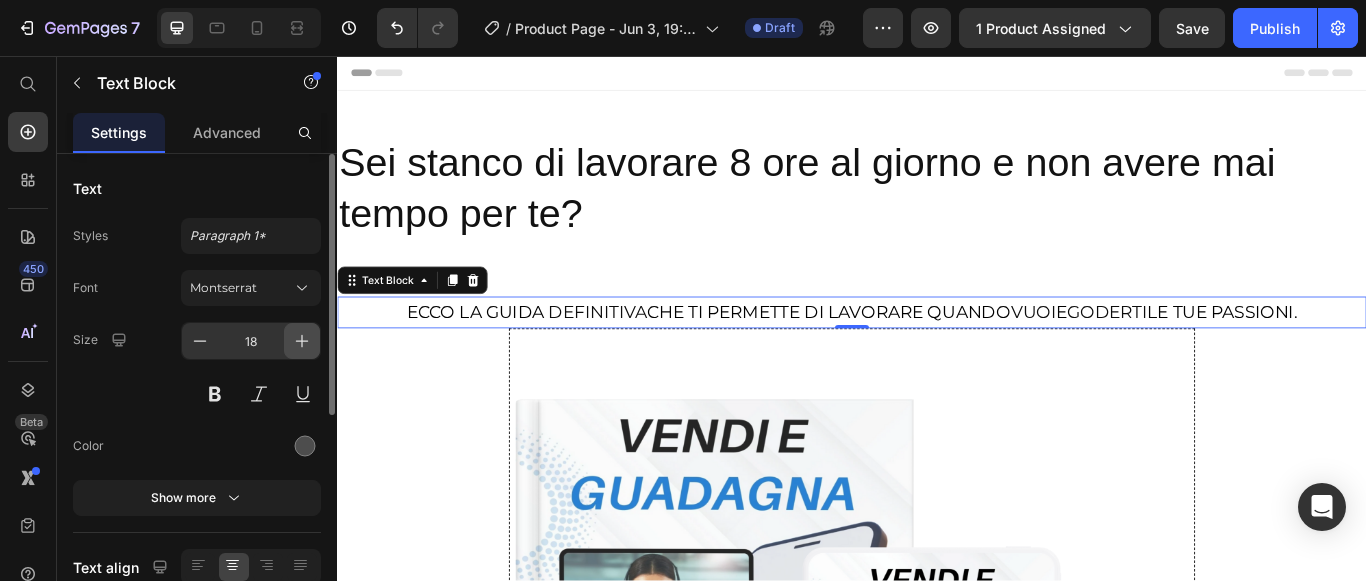 click 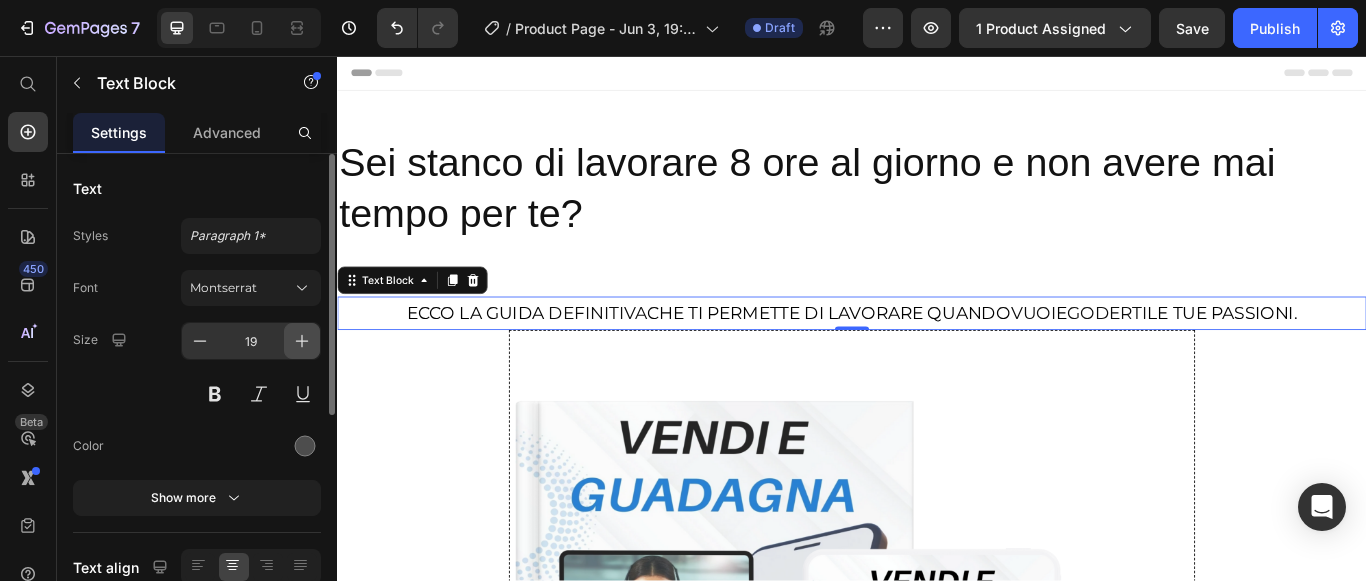 click 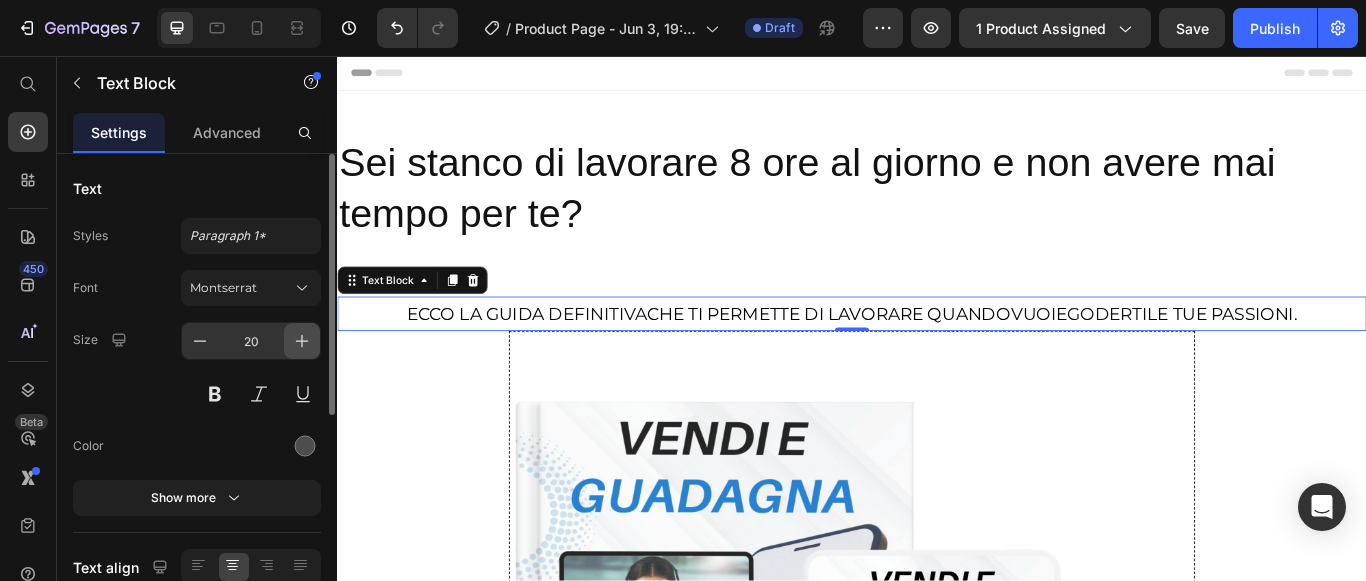 click 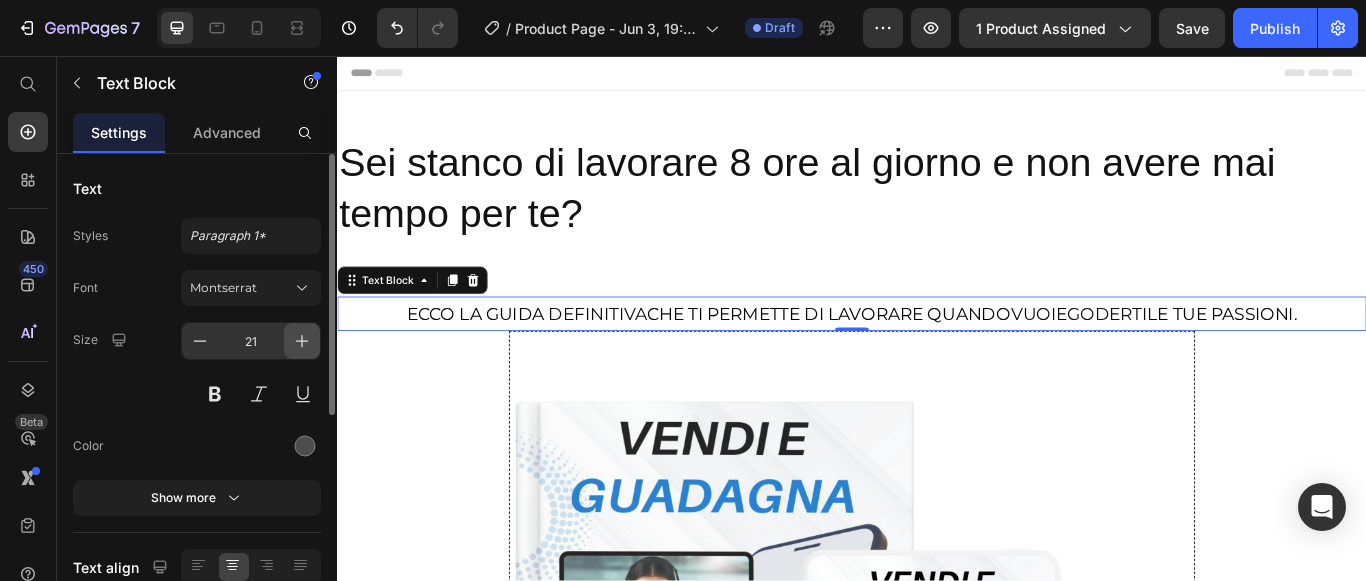 click 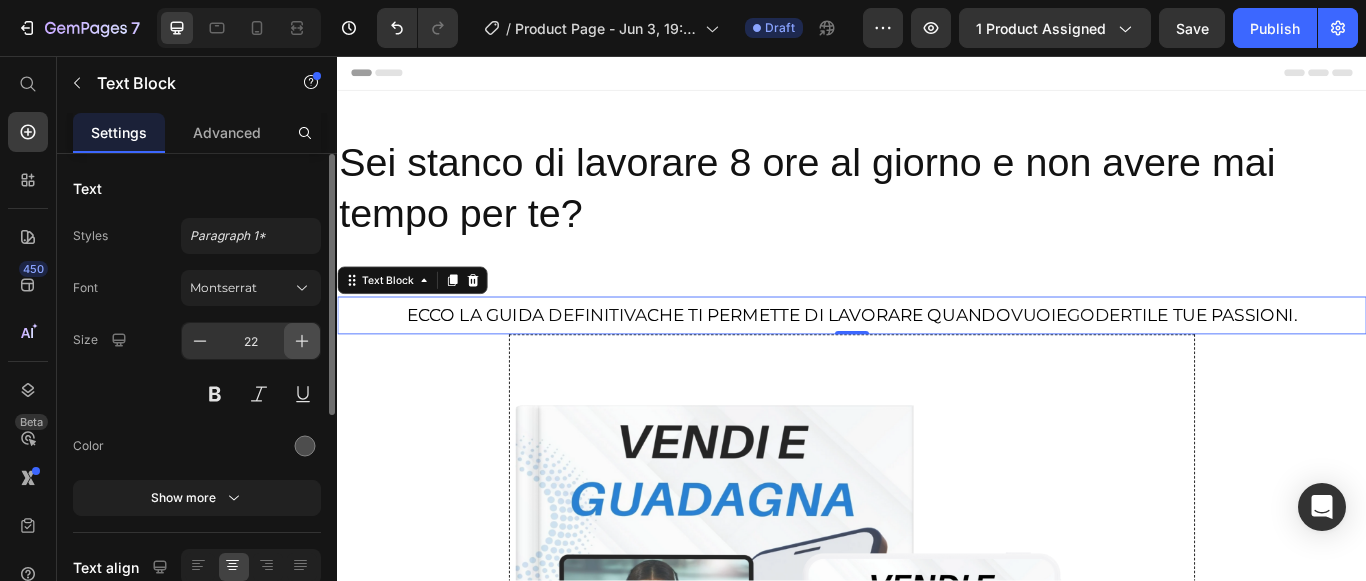 click 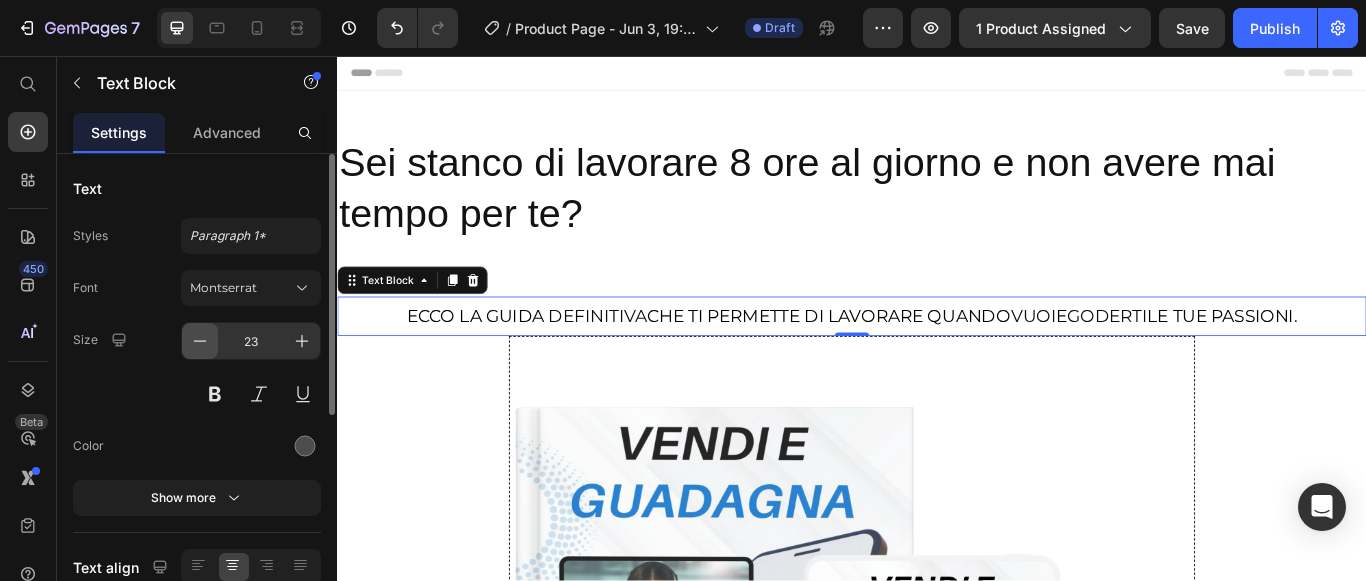 click 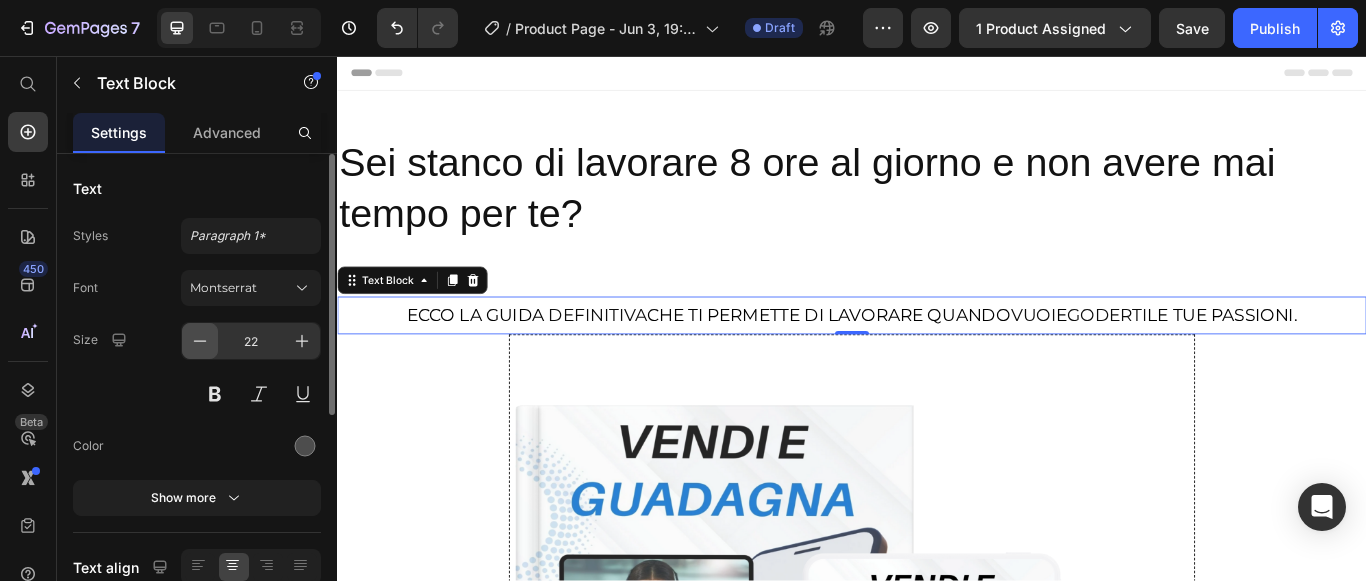 click 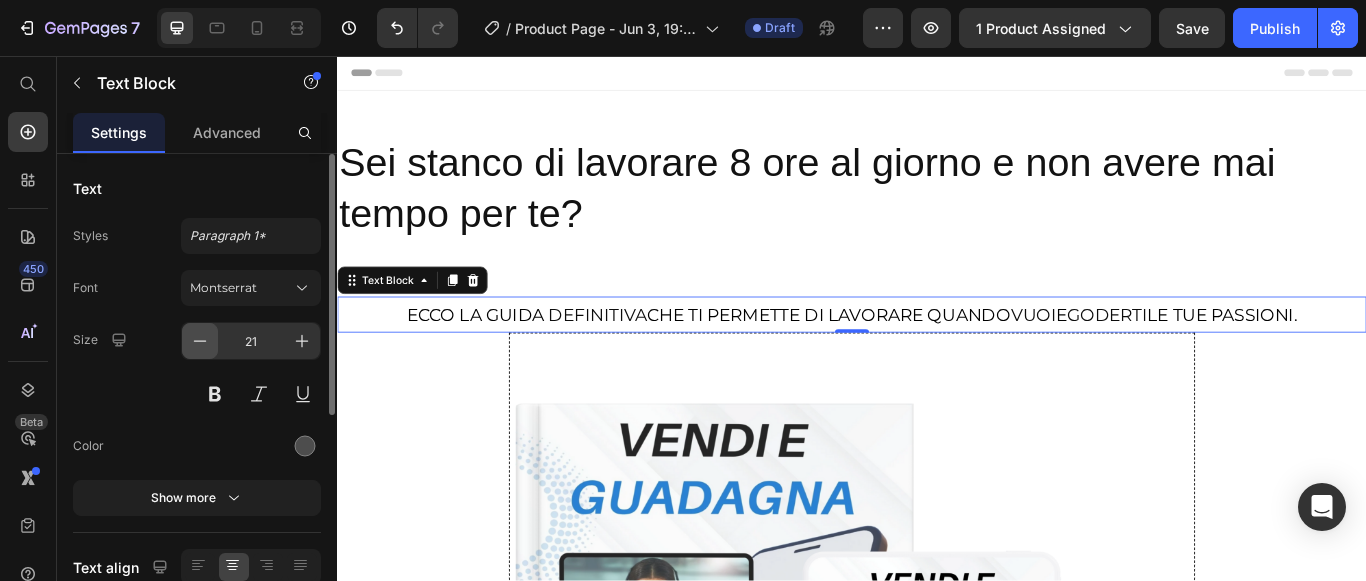 click 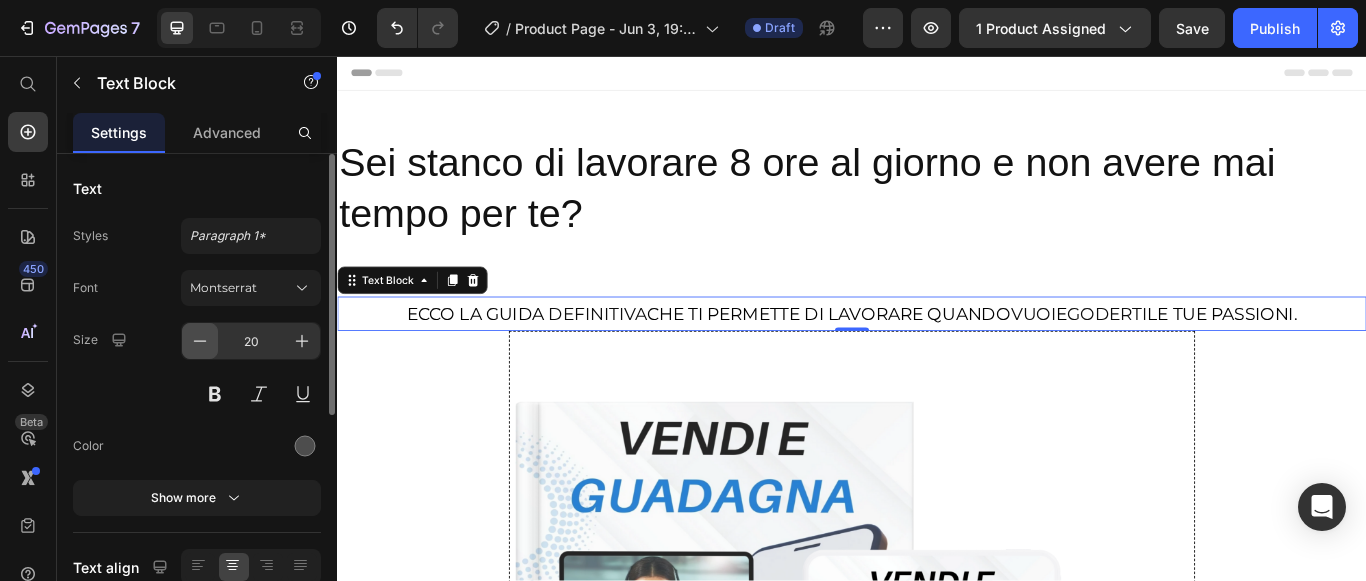 click 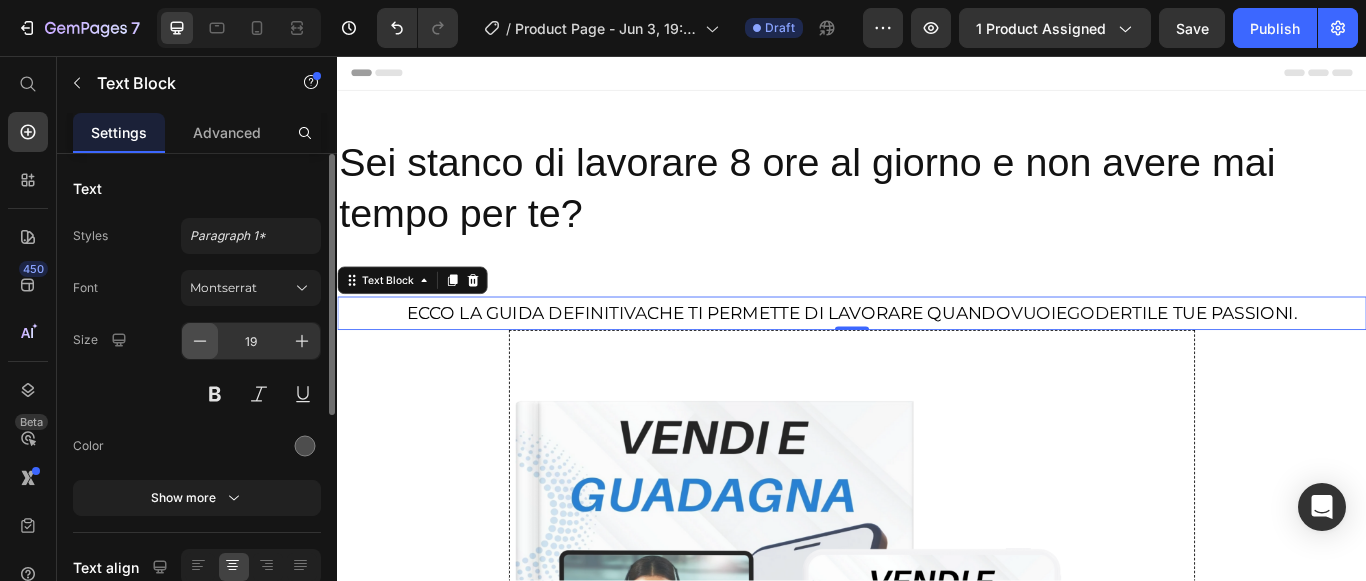 click 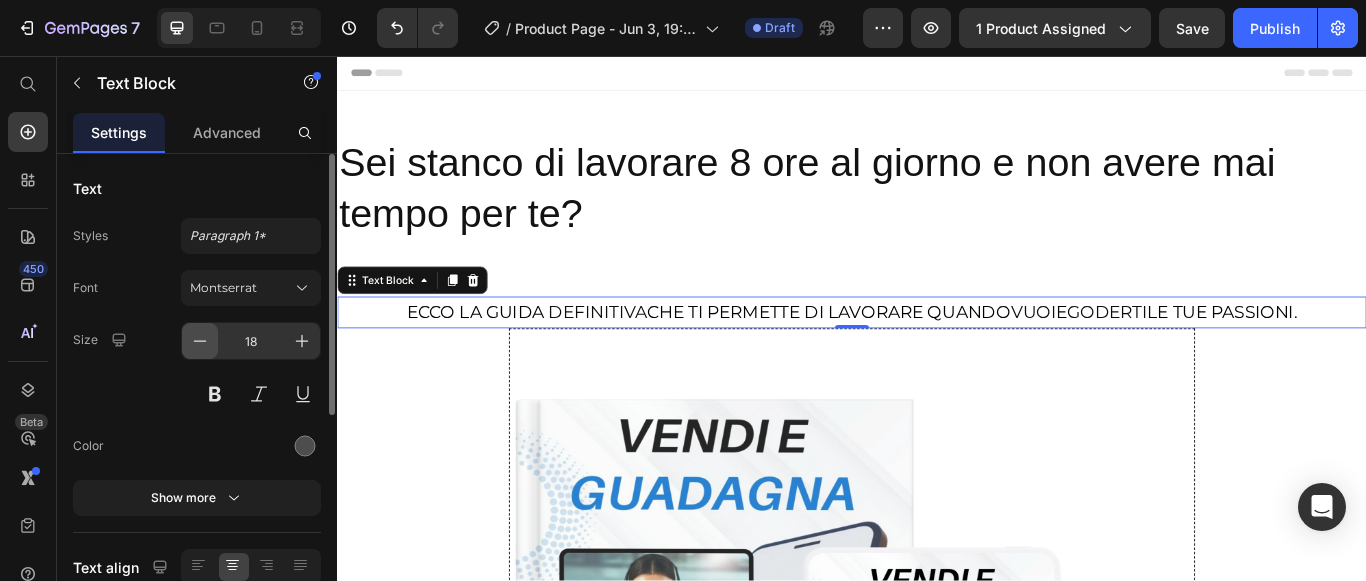 click 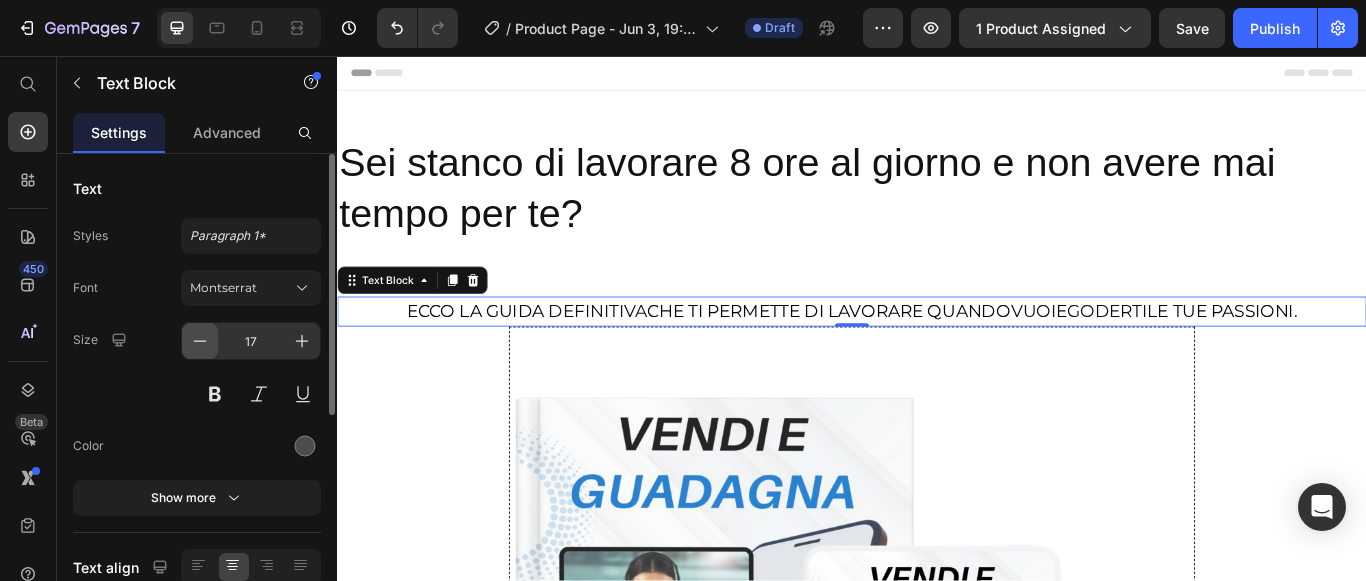 click 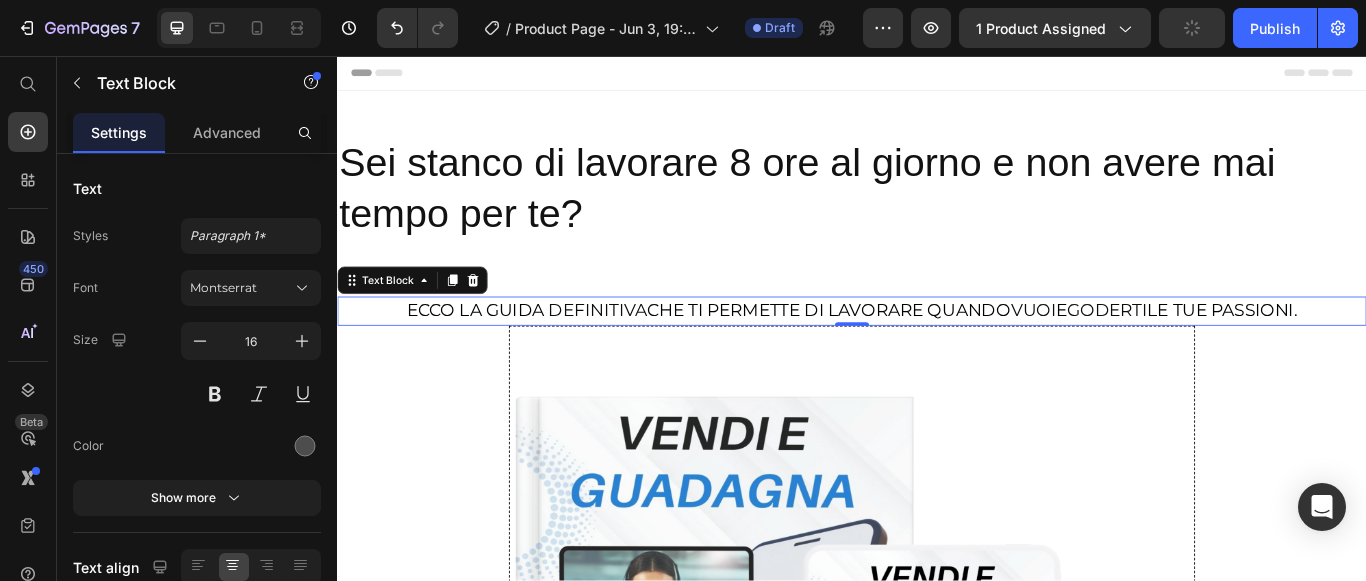 click on "ECCO LA GUIDA" at bounding box center (498, 353) 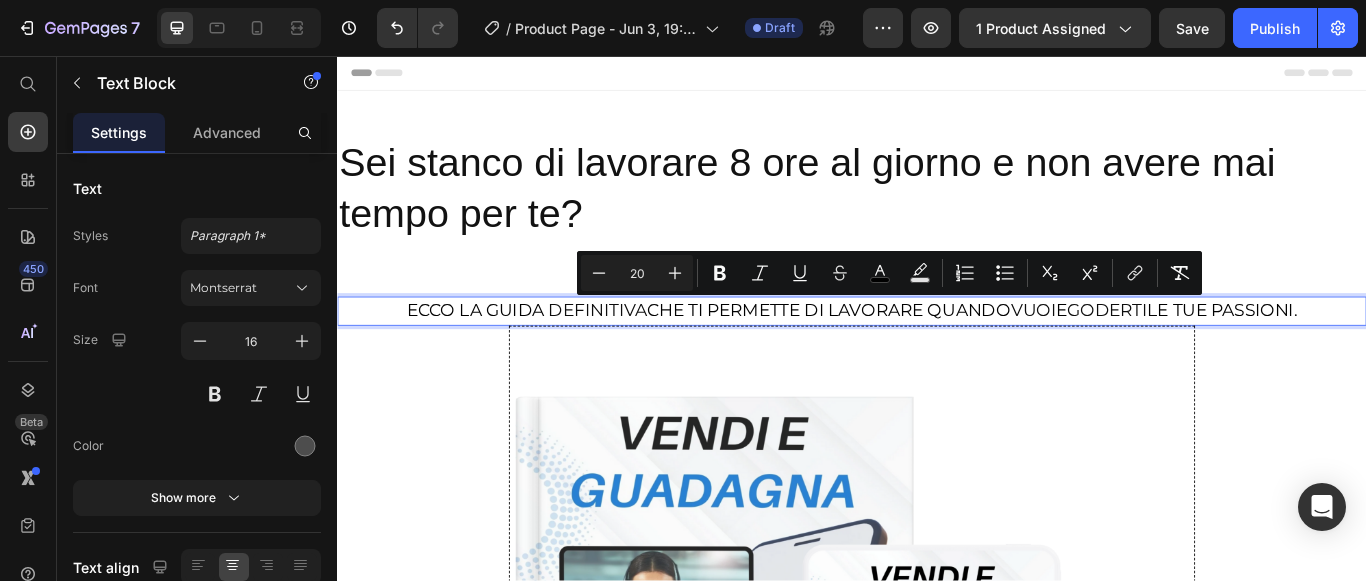 drag, startPoint x: 395, startPoint y: 352, endPoint x: 1467, endPoint y: 349, distance: 1072.0042 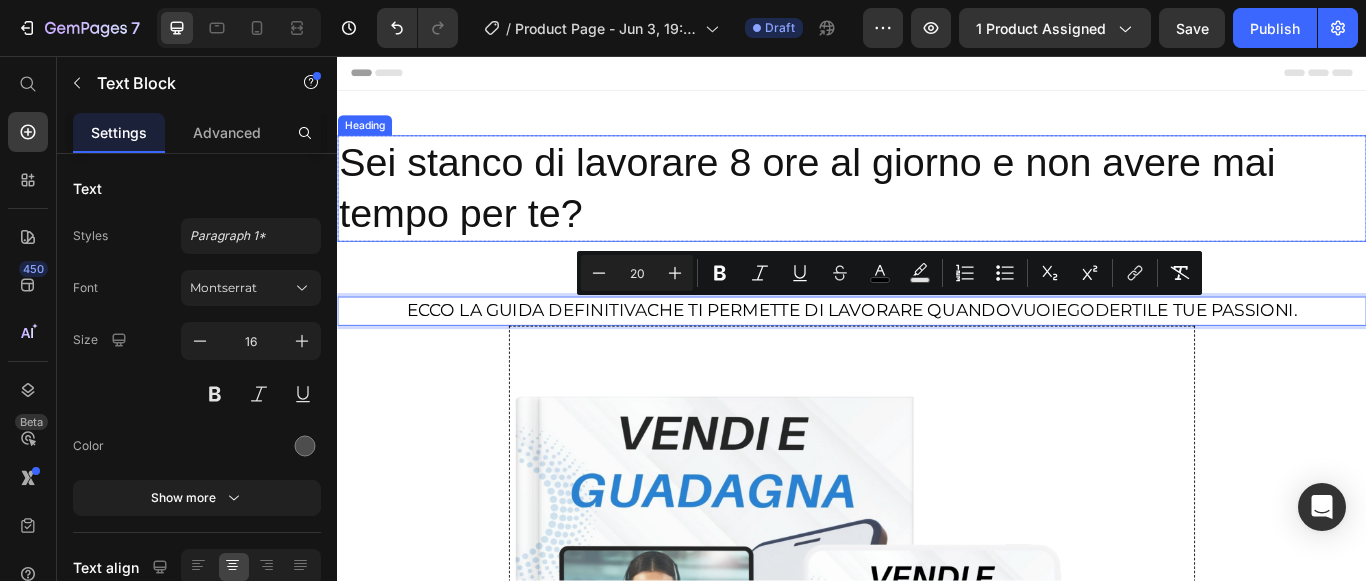 click on "Sei stanco di lavorare 8 ore al giorno e non avere mai tempo per te?" at bounding box center [937, 211] 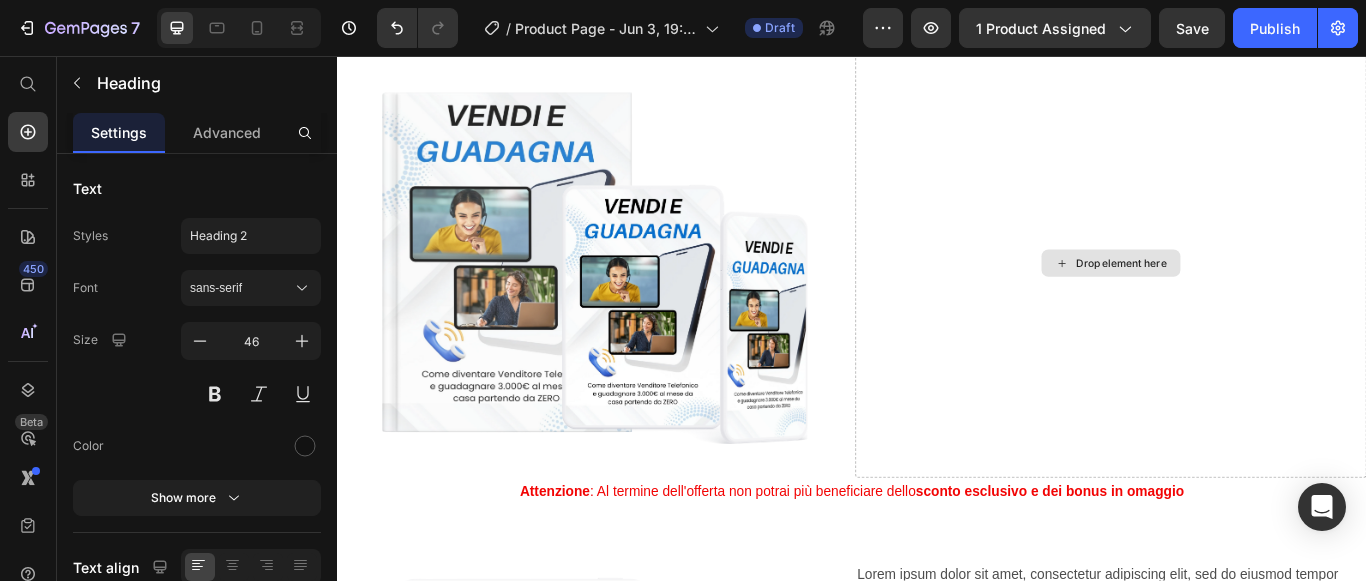 scroll, scrollTop: 4100, scrollLeft: 0, axis: vertical 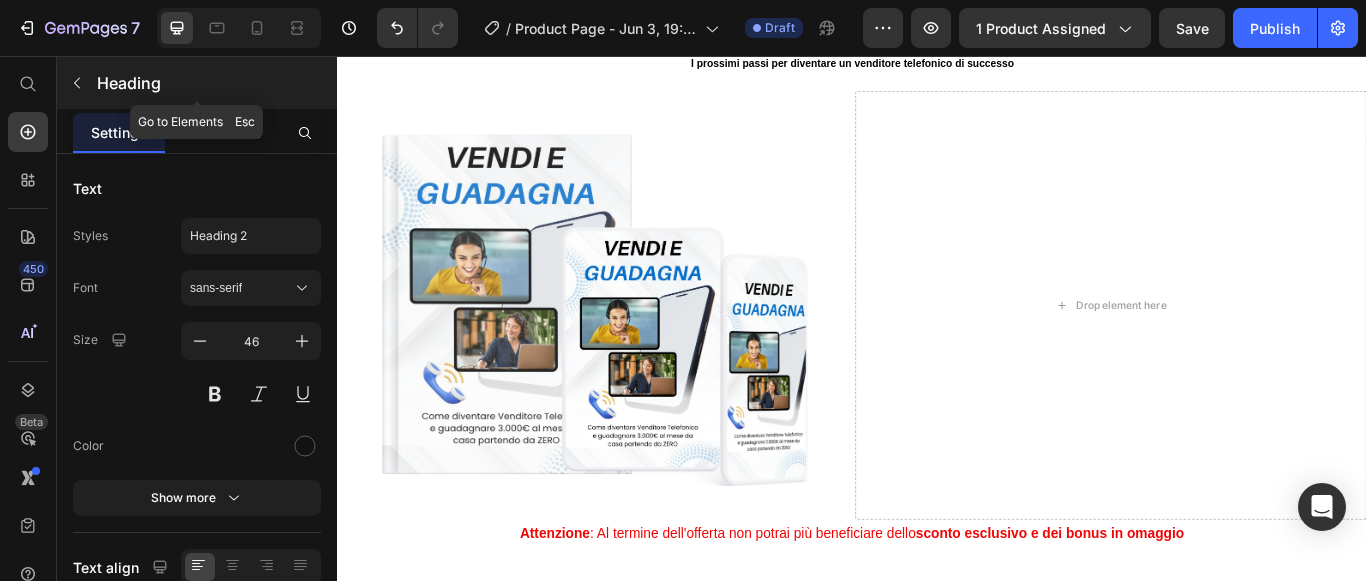 click at bounding box center [77, 83] 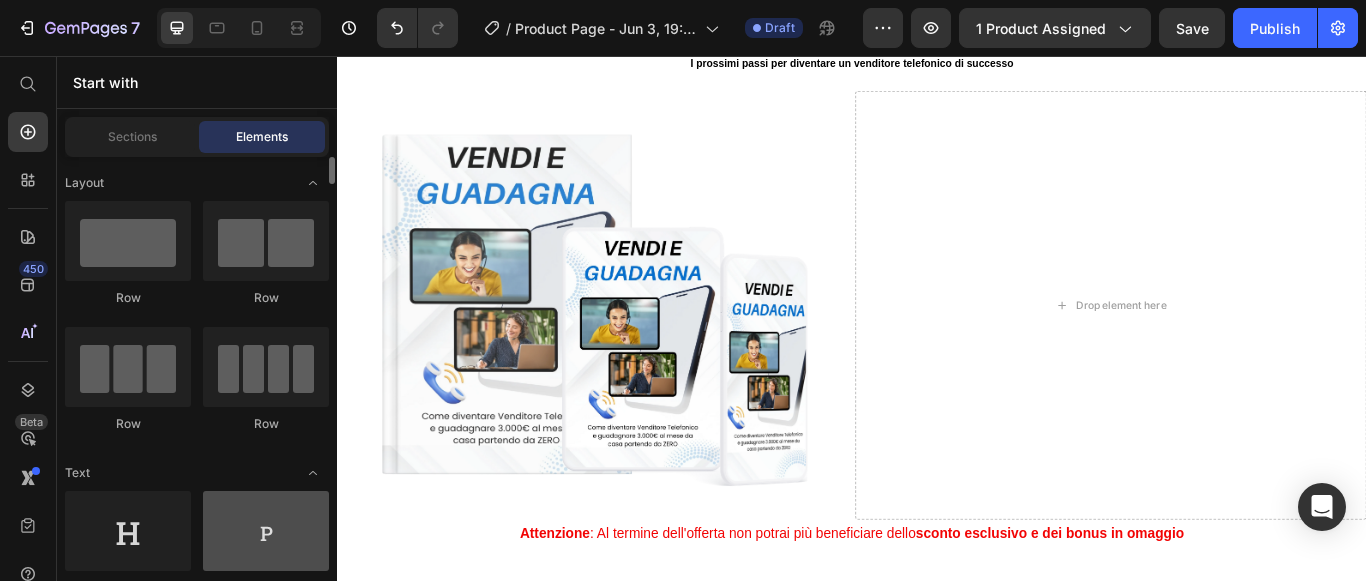 scroll, scrollTop: 200, scrollLeft: 0, axis: vertical 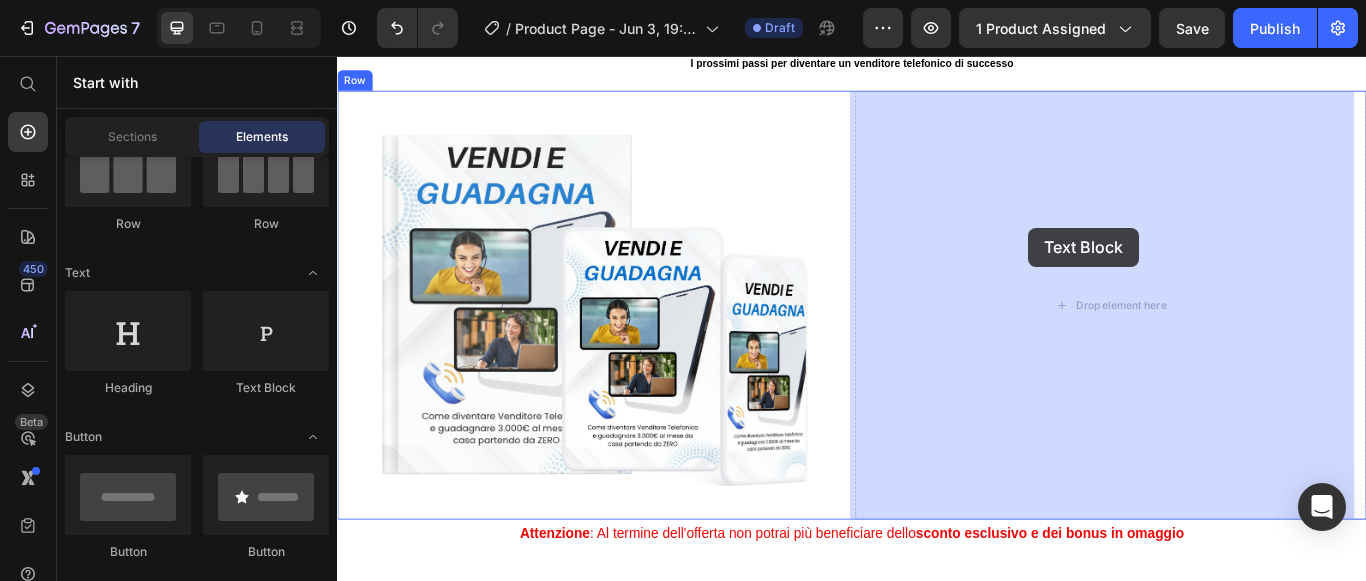 drag, startPoint x: 589, startPoint y: 413, endPoint x: 950, endPoint y: 284, distance: 383.35623 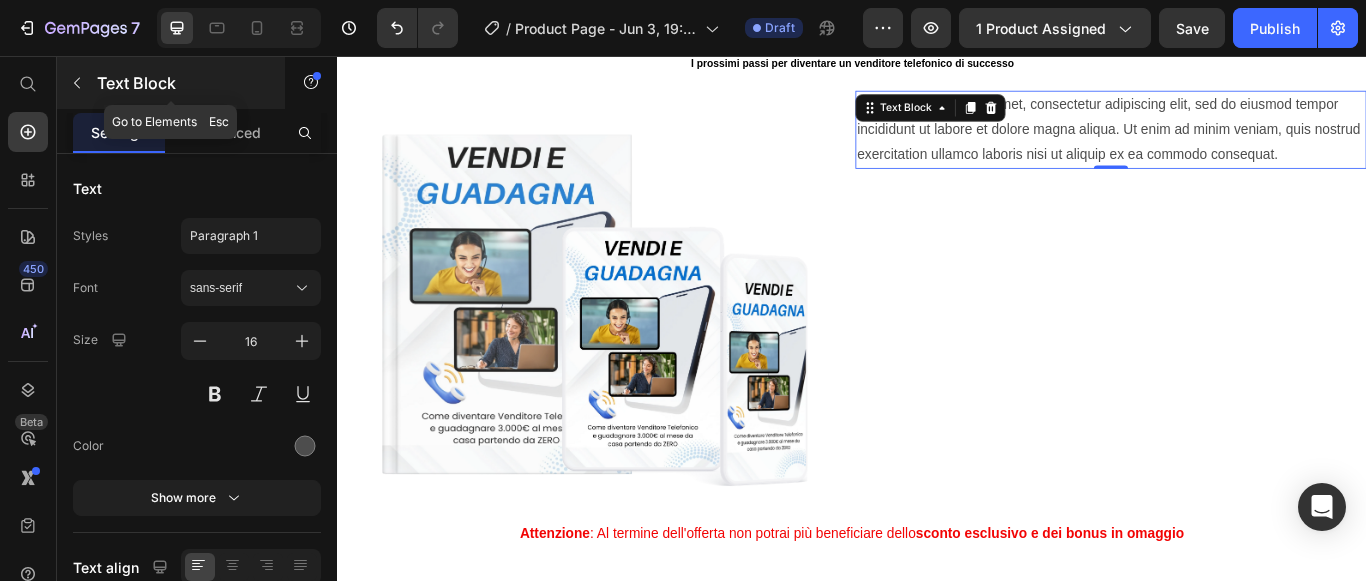click at bounding box center (77, 83) 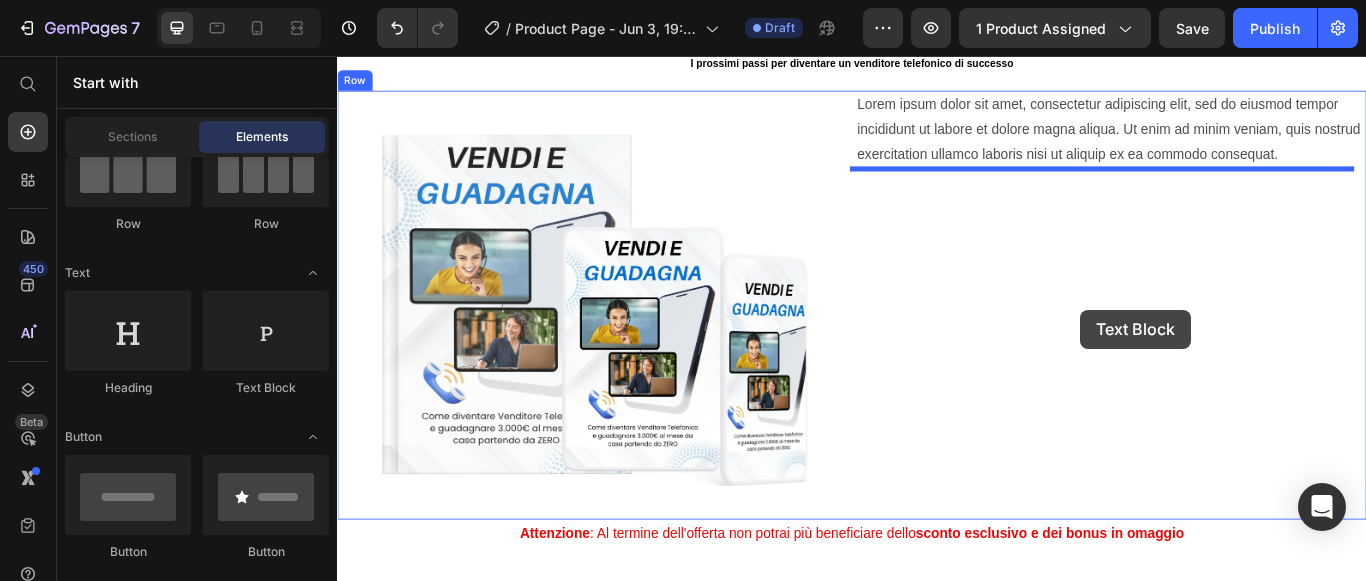 drag, startPoint x: 618, startPoint y: 385, endPoint x: 1161, endPoint y: 323, distance: 546.52814 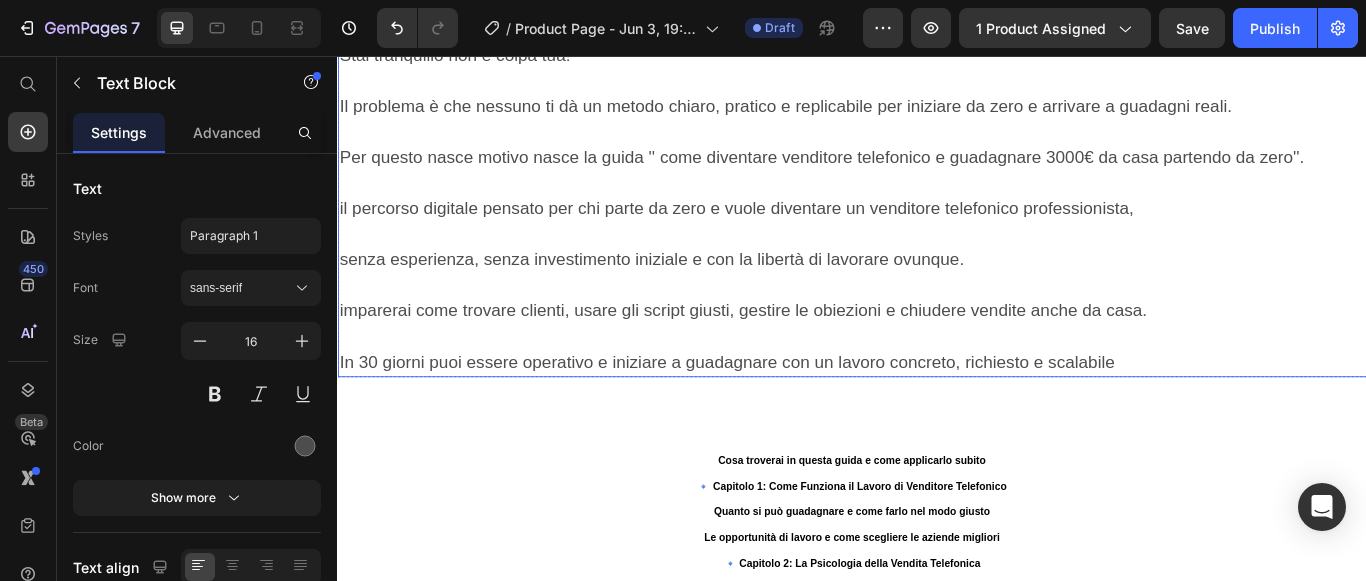 scroll, scrollTop: 3001, scrollLeft: 0, axis: vertical 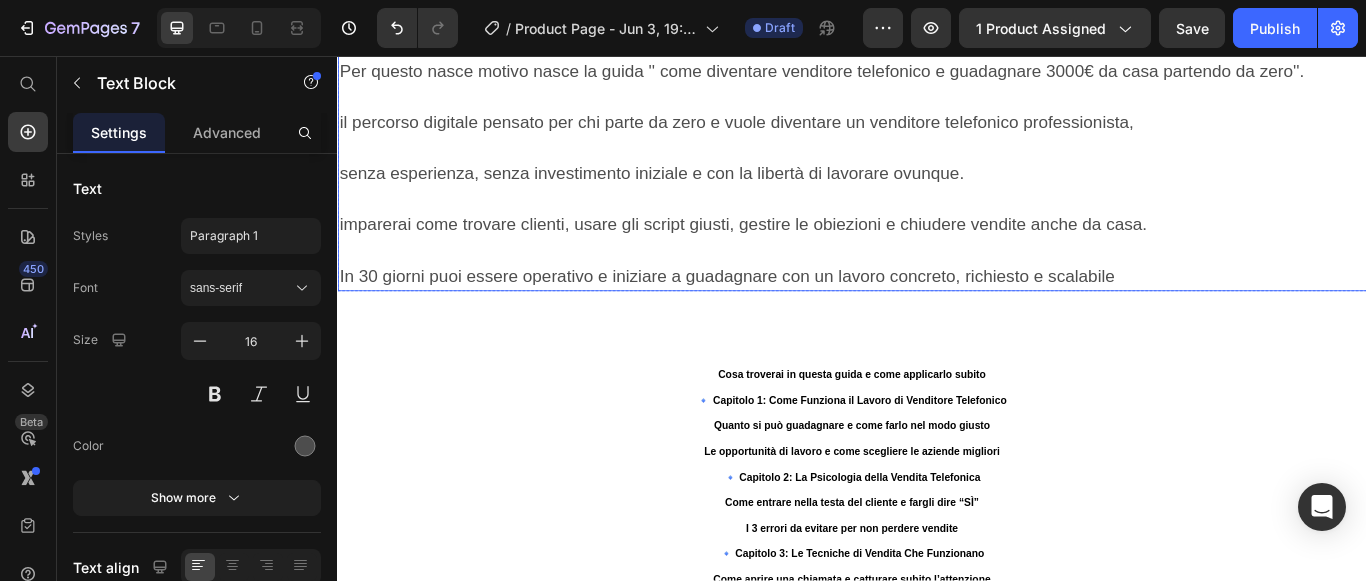 click on "Per questo nasce motivo nasce la guida '' come diventare venditore telefonico e guadagnare 3000€ da casa partendo da zero''." at bounding box center [901, 74] 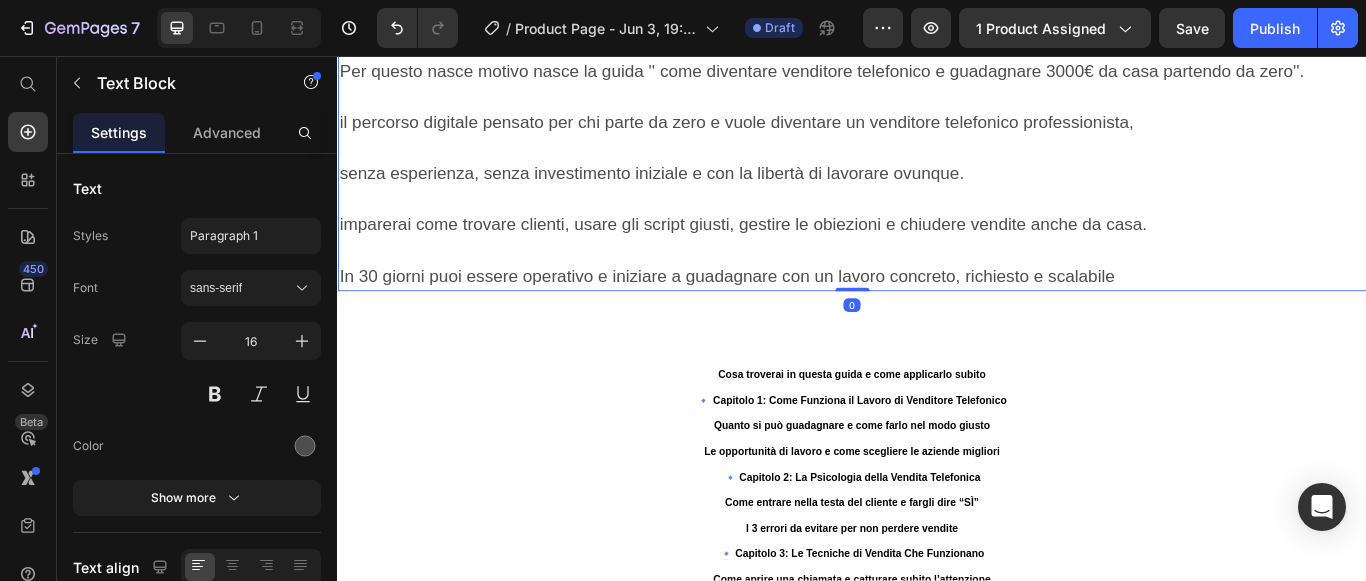 click on "Per questo nasce motivo nasce la guida '' come diventare venditore telefonico e guadagnare 3000€ da casa partendo da zero''." at bounding box center (901, 74) 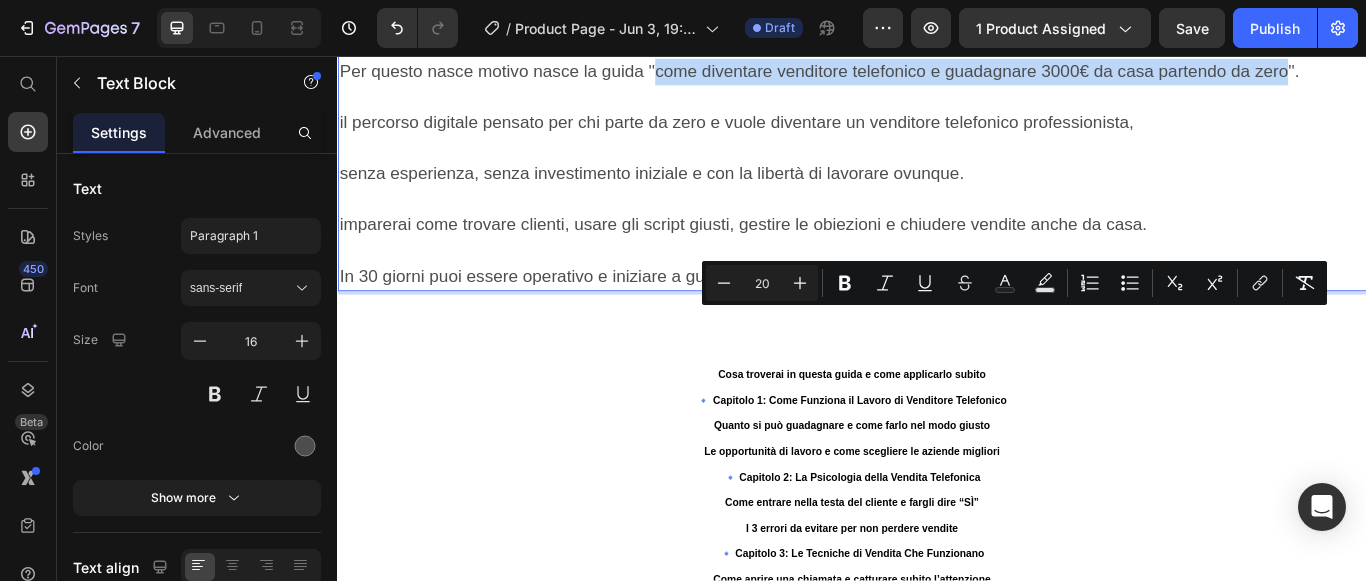 drag, startPoint x: 711, startPoint y: 368, endPoint x: 1440, endPoint y: 372, distance: 729.011 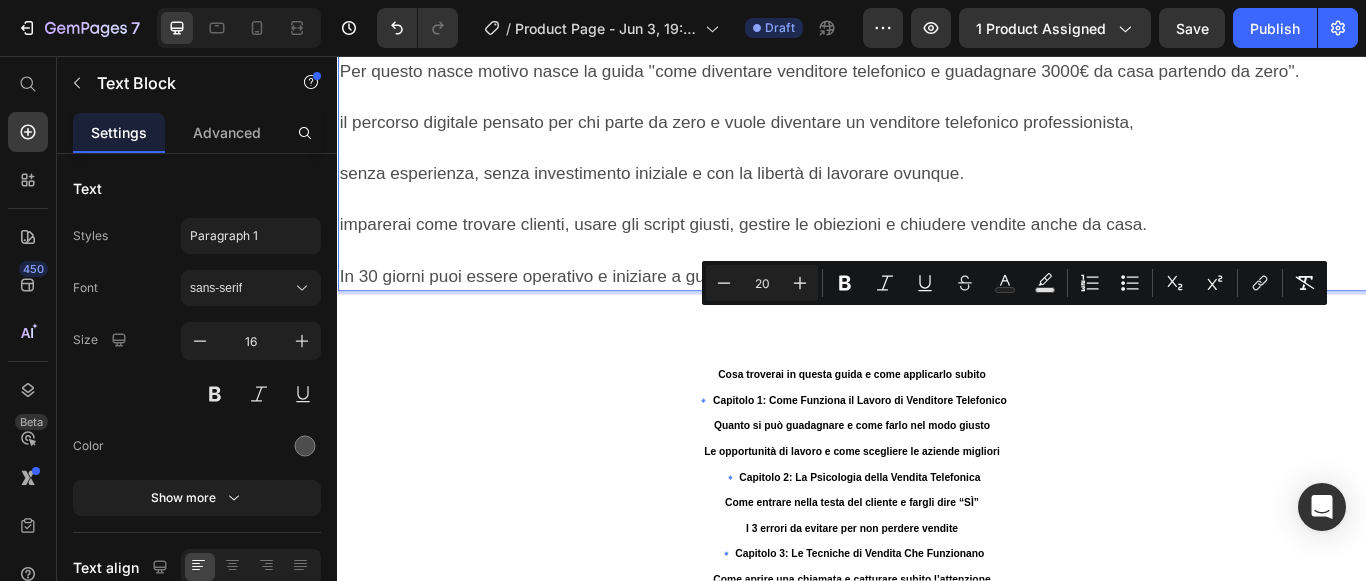 click on "ma tutto sembra complicato, poco serio o pieno di promesse vuote?" at bounding box center [937, -104] 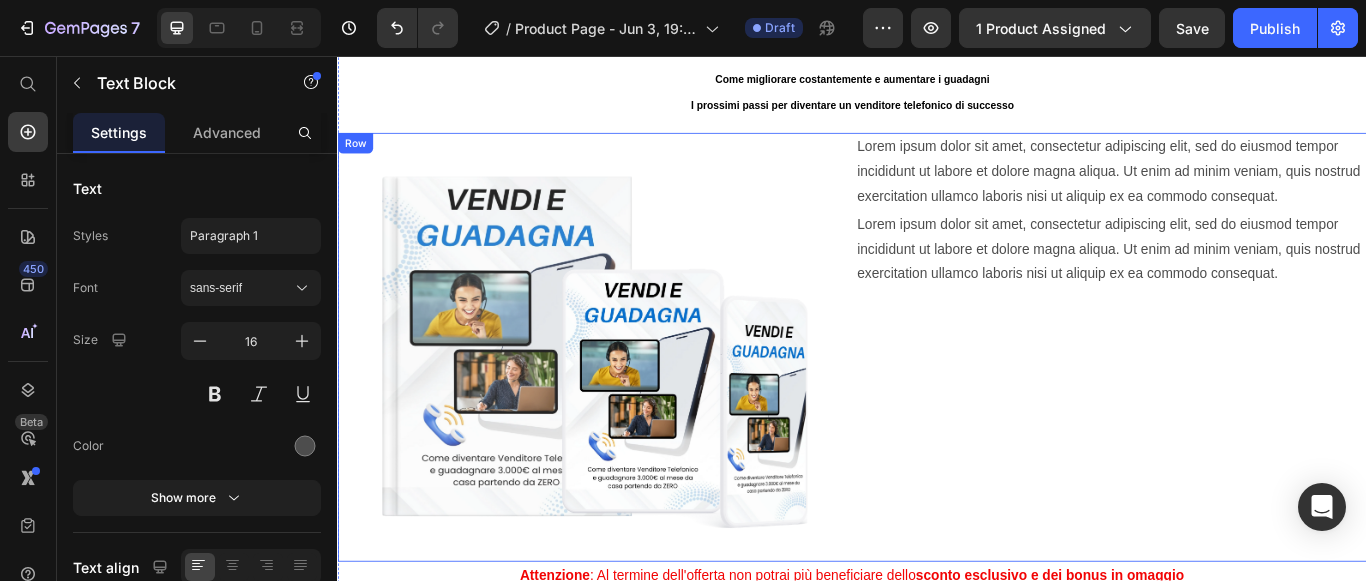 scroll, scrollTop: 4001, scrollLeft: 0, axis: vertical 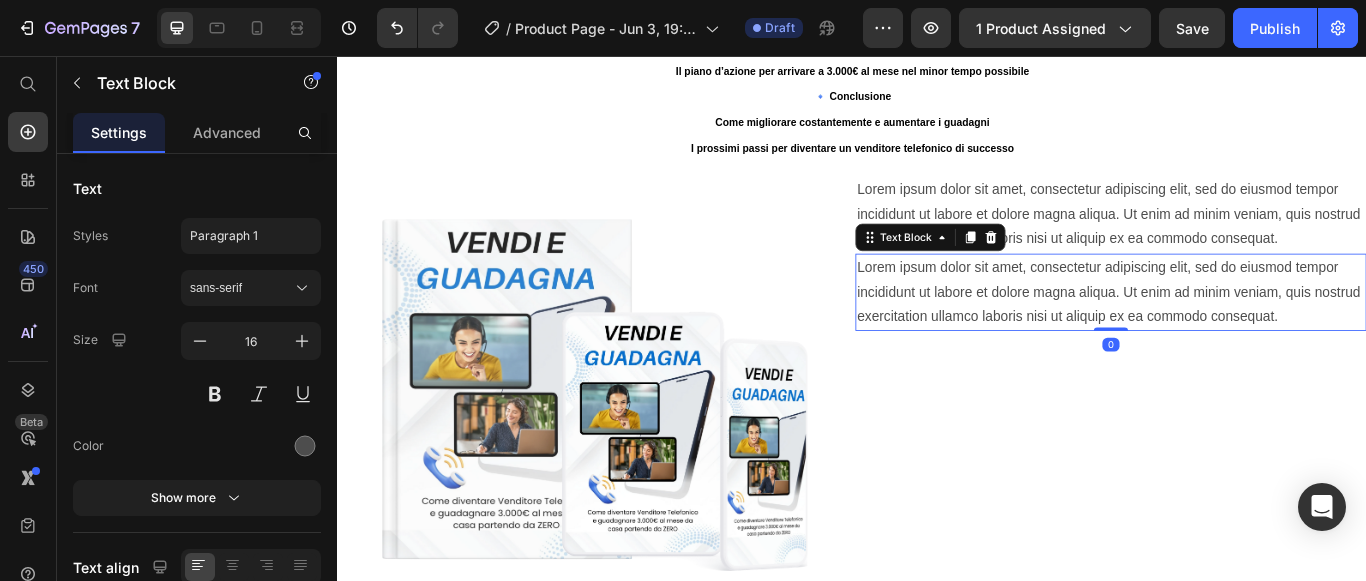 click on "Lorem ipsum dolor sit amet, consectetur adipiscing elit, sed do eiusmod tempor incididunt ut labore et dolore magna aliqua. Ut enim ad minim veniam, quis nostrud exercitation ullamco laboris nisi ut aliquip ex ea commodo consequat." at bounding box center [1239, 332] 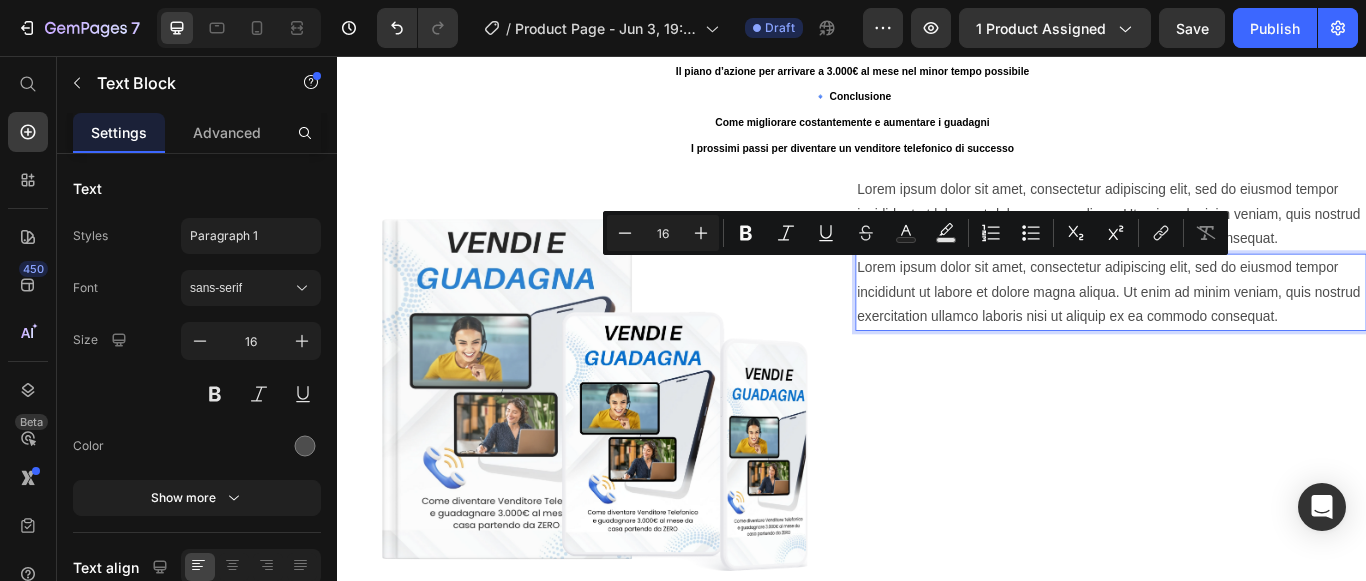 click on "Lorem ipsum dolor sit amet, consectetur adipiscing elit, sed do eiusmod tempor incididunt ut labore et dolore magna aliqua. Ut enim ad minim veniam, quis nostrud exercitation ullamco laboris nisi ut aliquip ex ea commodo consequat." at bounding box center [1239, 332] 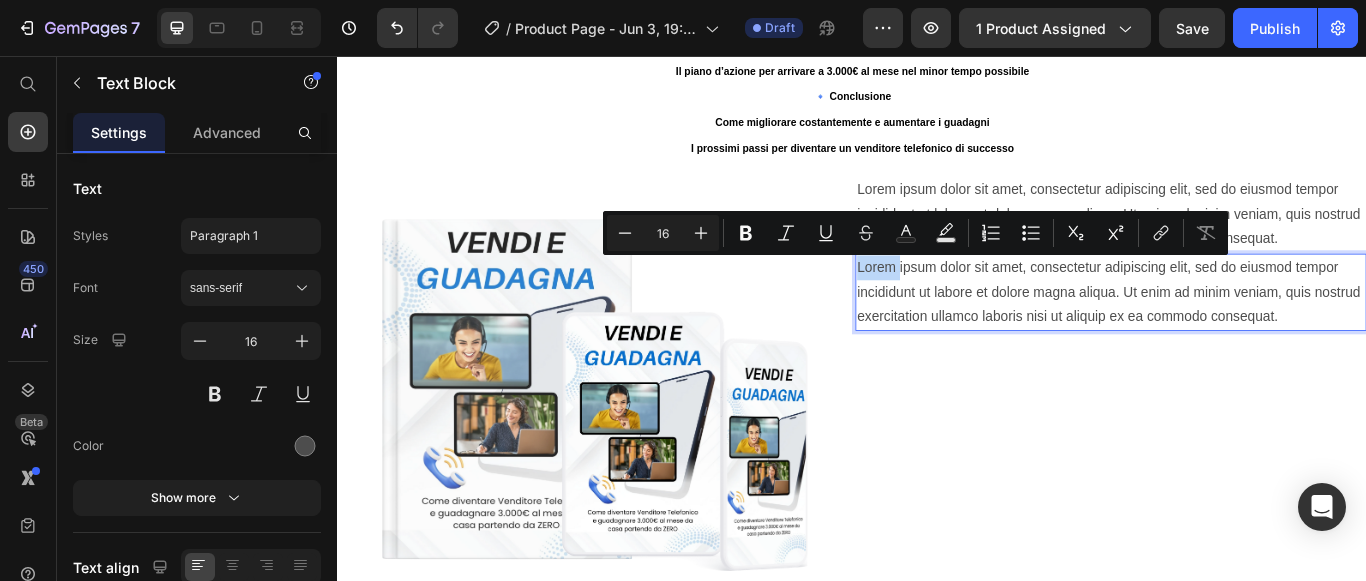 click on "Lorem ipsum dolor sit amet, consectetur adipiscing elit, sed do eiusmod tempor incididunt ut labore et dolore magna aliqua. Ut enim ad minim veniam, quis nostrud exercitation ullamco laboris nisi ut aliquip ex ea commodo consequat." at bounding box center [1239, 332] 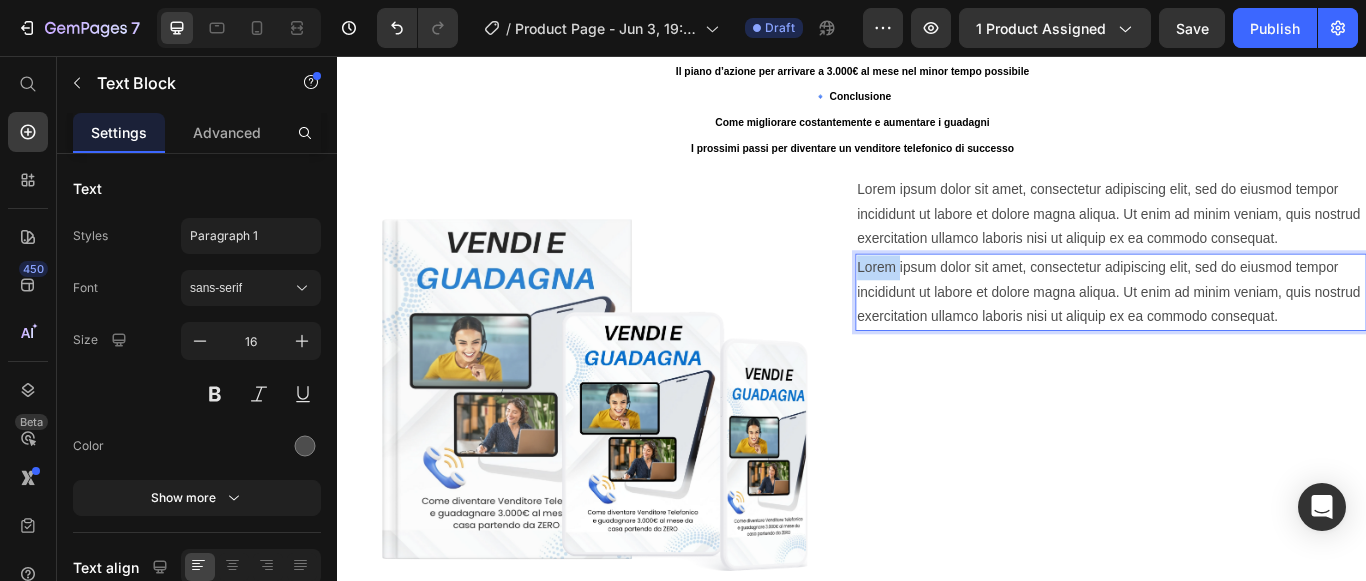 click on "Lorem ipsum dolor sit amet, consectetur adipiscing elit, sed do eiusmod tempor incididunt ut labore et dolore magna aliqua. Ut enim ad minim veniam, quis nostrud exercitation ullamco laboris nisi ut aliquip ex ea commodo consequat." at bounding box center [1239, 332] 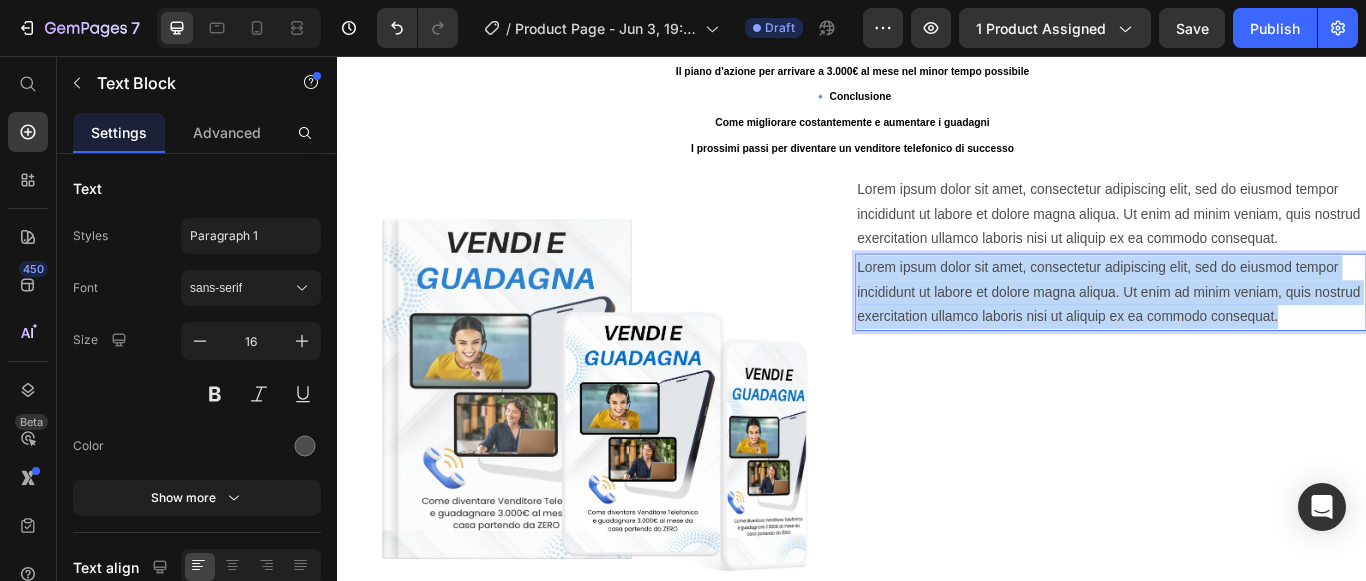 click on "Lorem ipsum dolor sit amet, consectetur adipiscing elit, sed do eiusmod tempor incididunt ut labore et dolore magna aliqua. Ut enim ad minim veniam, quis nostrud exercitation ullamco laboris nisi ut aliquip ex ea commodo consequat." at bounding box center (1239, 332) 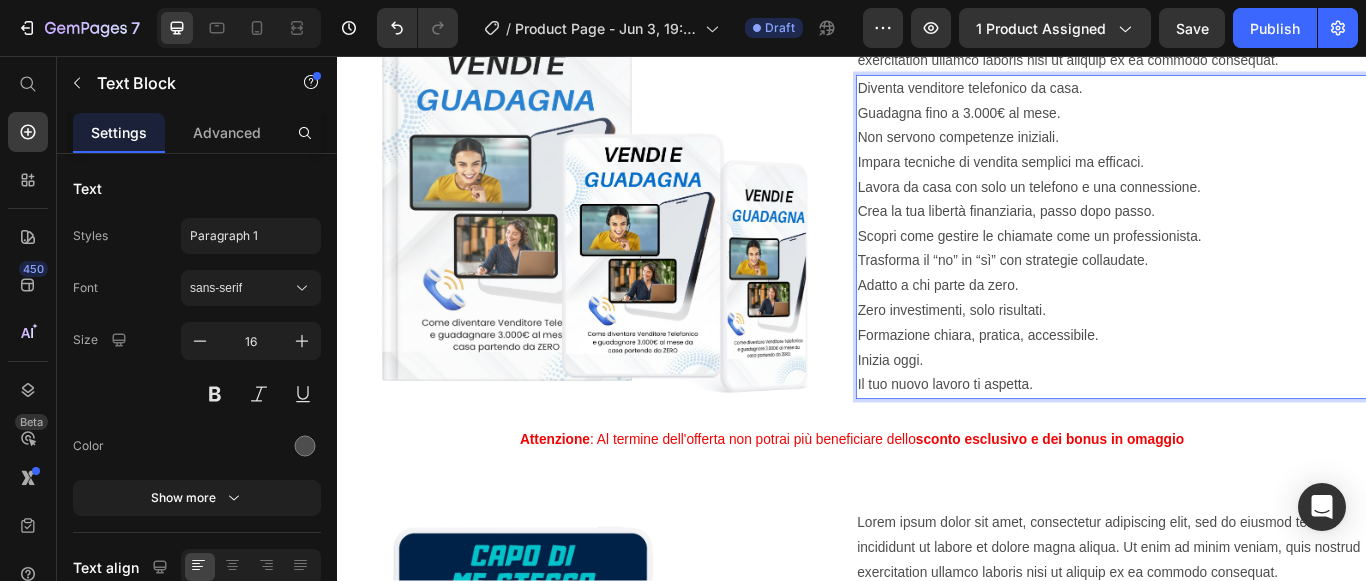 scroll, scrollTop: 4009, scrollLeft: 0, axis: vertical 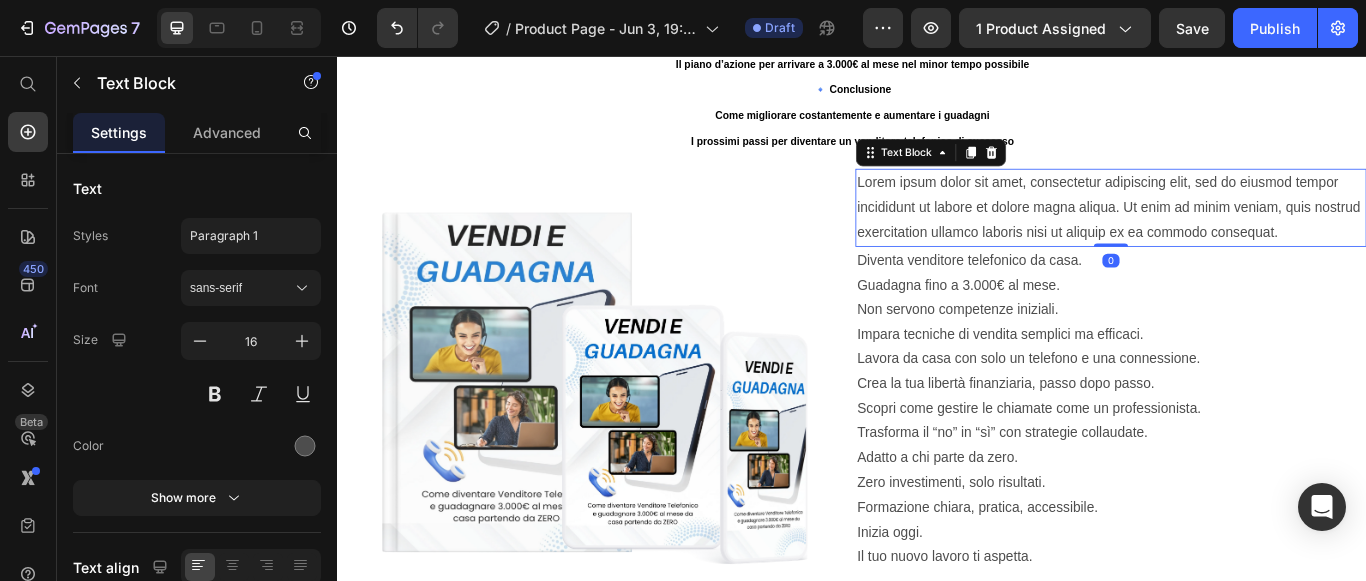 click on "Lorem ipsum dolor sit amet, consectetur adipiscing elit, sed do eiusmod tempor incididunt ut labore et dolore magna aliqua. Ut enim ad minim veniam, quis nostrud exercitation ullamco laboris nisi ut aliquip ex ea commodo consequat." at bounding box center (1239, 233) 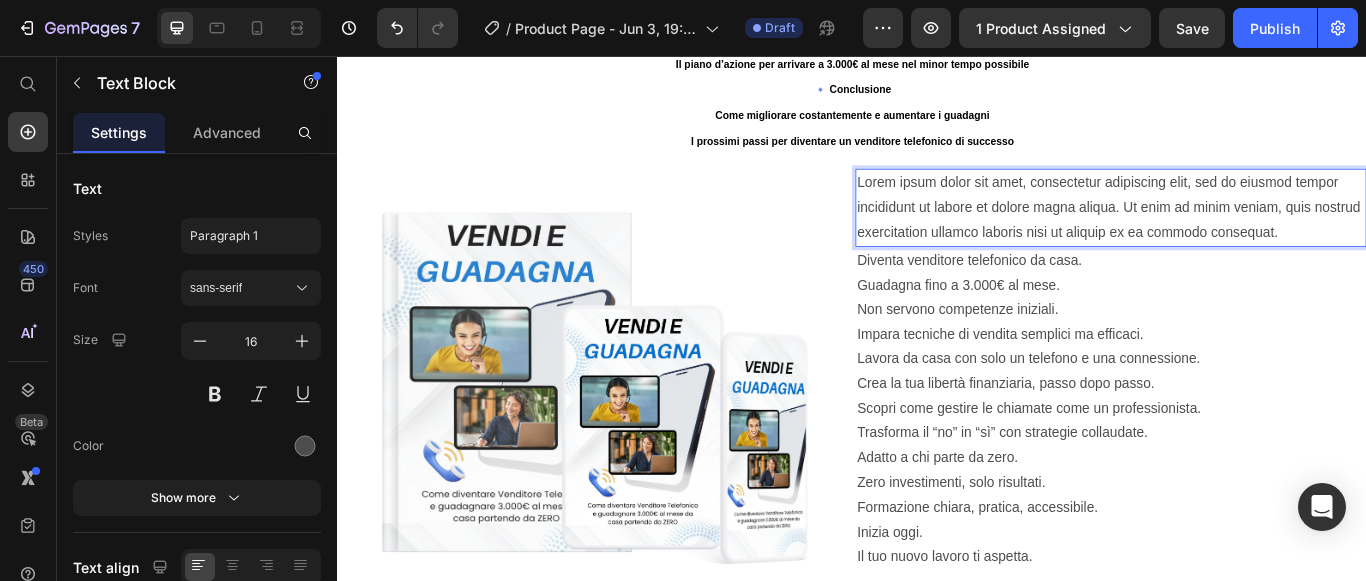 click on "Lorem ipsum dolor sit amet, consectetur adipiscing elit, sed do eiusmod tempor incididunt ut labore et dolore magna aliqua. Ut enim ad minim veniam, quis nostrud exercitation ullamco laboris nisi ut aliquip ex ea commodo consequat." at bounding box center (1239, 233) 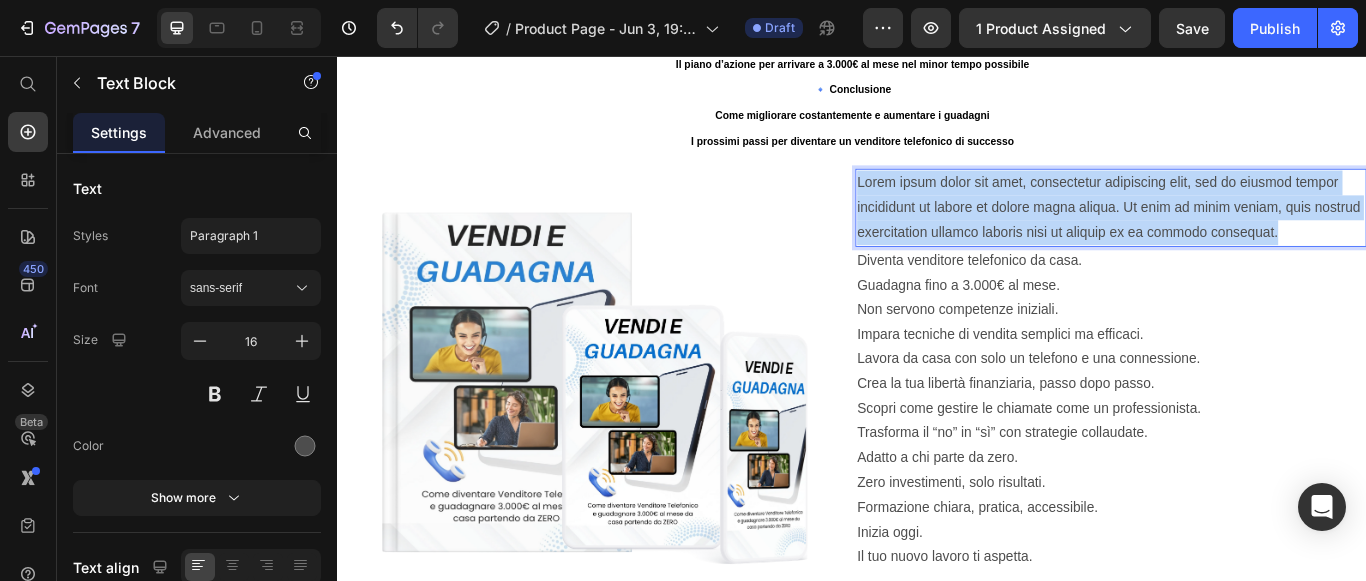 drag, startPoint x: 937, startPoint y: 202, endPoint x: 1490, endPoint y: 263, distance: 556.3542 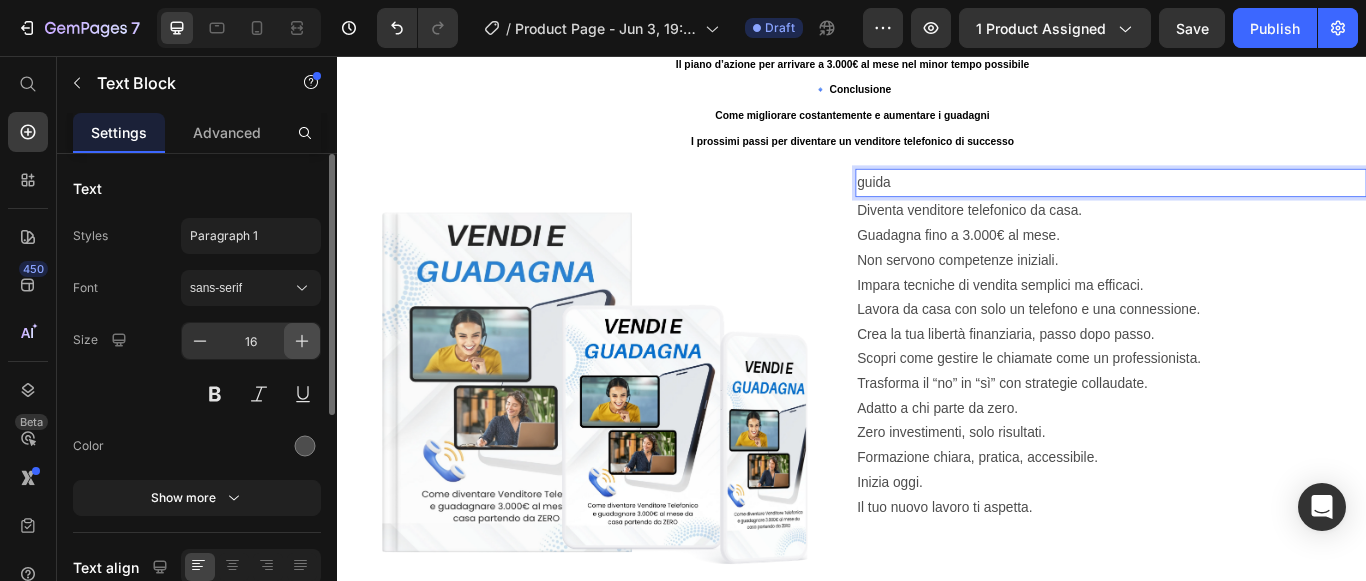 click 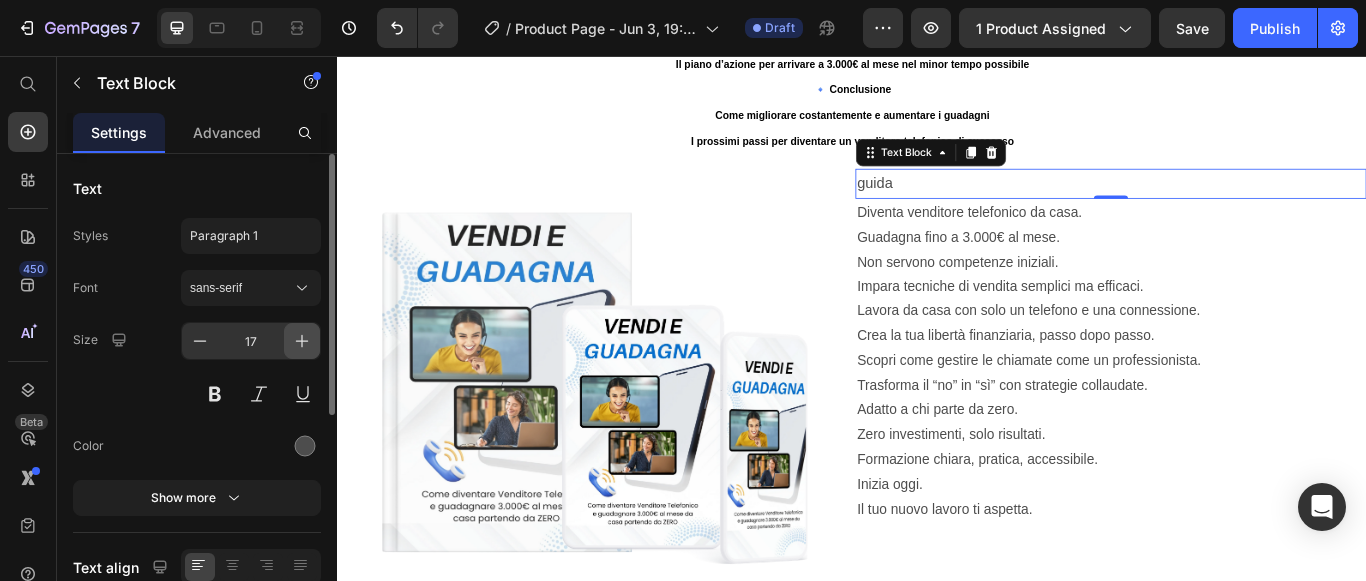 click 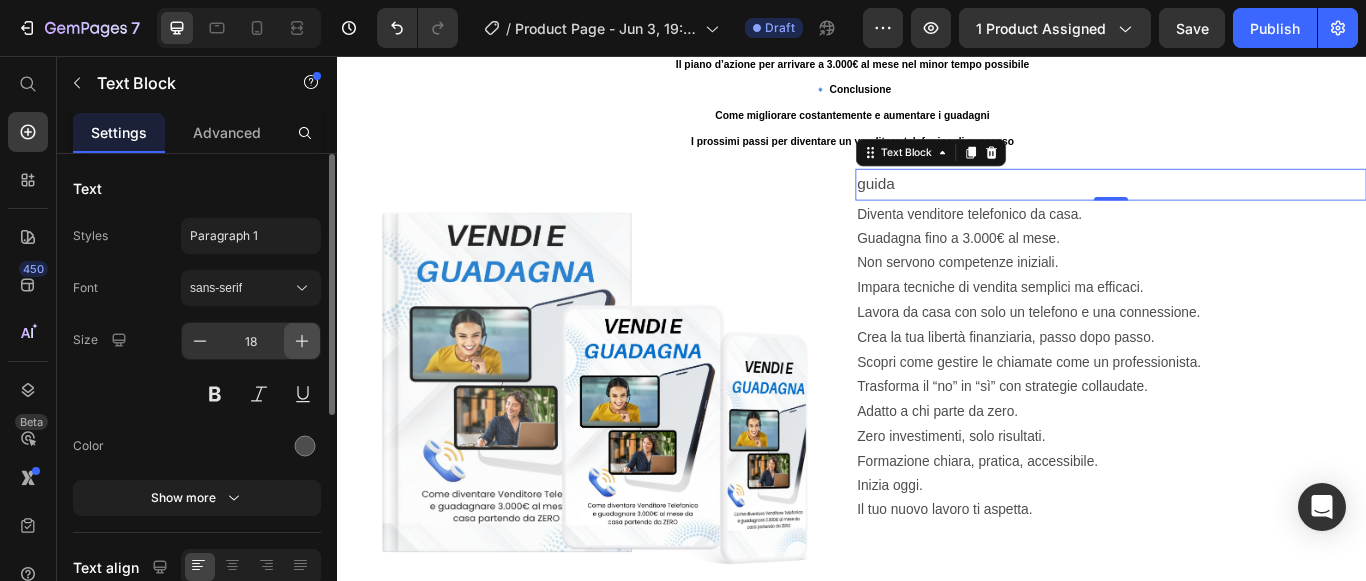 click 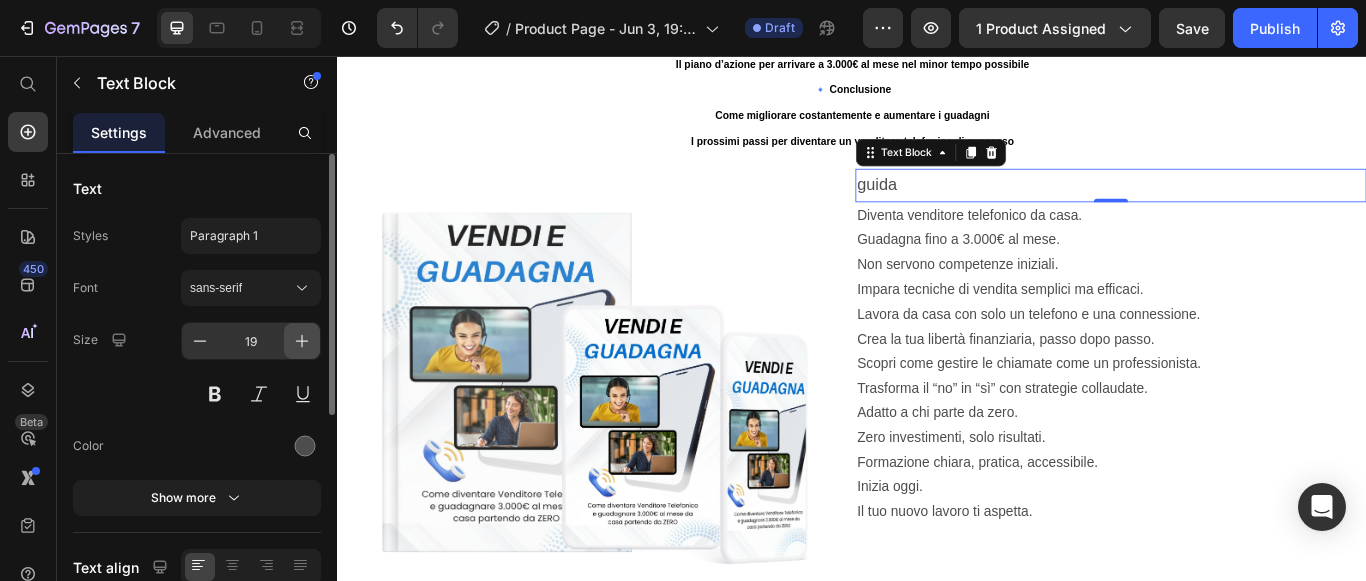 click 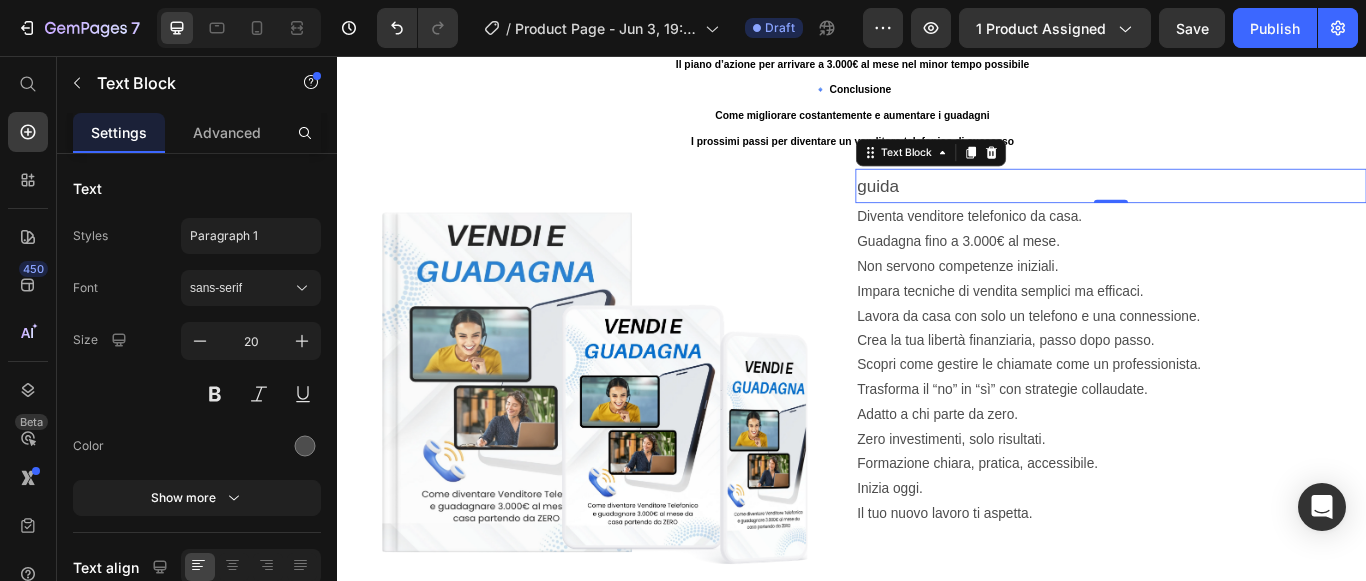 type 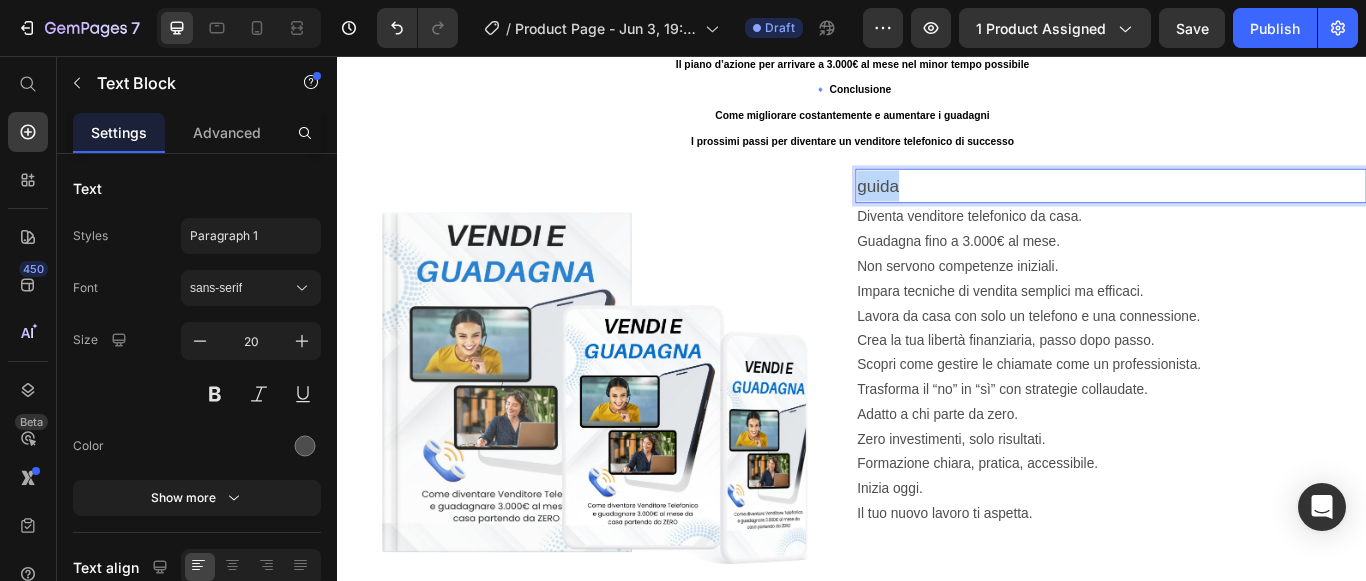drag, startPoint x: 1018, startPoint y: 208, endPoint x: 934, endPoint y: 202, distance: 84.21401 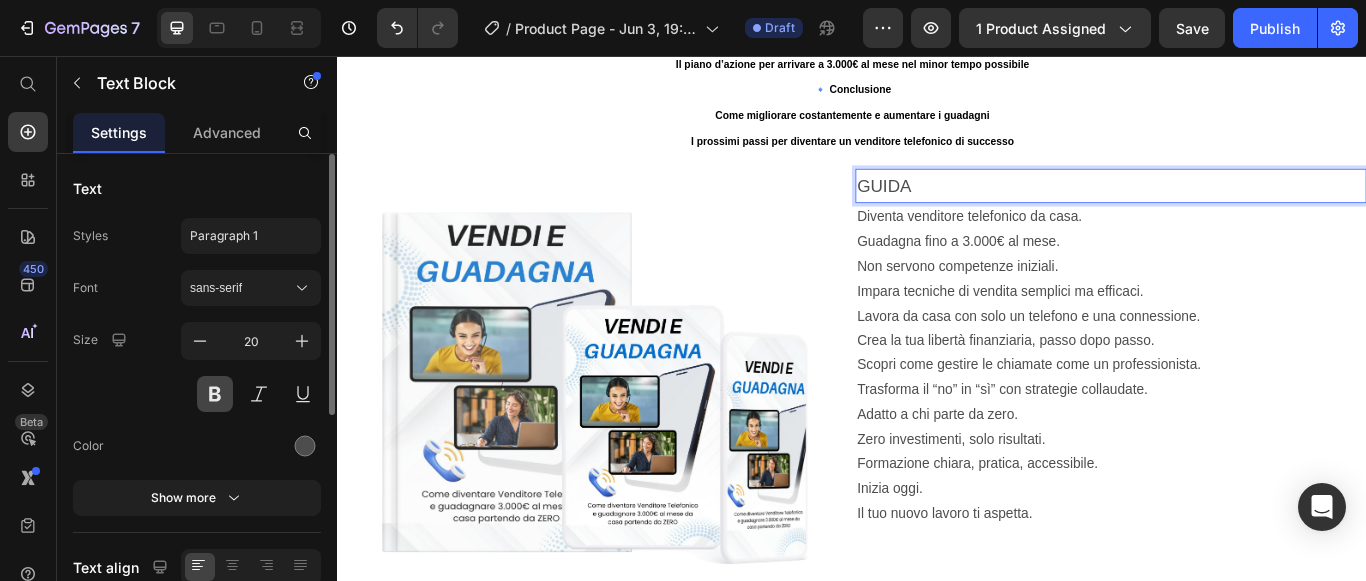 click at bounding box center (215, 394) 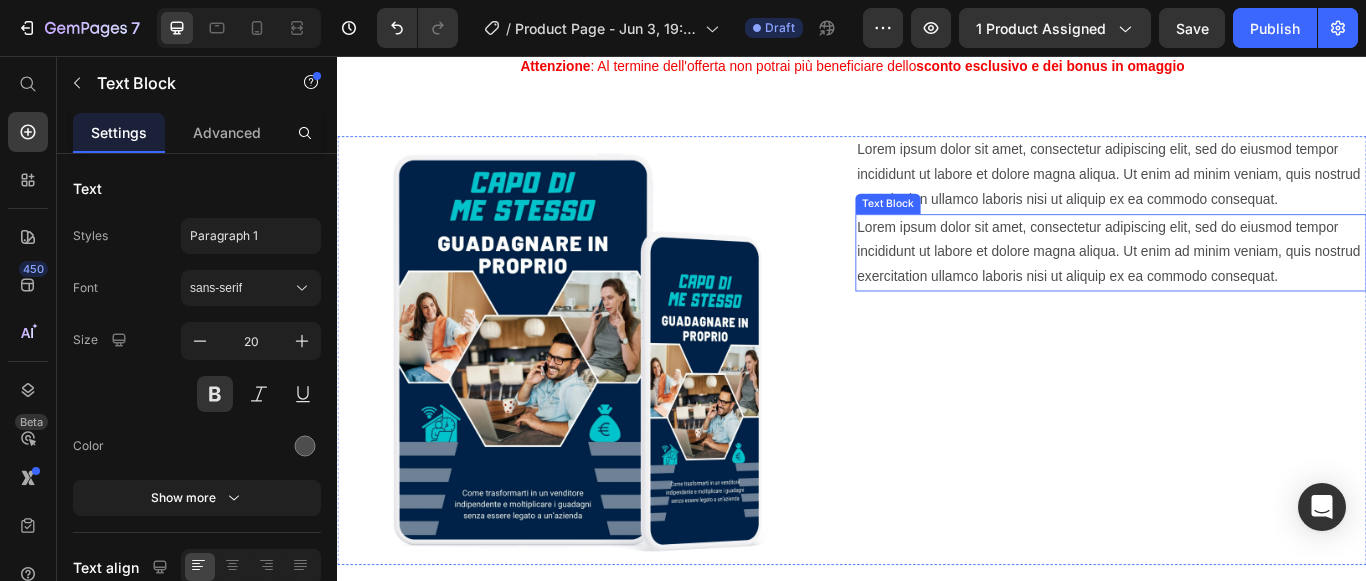 scroll, scrollTop: 4609, scrollLeft: 0, axis: vertical 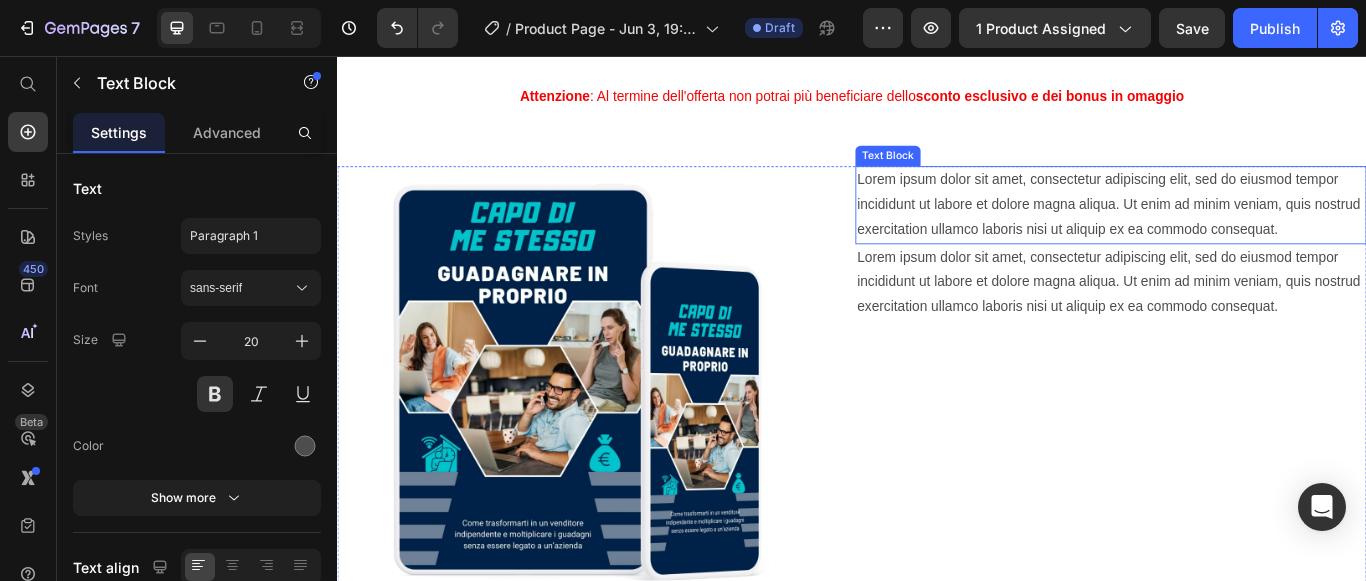click on "Lorem ipsum dolor sit amet, consectetur adipiscing elit, sed do eiusmod tempor incididunt ut labore et dolore magna aliqua. Ut enim ad minim veniam, quis nostrud exercitation ullamco laboris nisi ut aliquip ex ea commodo consequat." at bounding box center [1239, 230] 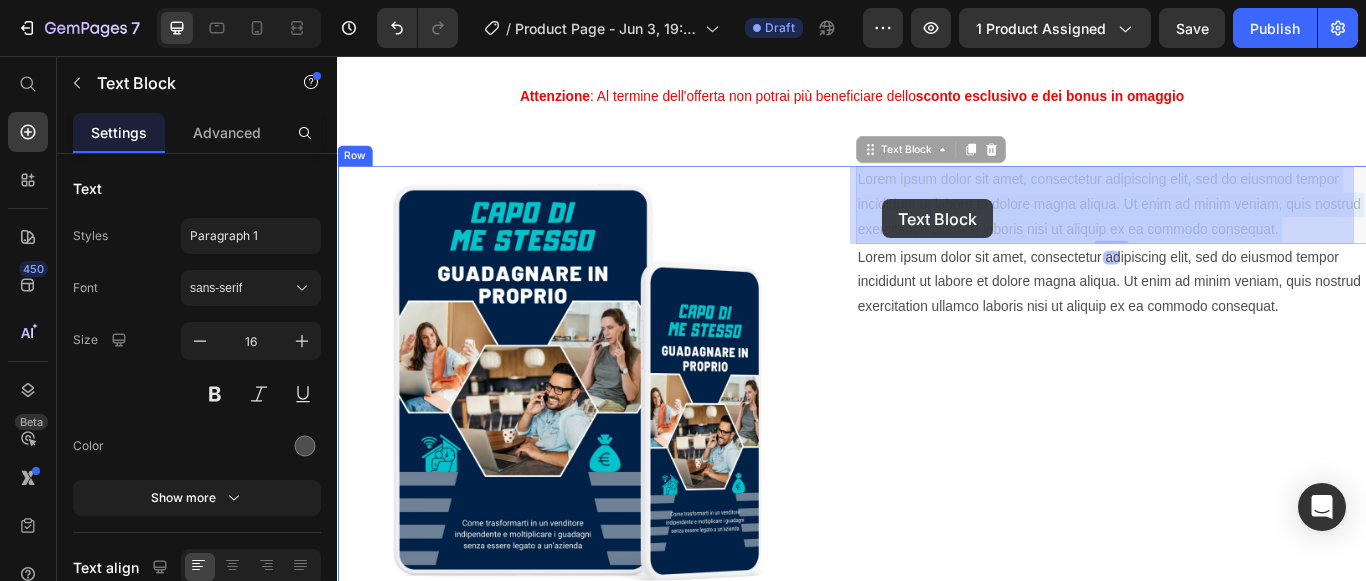 drag, startPoint x: 938, startPoint y: 202, endPoint x: 972, endPoint y: 223, distance: 39.962482 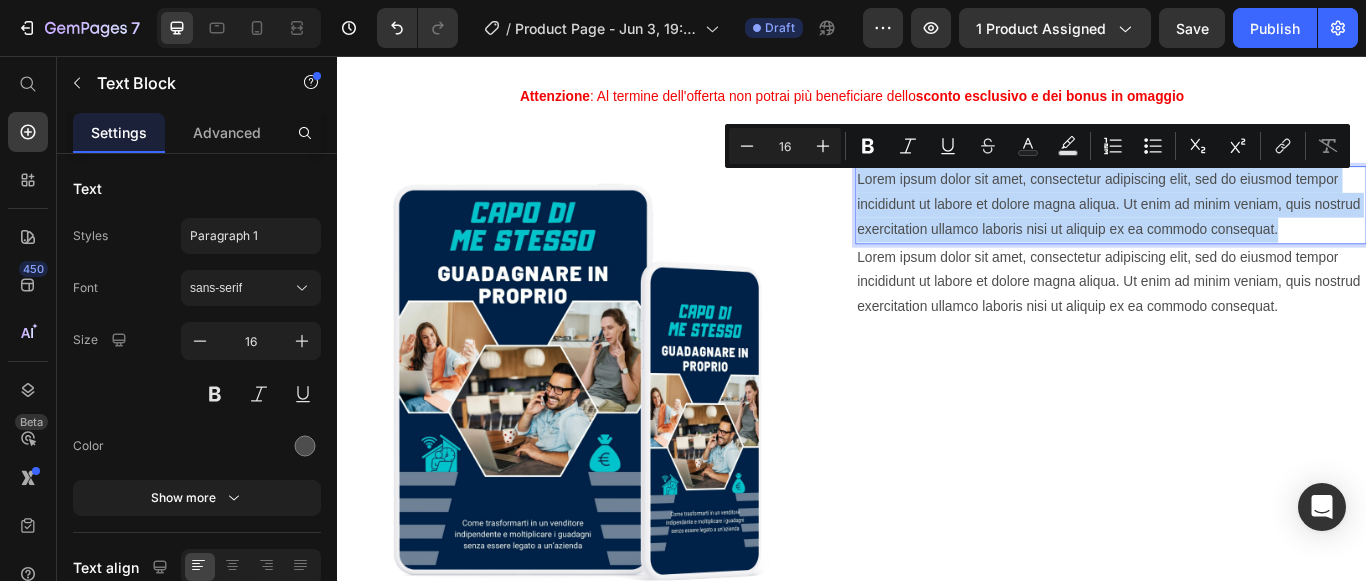 drag, startPoint x: 936, startPoint y: 200, endPoint x: 1490, endPoint y: 260, distance: 557.2396 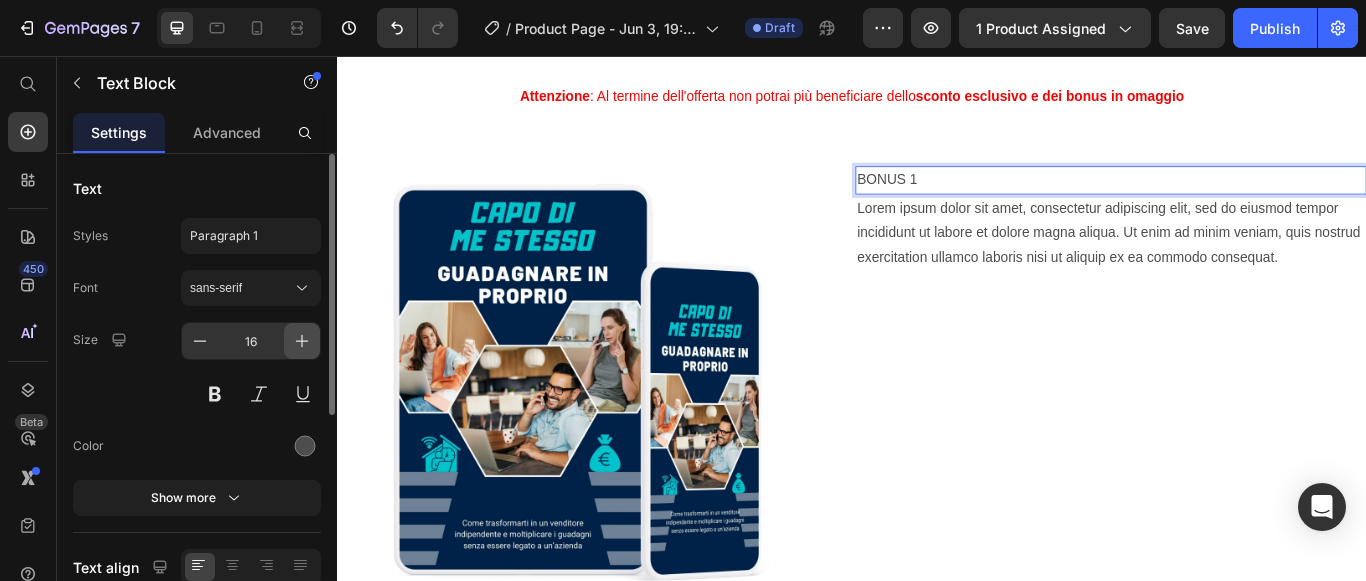 click 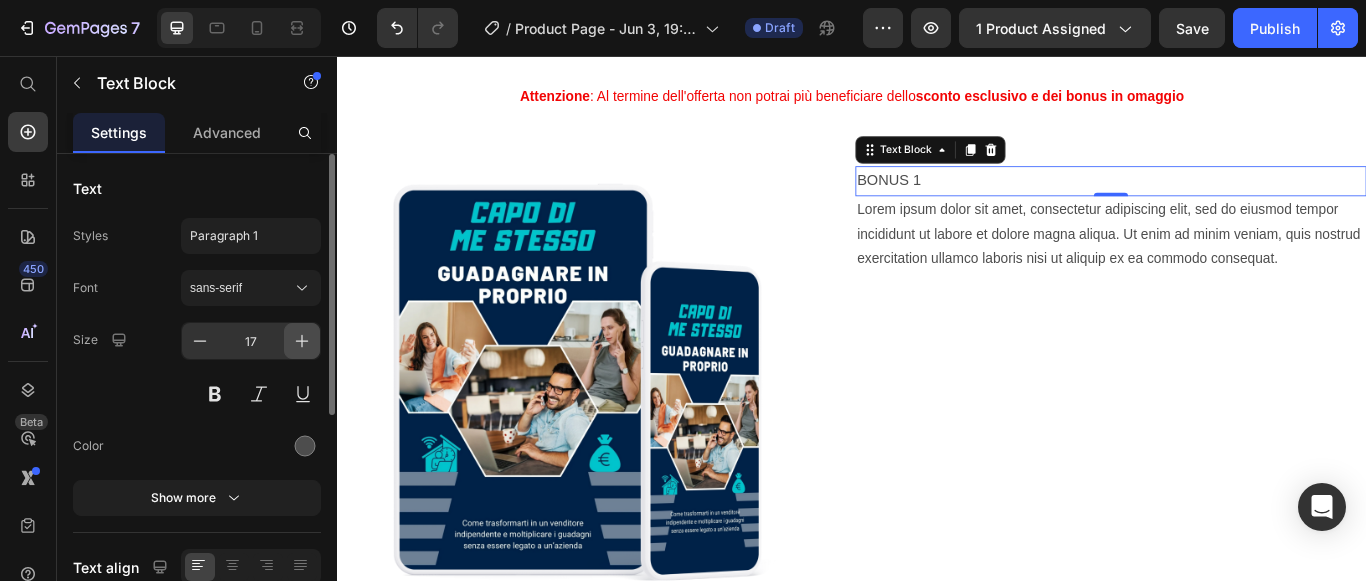 click 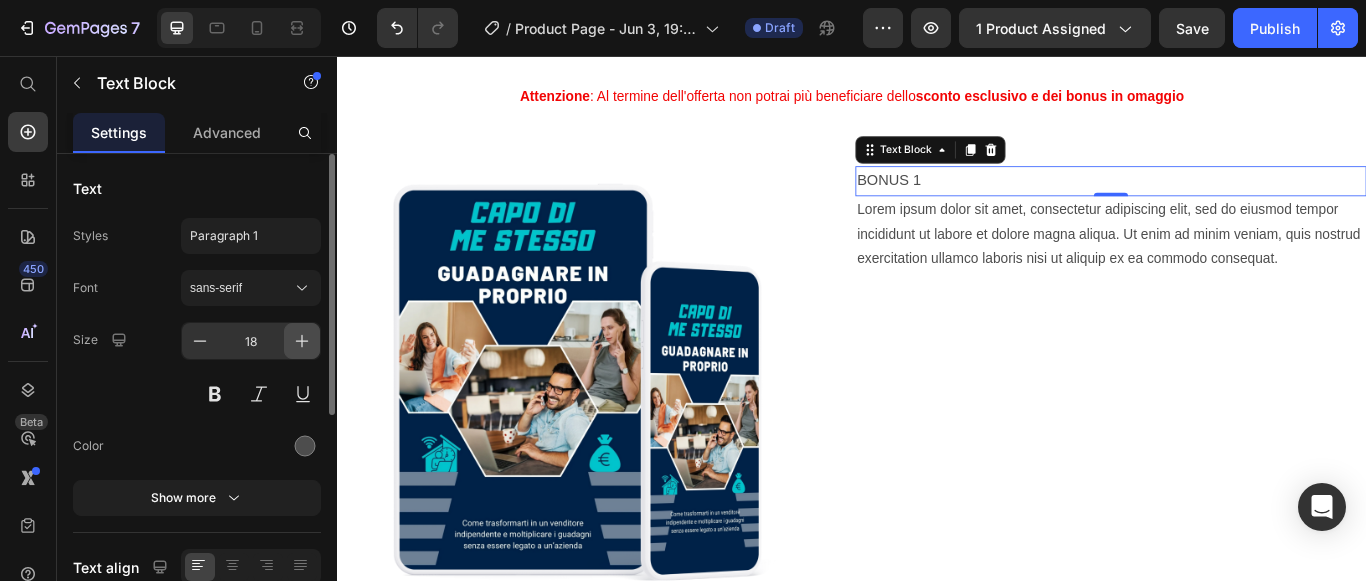 click 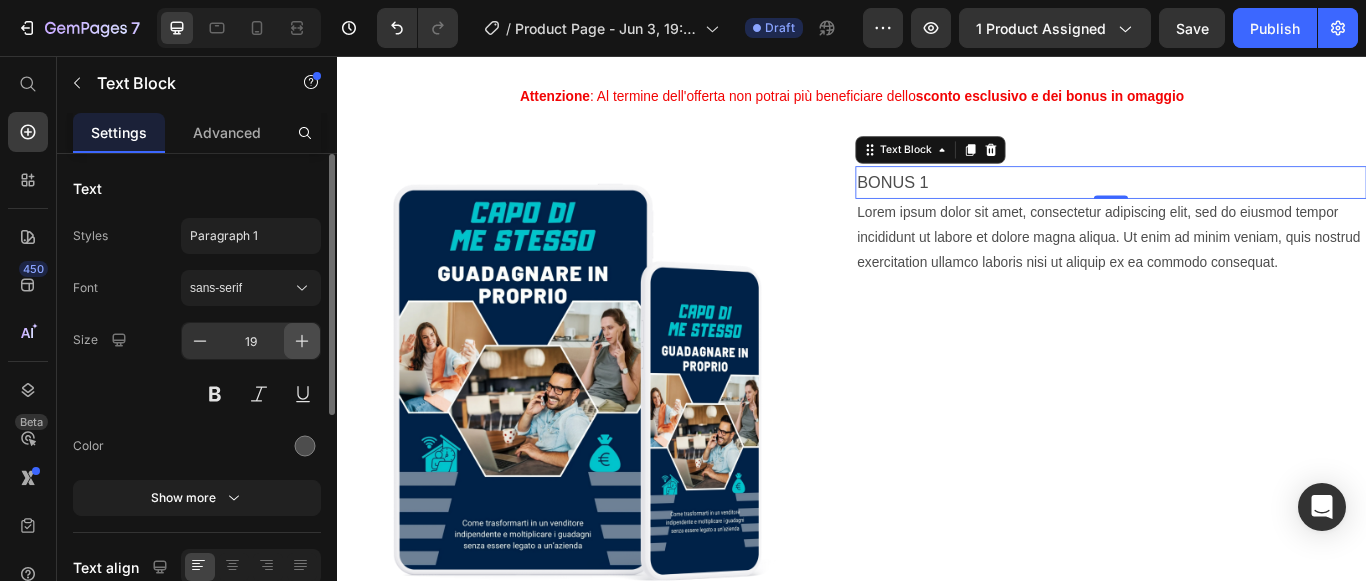 click 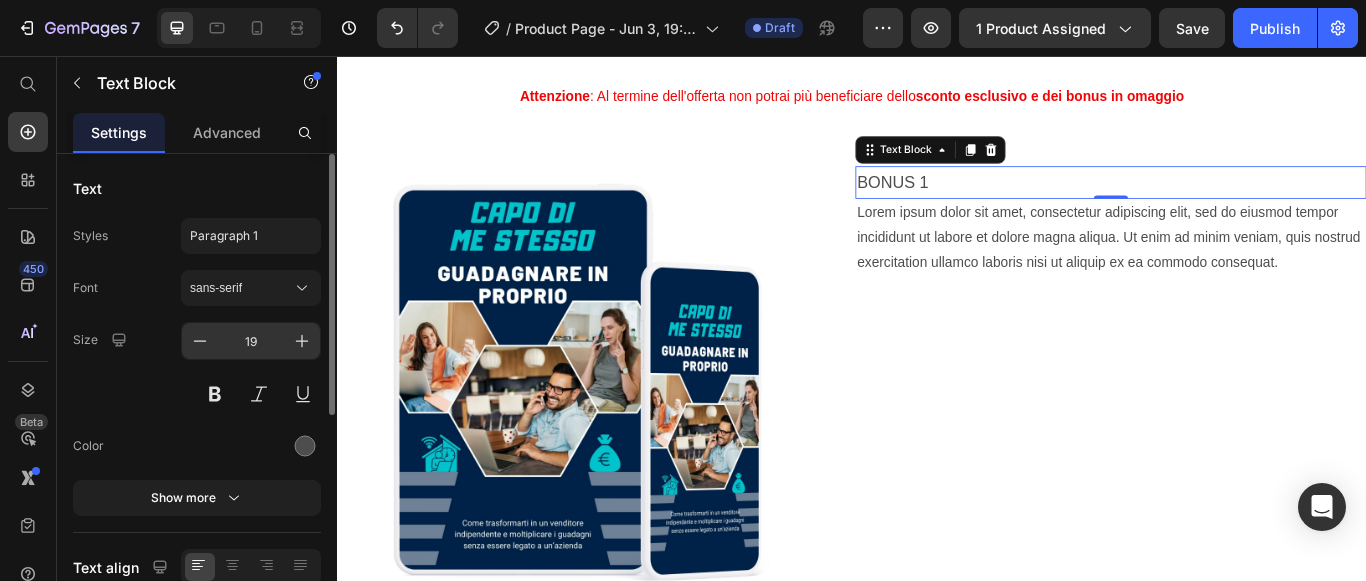type on "20" 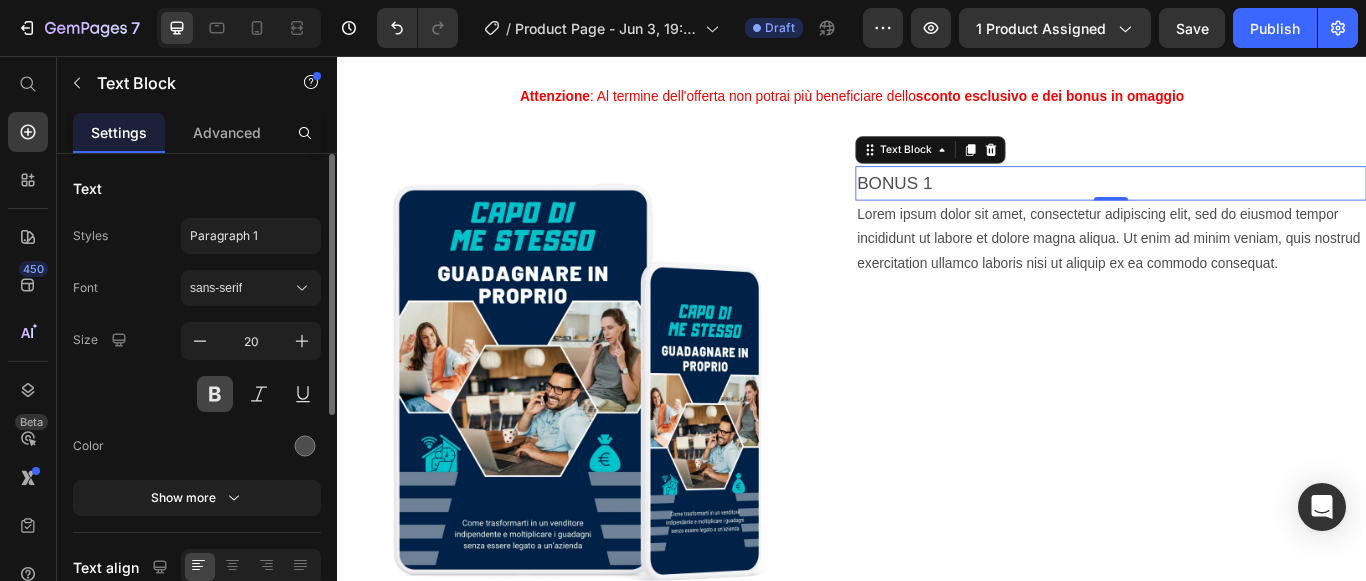 click at bounding box center [215, 394] 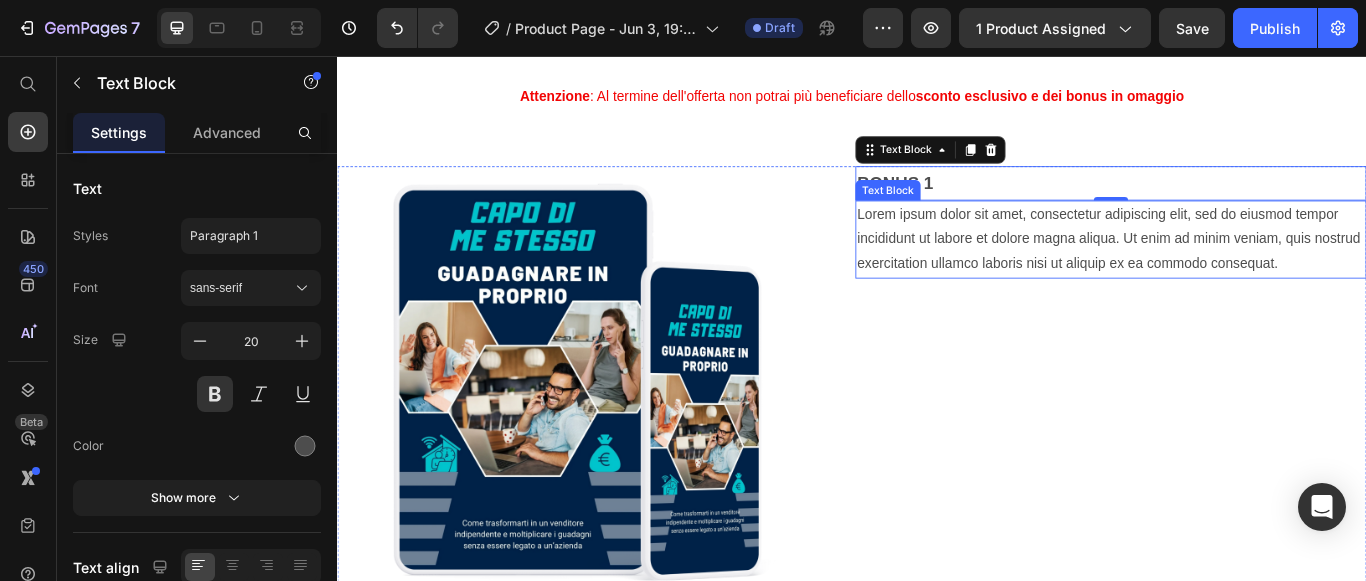 click on "Lorem ipsum dolor sit amet, consectetur adipiscing elit, sed do eiusmod tempor incididunt ut labore et dolore magna aliqua. Ut enim ad minim veniam, quis nostrud exercitation ullamco laboris nisi ut aliquip ex ea commodo consequat." at bounding box center [1239, 270] 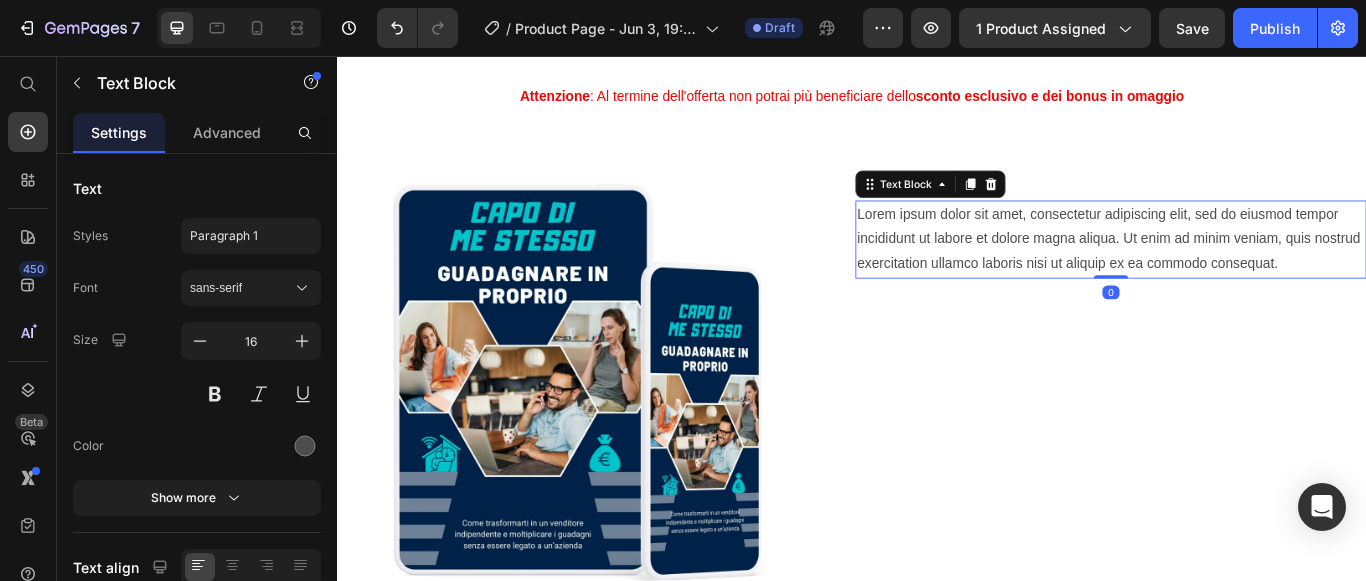 click on "Lorem ipsum dolor sit amet, consectetur adipiscing elit, sed do eiusmod tempor incididunt ut labore et dolore magna aliqua. Ut enim ad minim veniam, quis nostrud exercitation ullamco laboris nisi ut aliquip ex ea commodo consequat." at bounding box center [1239, 270] 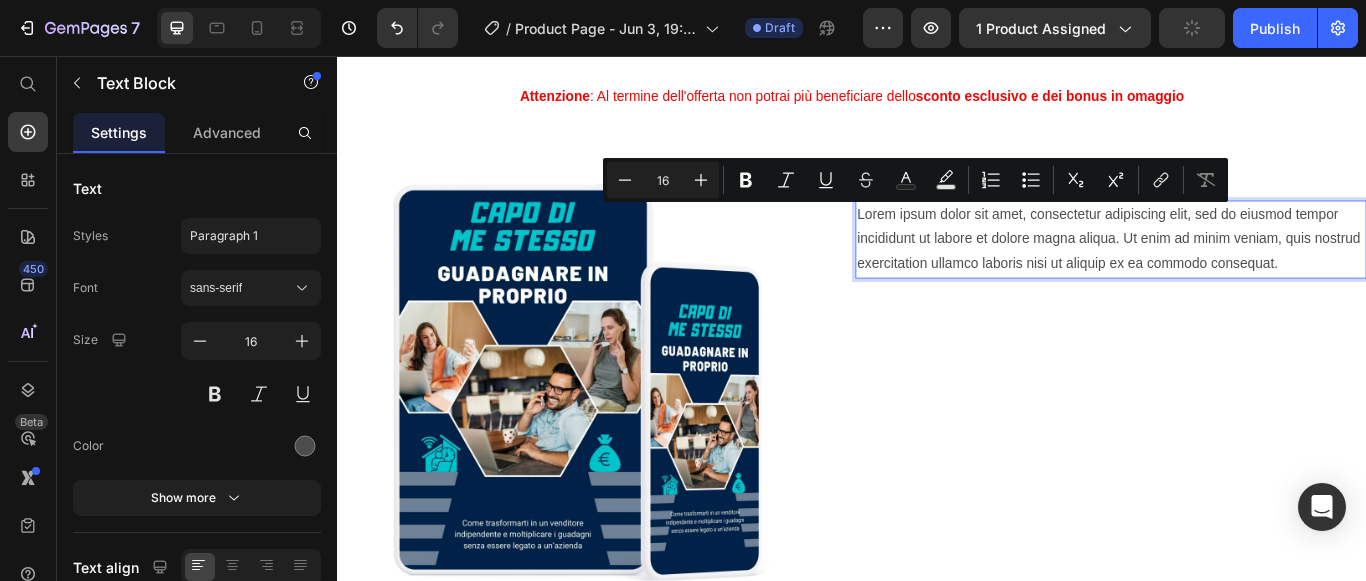 click on "Lorem ipsum dolor sit amet, consectetur adipiscing elit, sed do eiusmod tempor incididunt ut labore et dolore magna aliqua. Ut enim ad minim veniam, quis nostrud exercitation ullamco laboris nisi ut aliquip ex ea commodo consequat." at bounding box center [1239, 270] 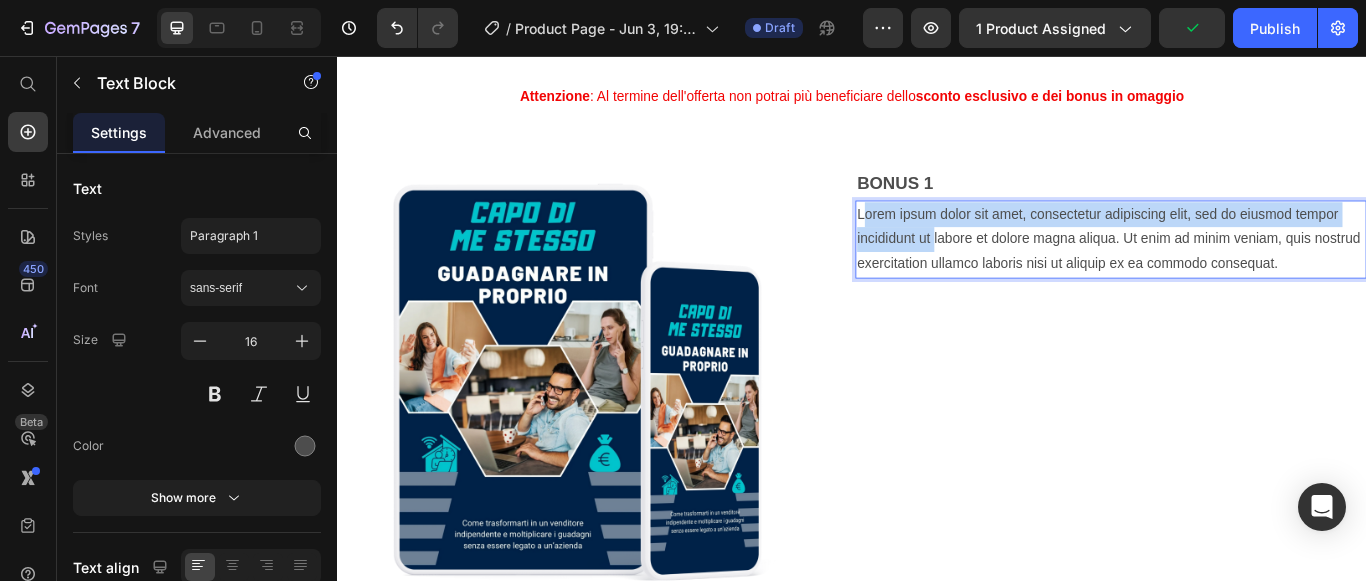 drag, startPoint x: 939, startPoint y: 240, endPoint x: 1022, endPoint y: 282, distance: 93.0215 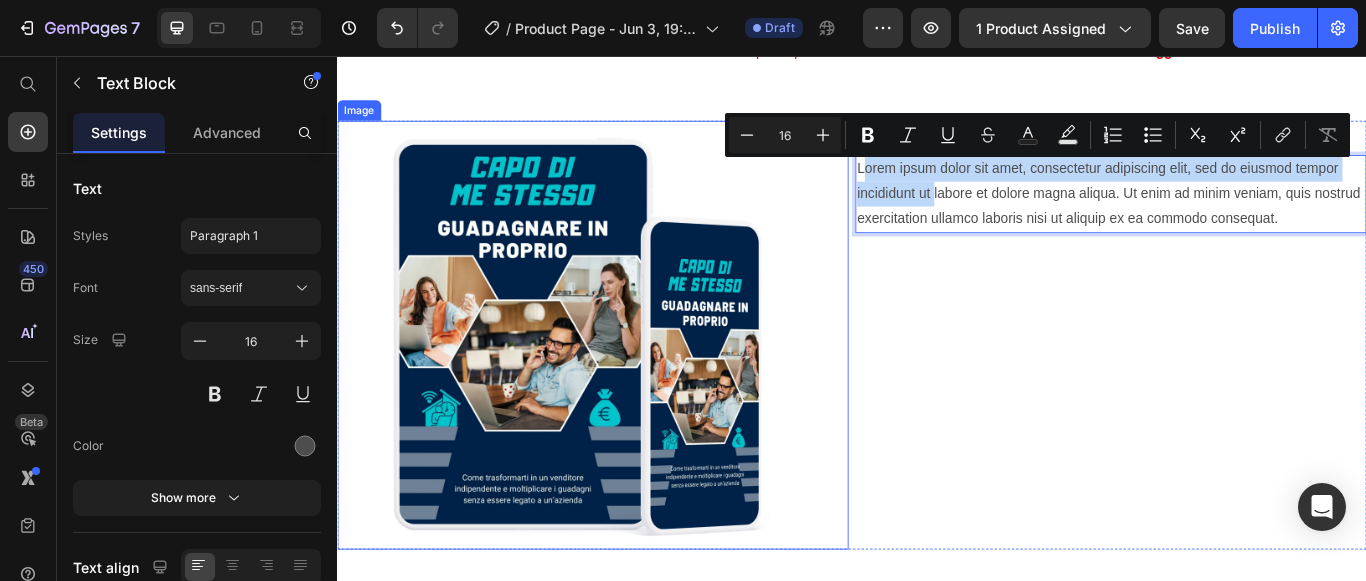 scroll, scrollTop: 4709, scrollLeft: 0, axis: vertical 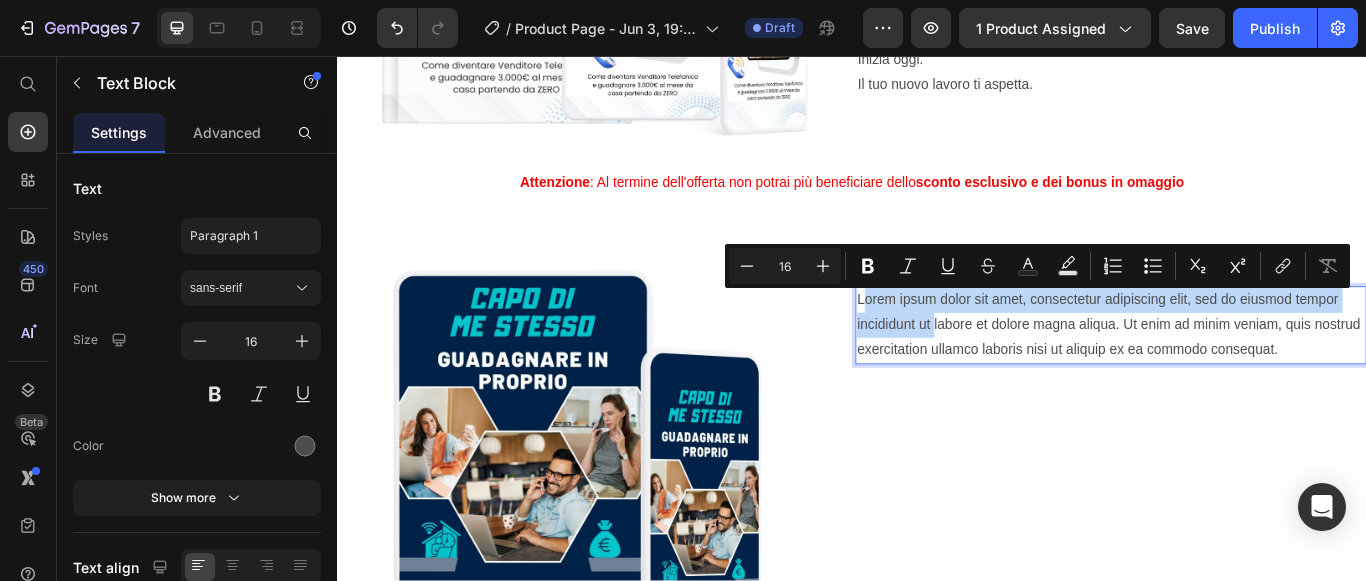 click on "Lorem ipsum dolor sit amet, consectetur adipiscing elit, sed do eiusmod tempor incididunt ut labore et dolore magna aliqua. Ut enim ad minim veniam, quis nostrud exercitation ullamco laboris nisi ut aliquip ex ea commodo consequat." at bounding box center (1239, 370) 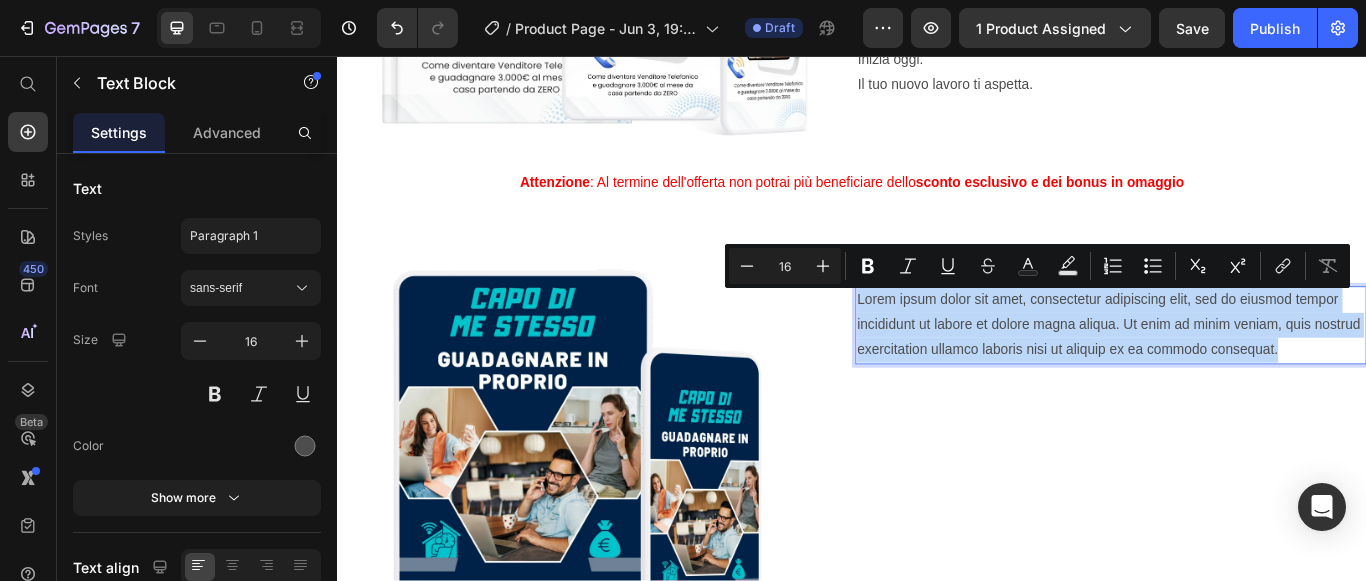drag, startPoint x: 938, startPoint y: 337, endPoint x: 1500, endPoint y: 405, distance: 566.09894 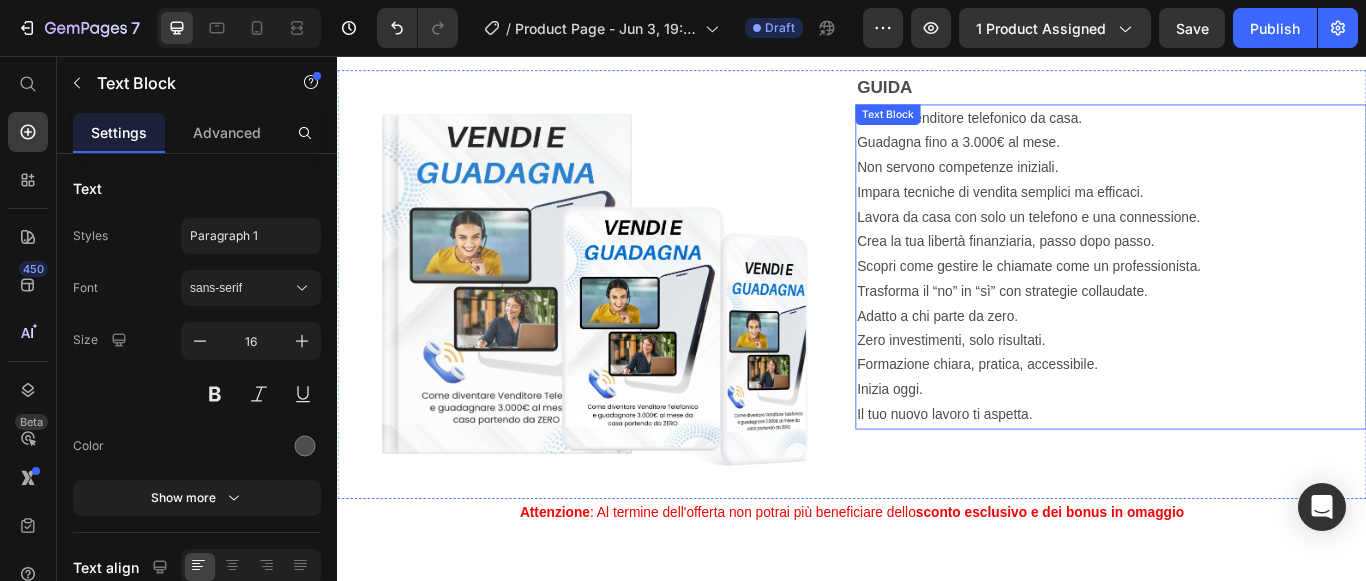 scroll, scrollTop: 4009, scrollLeft: 0, axis: vertical 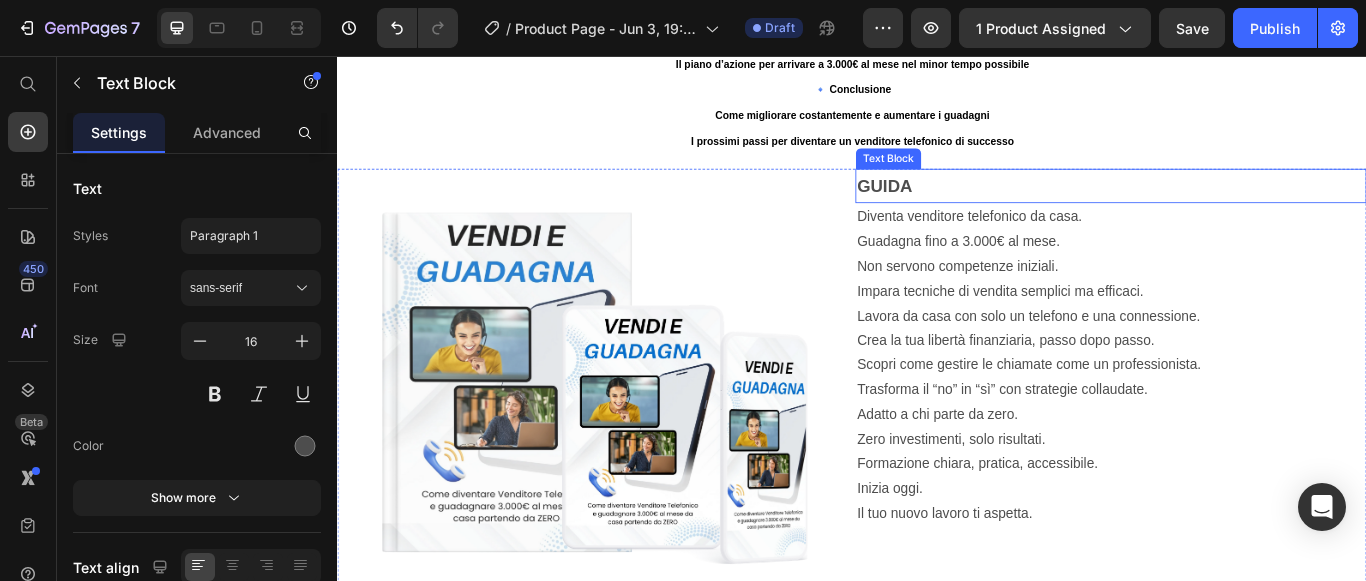click on "GUIDA" at bounding box center [1239, 208] 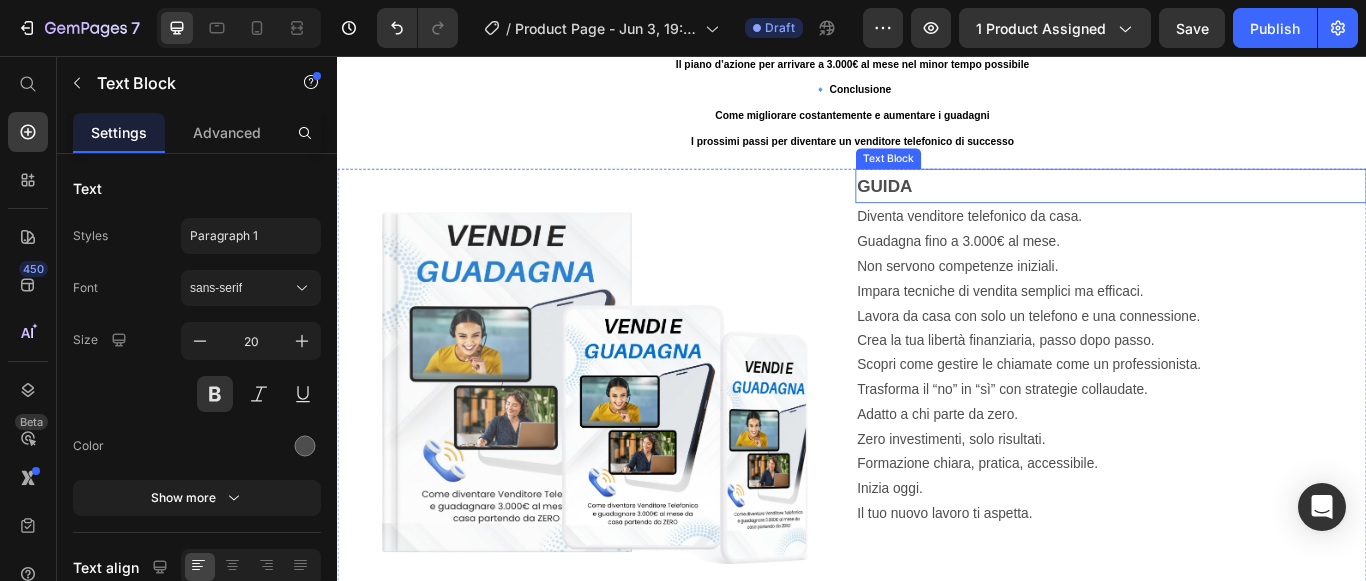 scroll, scrollTop: 0, scrollLeft: 0, axis: both 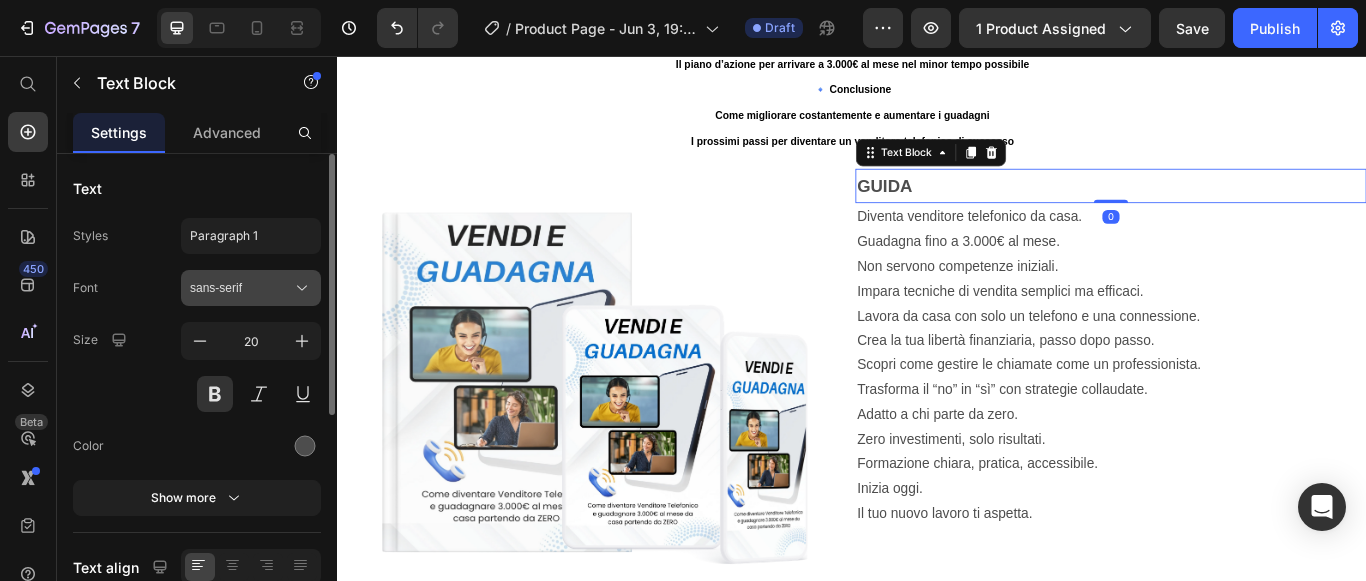 click on "sans-serif" at bounding box center [251, 288] 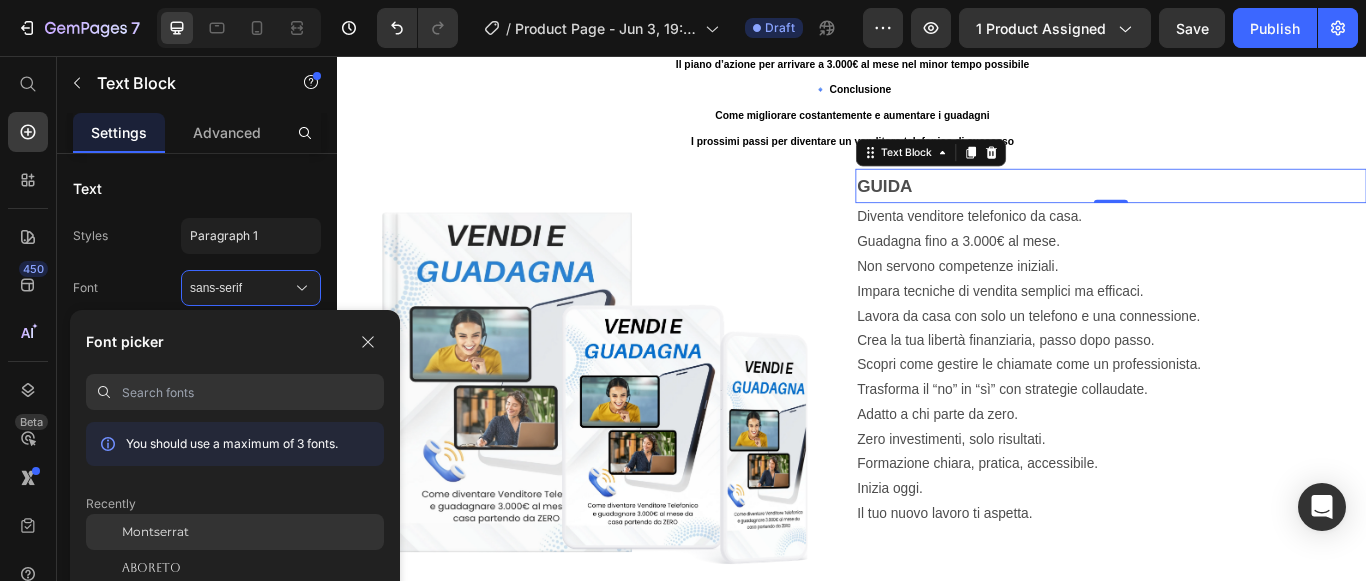 click on "Montserrat" 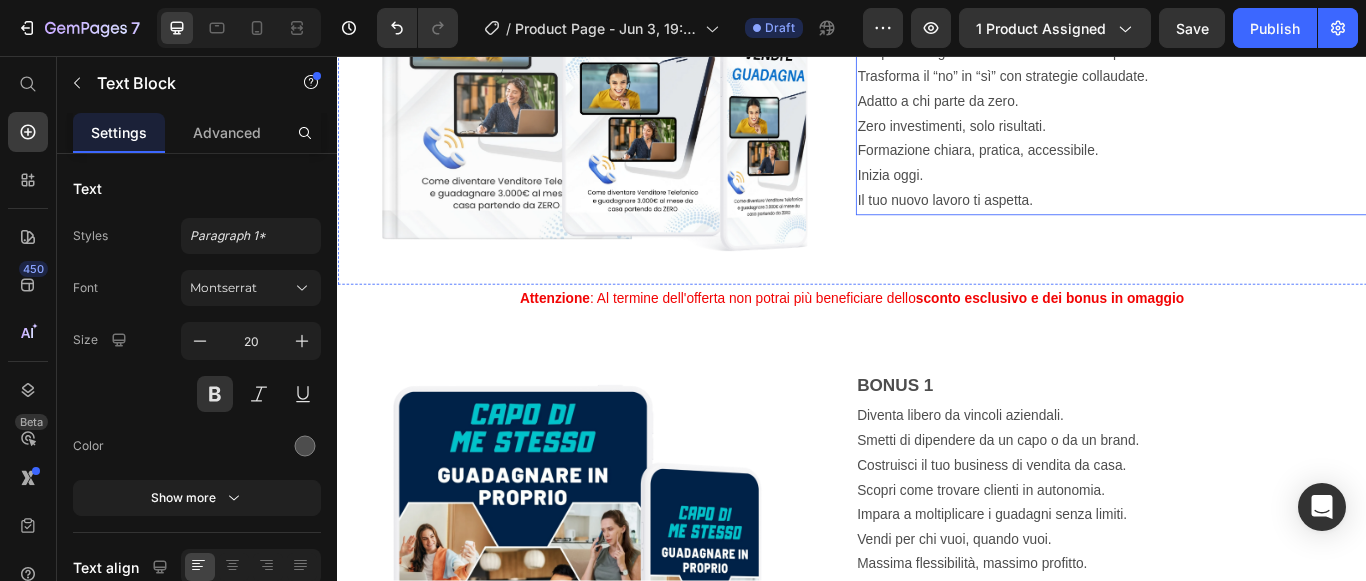 scroll, scrollTop: 4409, scrollLeft: 0, axis: vertical 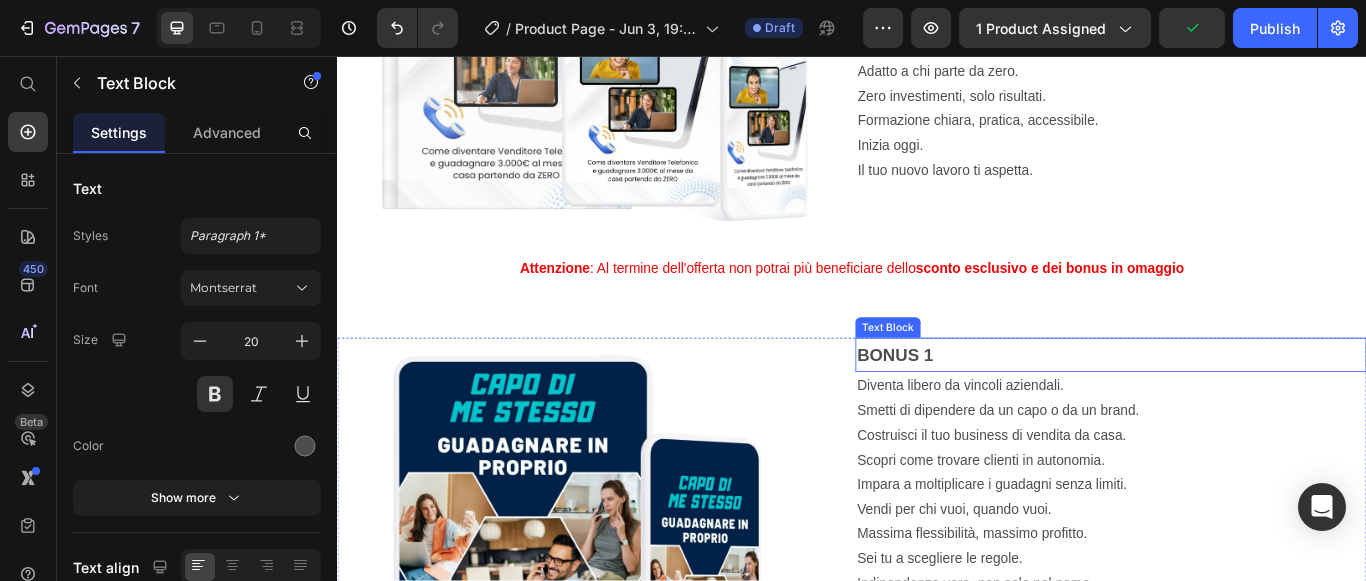 click on "BONUS 1" at bounding box center (1239, 405) 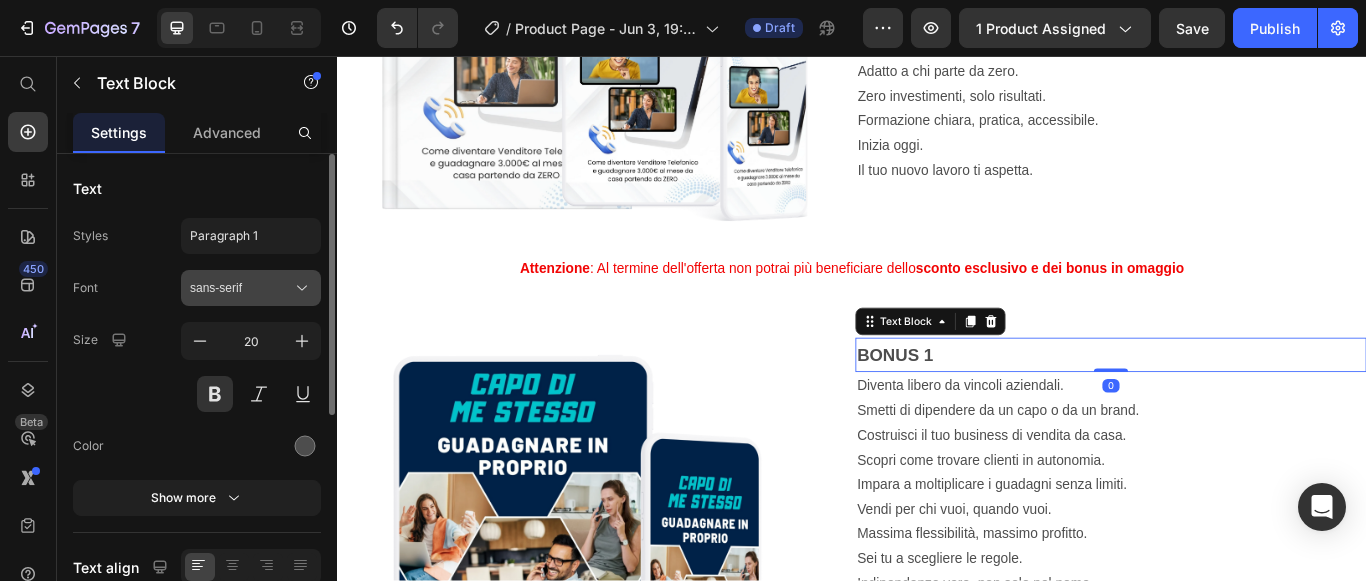 click on "sans-serif" at bounding box center (241, 288) 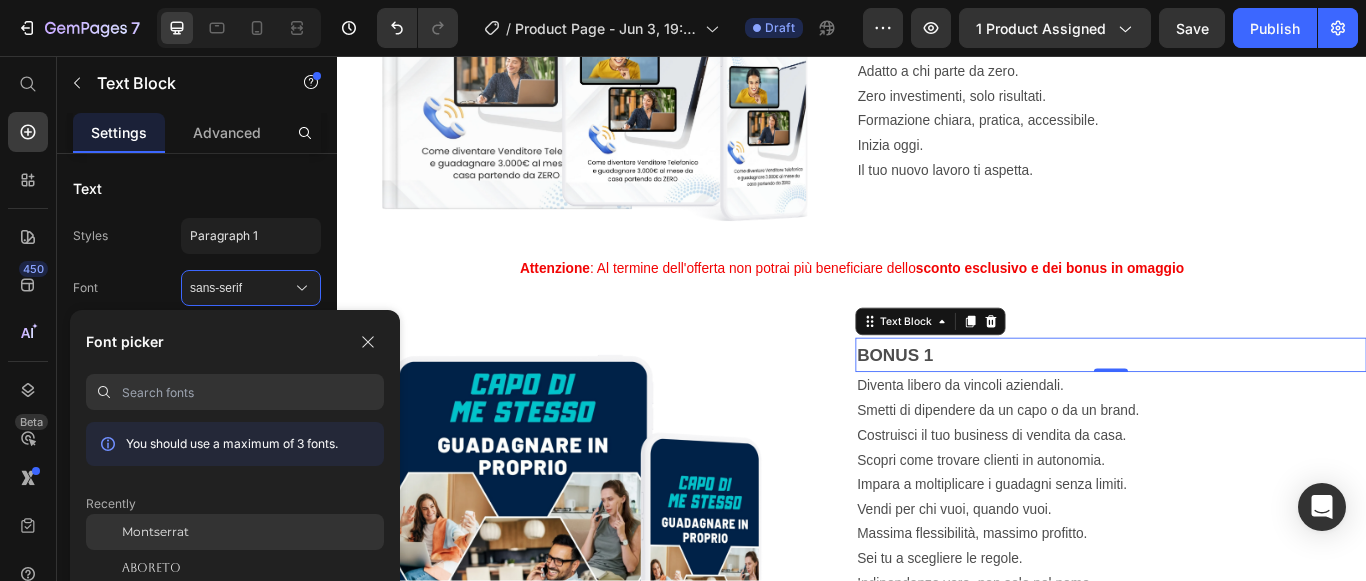 click on "Montserrat" at bounding box center (155, 532) 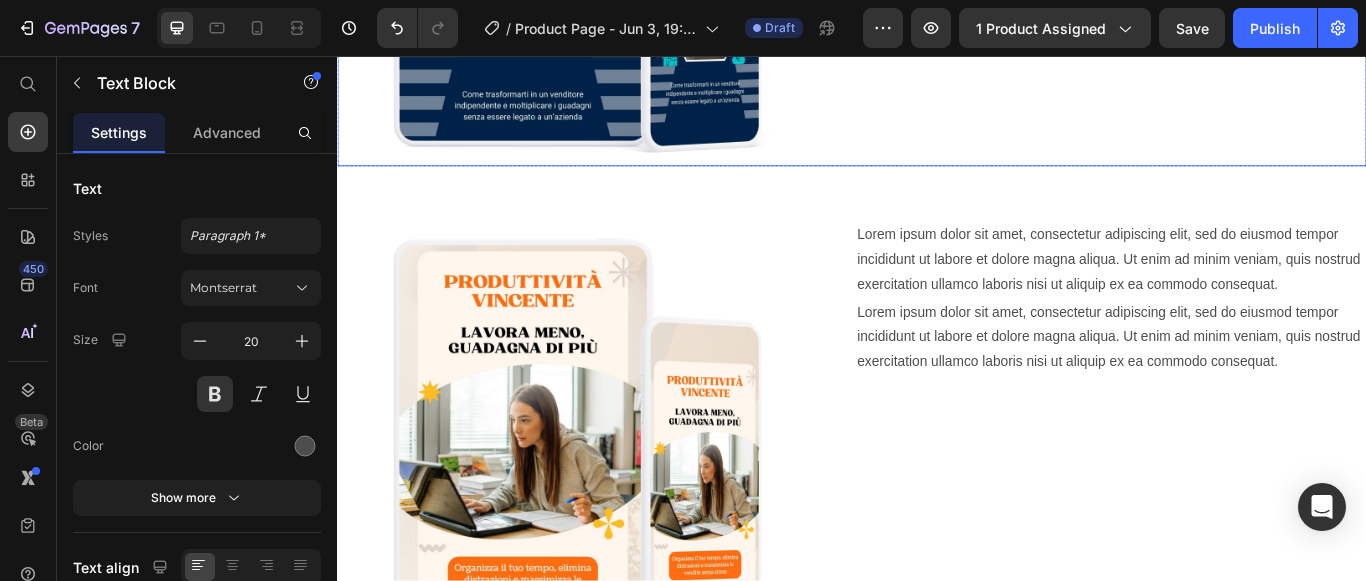 scroll, scrollTop: 5209, scrollLeft: 0, axis: vertical 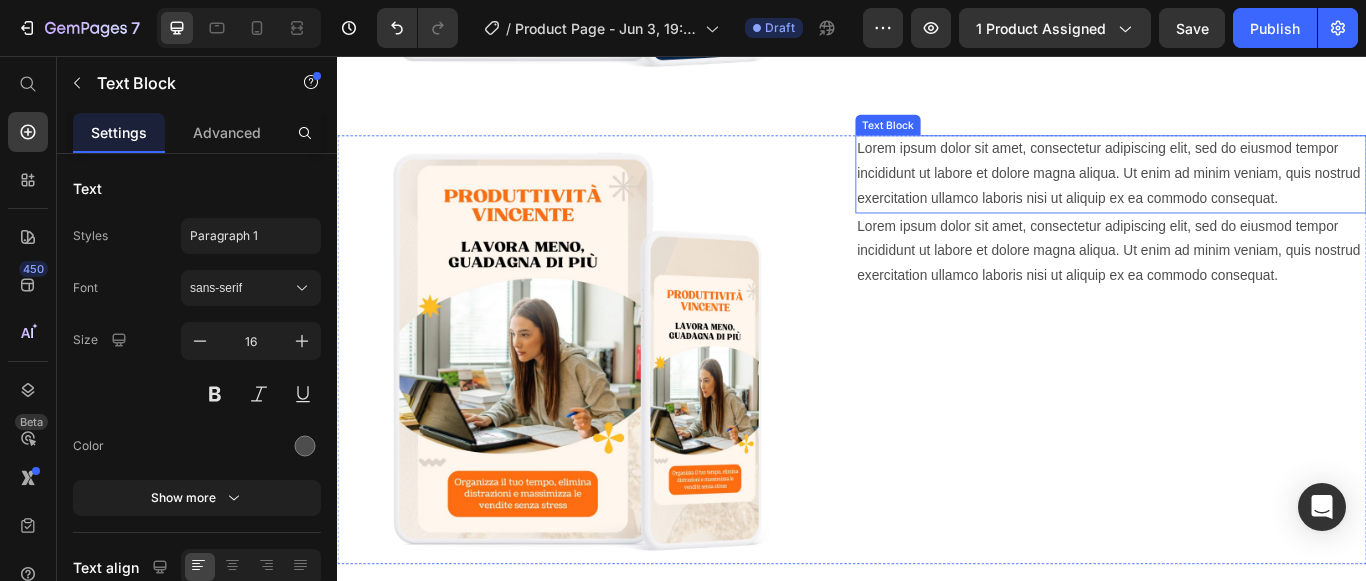 click on "Lorem ipsum dolor sit amet, consectetur adipiscing elit, sed do eiusmod tempor incididunt ut labore et dolore magna aliqua. Ut enim ad minim veniam, quis nostrud exercitation ullamco laboris nisi ut aliquip ex ea commodo consequat." at bounding box center [1239, 194] 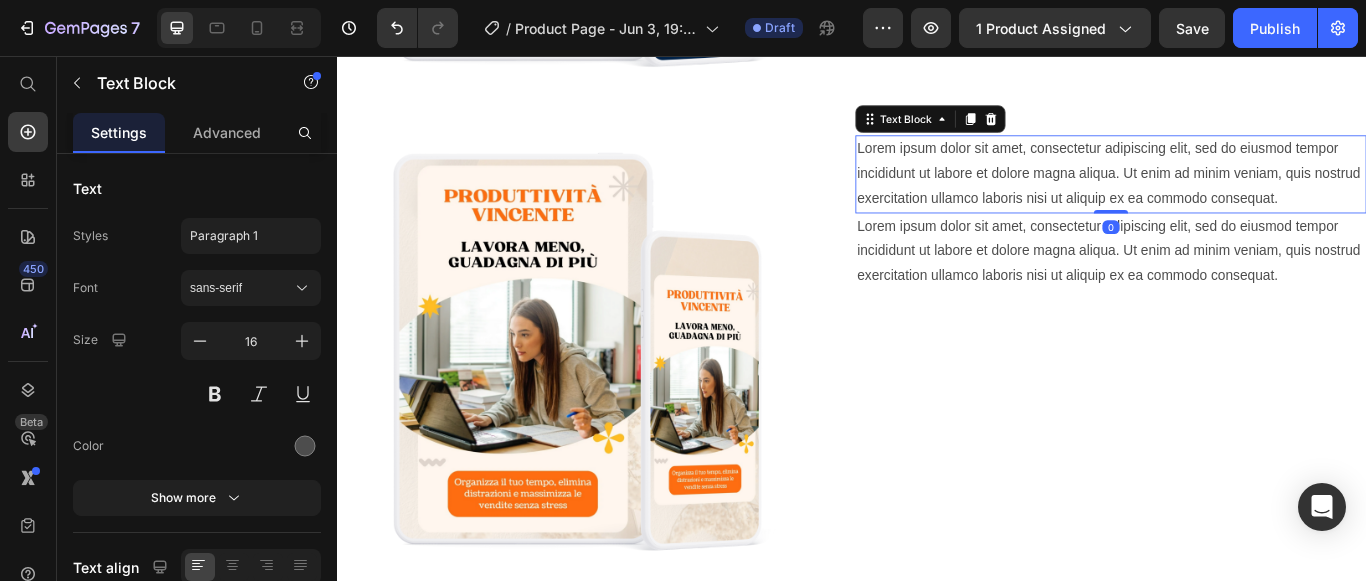 click on "Lorem ipsum dolor sit amet, consectetur adipiscing elit, sed do eiusmod tempor incididunt ut labore et dolore magna aliqua. Ut enim ad minim veniam, quis nostrud exercitation ullamco laboris nisi ut aliquip ex ea commodo consequat." at bounding box center [1239, 194] 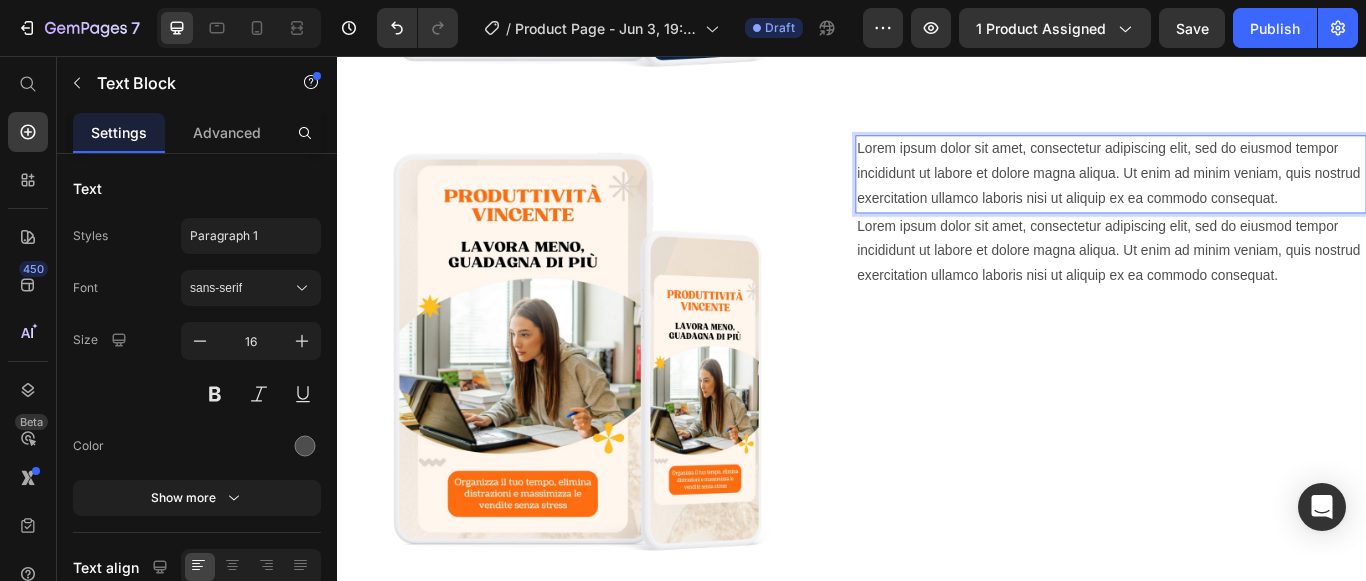 click on "Lorem ipsum dolor sit amet, consectetur adipiscing elit, sed do eiusmod tempor incididunt ut labore et dolore magna aliqua. Ut enim ad minim veniam, quis nostrud exercitation ullamco laboris nisi ut aliquip ex ea commodo consequat." at bounding box center (1239, 194) 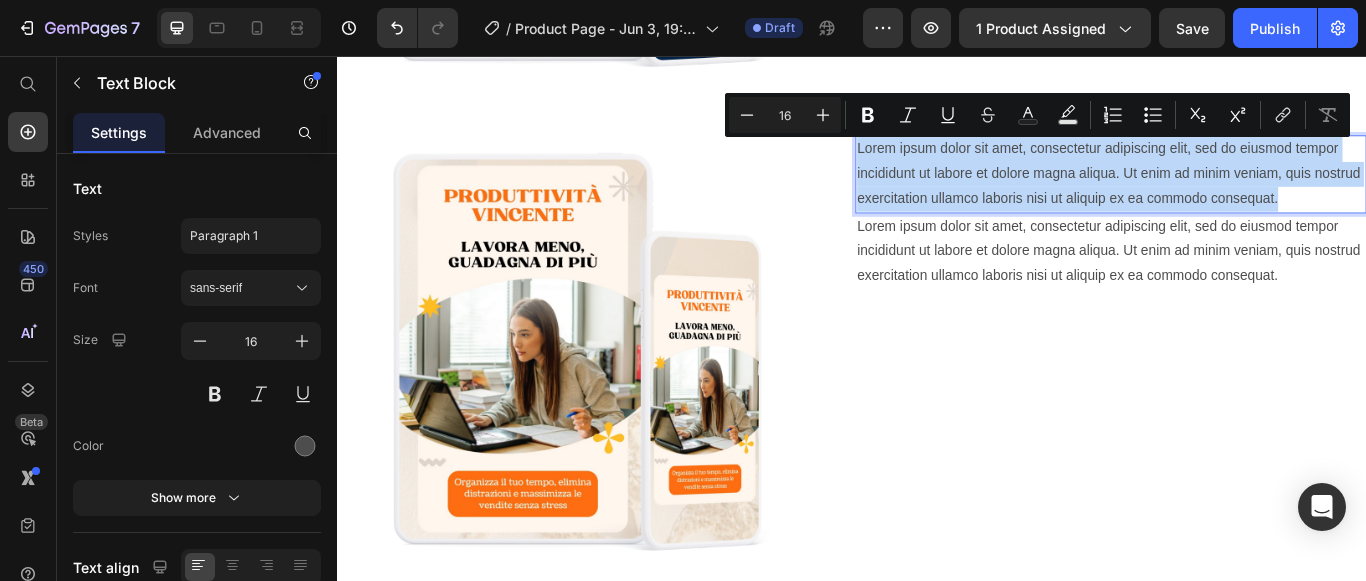 drag, startPoint x: 938, startPoint y: 164, endPoint x: 1483, endPoint y: 222, distance: 548.0776 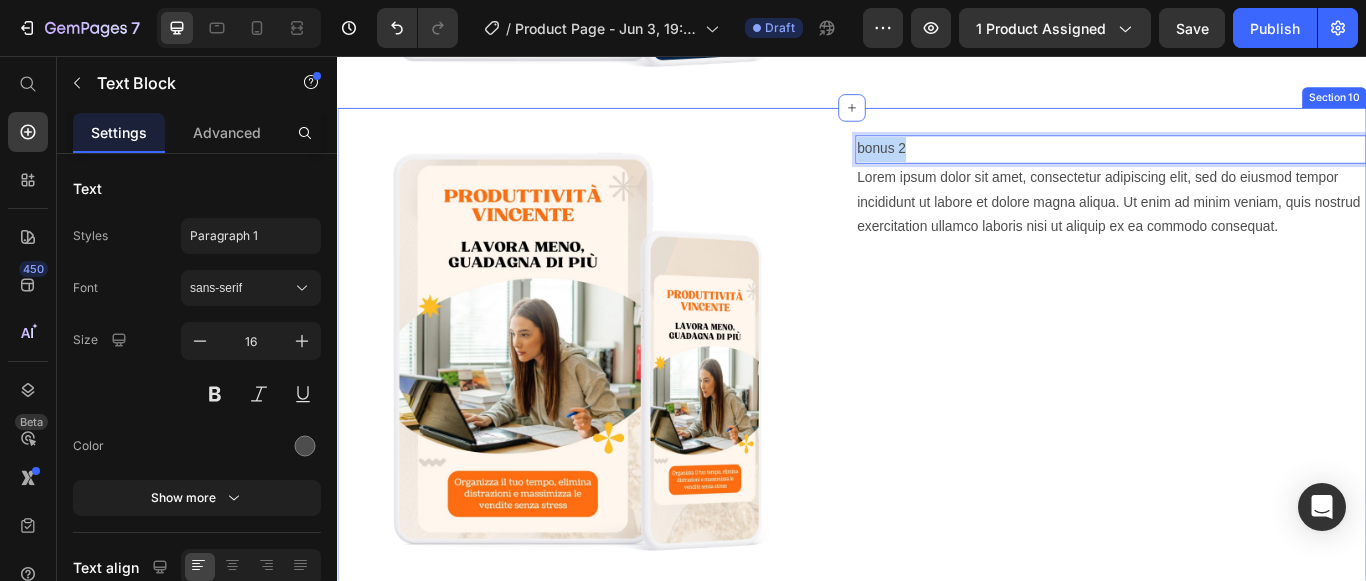 drag, startPoint x: 1002, startPoint y: 151, endPoint x: 937, endPoint y: 148, distance: 65.06919 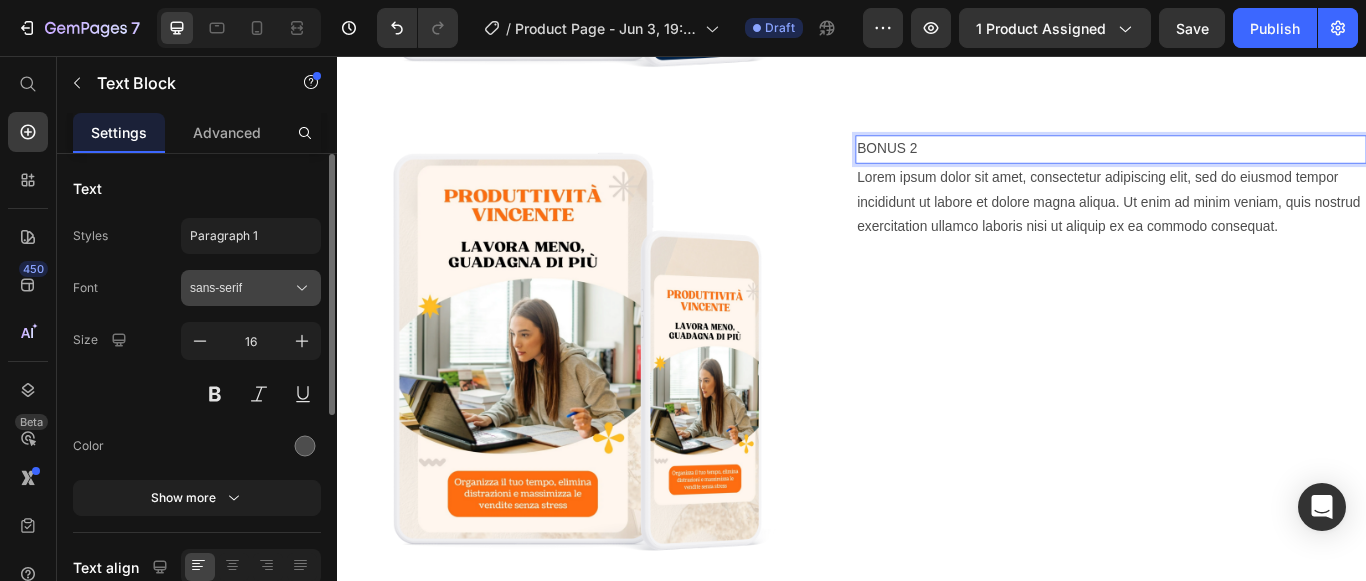 click 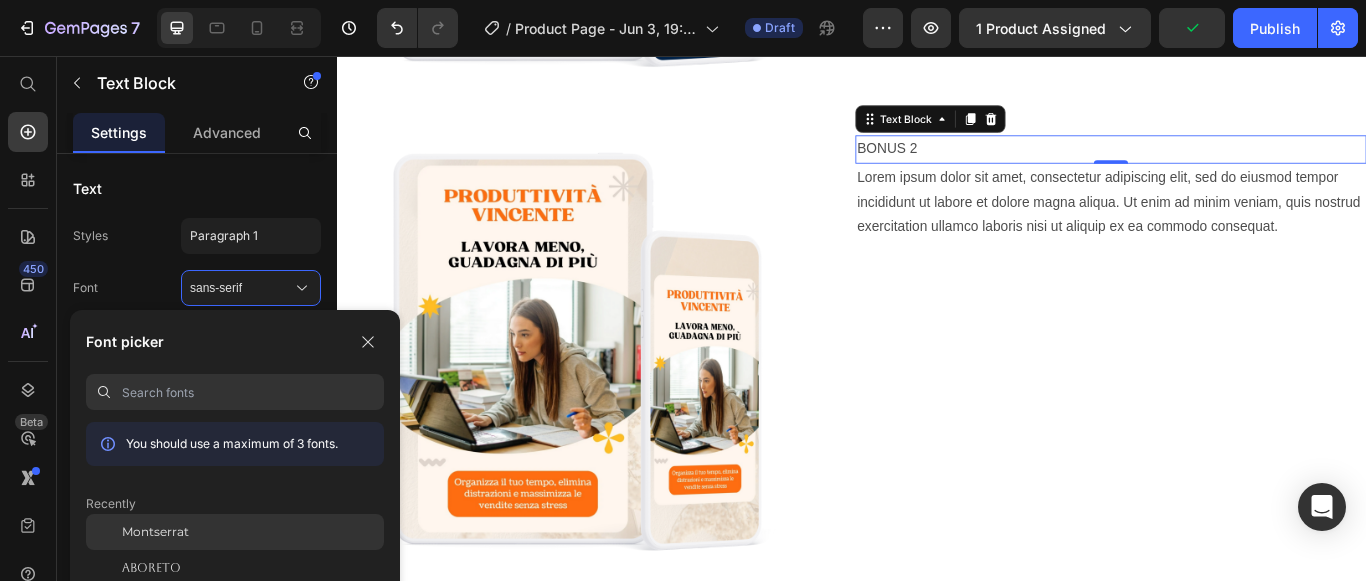 click on "Montserrat" 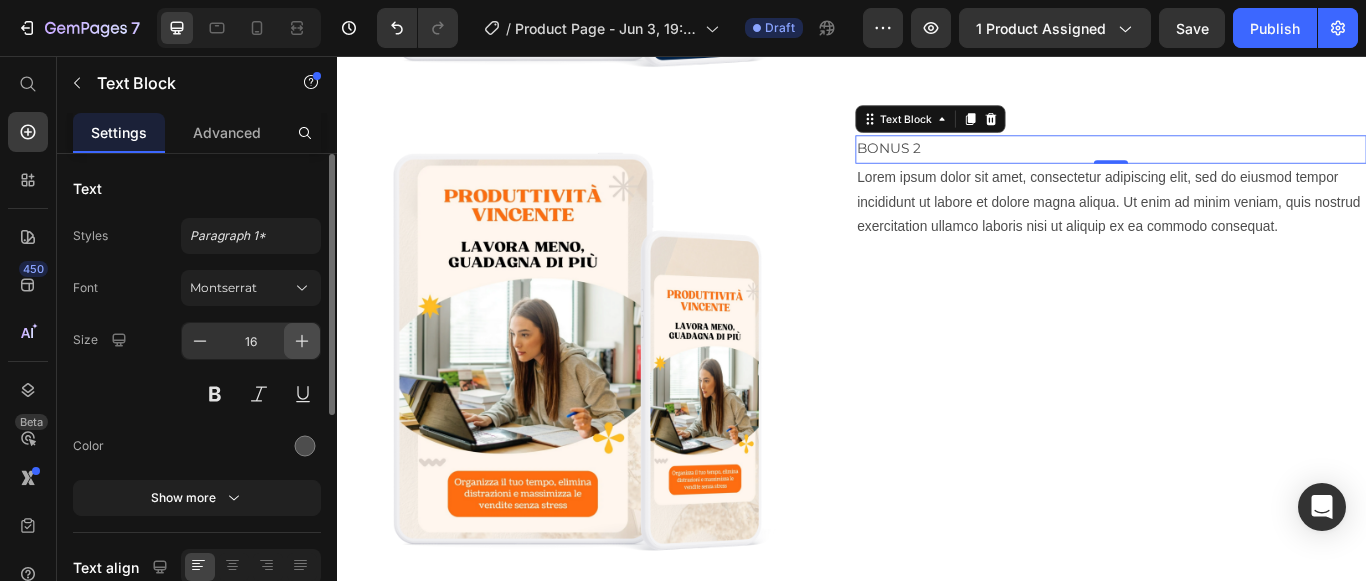 click 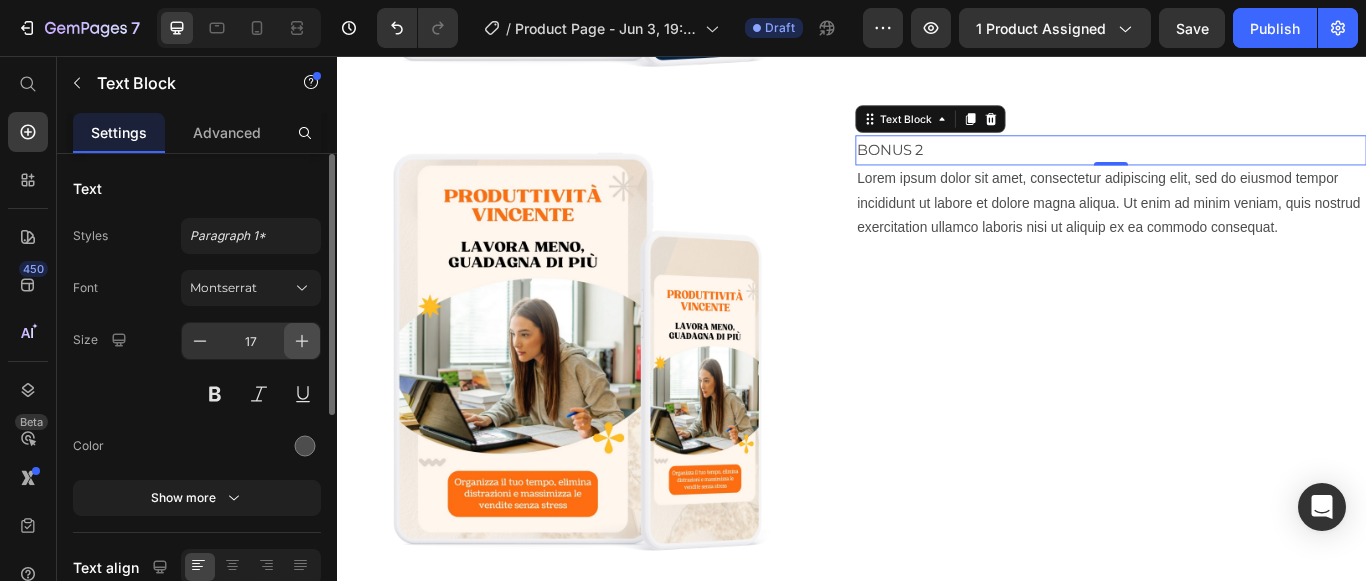 click 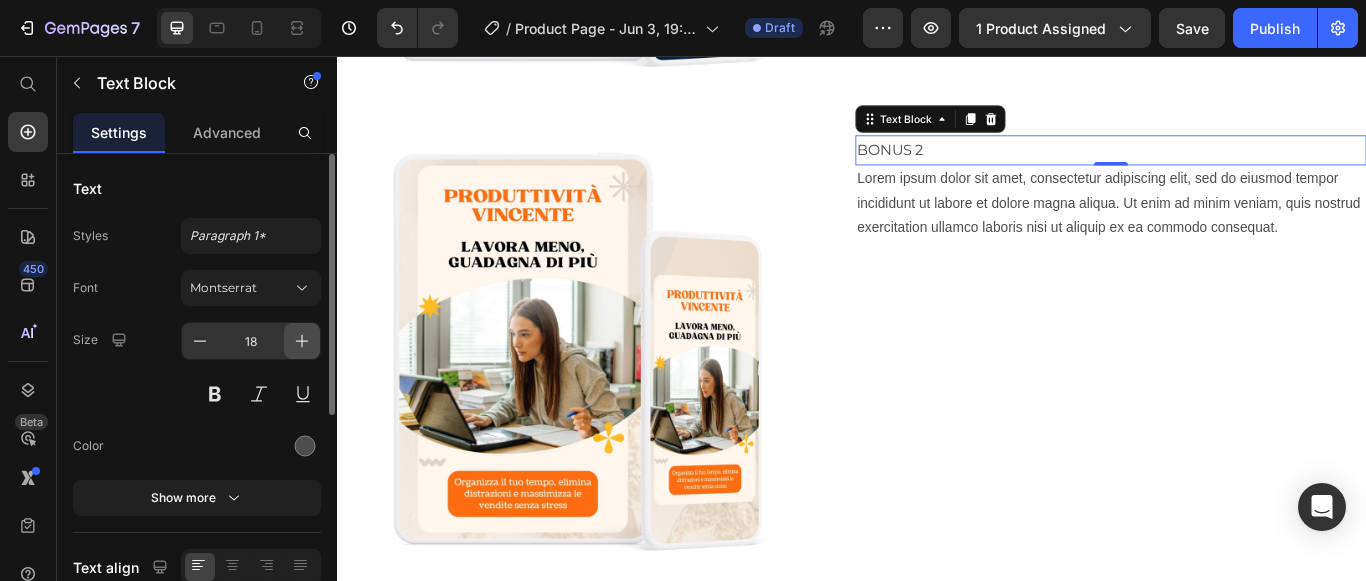 click 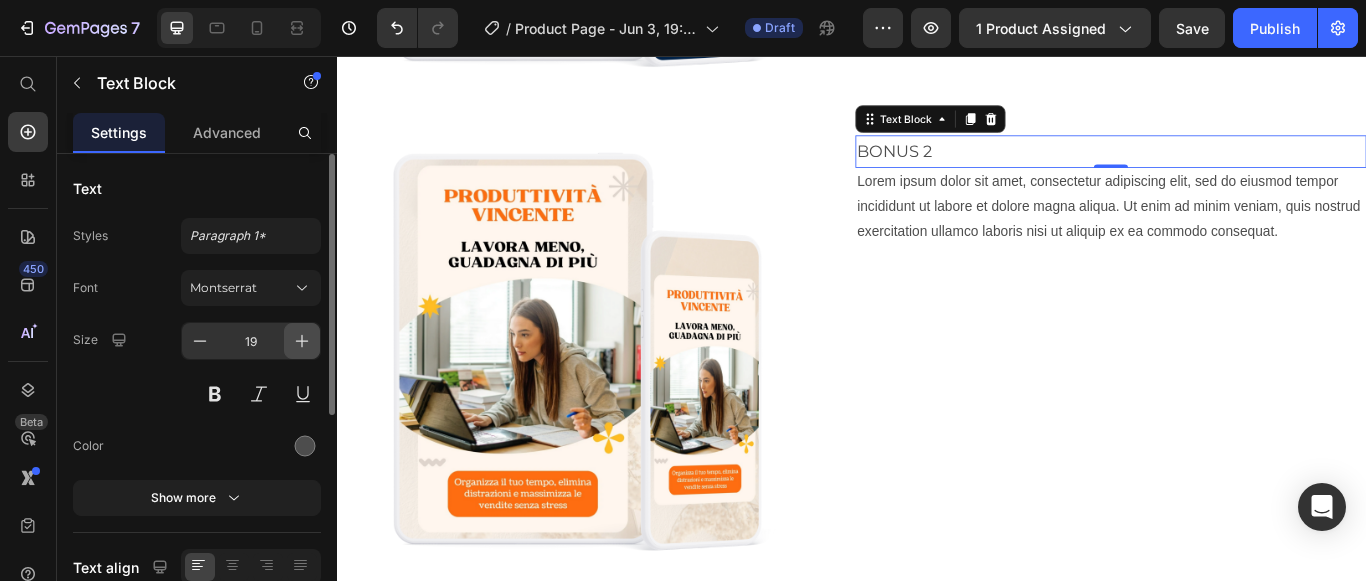 click 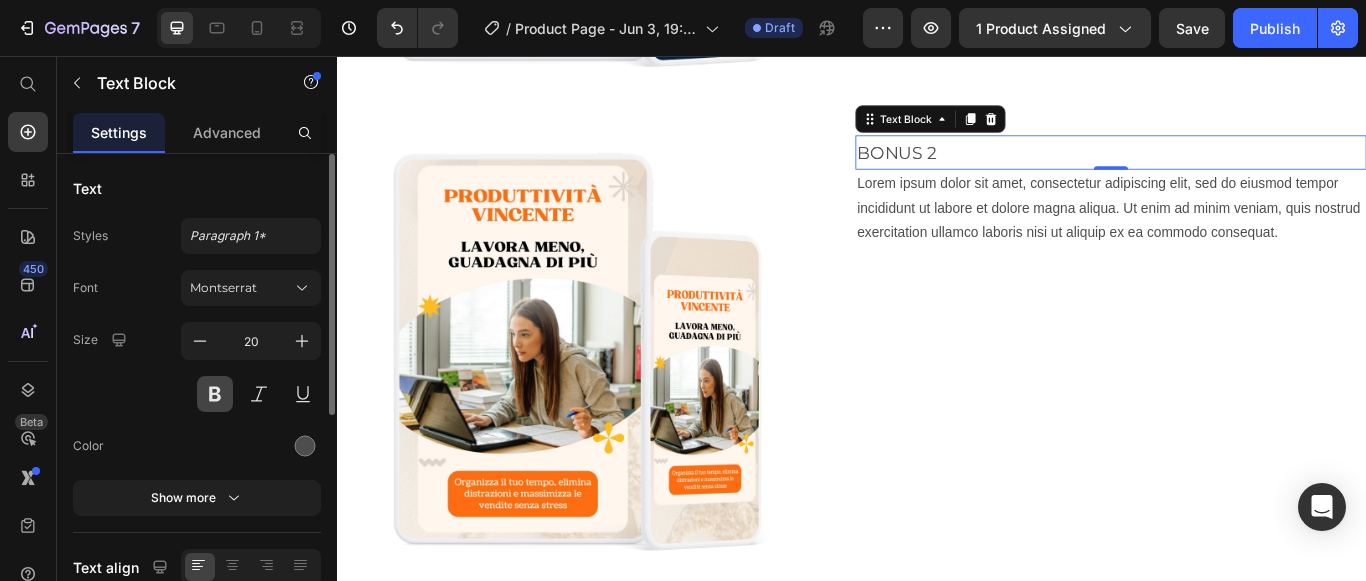 click at bounding box center [215, 394] 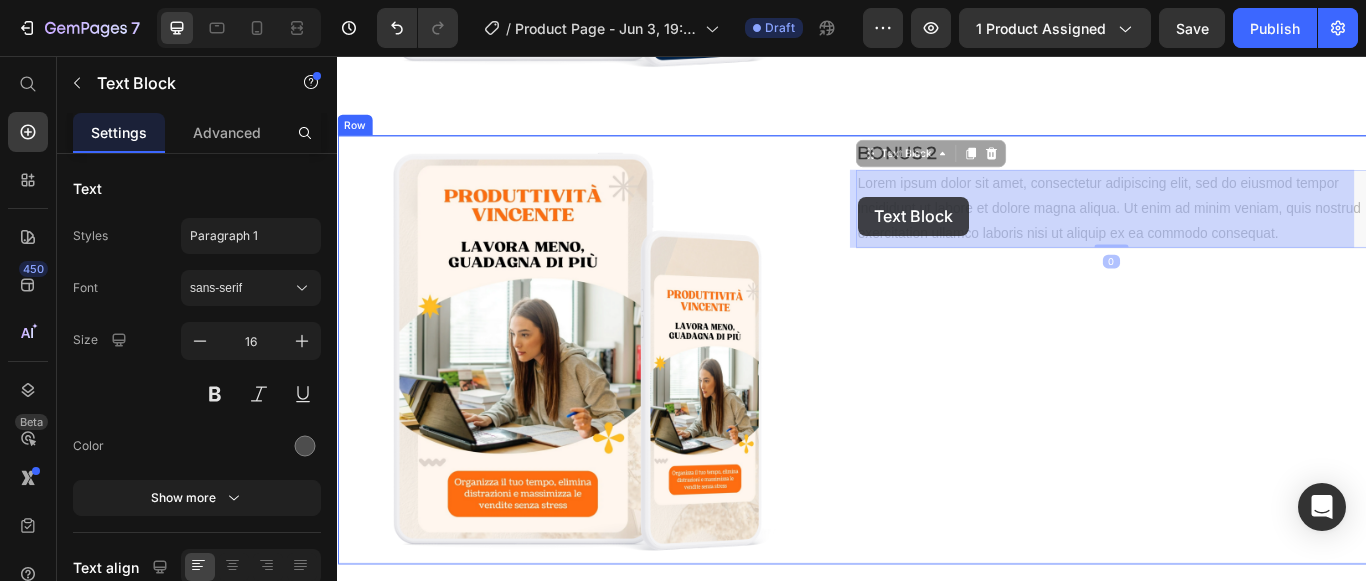 drag, startPoint x: 937, startPoint y: 204, endPoint x: 944, endPoint y: 220, distance: 17.464249 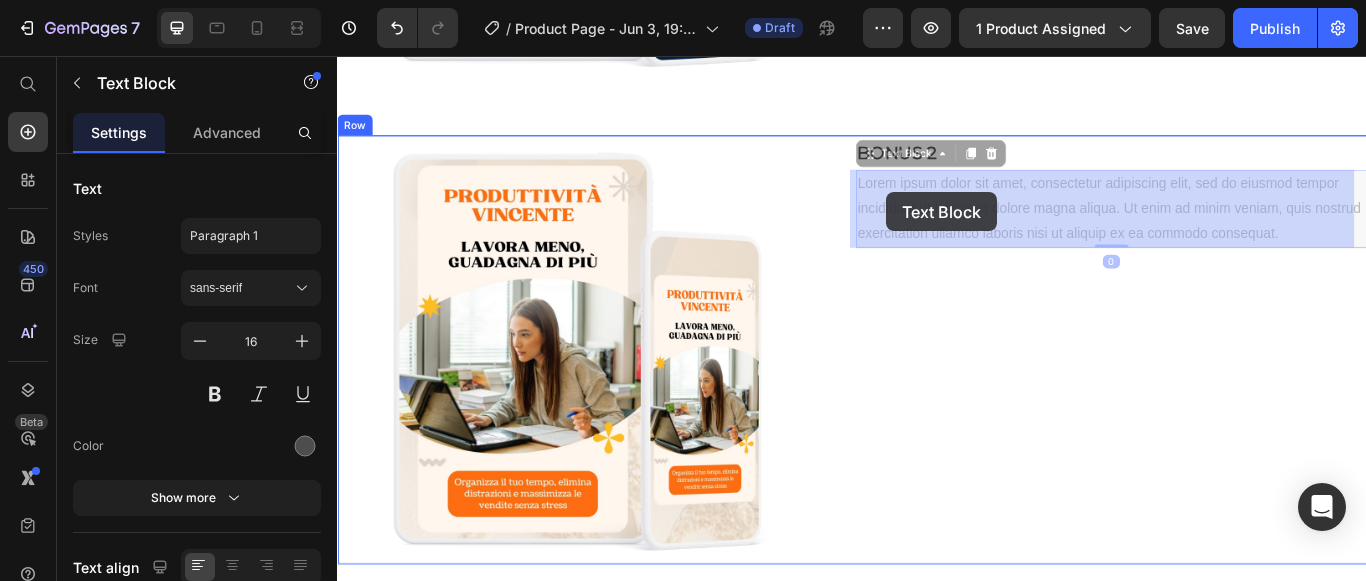 drag, startPoint x: 937, startPoint y: 205, endPoint x: 977, endPoint y: 215, distance: 41.231056 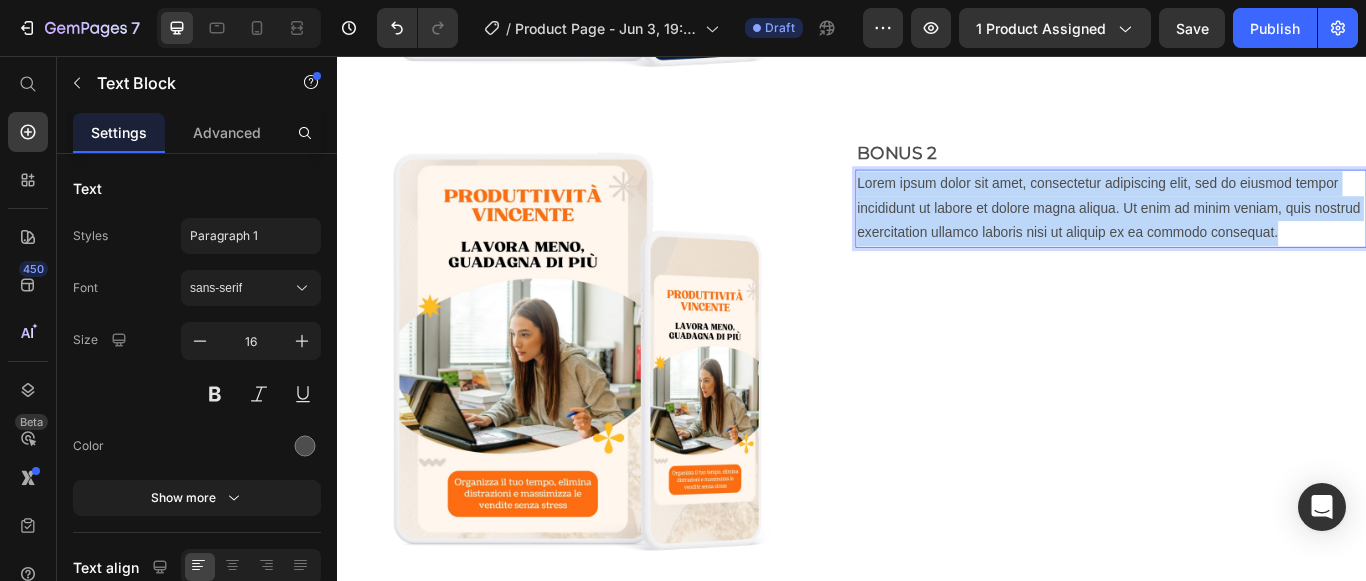 drag, startPoint x: 935, startPoint y: 205, endPoint x: 1483, endPoint y: 269, distance: 551.72455 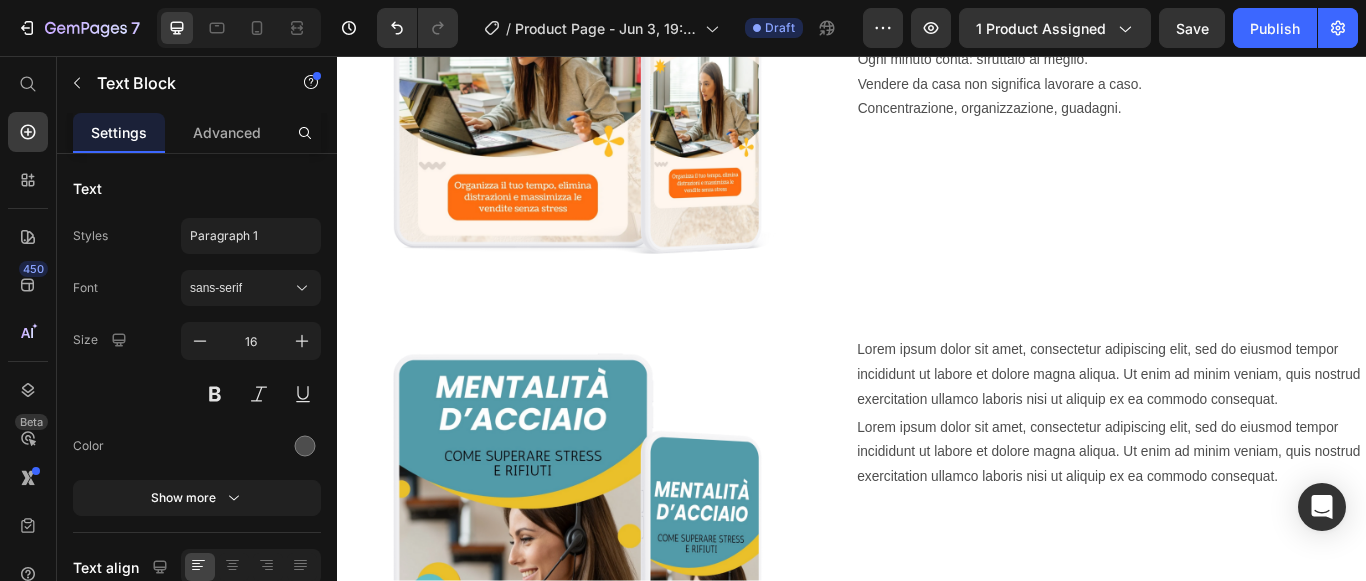 scroll, scrollTop: 5709, scrollLeft: 0, axis: vertical 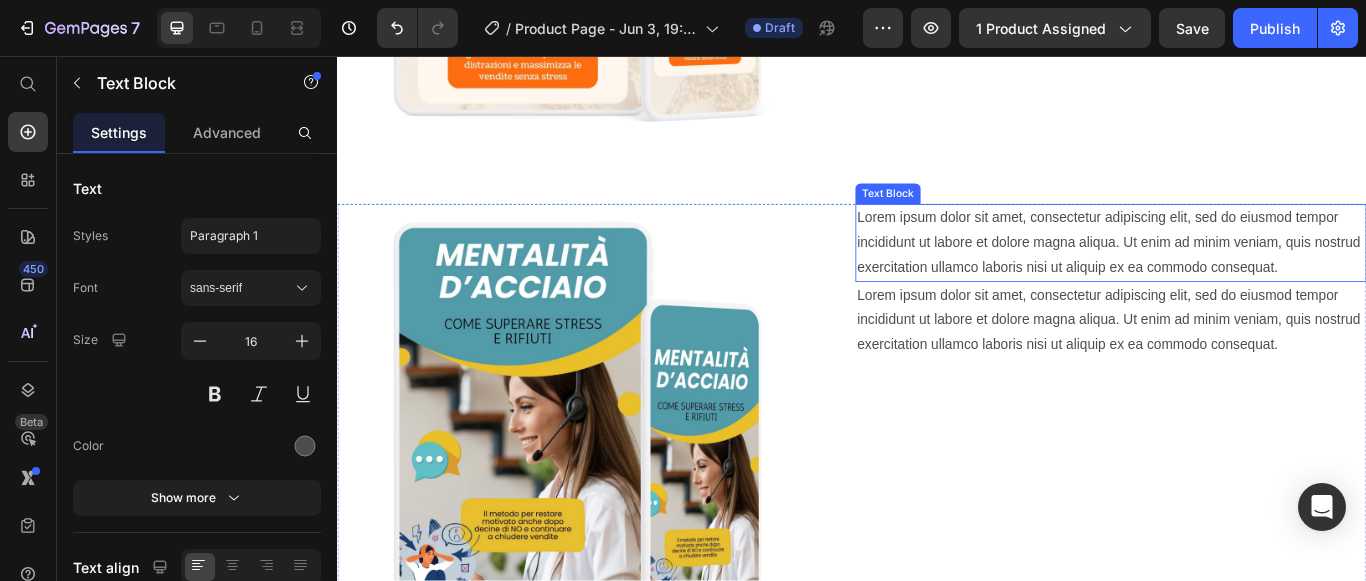 click on "Lorem ipsum dolor sit amet, consectetur adipiscing elit, sed do eiusmod tempor incididunt ut labore et dolore magna aliqua. Ut enim ad minim veniam, quis nostrud exercitation ullamco laboris nisi ut aliquip ex ea commodo consequat." at bounding box center (1239, 274) 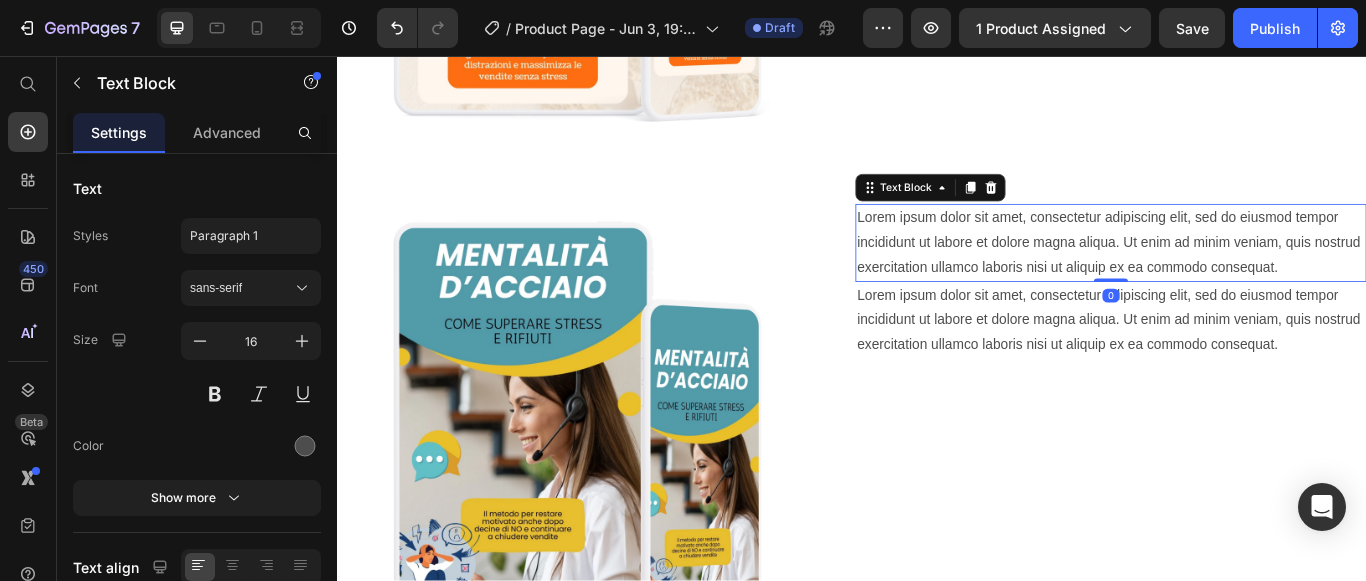 click on "Lorem ipsum dolor sit amet, consectetur adipiscing elit, sed do eiusmod tempor incididunt ut labore et dolore magna aliqua. Ut enim ad minim veniam, quis nostrud exercitation ullamco laboris nisi ut aliquip ex ea commodo consequat." at bounding box center [1239, 274] 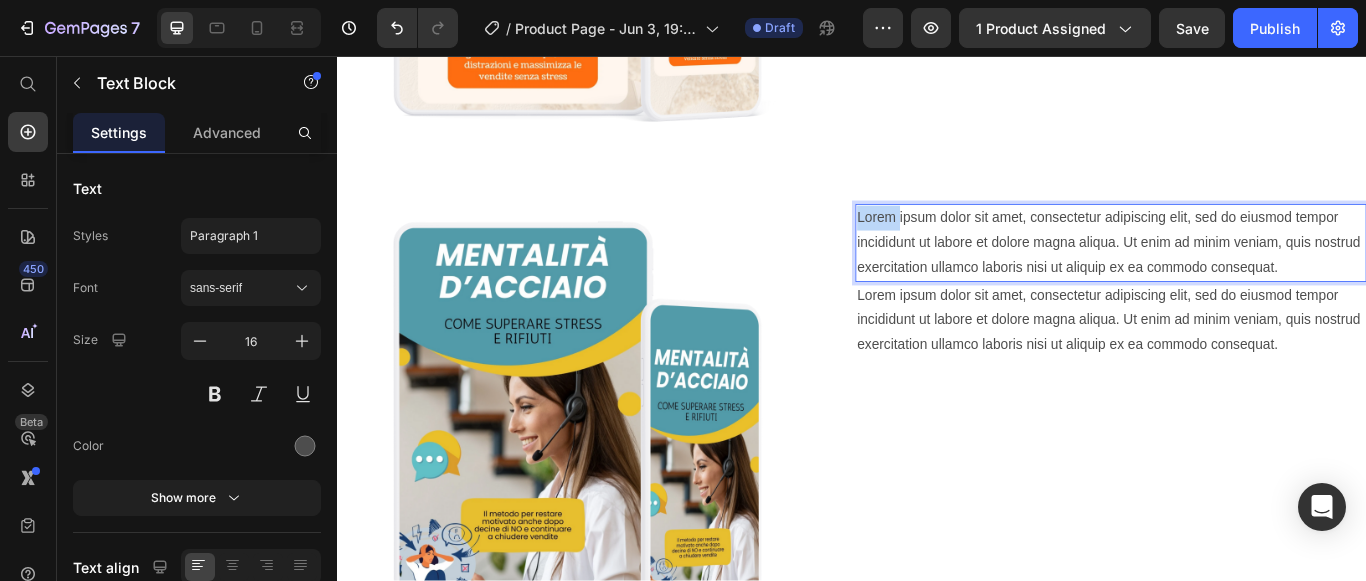 click on "Lorem ipsum dolor sit amet, consectetur adipiscing elit, sed do eiusmod tempor incididunt ut labore et dolore magna aliqua. Ut enim ad minim veniam, quis nostrud exercitation ullamco laboris nisi ut aliquip ex ea commodo consequat." at bounding box center (1239, 274) 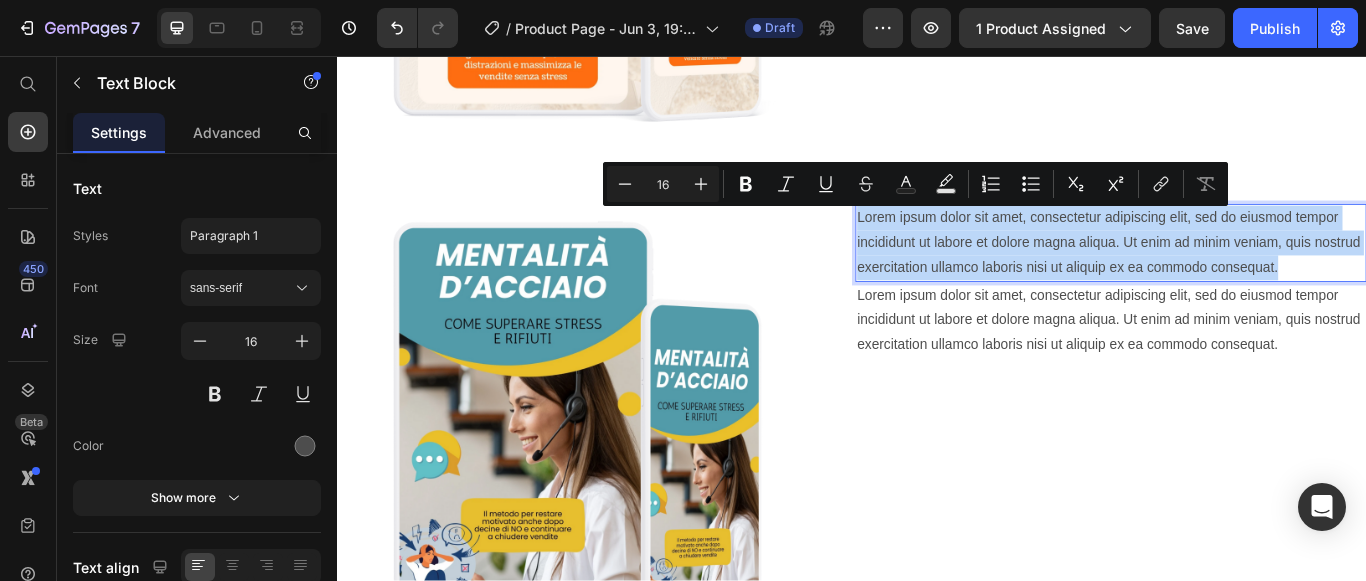 click on "Lorem ipsum dolor sit amet, consectetur adipiscing elit, sed do eiusmod tempor incididunt ut labore et dolore magna aliqua. Ut enim ad minim veniam, quis nostrud exercitation ullamco laboris nisi ut aliquip ex ea commodo consequat." at bounding box center [1239, 274] 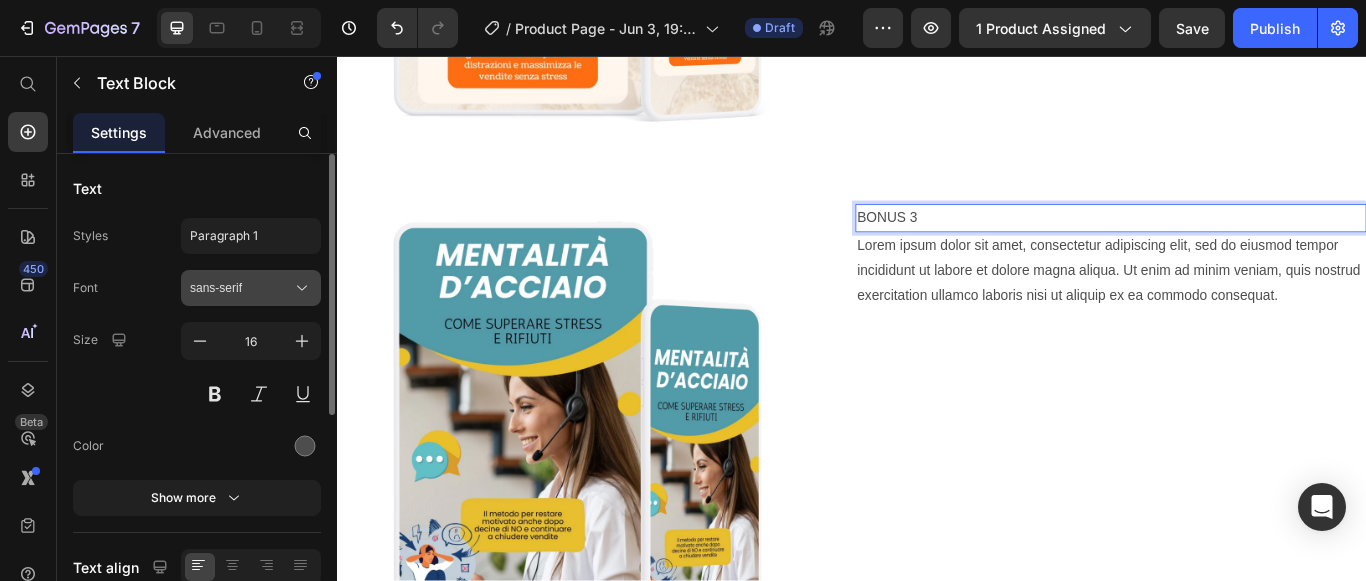 click 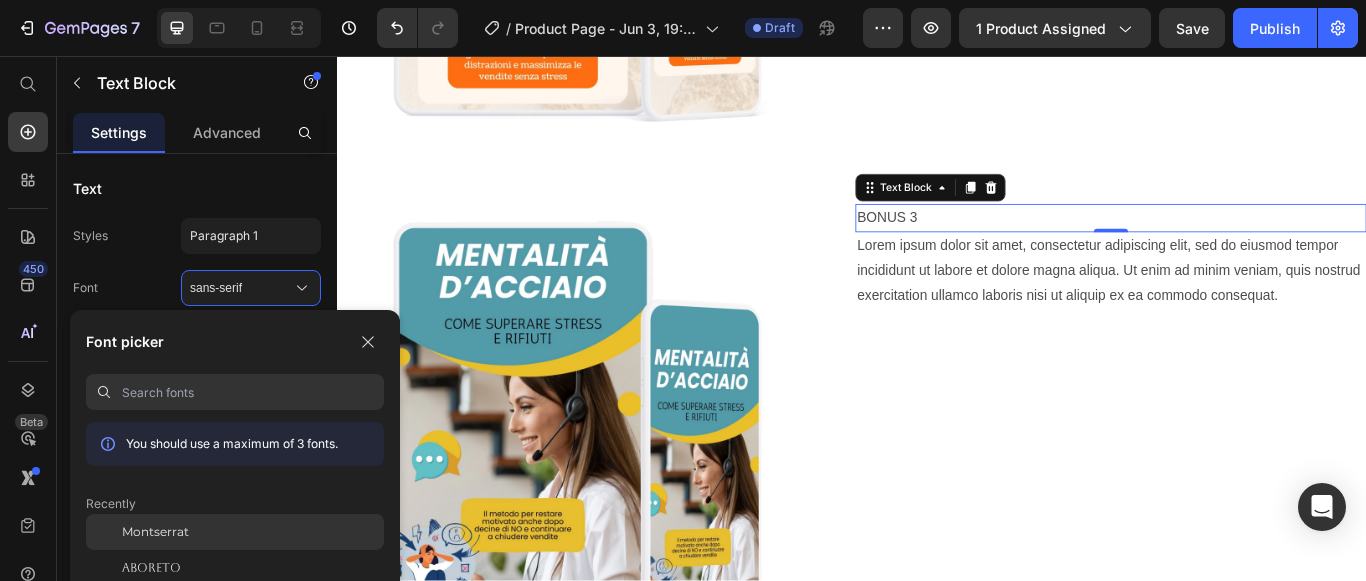 click on "Montserrat" at bounding box center (155, 532) 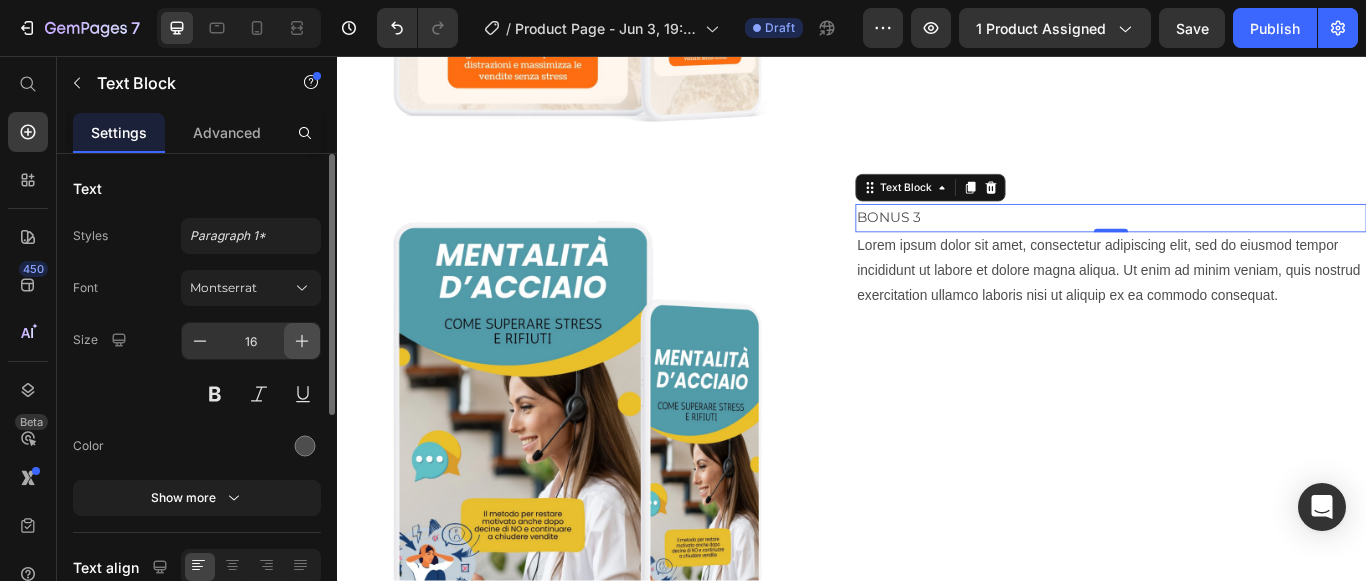 click 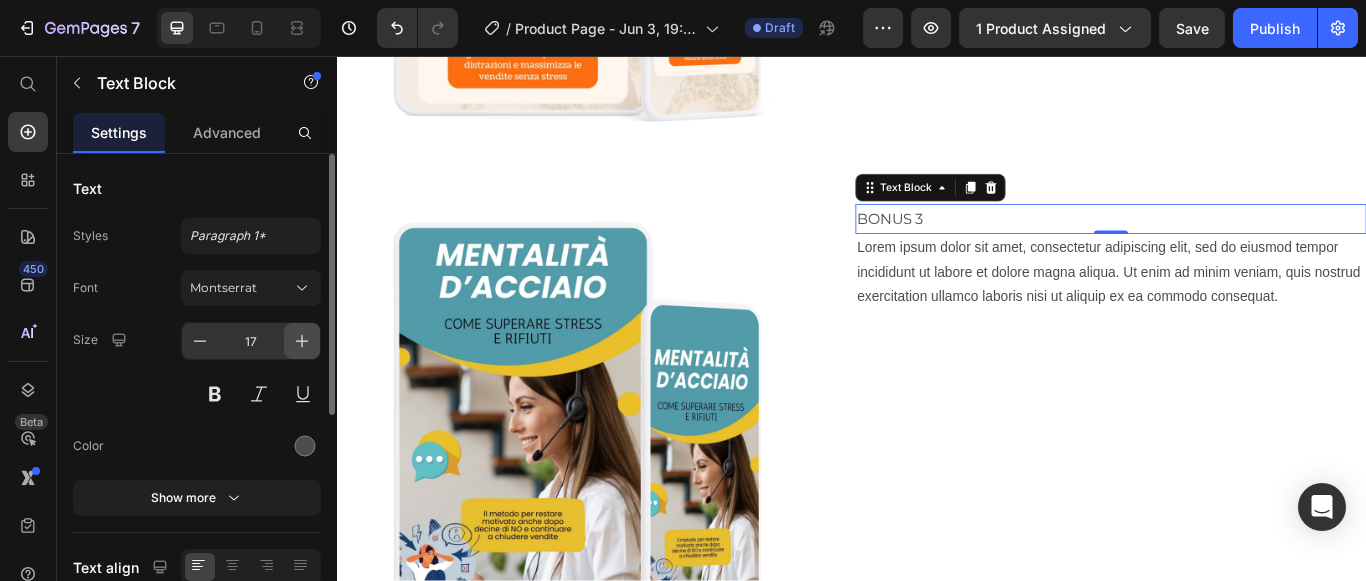 click 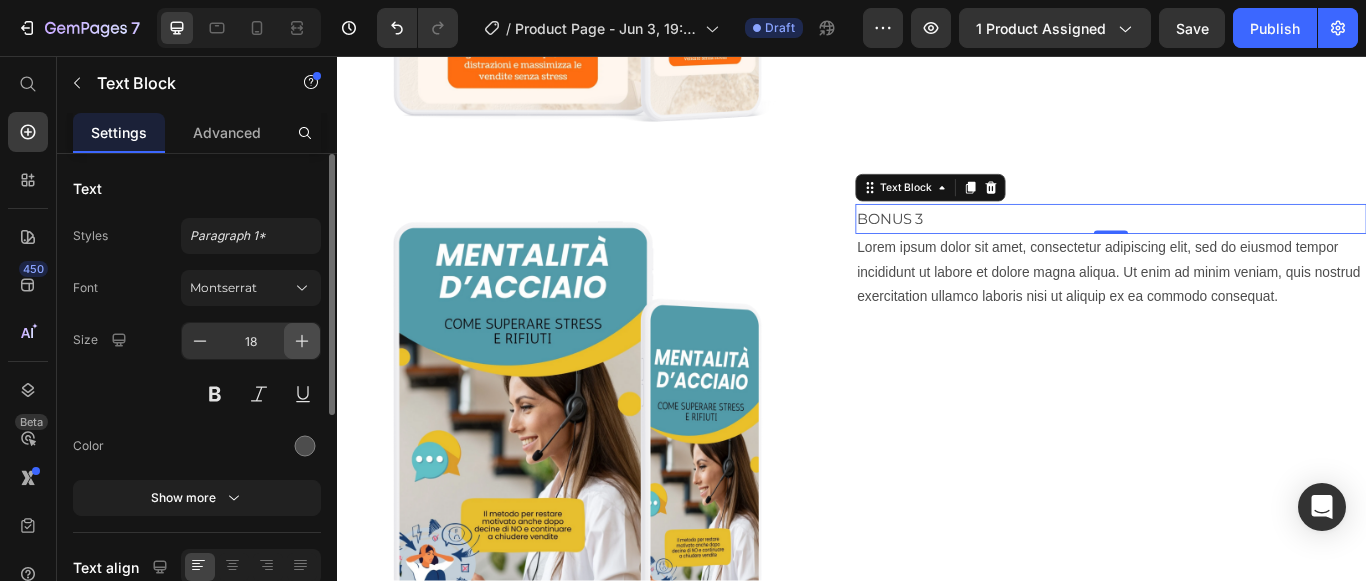 click 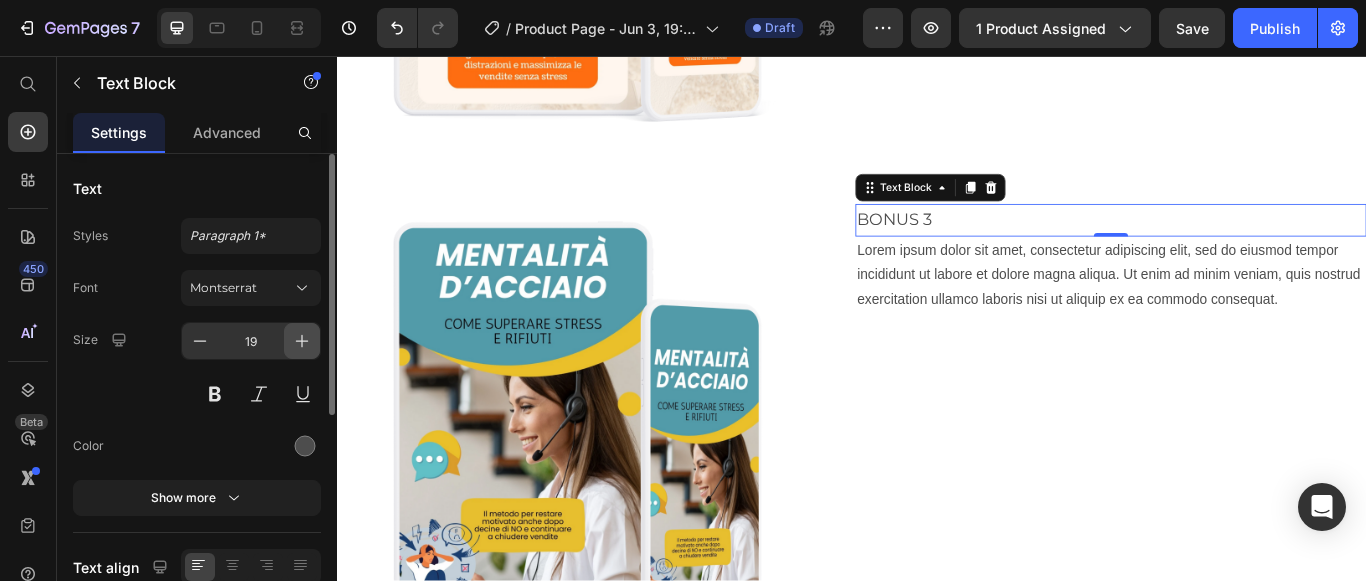 click 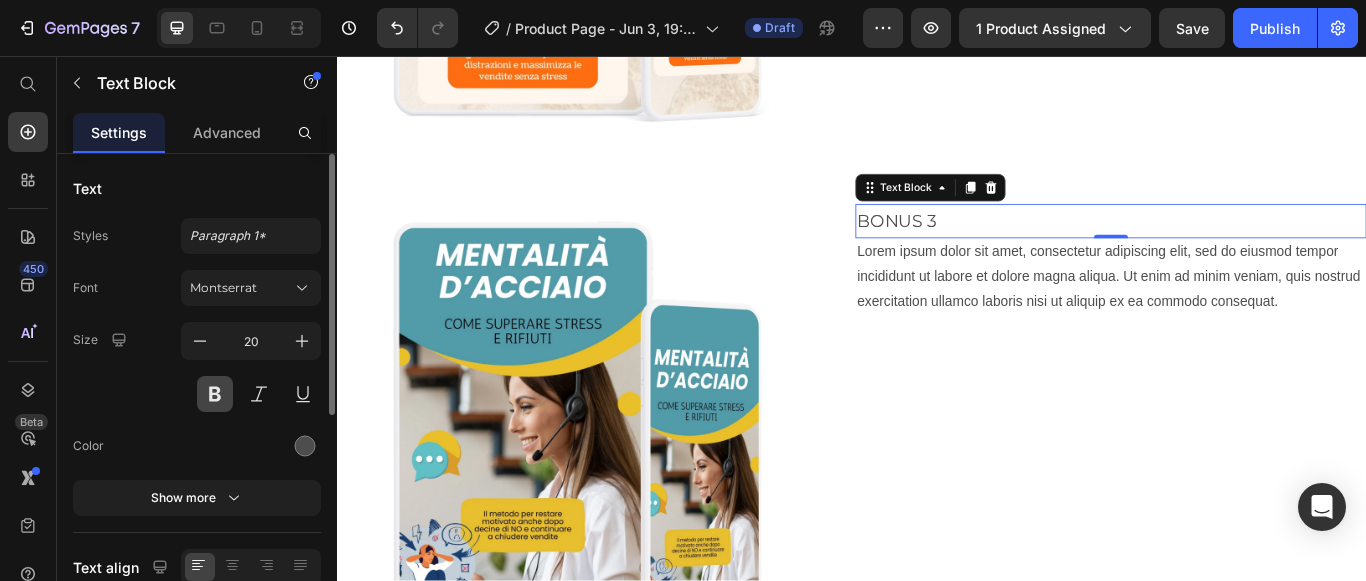click at bounding box center (215, 394) 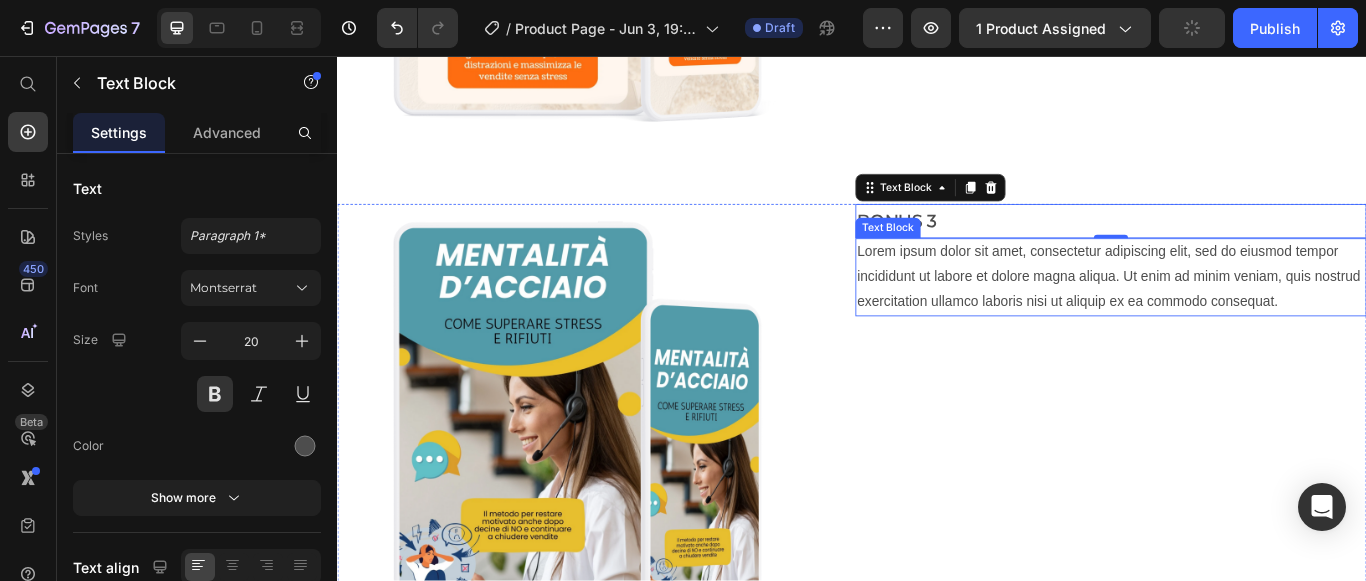 click on "Lorem ipsum dolor sit amet, consectetur adipiscing elit, sed do eiusmod tempor incididunt ut labore et dolore magna aliqua. Ut enim ad minim veniam, quis nostrud exercitation ullamco laboris nisi ut aliquip ex ea commodo consequat." at bounding box center (1239, 314) 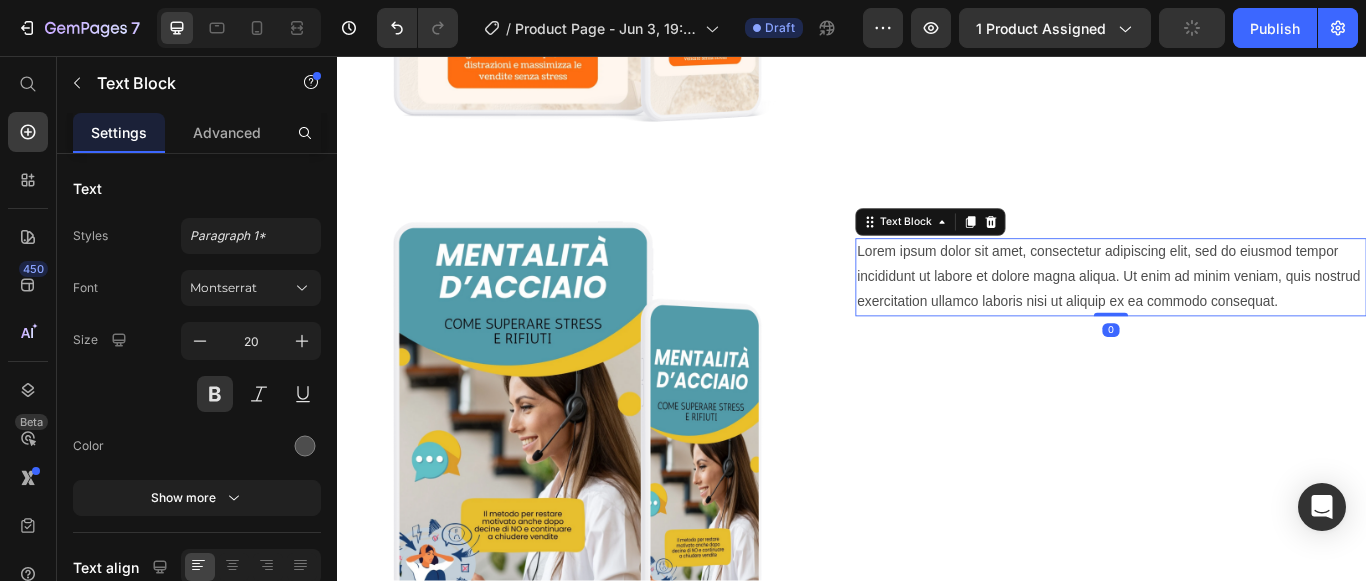 click on "Lorem ipsum dolor sit amet, consectetur adipiscing elit, sed do eiusmod tempor incididunt ut labore et dolore magna aliqua. Ut enim ad minim veniam, quis nostrud exercitation ullamco laboris nisi ut aliquip ex ea commodo consequat." at bounding box center [1239, 314] 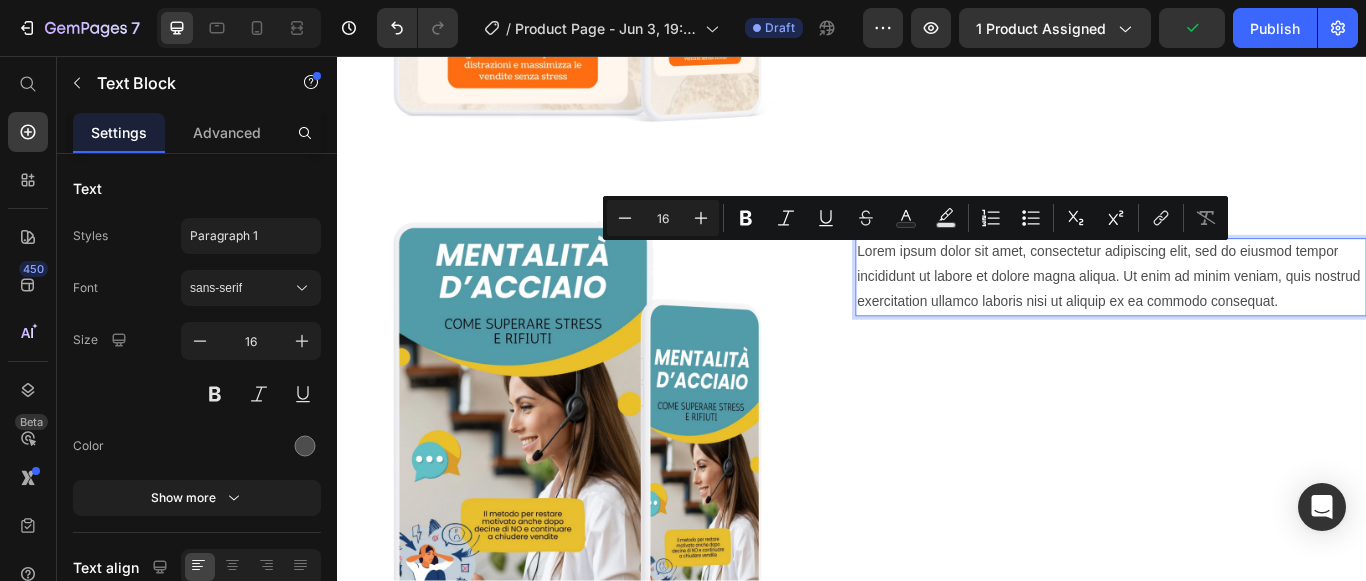 click on "Lorem ipsum dolor sit amet, consectetur adipiscing elit, sed do eiusmod tempor incididunt ut labore et dolore magna aliqua. Ut enim ad minim veniam, quis nostrud exercitation ullamco laboris nisi ut aliquip ex ea commodo consequat." at bounding box center (1239, 314) 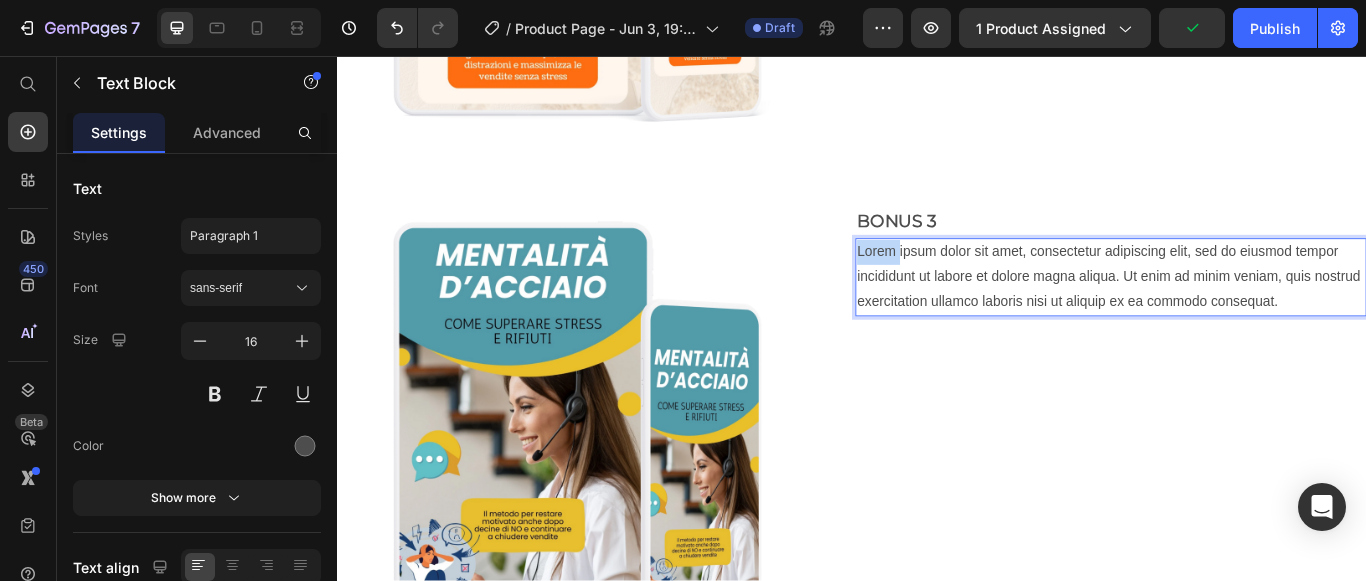 click on "Lorem ipsum dolor sit amet, consectetur adipiscing elit, sed do eiusmod tempor incididunt ut labore et dolore magna aliqua. Ut enim ad minim veniam, quis nostrud exercitation ullamco laboris nisi ut aliquip ex ea commodo consequat." at bounding box center [1239, 314] 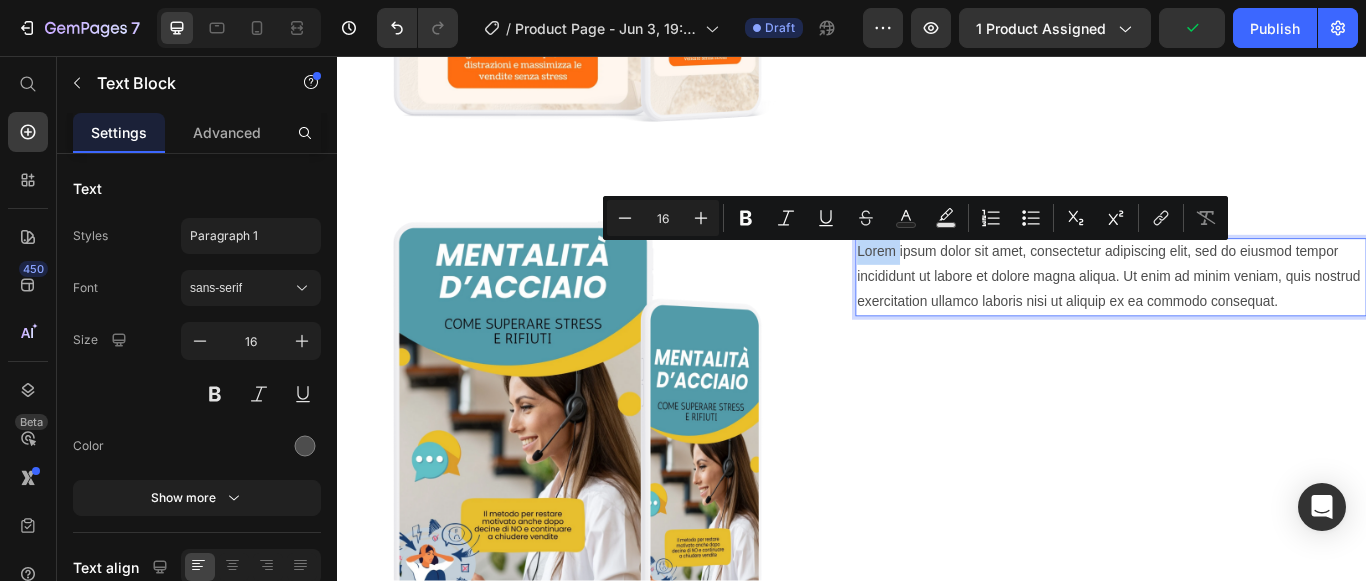 click on "Lorem ipsum dolor sit amet, consectetur adipiscing elit, sed do eiusmod tempor incididunt ut labore et dolore magna aliqua. Ut enim ad minim veniam, quis nostrud exercitation ullamco laboris nisi ut aliquip ex ea commodo consequat." at bounding box center [1239, 314] 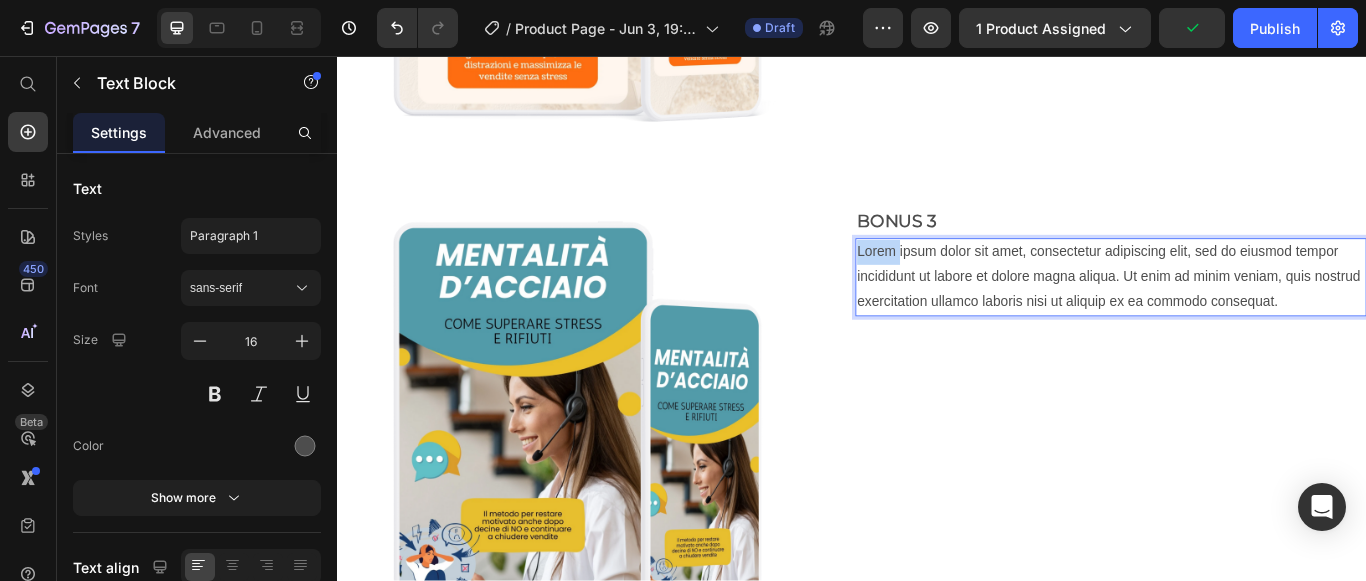 click on "Lorem ipsum dolor sit amet, consectetur adipiscing elit, sed do eiusmod tempor incididunt ut labore et dolore magna aliqua. Ut enim ad minim veniam, quis nostrud exercitation ullamco laboris nisi ut aliquip ex ea commodo consequat." at bounding box center (1239, 314) 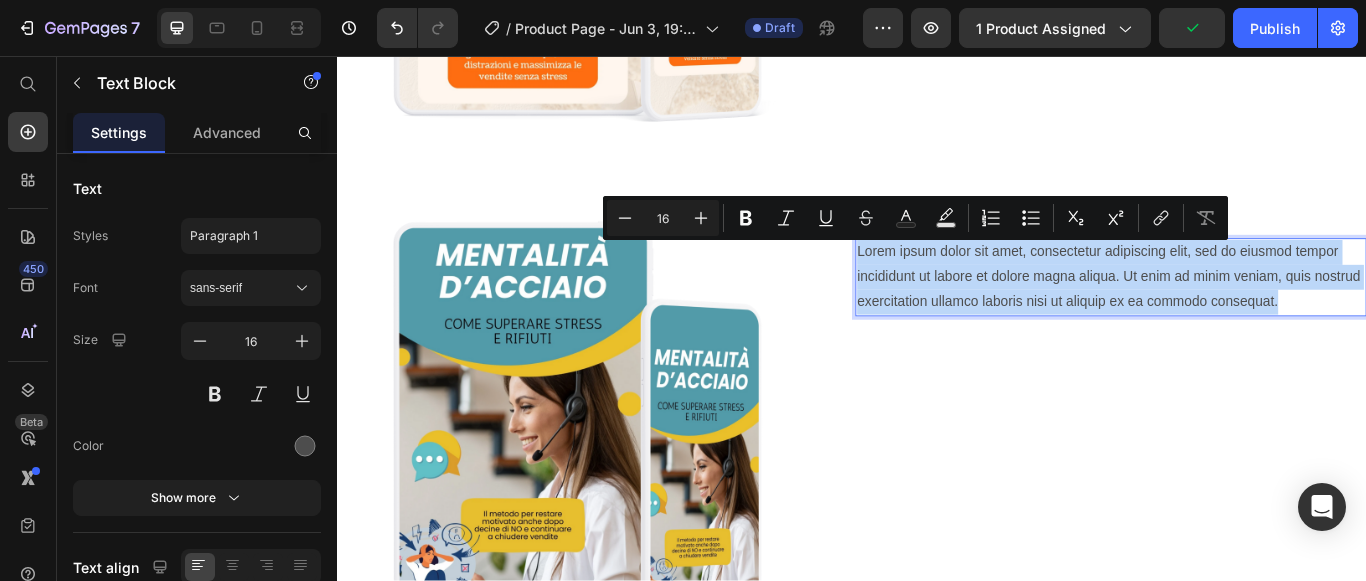 click on "Lorem ipsum dolor sit amet, consectetur adipiscing elit, sed do eiusmod tempor incididunt ut labore et dolore magna aliqua. Ut enim ad minim veniam, quis nostrud exercitation ullamco laboris nisi ut aliquip ex ea commodo consequat." at bounding box center [1239, 314] 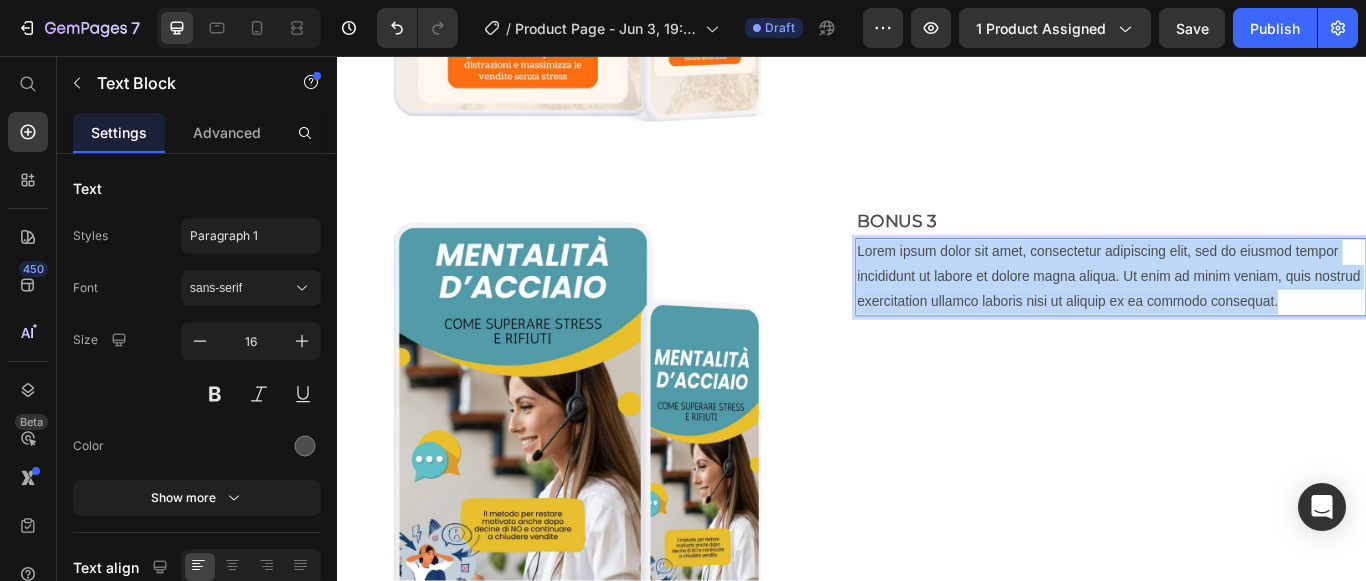 click on "Lorem ipsum dolor sit amet, consectetur adipiscing elit, sed do eiusmod tempor incididunt ut labore et dolore magna aliqua. Ut enim ad minim veniam, quis nostrud exercitation ullamco laboris nisi ut aliquip ex ea commodo consequat." at bounding box center (1239, 314) 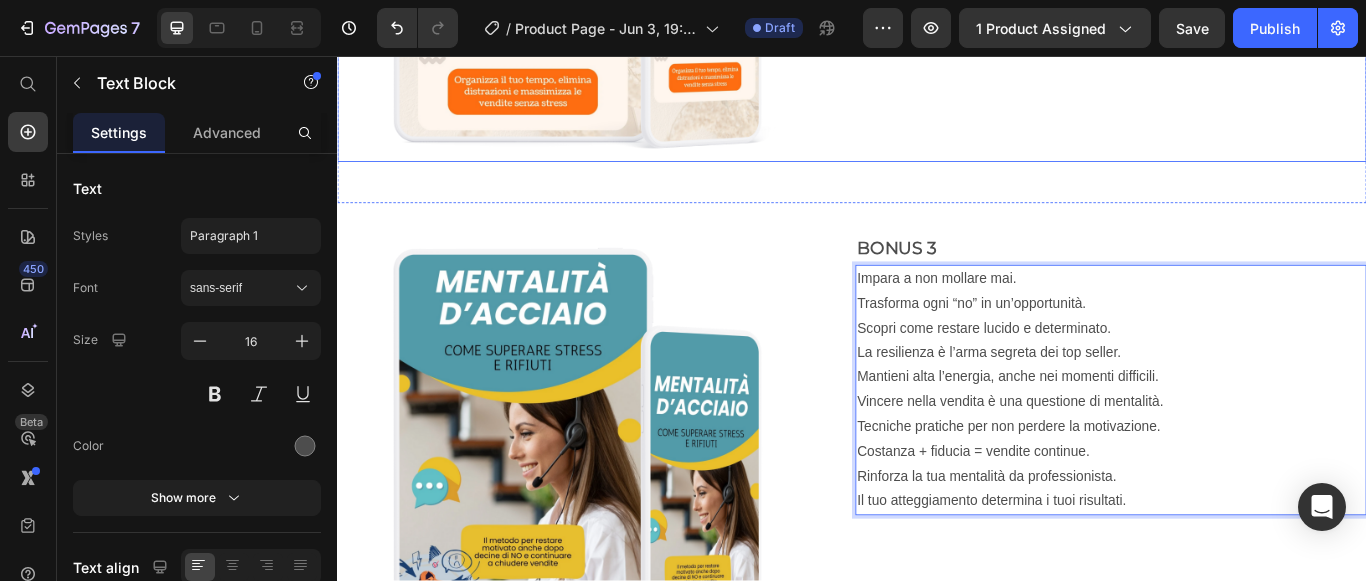 scroll, scrollTop: 5709, scrollLeft: 0, axis: vertical 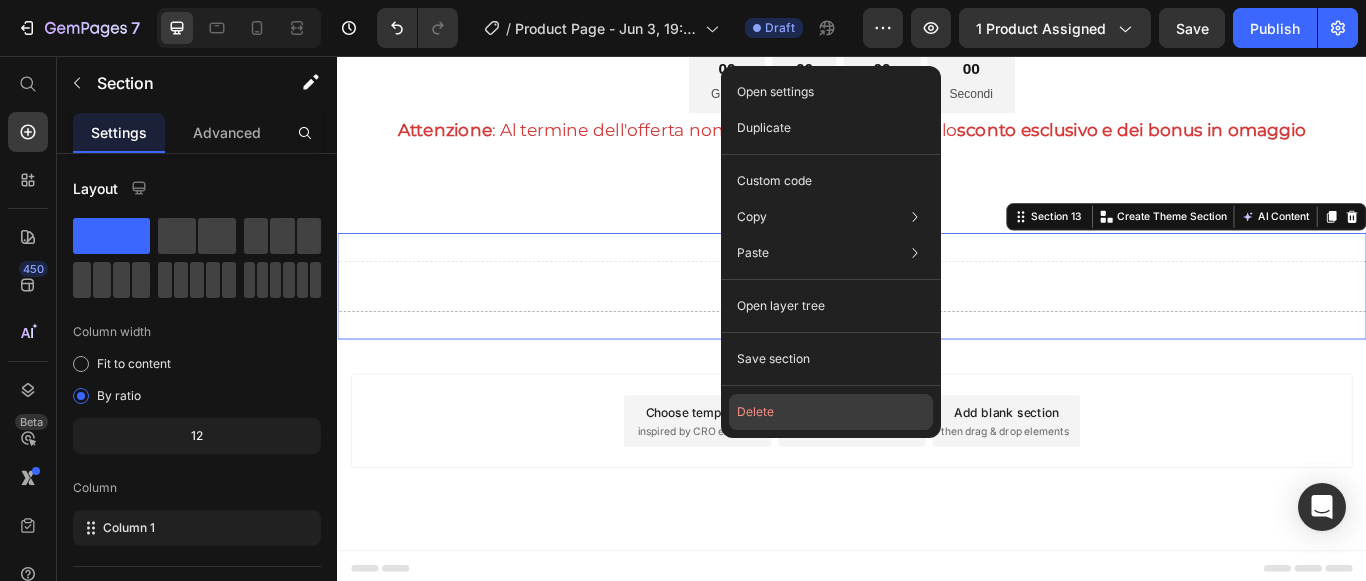 click on "Delete" 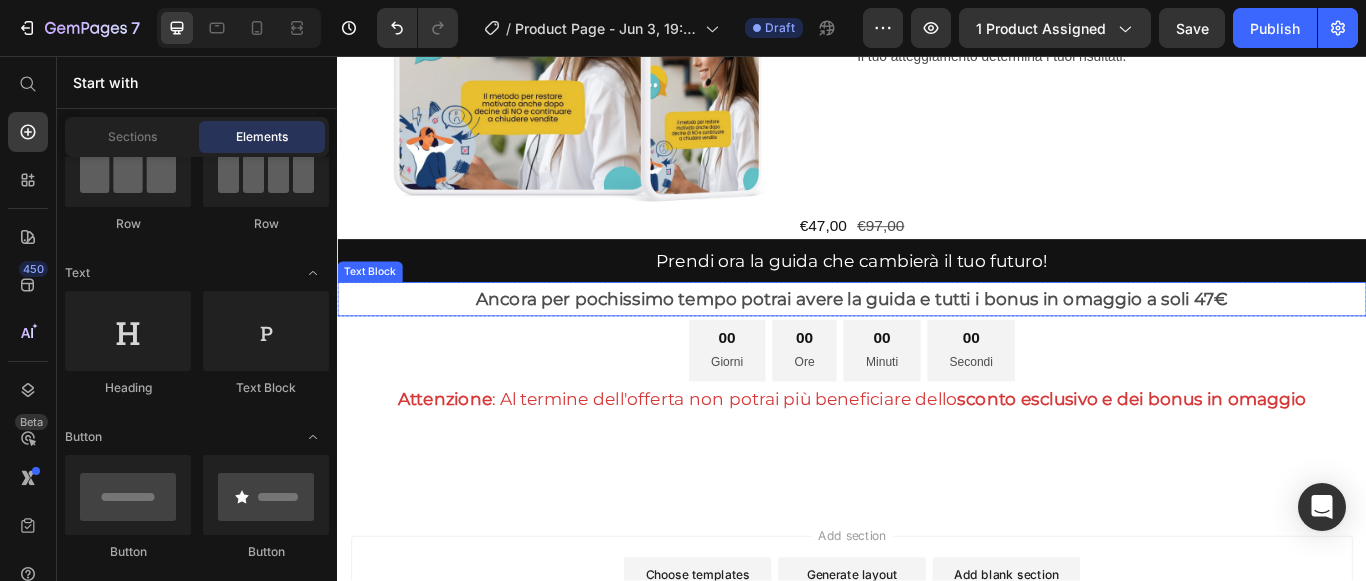 scroll, scrollTop: 6192, scrollLeft: 0, axis: vertical 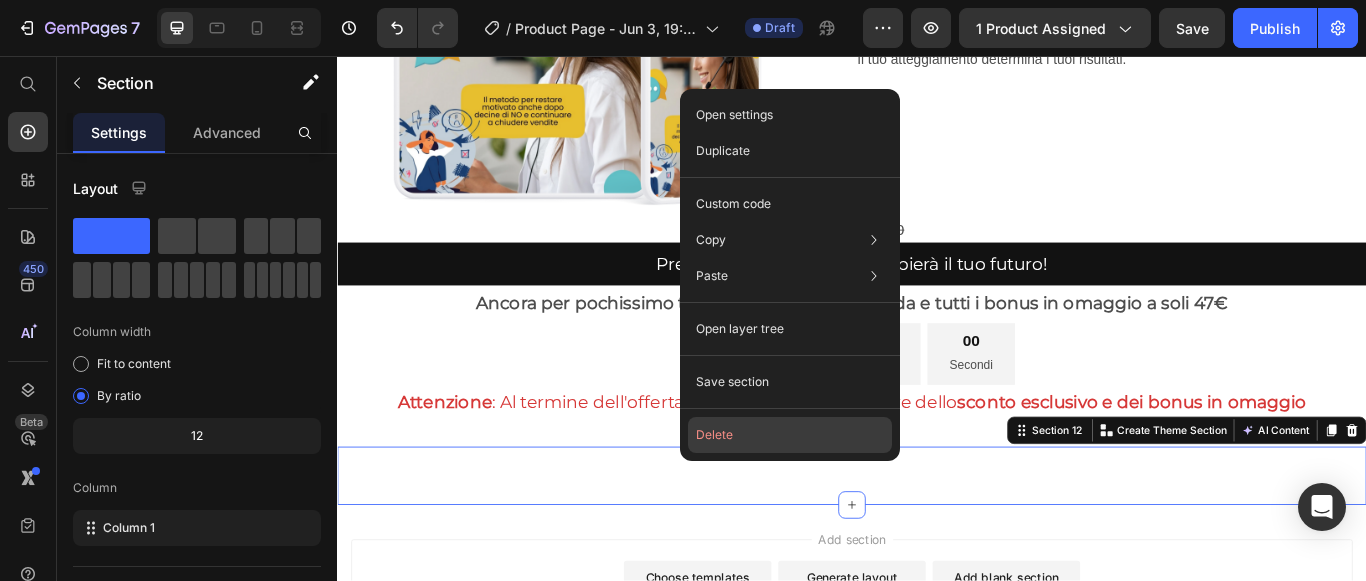 click on "Delete" 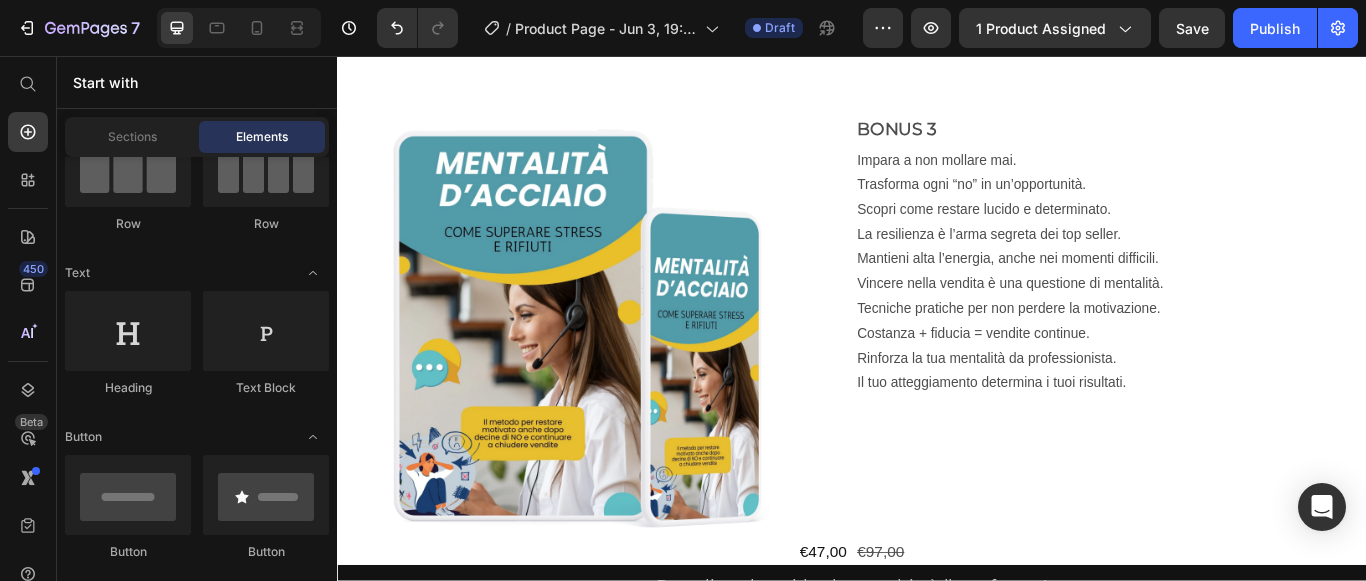 scroll, scrollTop: 5792, scrollLeft: 0, axis: vertical 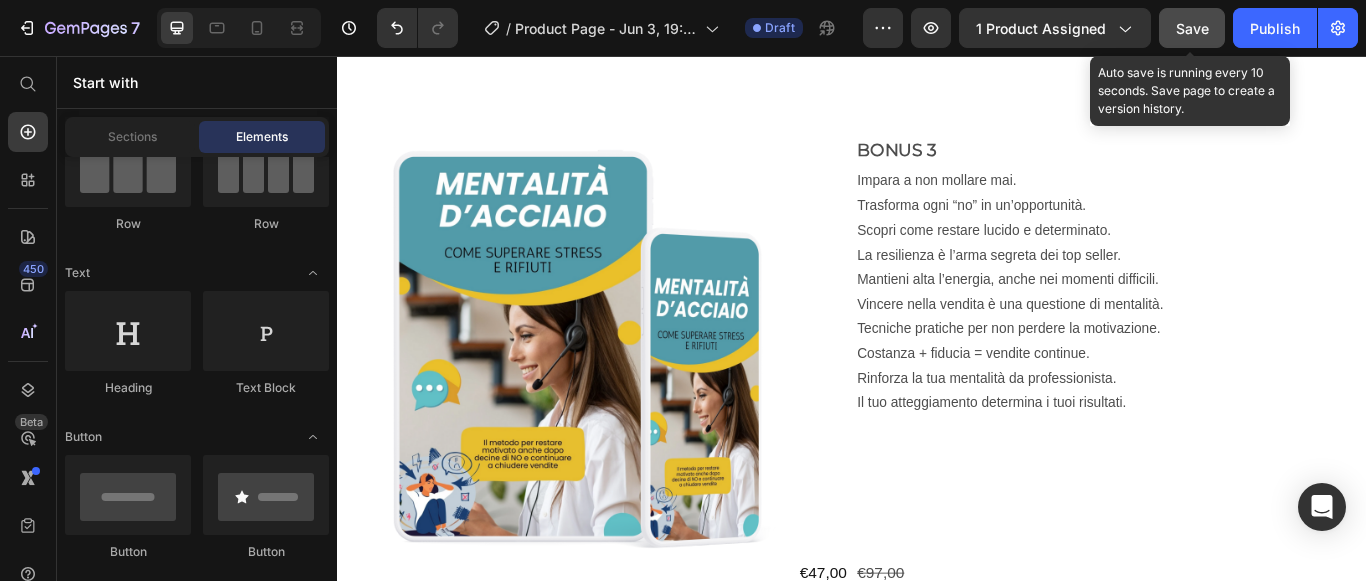 click on "Save" 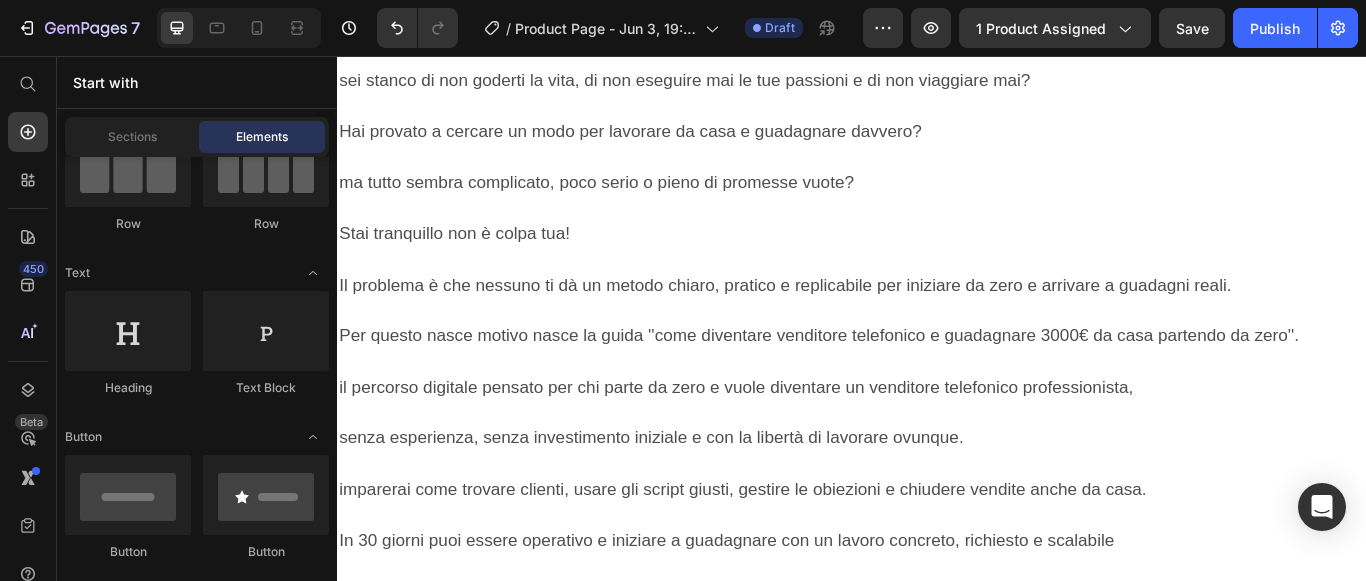 scroll, scrollTop: 2593, scrollLeft: 0, axis: vertical 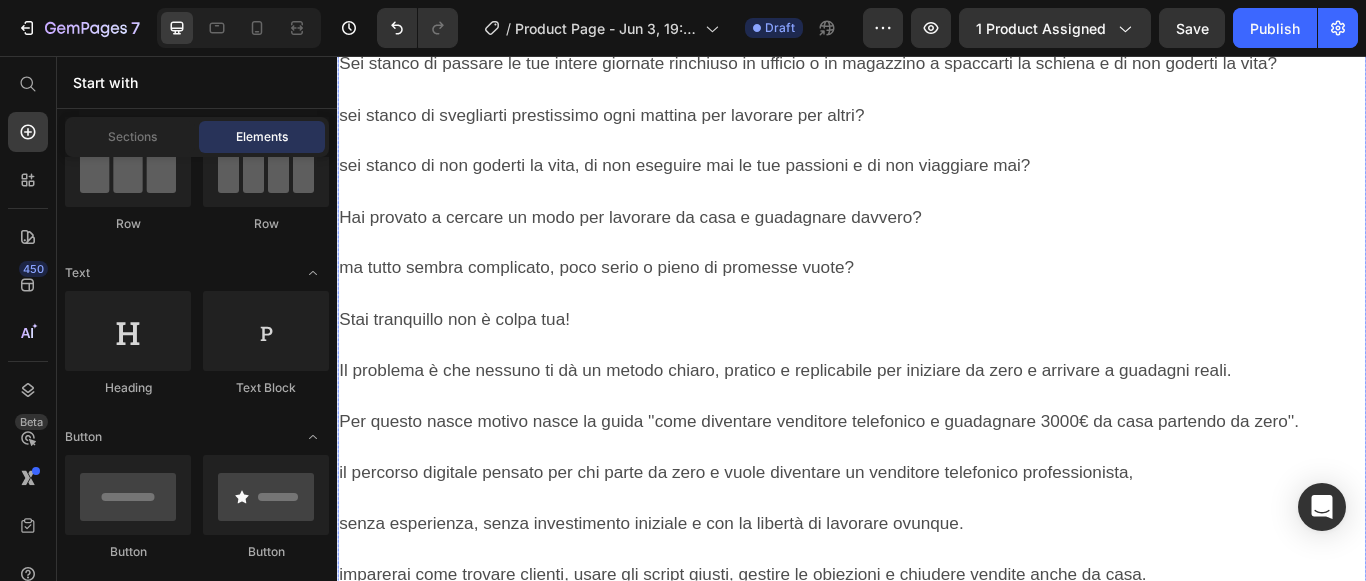 click on "Sei stanco lavorare dalla mattina alla sera per poco e stipendio e non avere mai tempo libero per te?" at bounding box center (783, 5) 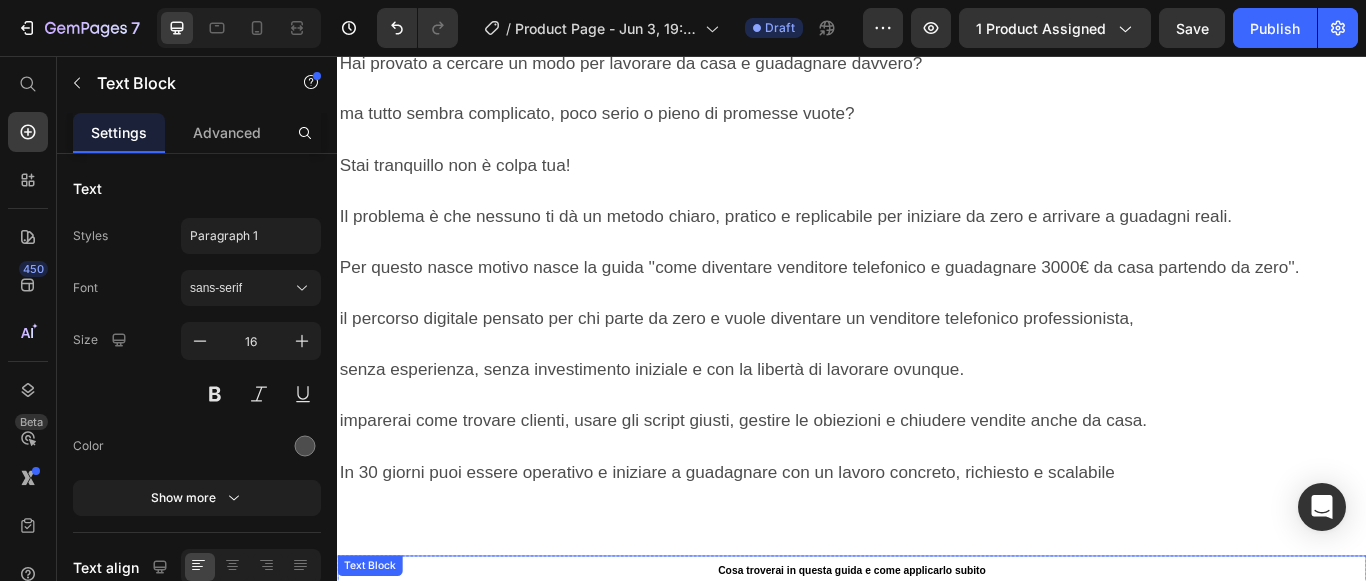 scroll, scrollTop: 2624, scrollLeft: 0, axis: vertical 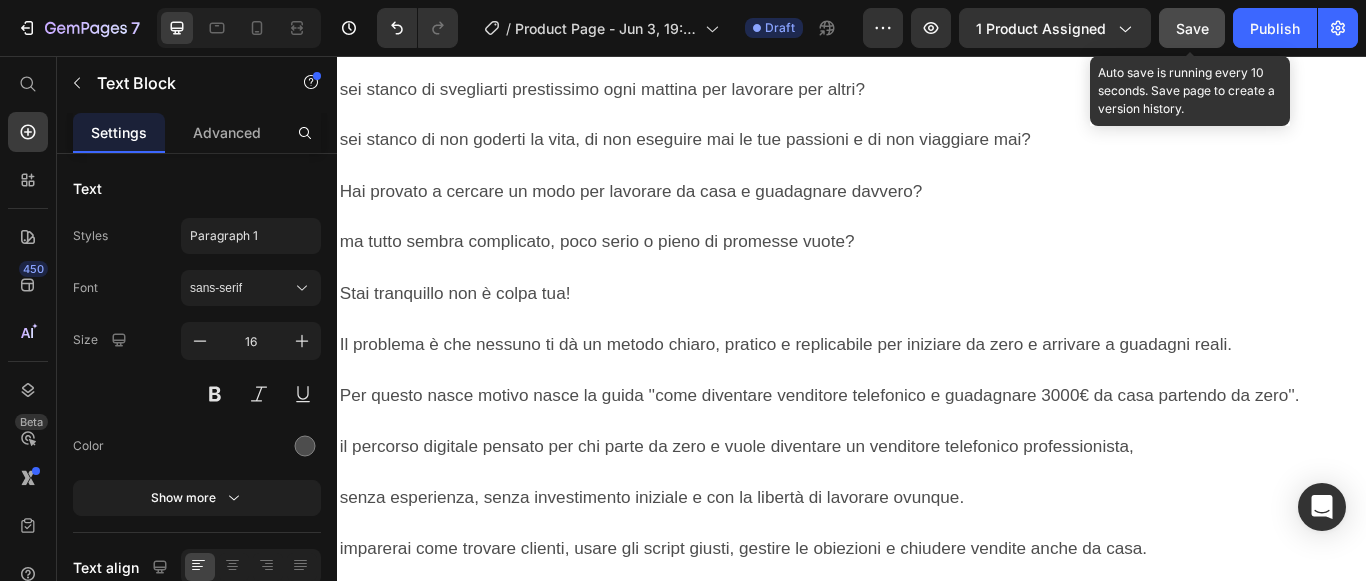 click on "Save" at bounding box center [1192, 28] 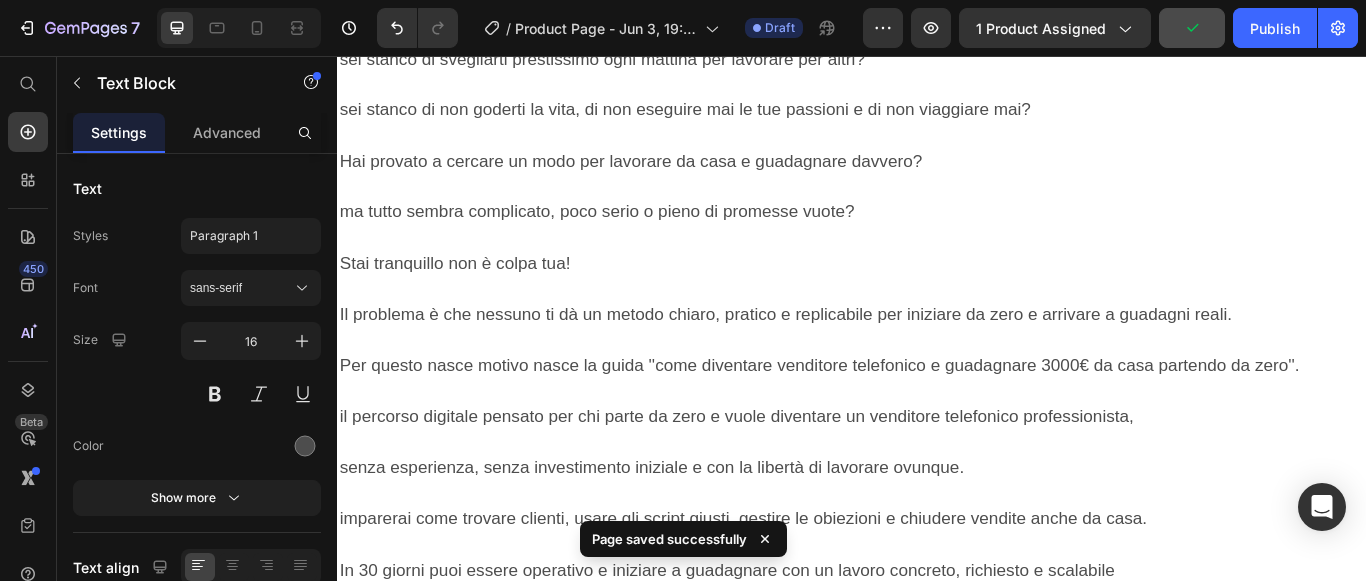 scroll, scrollTop: 2624, scrollLeft: 0, axis: vertical 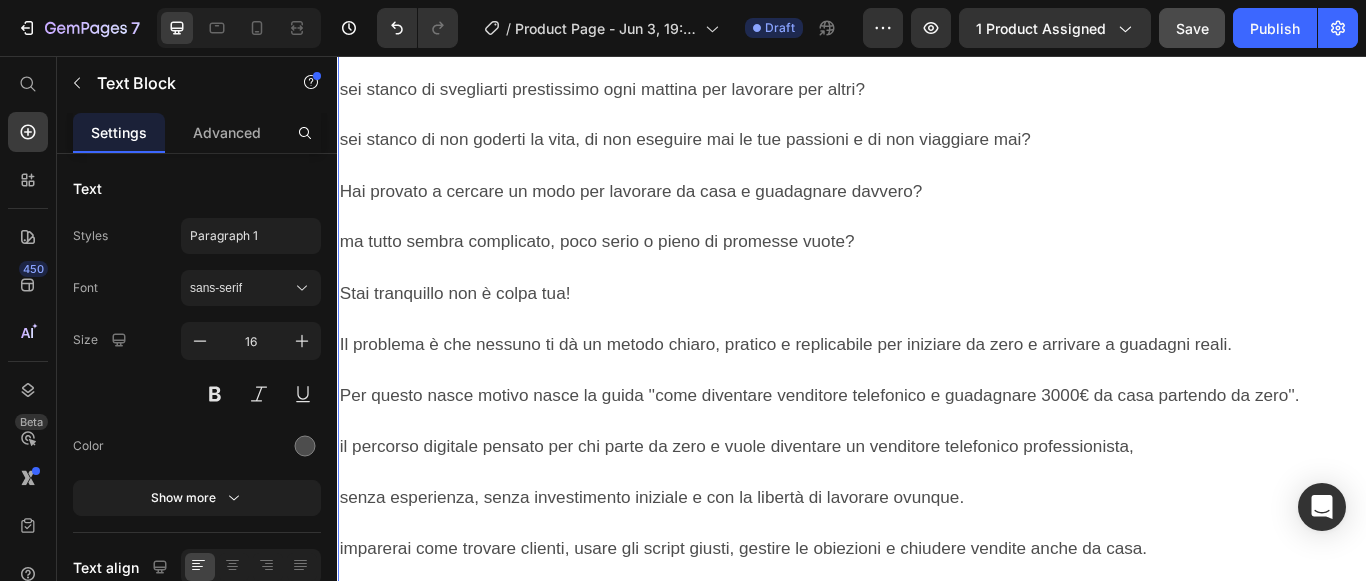 click on "Sei stanco lavorare dalla mattina alla sera per poco e stipendio e non avere mai tempo libero per te?" at bounding box center (783, -26) 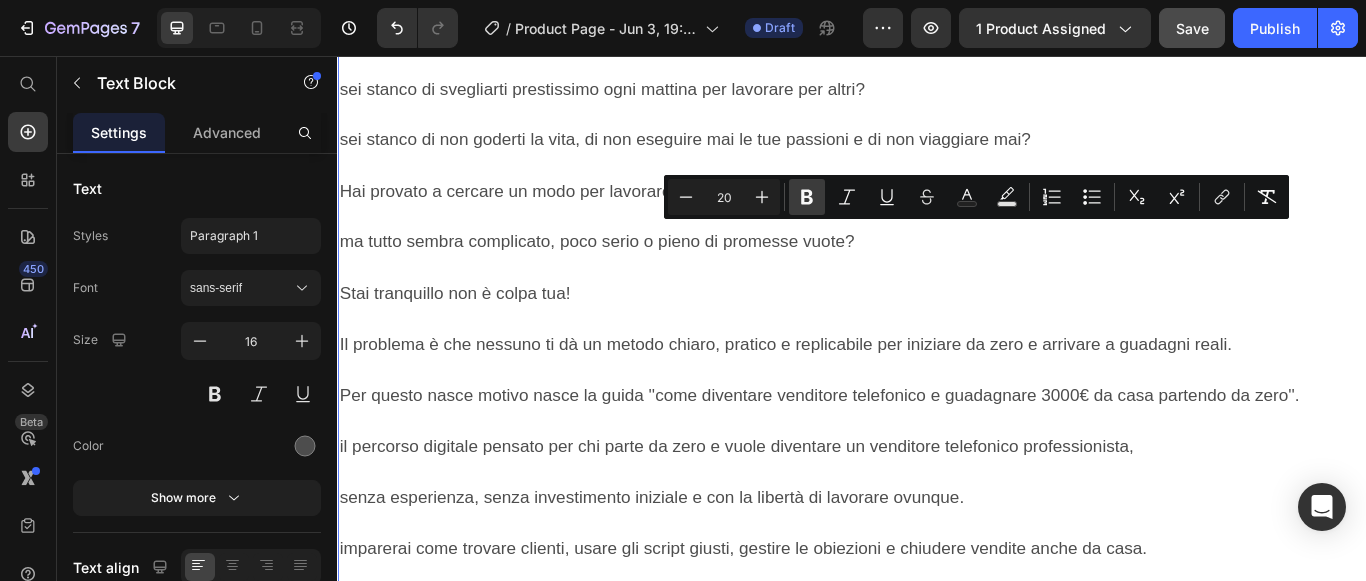 click 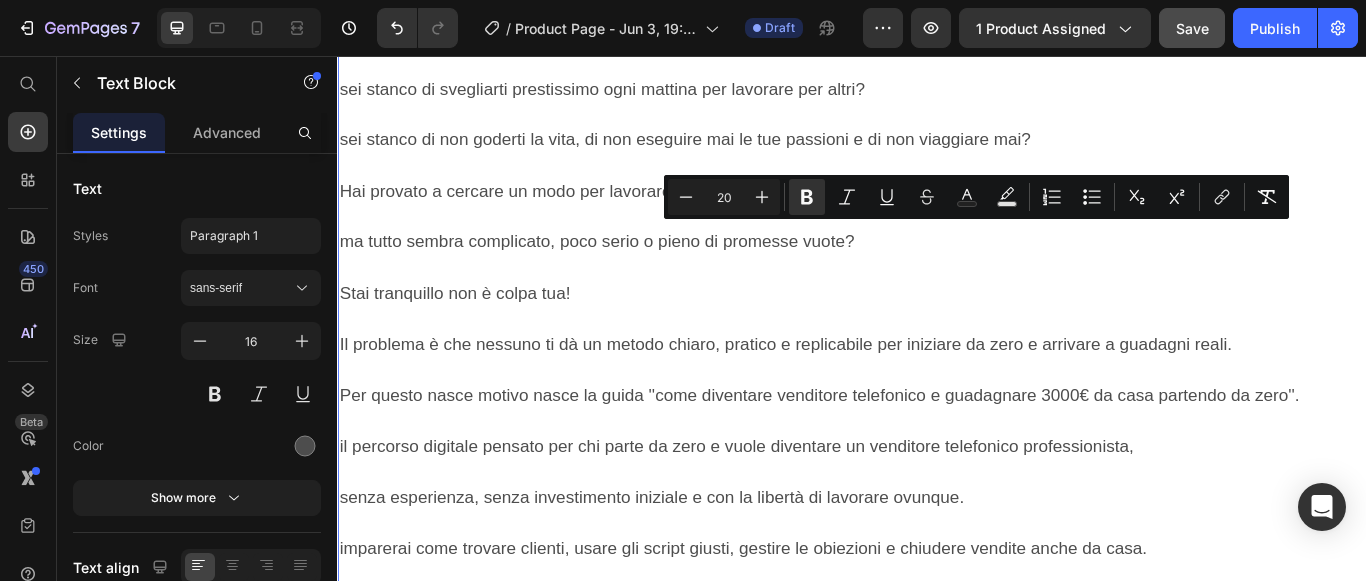 click on "Sei stanco di passare le tue intere giornate rinchiuso in ufficio o in magazzino a spaccarti la schiena e di non goderti la vita?" at bounding box center (886, 34) 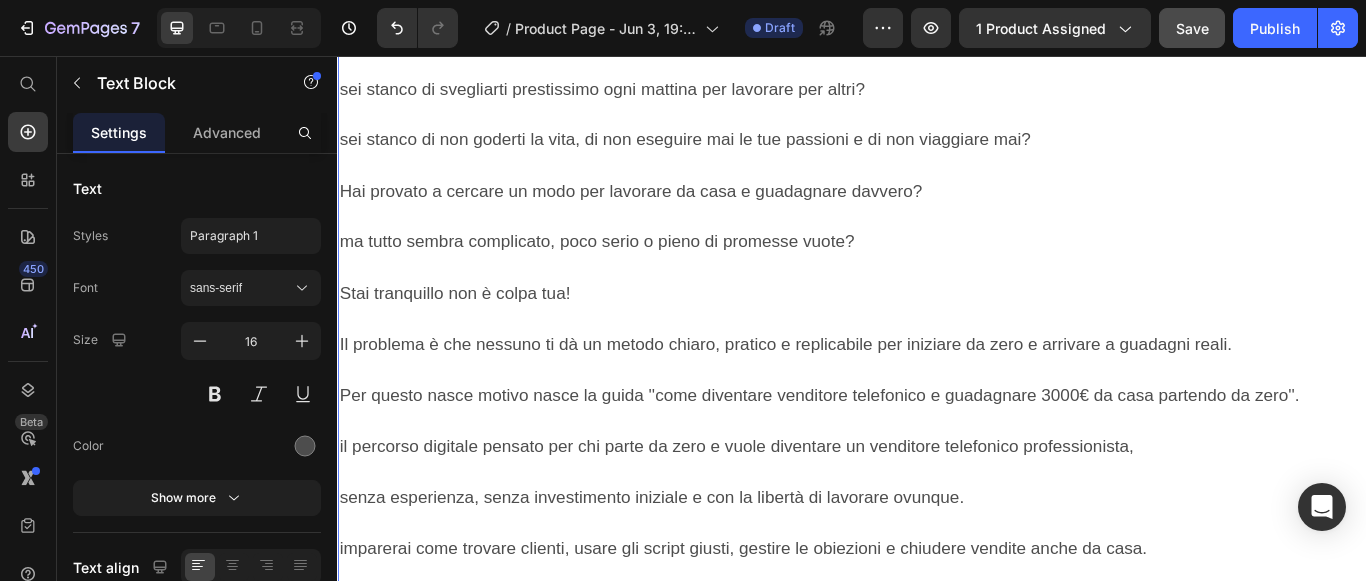 click on "Sei stanco di passare le tue intere giornate rinchiuso in ufficio o in magazzino a spaccarti la schiena e di non goderti la vita?" at bounding box center (886, 34) 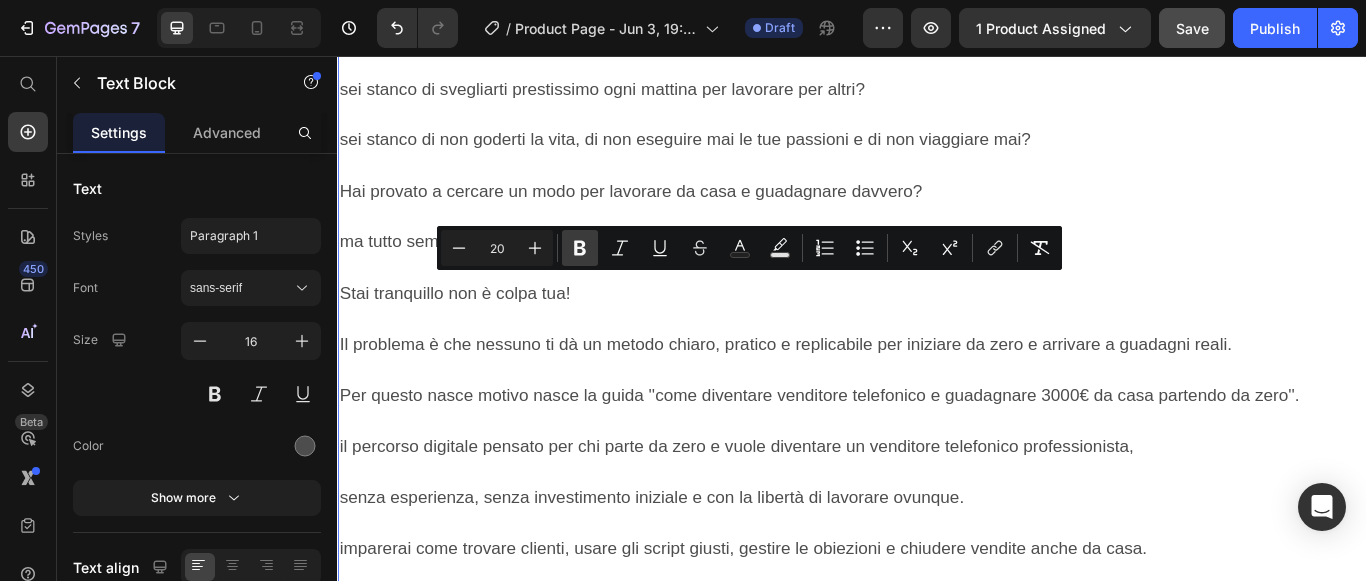 click 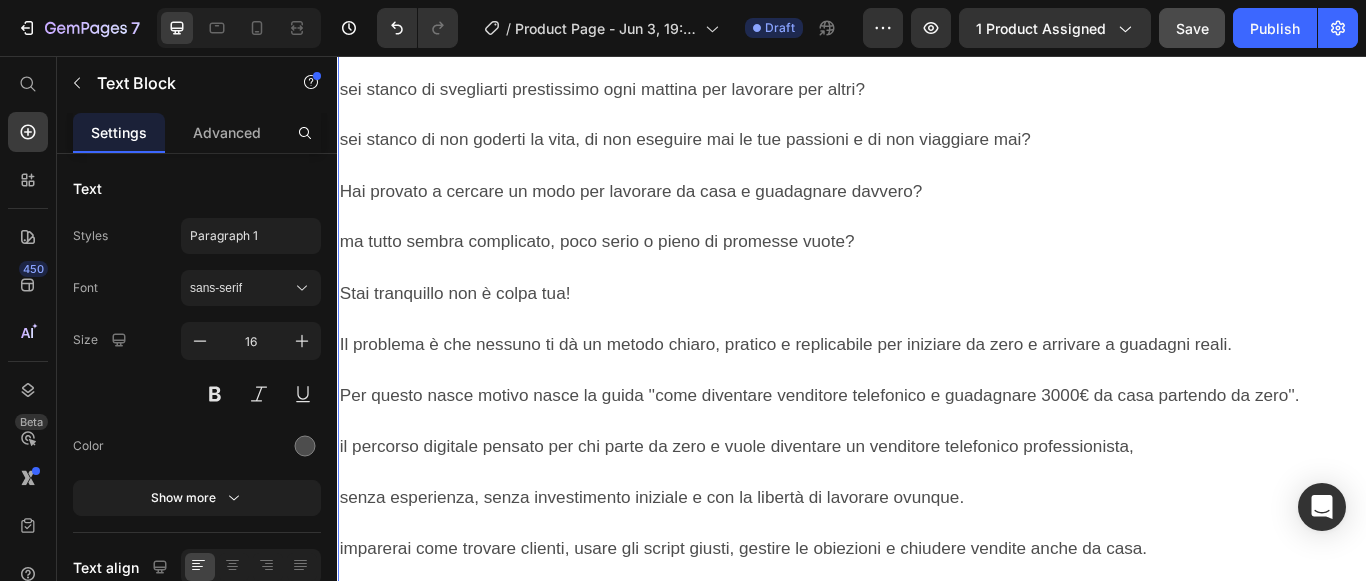 click on "Sei stanco di passare le tue intere giornate  rinchiuso  in ufficio o in magazzino a spaccarti la schiena e di non goderti la vita?" at bounding box center [885, 34] 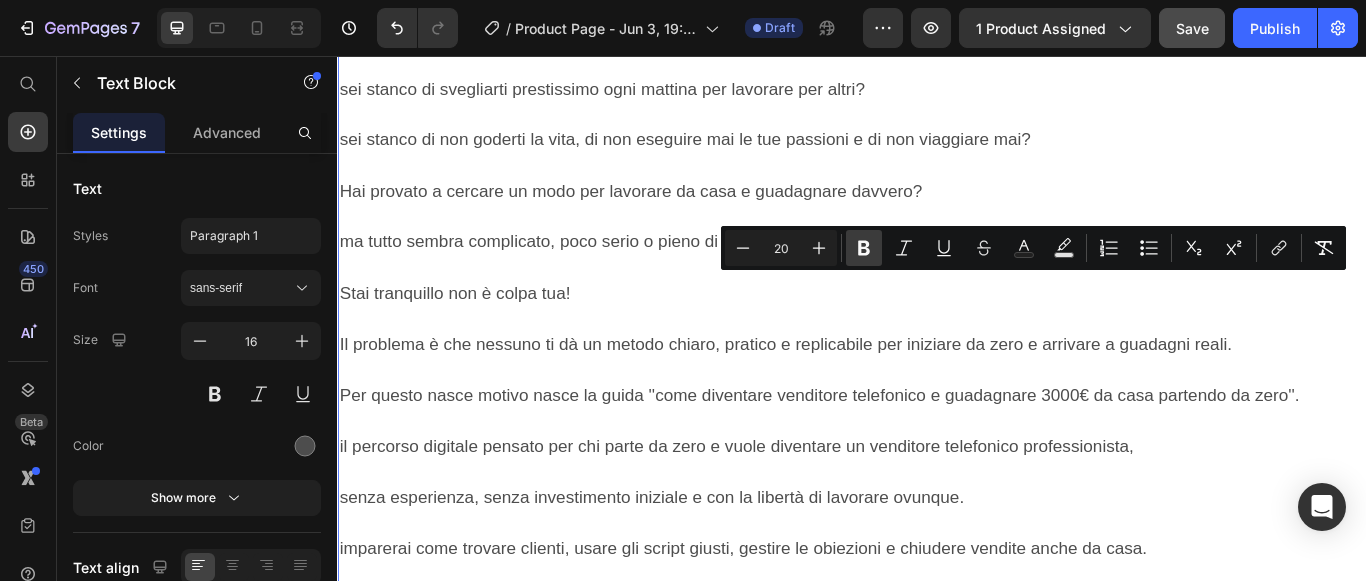 drag, startPoint x: 854, startPoint y: 249, endPoint x: 881, endPoint y: 252, distance: 27.166155 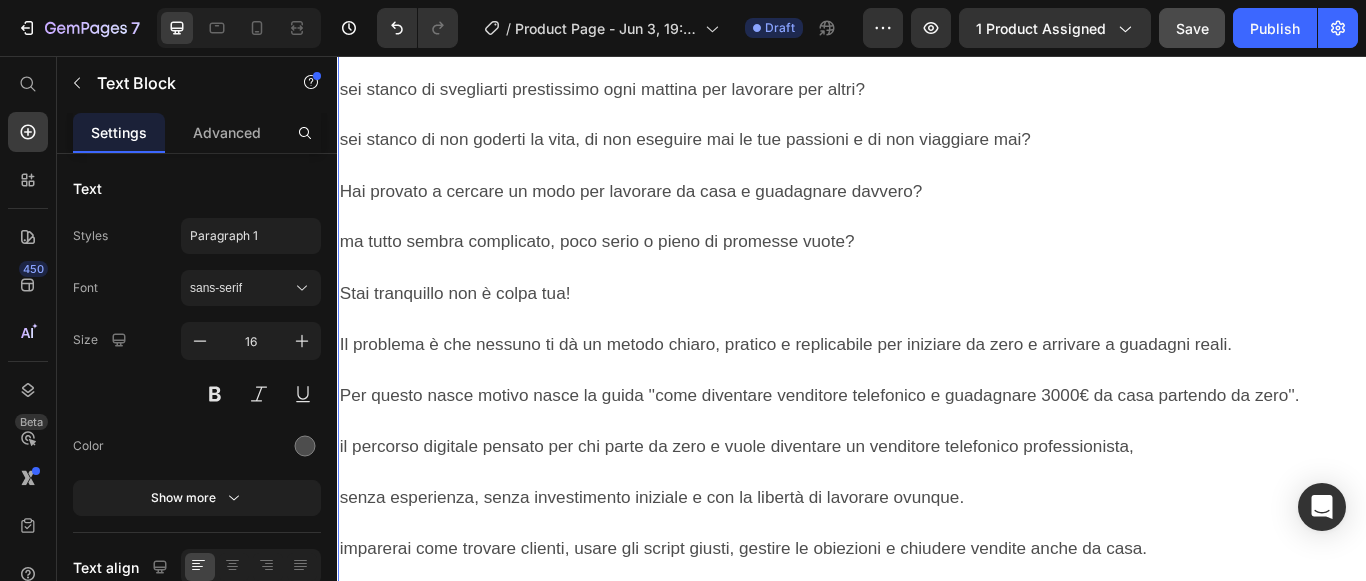 click on "Sei stanco di passare le tue intere giornate  rinchiuso  in ufficio o in magazzino a  spaccarti  la schiena e di non goderti la vita?" at bounding box center [883, 34] 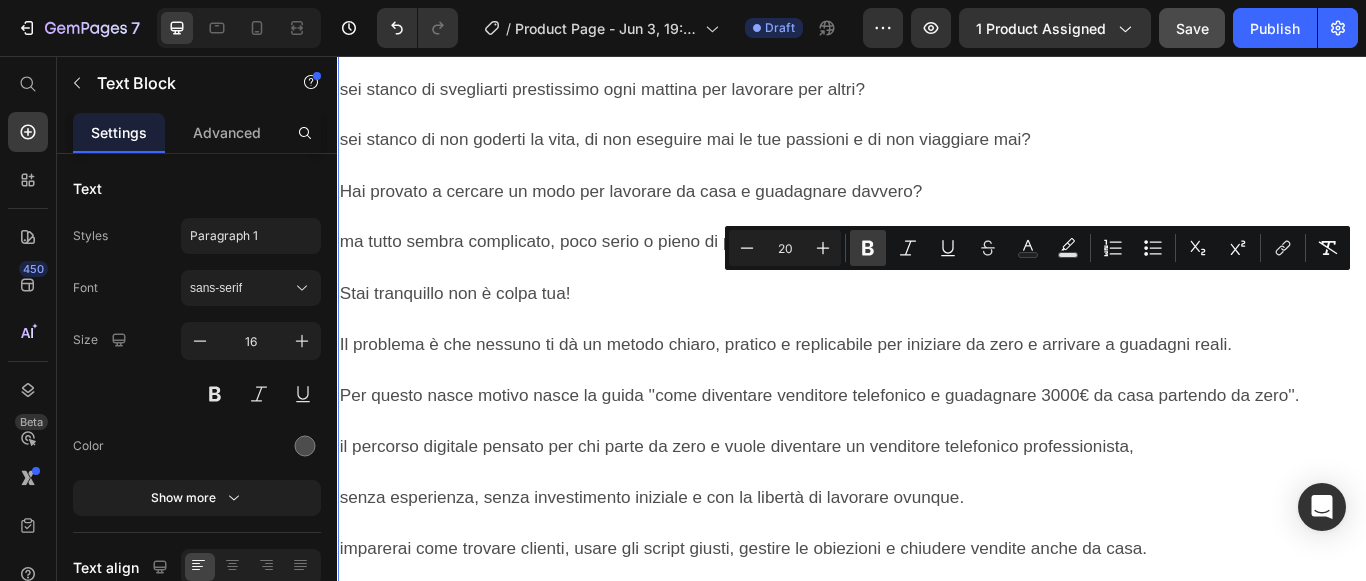 click 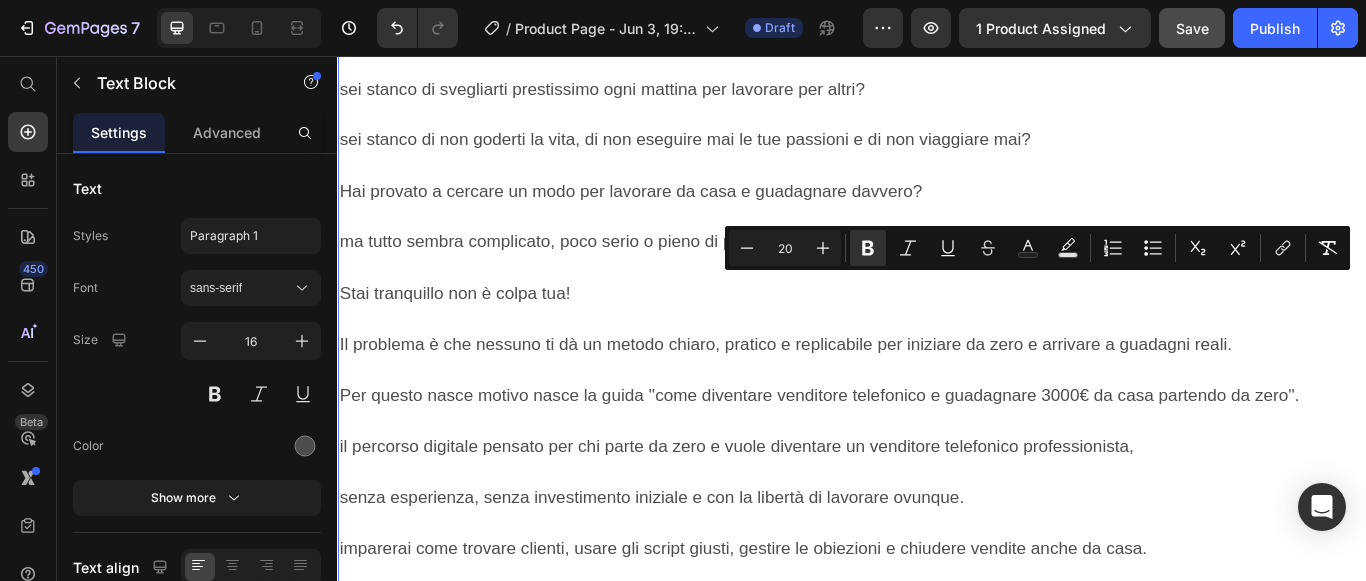 click on "Sei stanco di passare le tue intere giornate rinchiuso in ufficio o in magazzino a spaccarti la schiena e di non goderti la vita?" at bounding box center (881, 34) 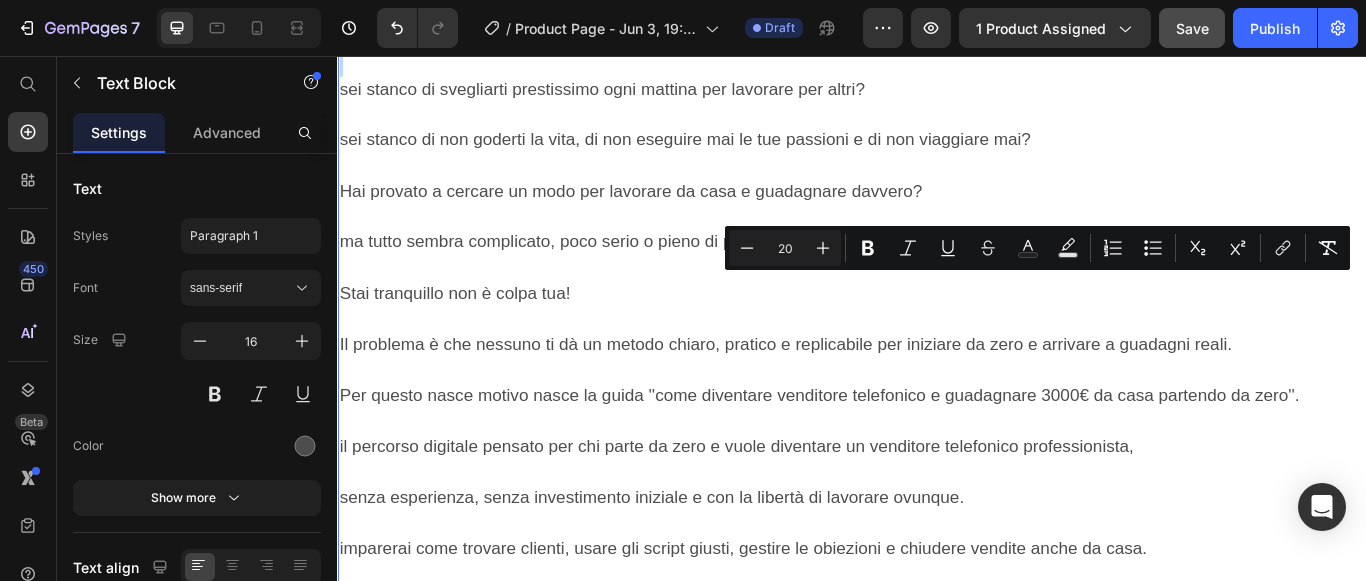 drag, startPoint x: 1244, startPoint y: 331, endPoint x: 1412, endPoint y: 341, distance: 168.29736 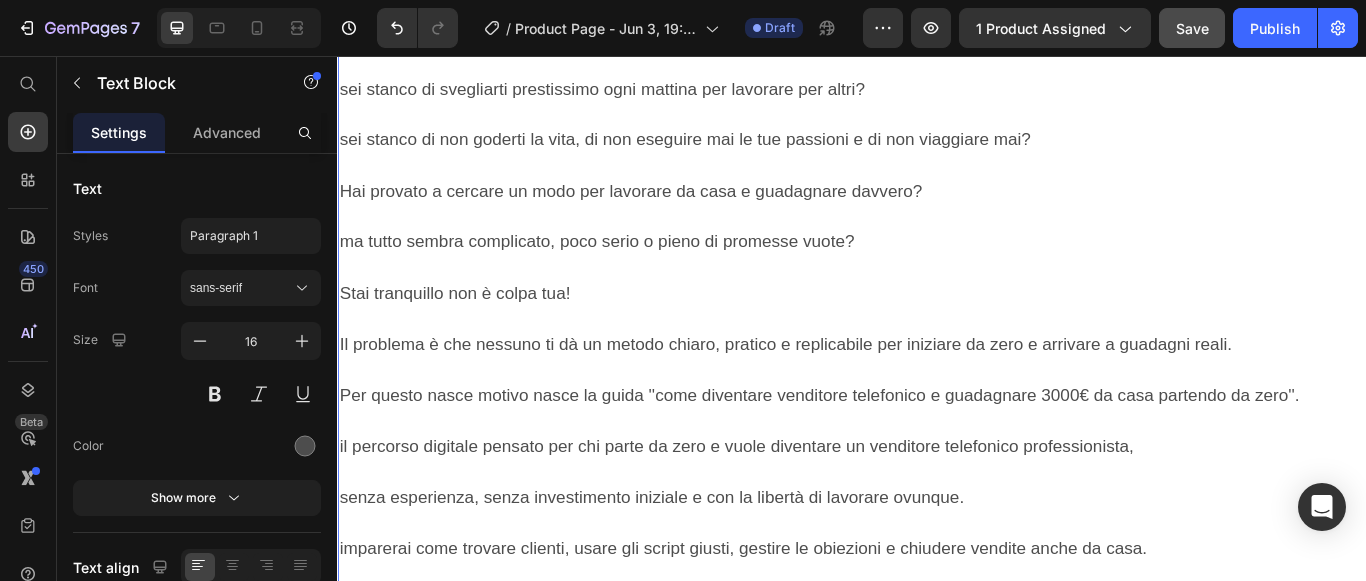click on "sei stanco di svegliarti prestissimo ogni mattina per lavorare per altri?" at bounding box center [645, 94] 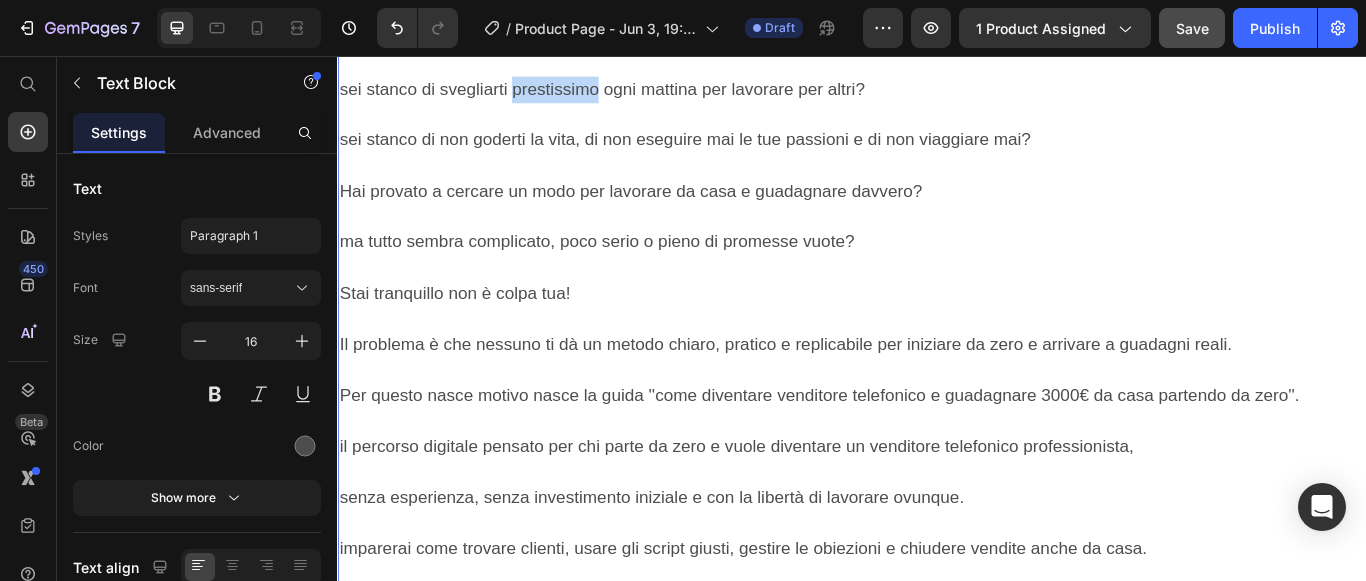 click on "sei stanco di svegliarti prestissimo ogni mattina per lavorare per altri?" at bounding box center [645, 94] 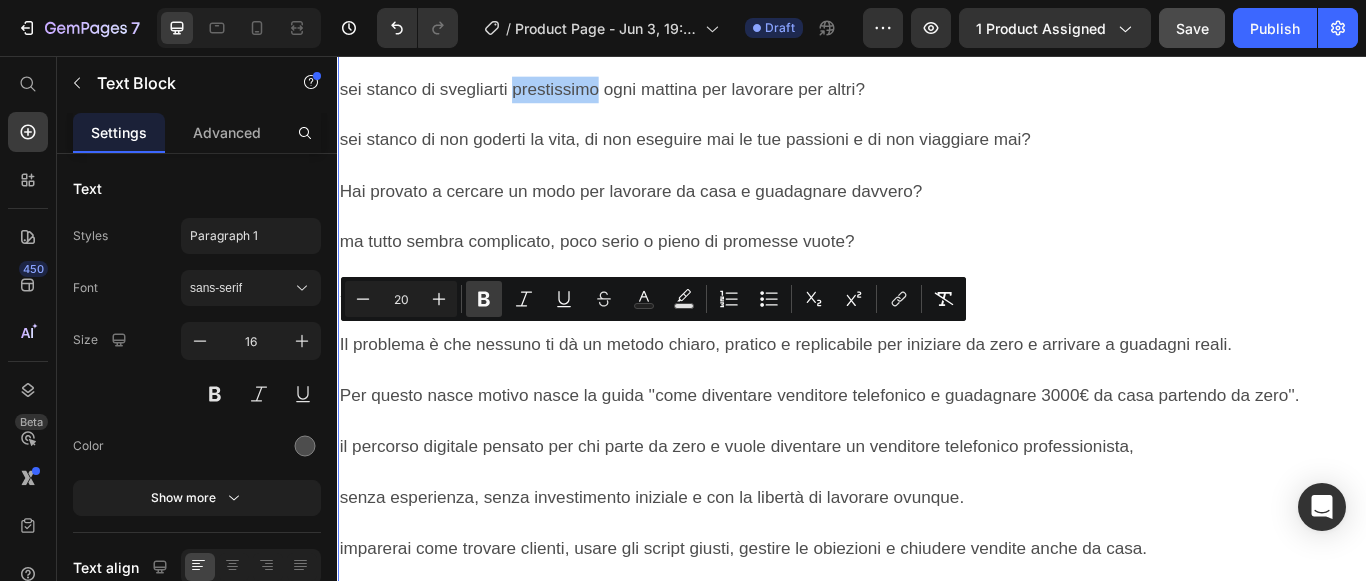 click 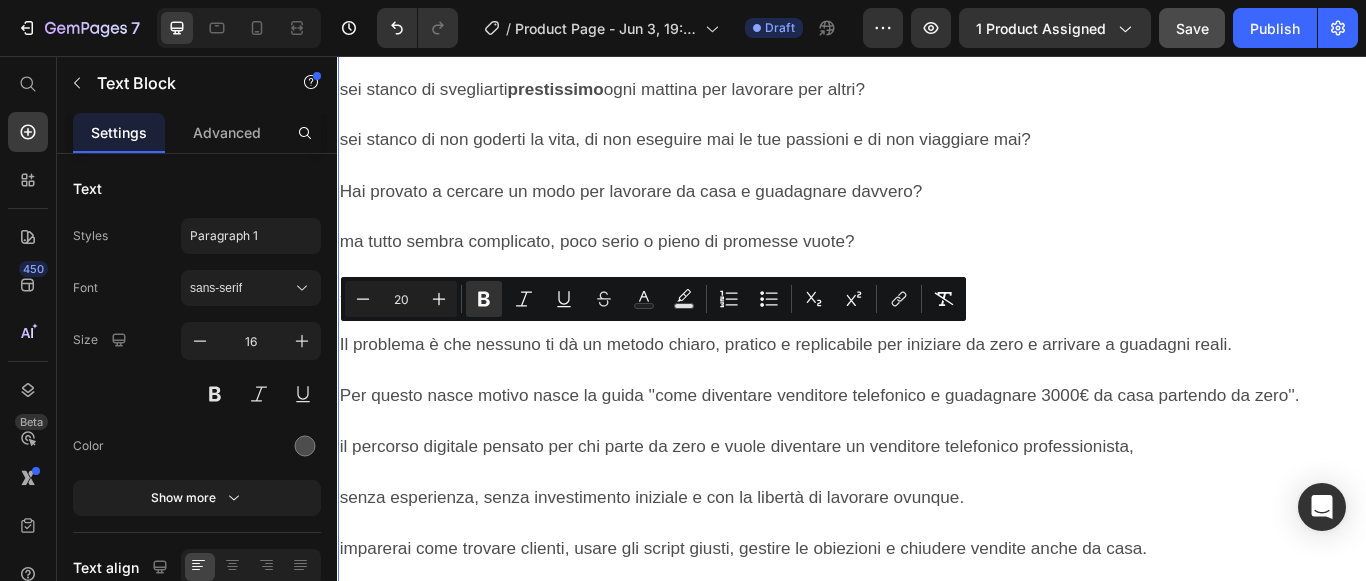 click on "sei stanco di svegliarti  prestissimo  ogni mattina per lavorare per altri?" at bounding box center [645, 94] 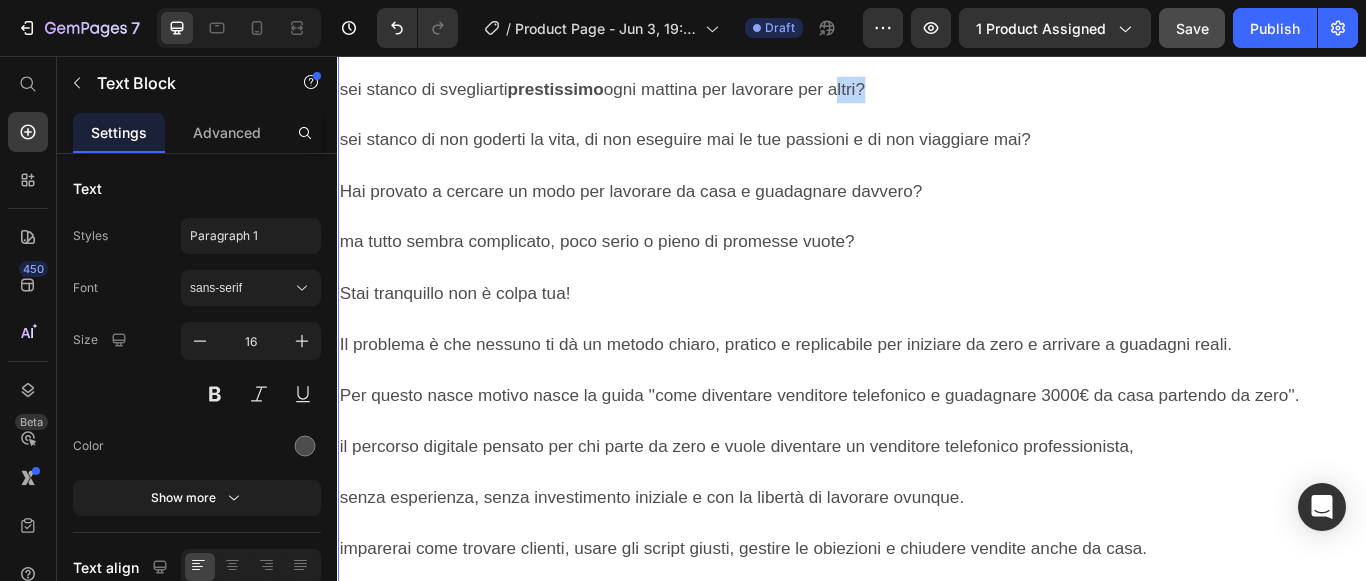 click on "sei stanco di svegliarti  prestissimo  ogni mattina per lavorare per altri?" at bounding box center (645, 94) 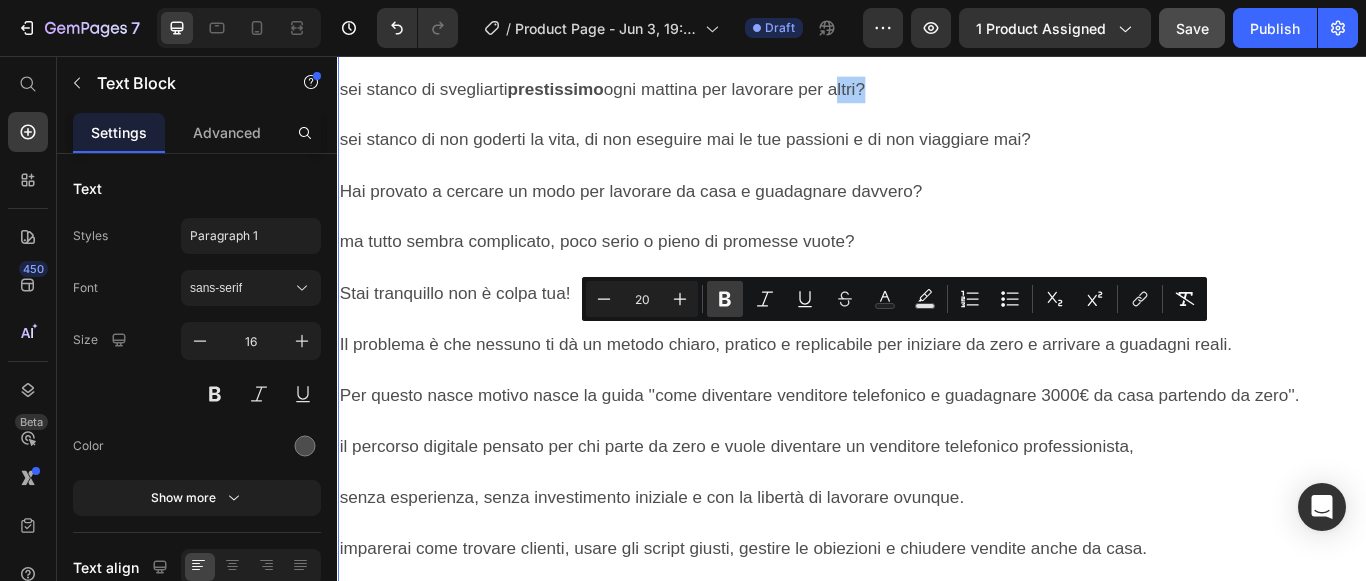 click 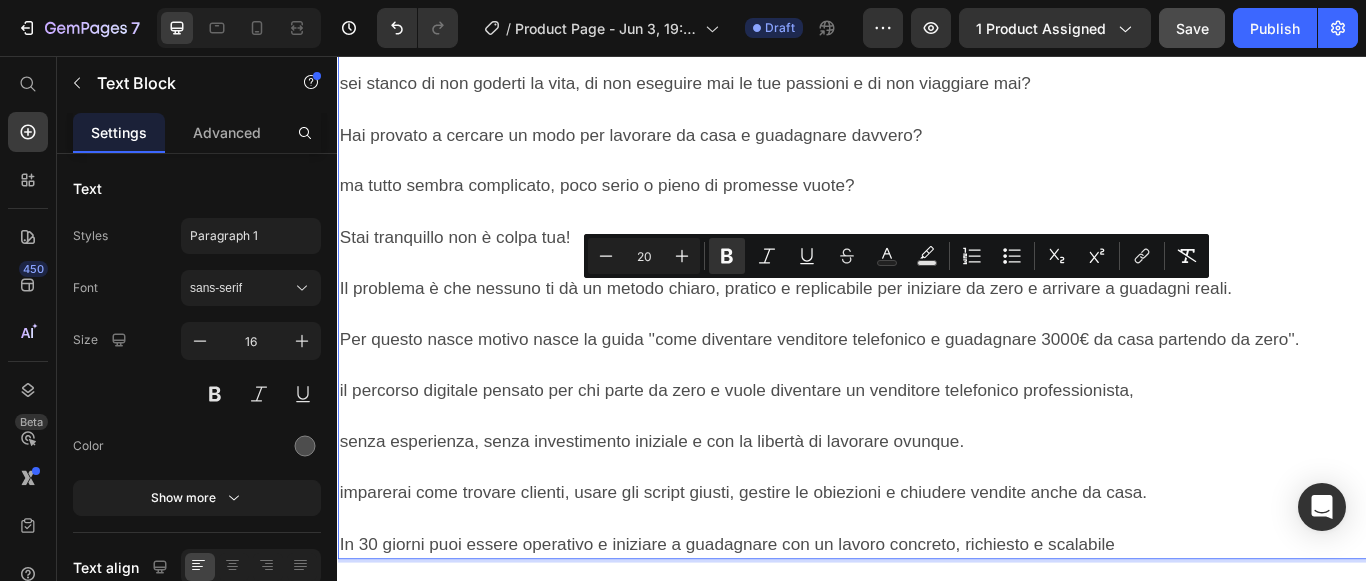 scroll, scrollTop: 2724, scrollLeft: 0, axis: vertical 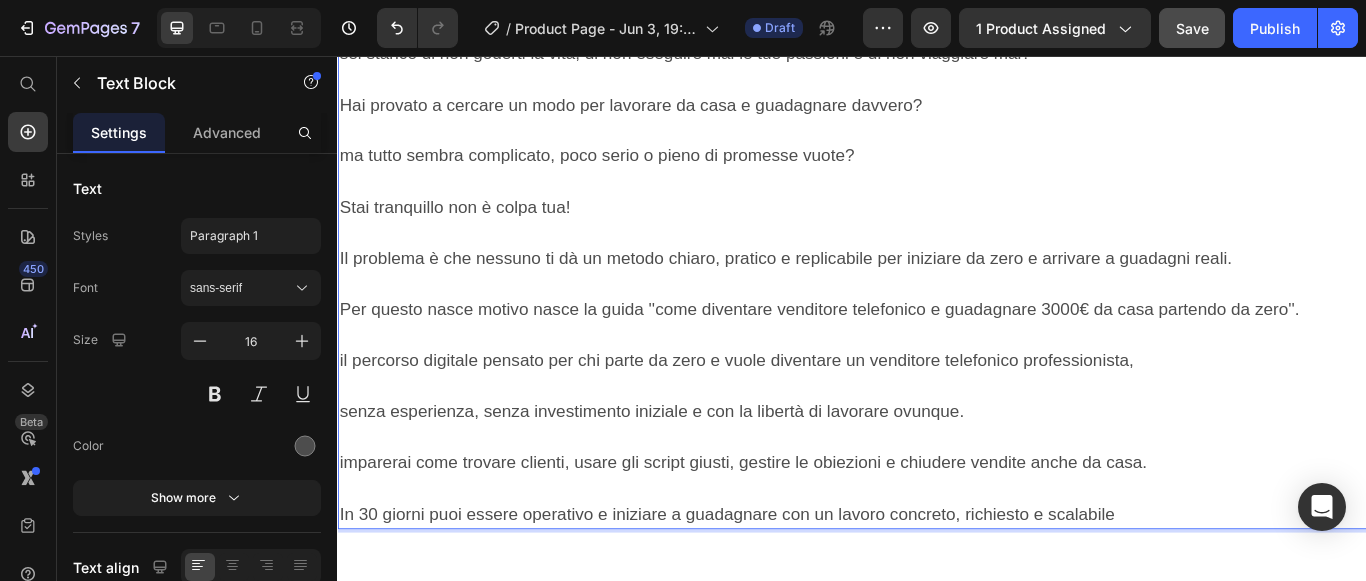 click on "sei stanco di svegliarti  prestissimo  ogni mattina per lavorare per  altri ?" at bounding box center [937, -5] 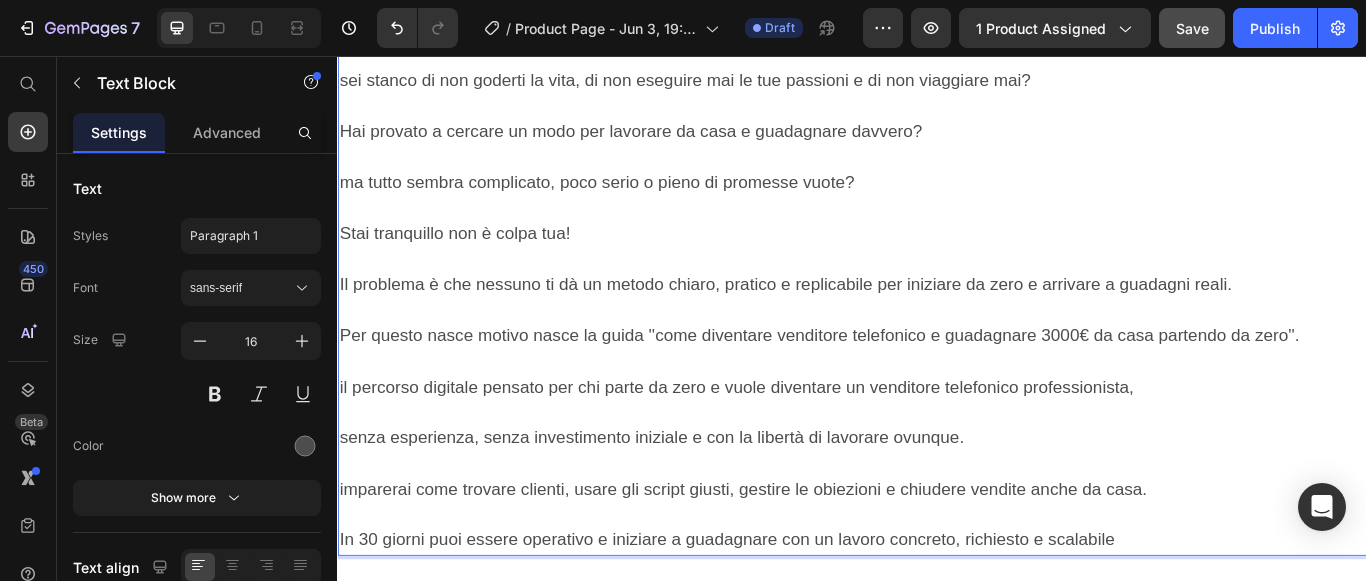 click on "sei stanco di svegliarti  prestissimo  ogni mattina per lavorare per  altri ?" at bounding box center [937, -5] 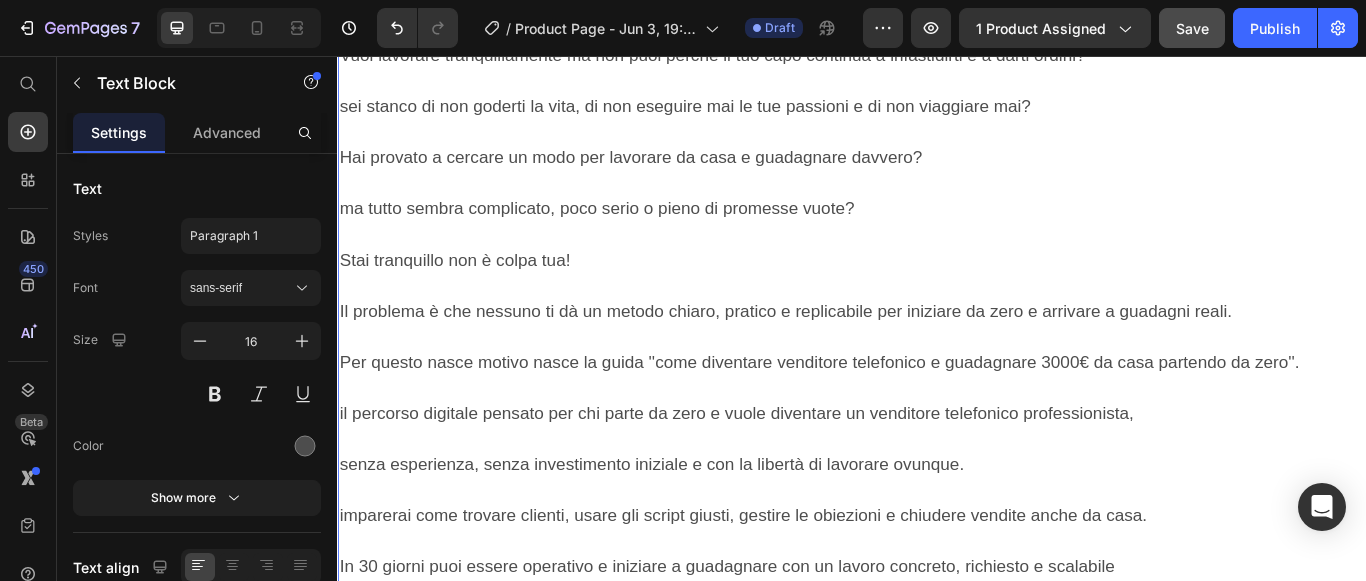 click on "Vuoi lavorare tranquillamente ma non puoi perchè il tuo capo continua a infastidirti e a darti ordini?" at bounding box center (774, 55) 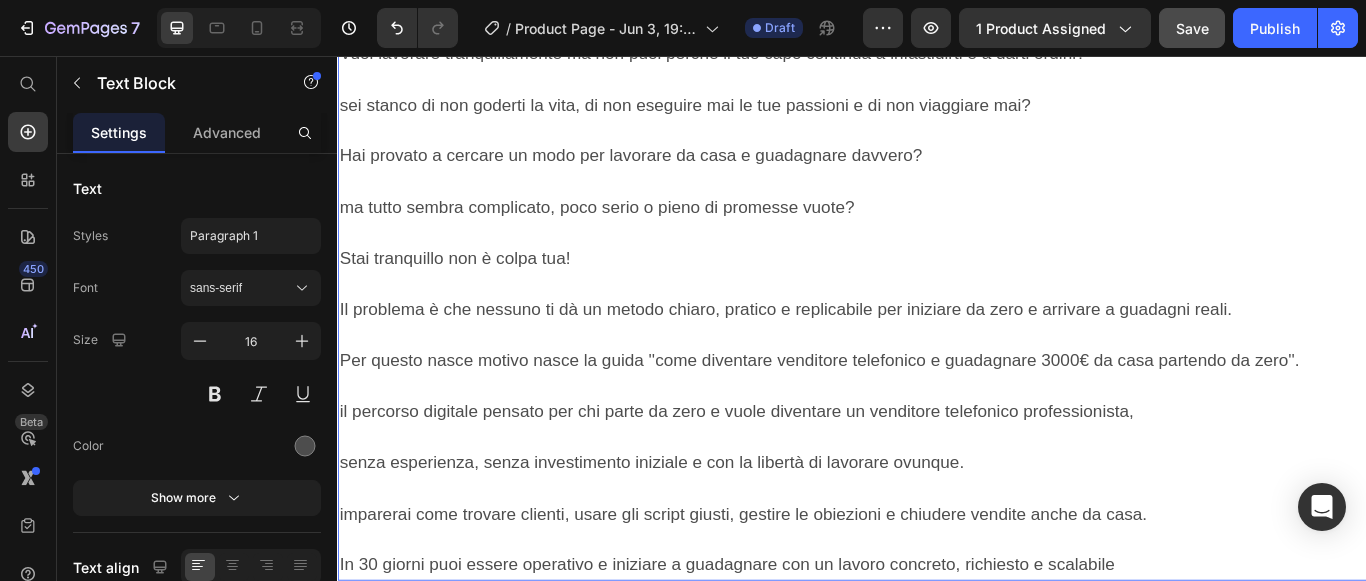 click on "Vuoi lavorare tranquillamente ma non puoi perchè il tuo capo continua a infastidirti e a darti ordini?" at bounding box center (774, 53) 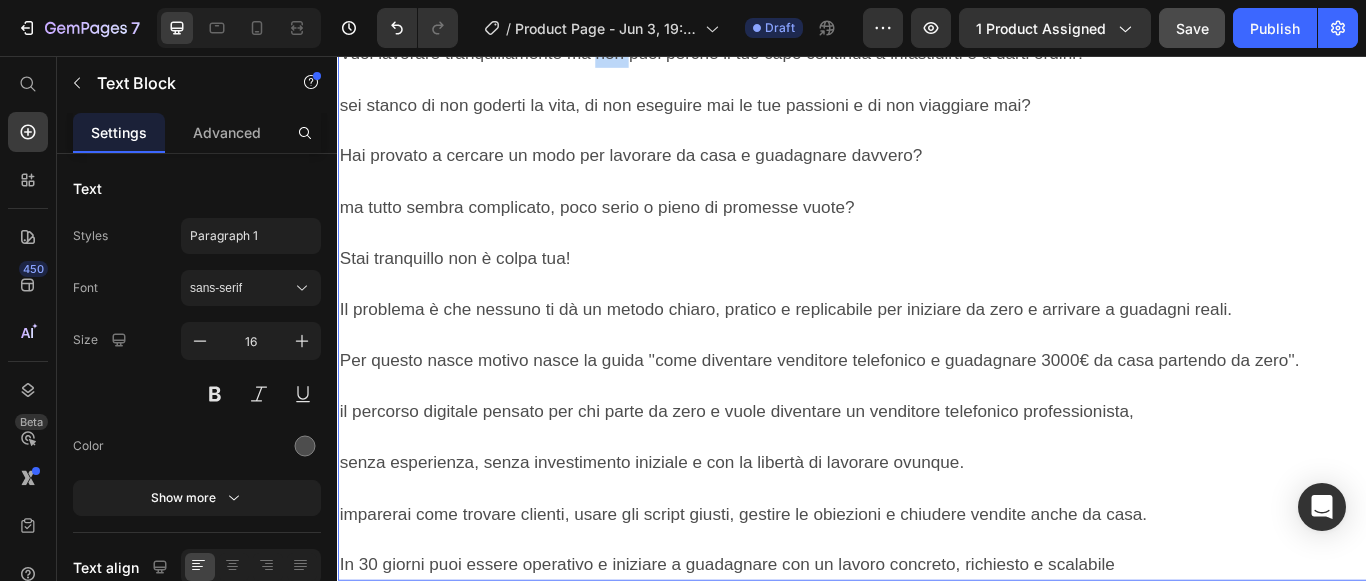click on "Vuoi lavorare tranquillamente ma non puoi perchè il tuo capo continua a infastidirti e a darti ordini?" at bounding box center (774, 53) 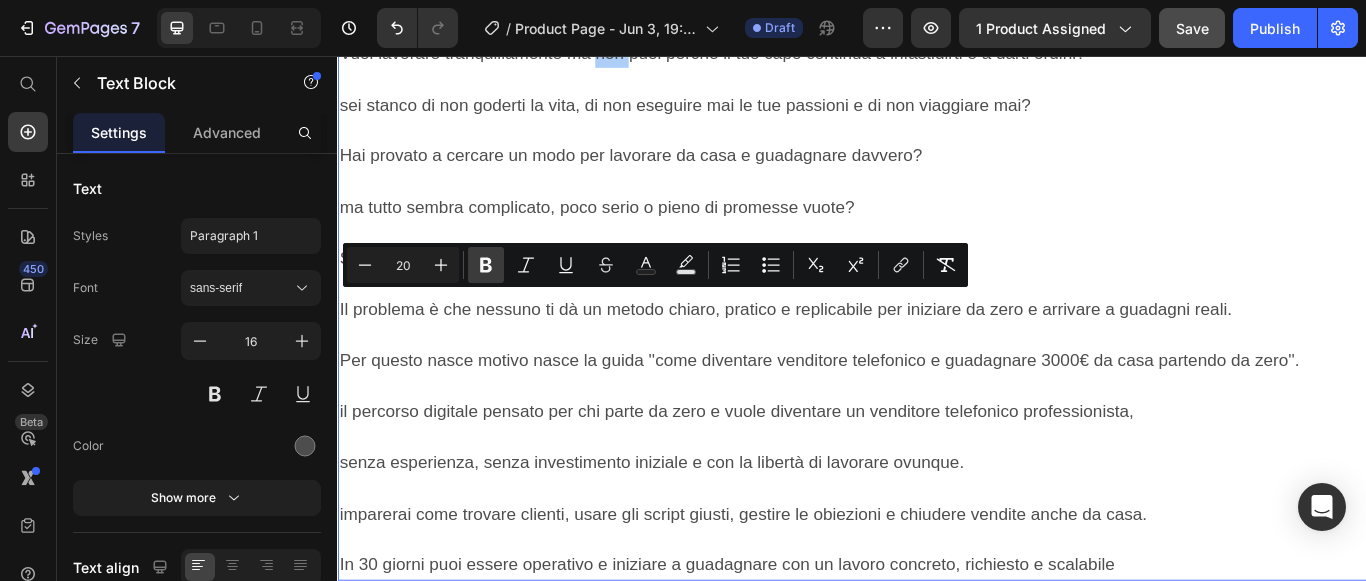 click 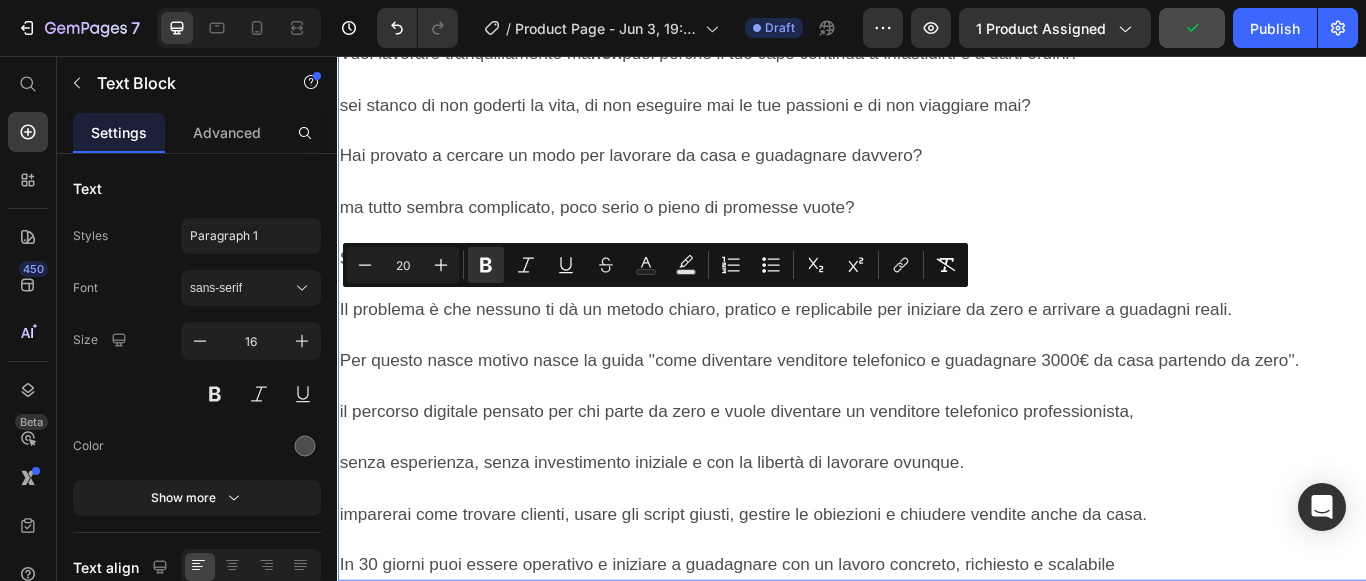 click on "Vuoi lavorare tranquillamente ma  non  puoi perchè il tuo capo continua a infastidirti e a darti ordini?" at bounding box center [770, 53] 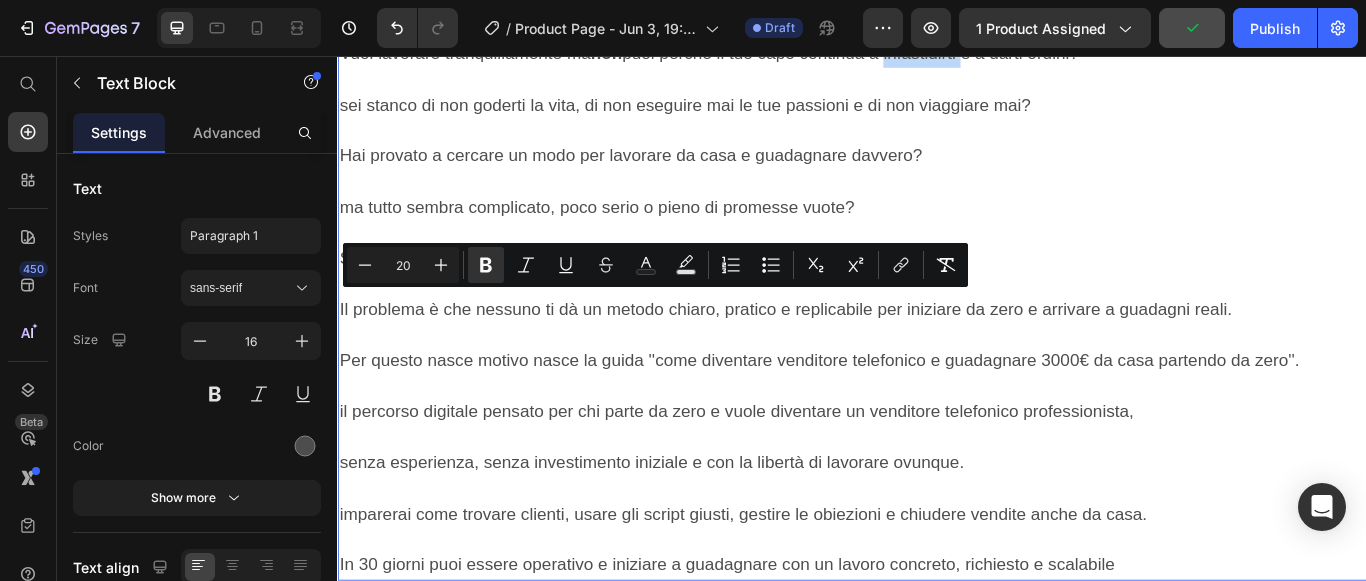 click on "Vuoi lavorare tranquillamente ma  non  puoi perchè il tuo capo continua a infastidirti e a darti ordini?" at bounding box center (770, 53) 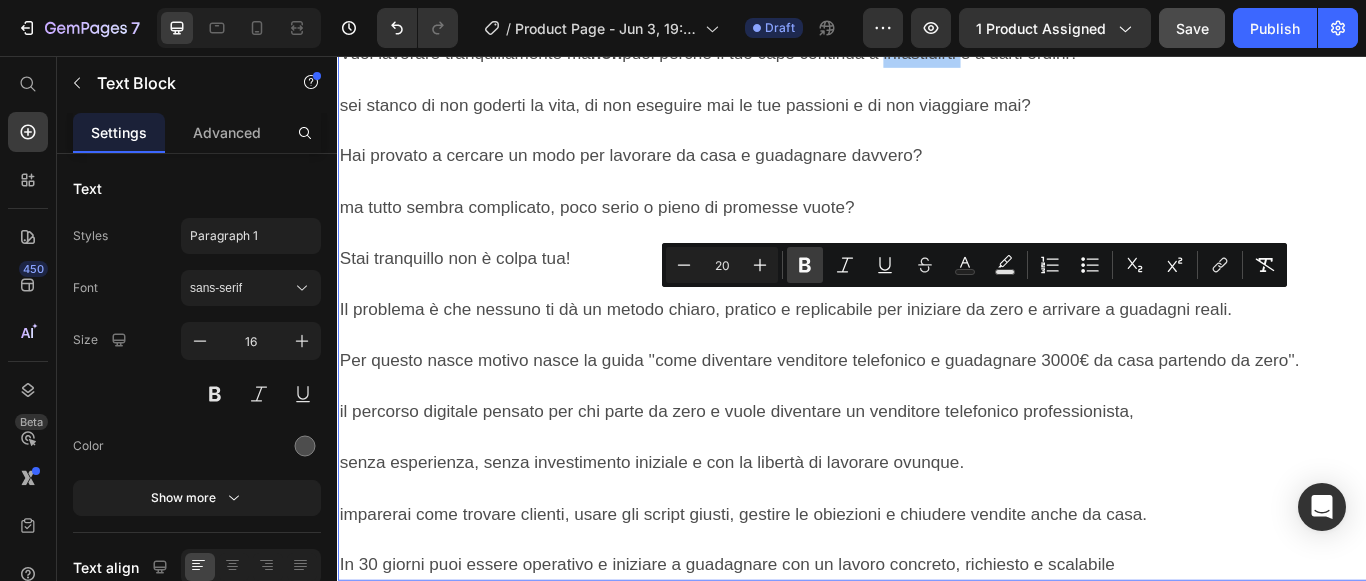 click 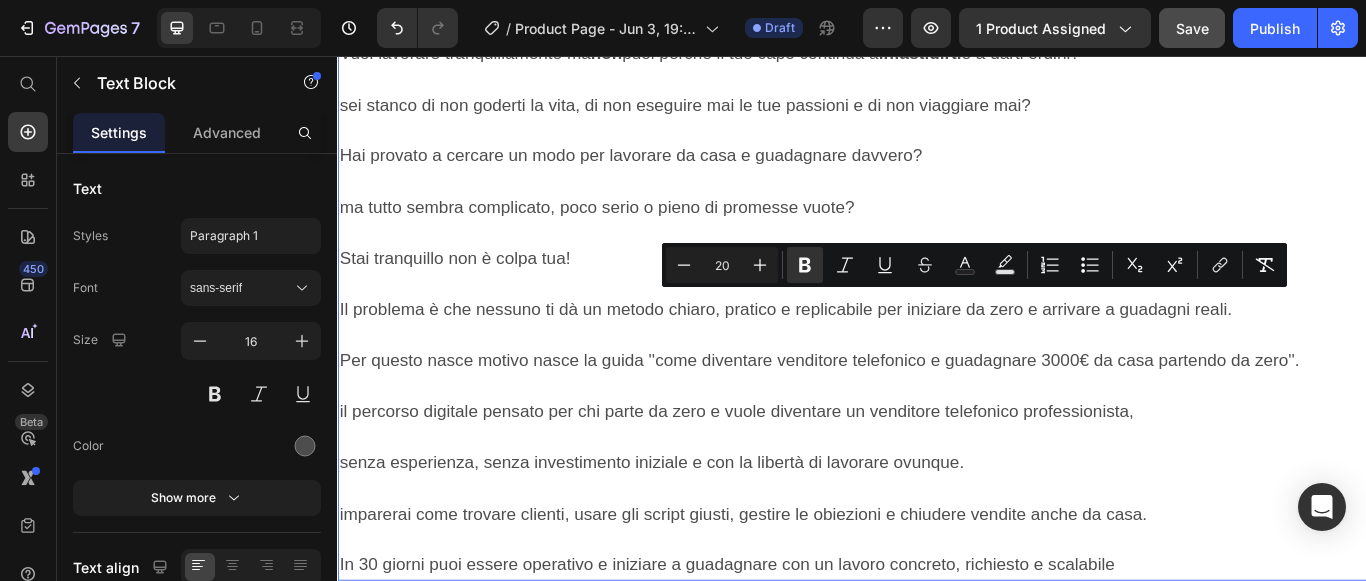 click on "Vuoi lavorare tranquillamente ma non puoi perchè il tuo capo continua a infastidirti e a darti ordini?" at bounding box center (770, 53) 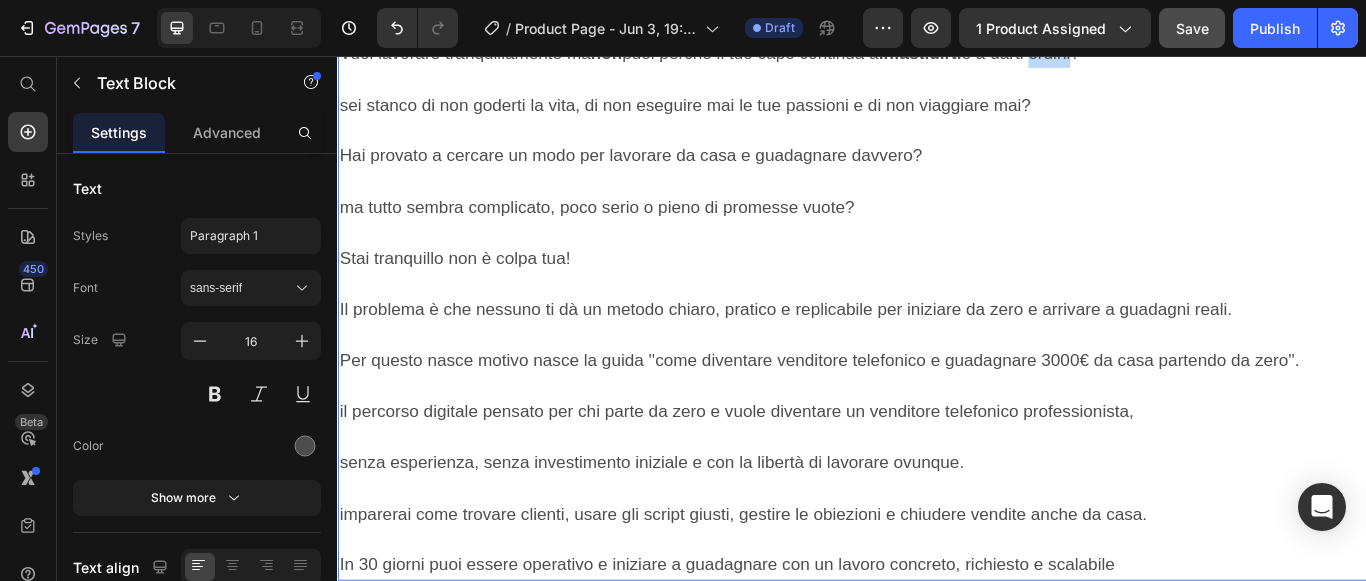 click on "Vuoi lavorare tranquillamente ma non puoi perchè il tuo capo continua a infastidirti e a darti ordini?" at bounding box center (770, 53) 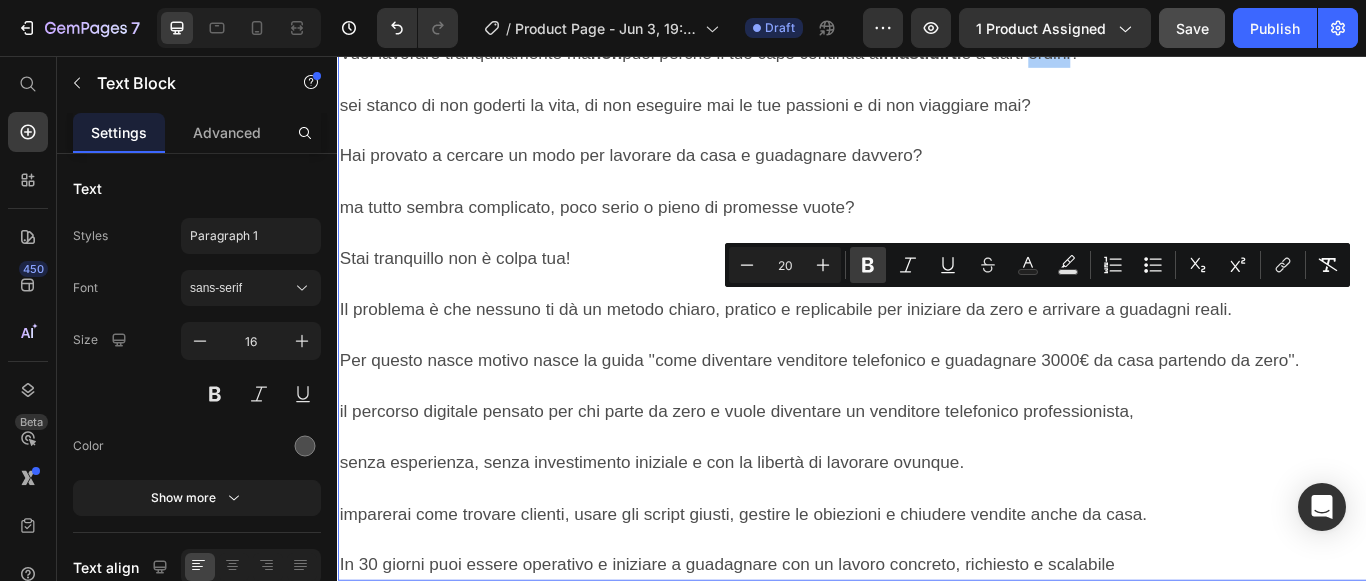 click on "Bold" at bounding box center [868, 265] 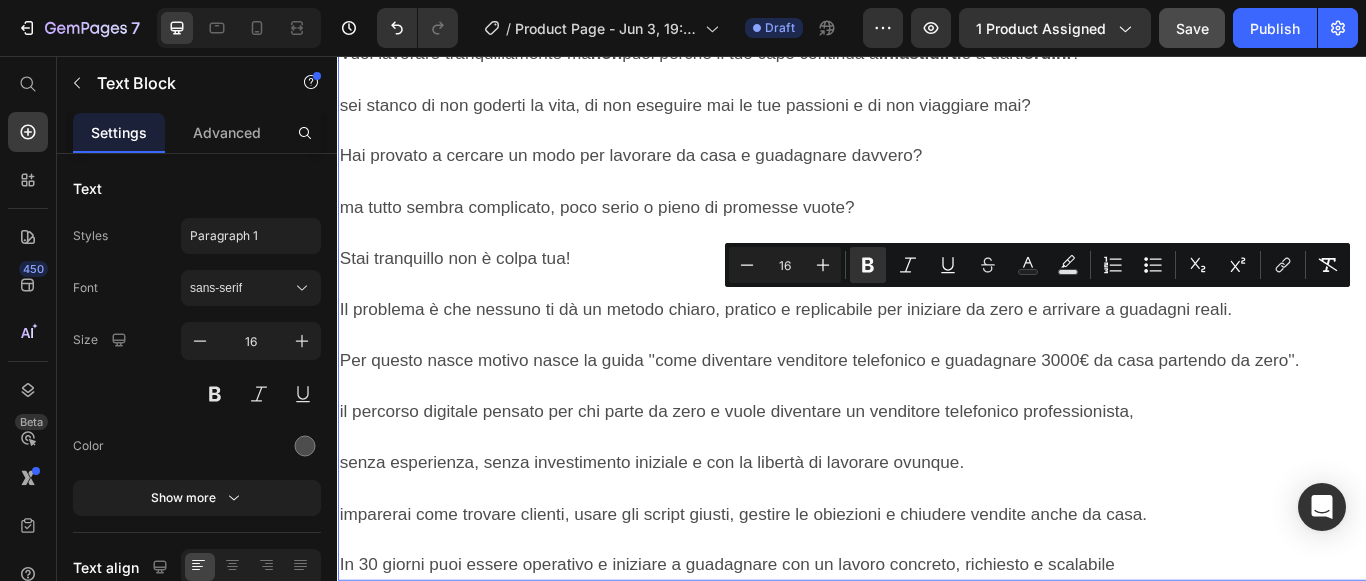 click at bounding box center (937, 144) 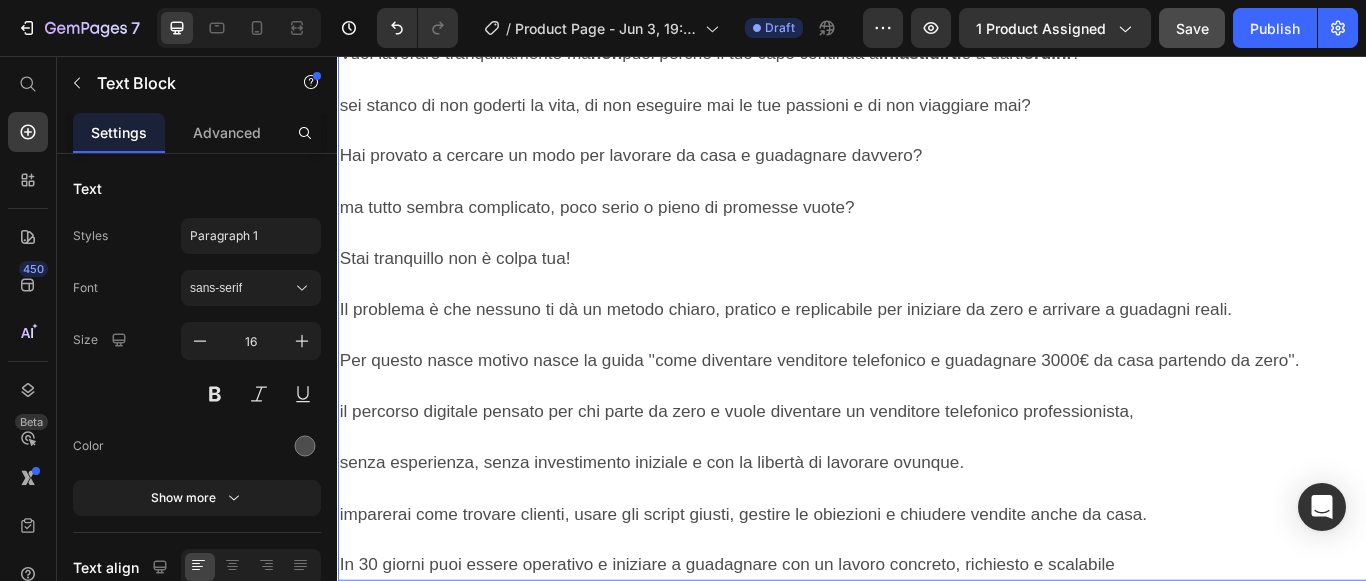 click on "Vuoi lavorare tranquillamente ma  non  puoi perchè il tuo capo continua a  infastidirti  e a darti  ordini ?" at bounding box center [771, 53] 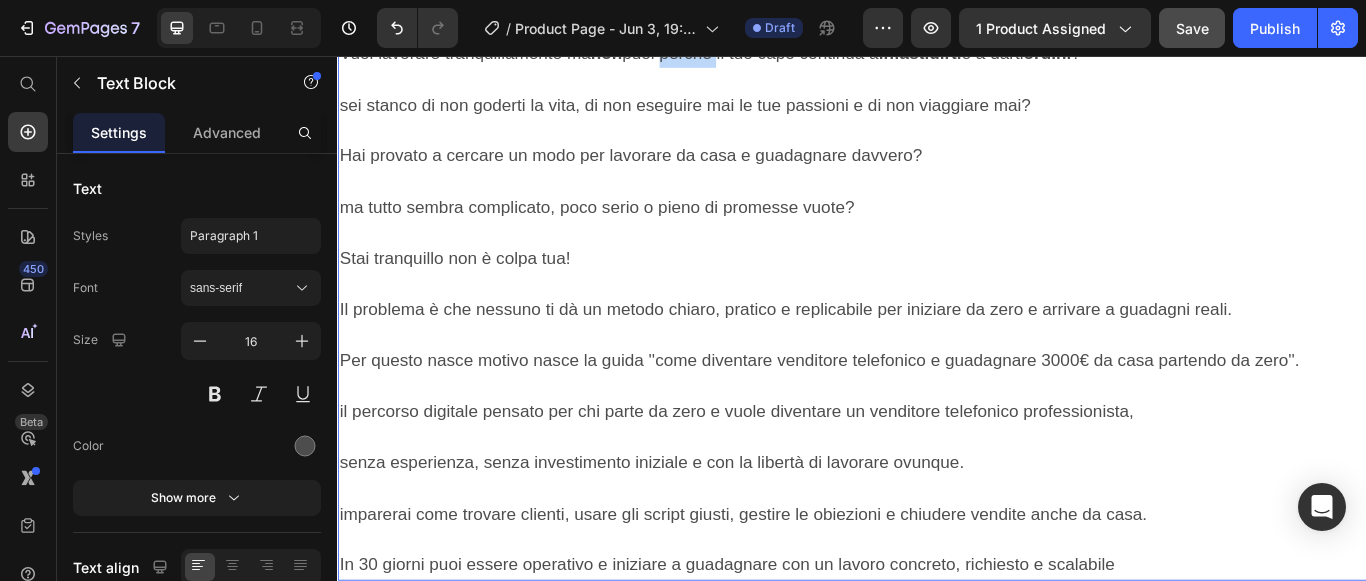 click on "Vuoi lavorare tranquillamente ma  non  puoi perchè il tuo capo continua a  infastidirti  e a darti  ordini ?" at bounding box center [771, 53] 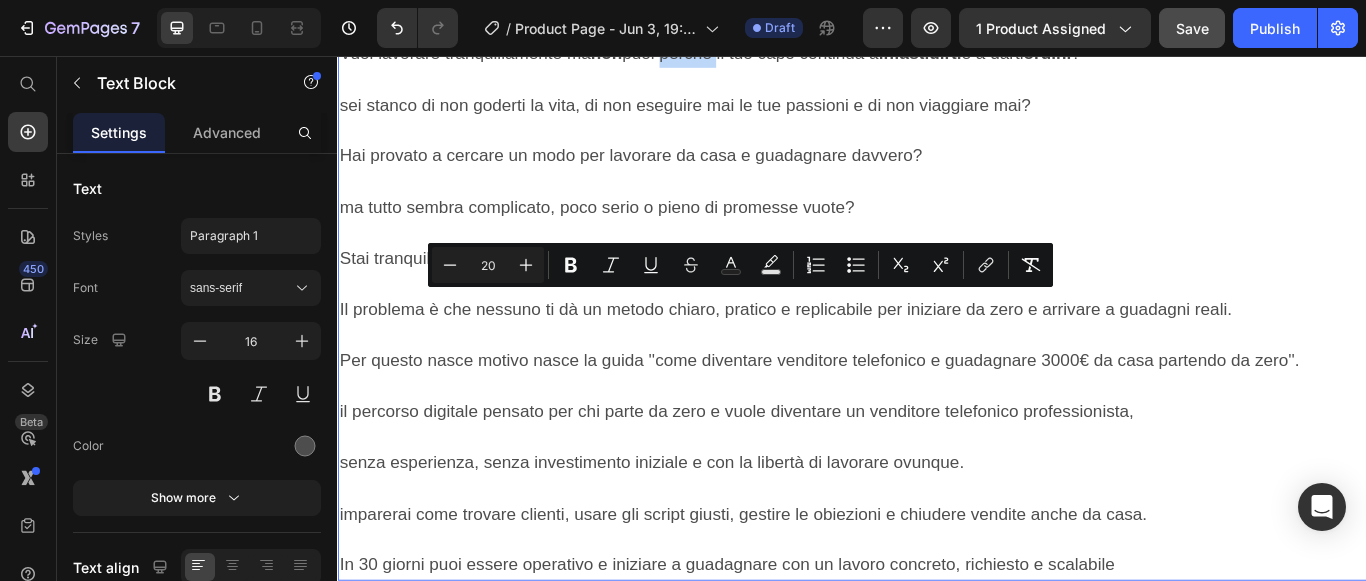 click on "Vuoi lavorare tranquillamente ma  non  puoi perchè il tuo capo continua a  infastidirti  e a darti  ordini ?" at bounding box center [771, 53] 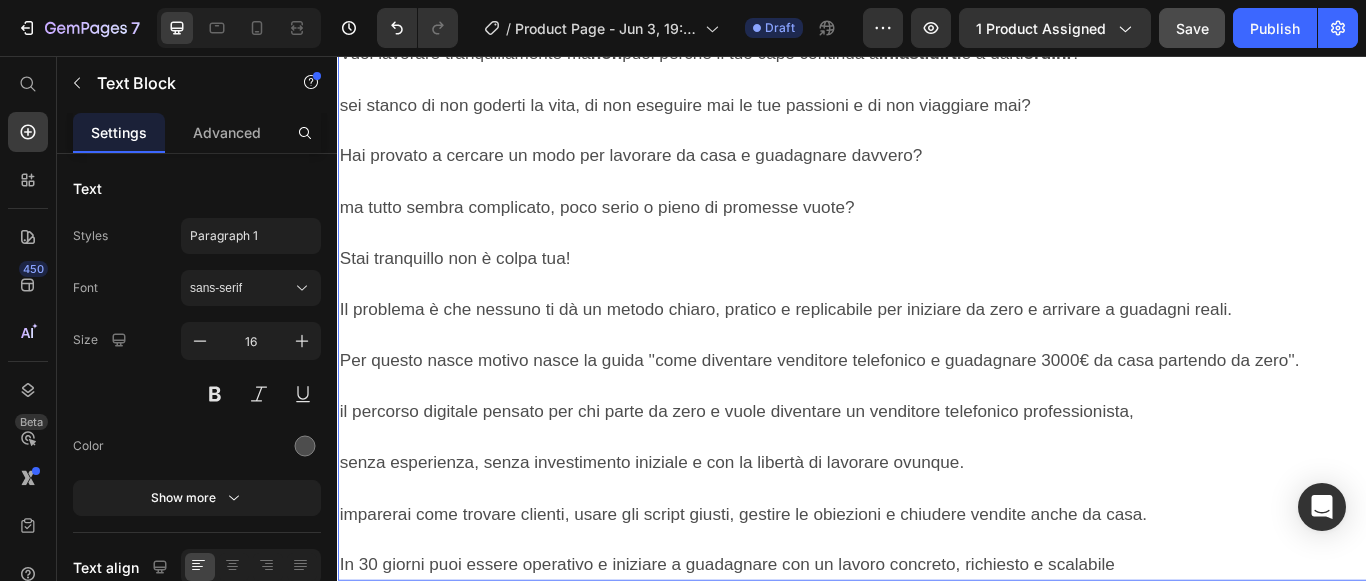 click on "Vuoi lavorare tranquillamente ma  non  puoi perchè il tuo capo continua a  infastidirti  e a darti  ordini ?" at bounding box center [771, 53] 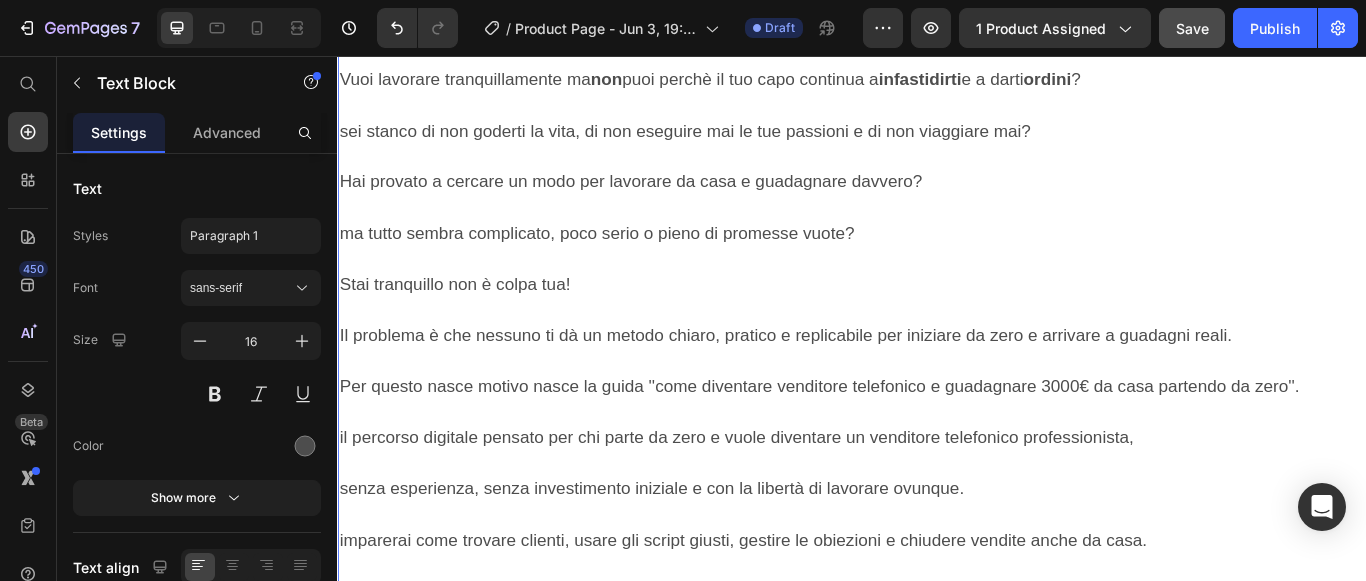 scroll, scrollTop: 2724, scrollLeft: 0, axis: vertical 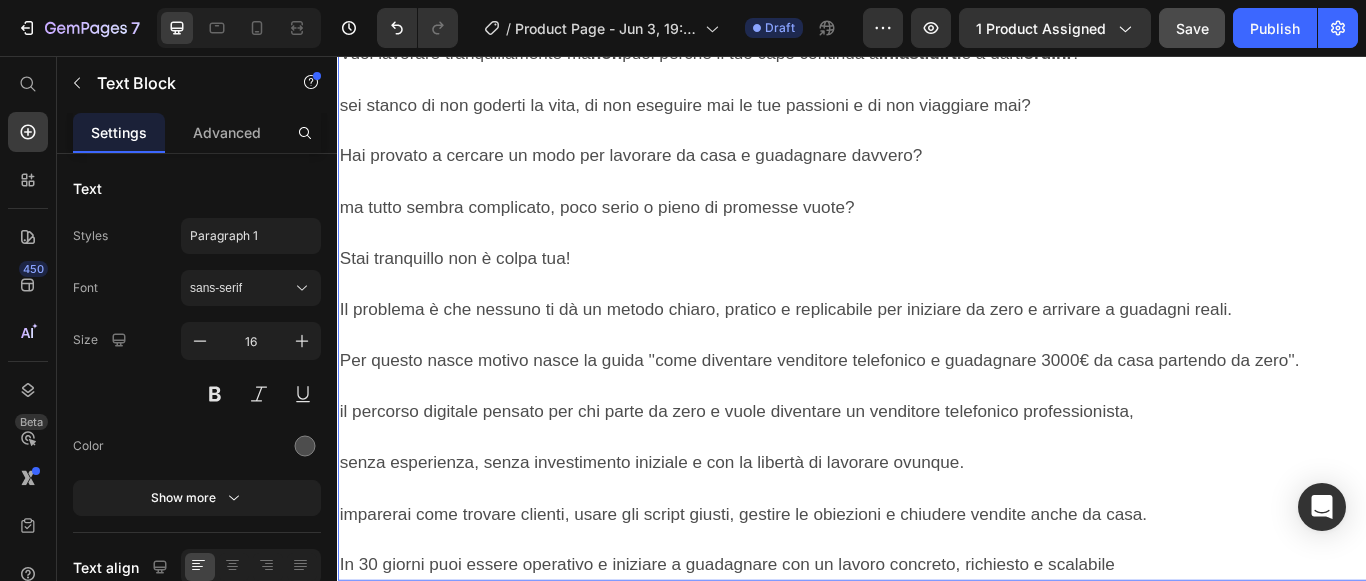 click on "Vuoi lavorare tranquillamente ma  non  puoi perchè il tuo capo continua a  infastidirti  e a darti  ordini ?" at bounding box center (771, 53) 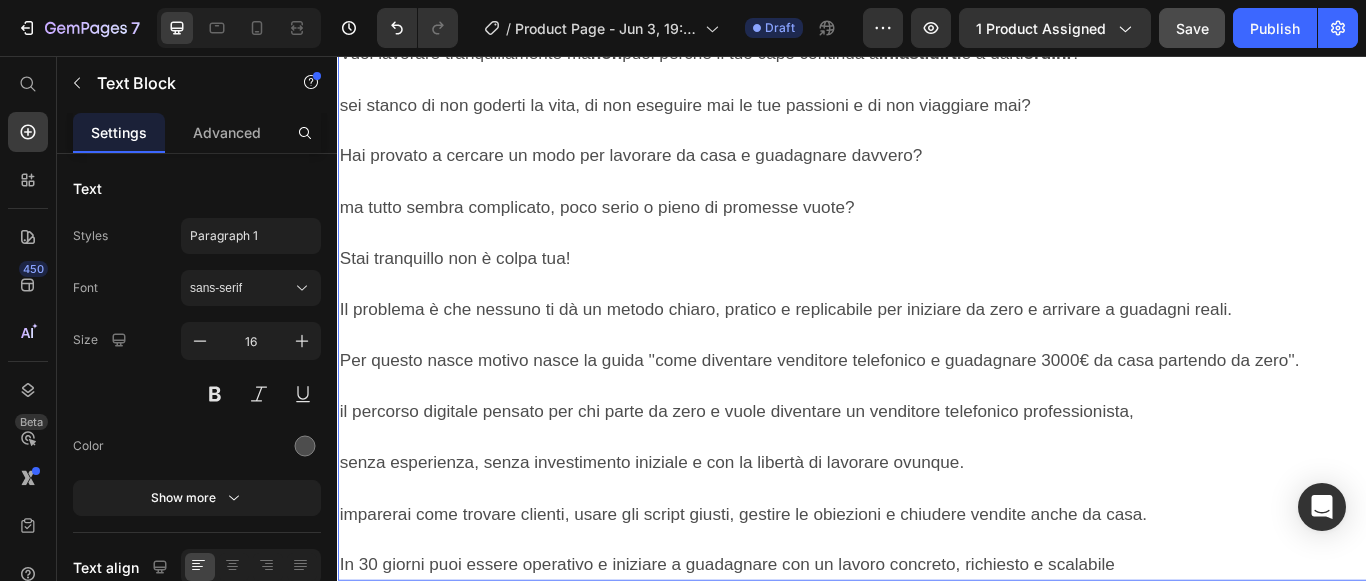 click on "sei stanco di non goderti la vita, di non eseguire mai le tue passioni e di non viaggiare mai?" at bounding box center (937, 114) 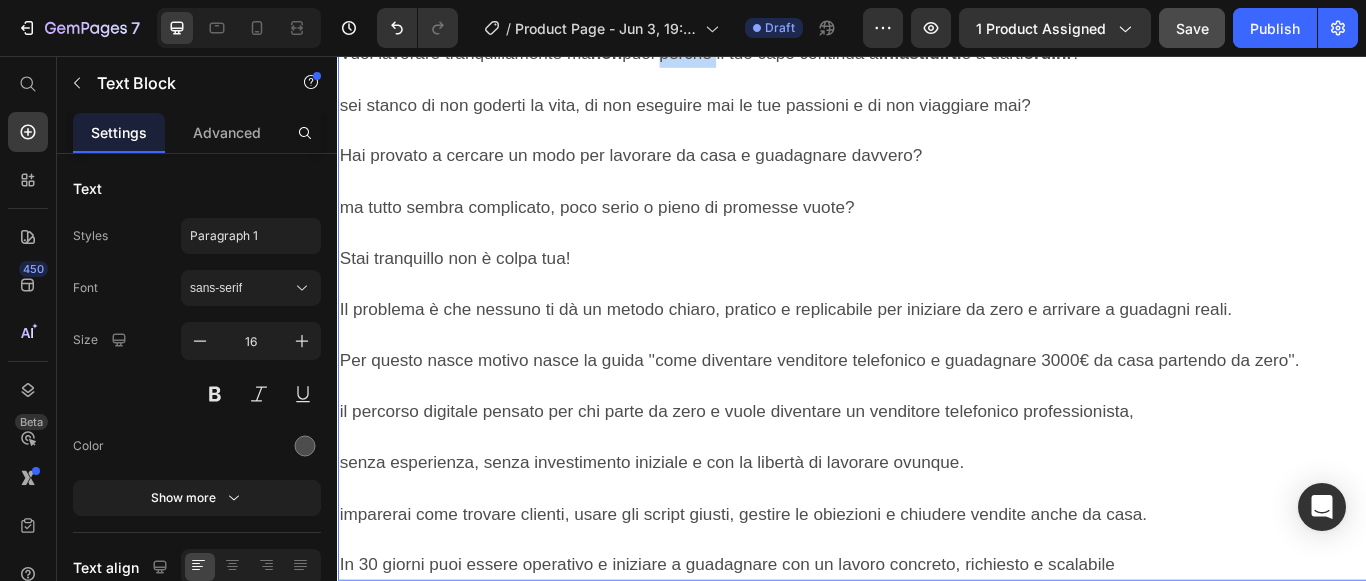 click on "Vuoi lavorare tranquillamente ma  non  puoi perchè il tuo capo continua a  infastidirti  e a darti  ordini ?" at bounding box center [771, 53] 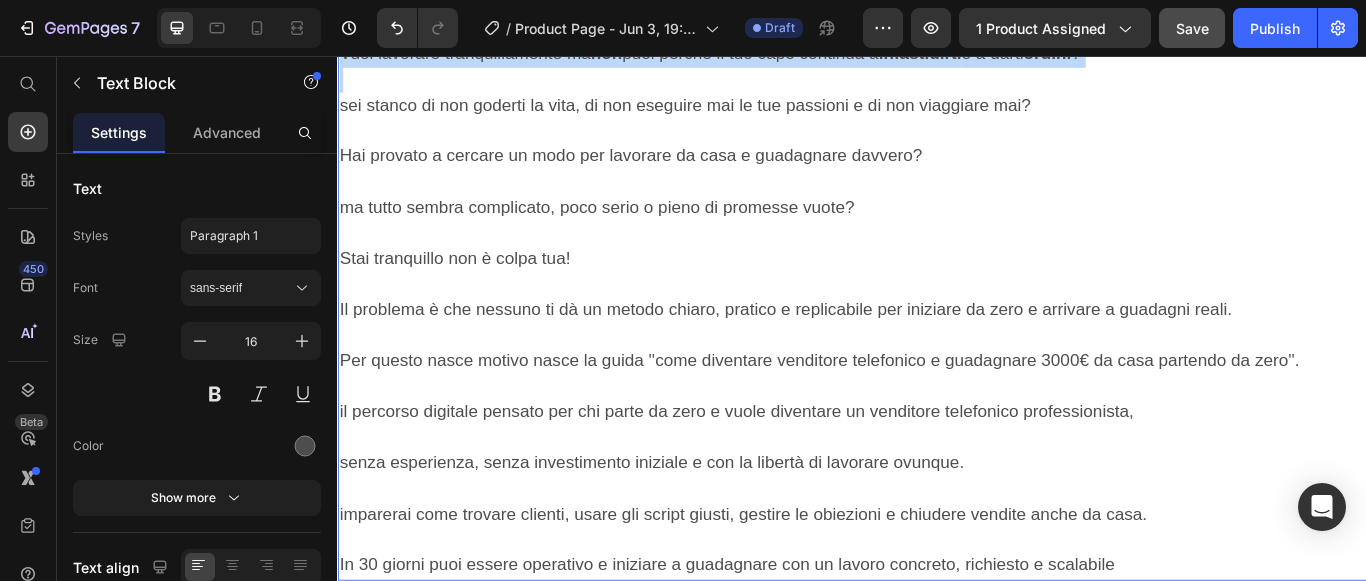 click on "Vuoi lavorare tranquillamente ma  non  puoi perchè il tuo capo continua a  infastidirti  e a darti  ordini ?" at bounding box center (771, 53) 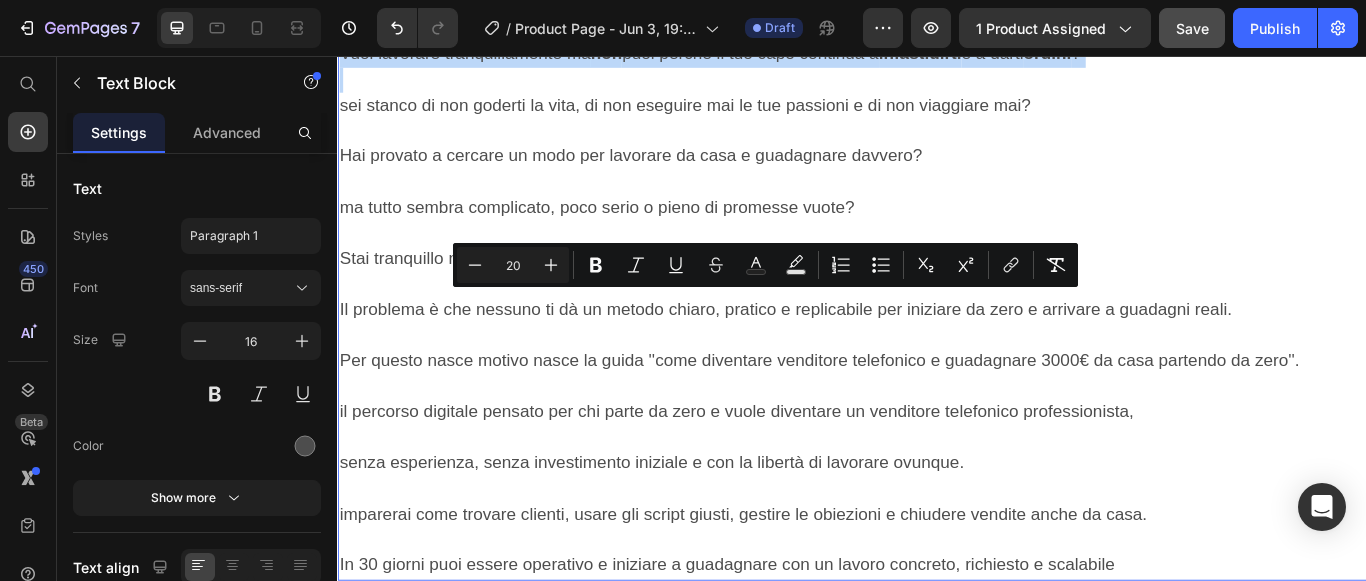 click on "Vuoi lavorare tranquillamente ma  non  puoi perchè il tuo capo continua a  infastidirti  e a darti  ordini ?" at bounding box center (771, 53) 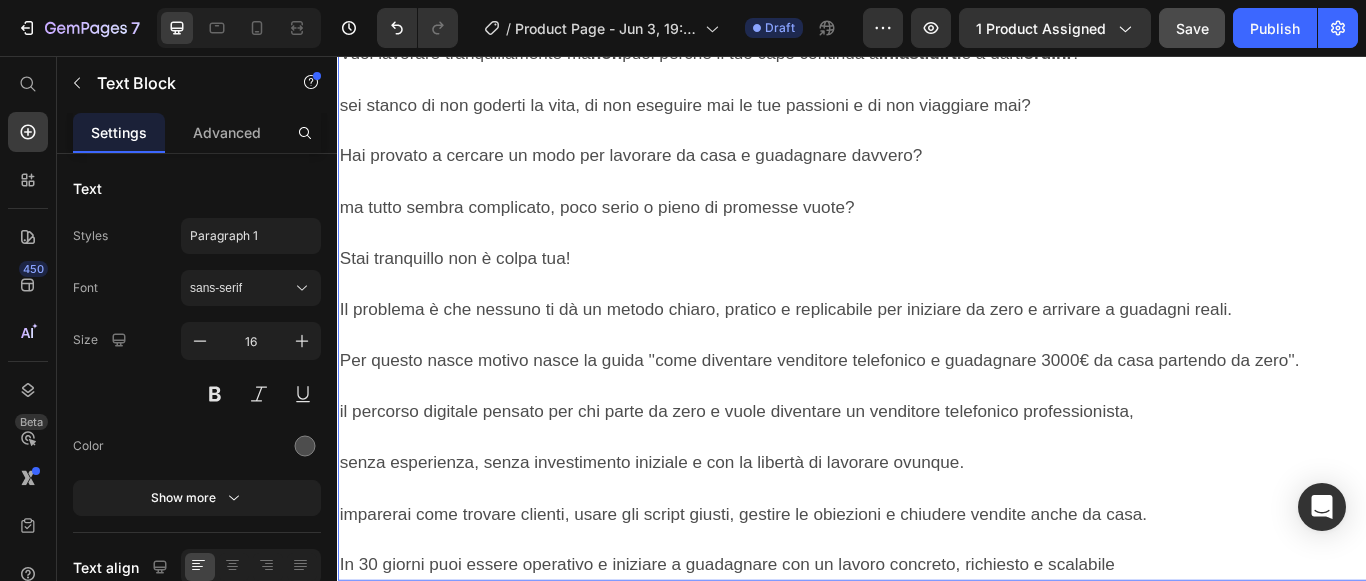click on "Vuoi lavorare tranquillamente ma  non  puoi perchè il tuo capo continua a  infastidirti  e a darti  ordini ?" at bounding box center [771, 53] 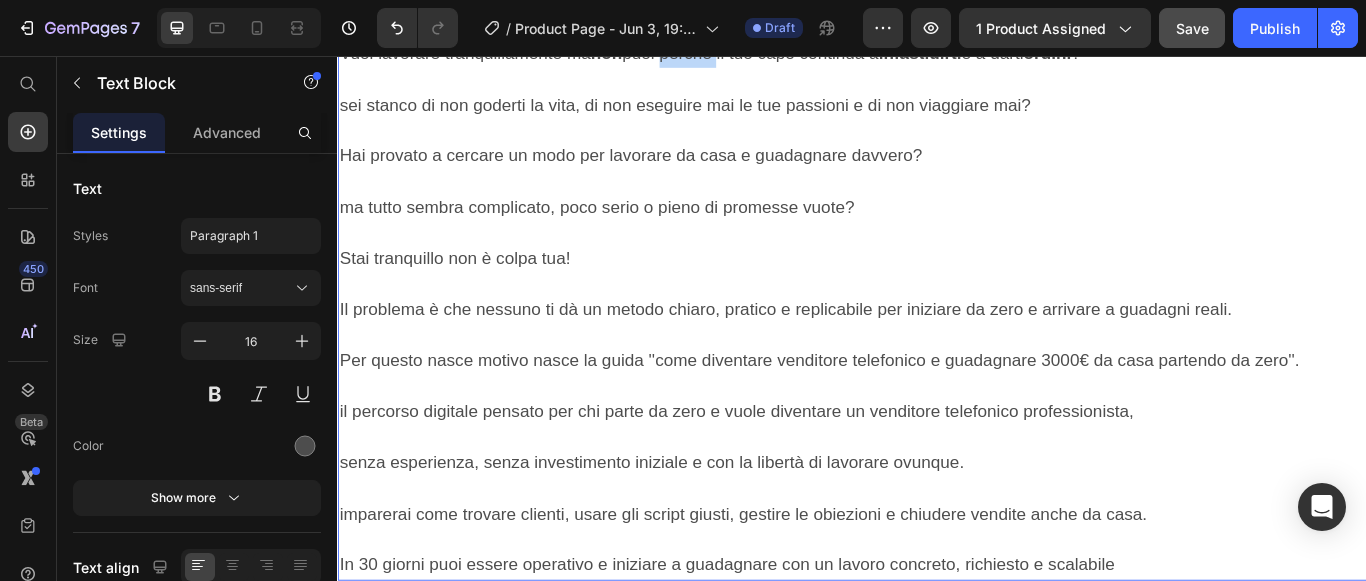 click on "Vuoi lavorare tranquillamente ma  non  puoi perchè il tuo capo continua a  infastidirti  e a darti  ordini ?" at bounding box center [771, 53] 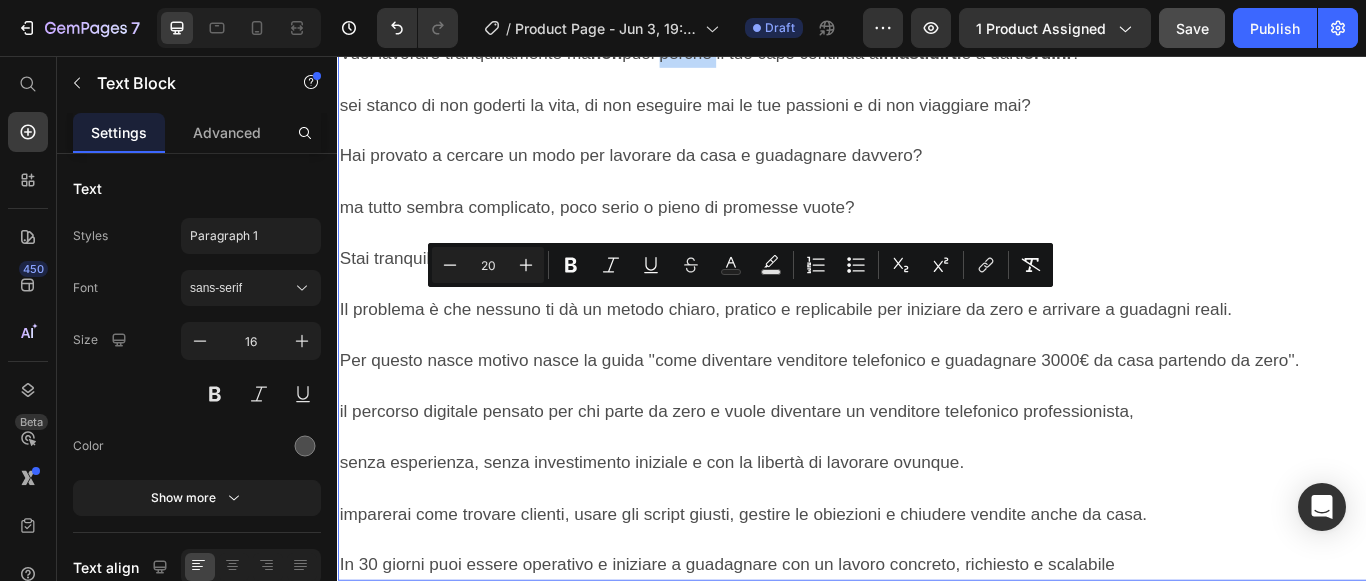 click at bounding box center [937, 84] 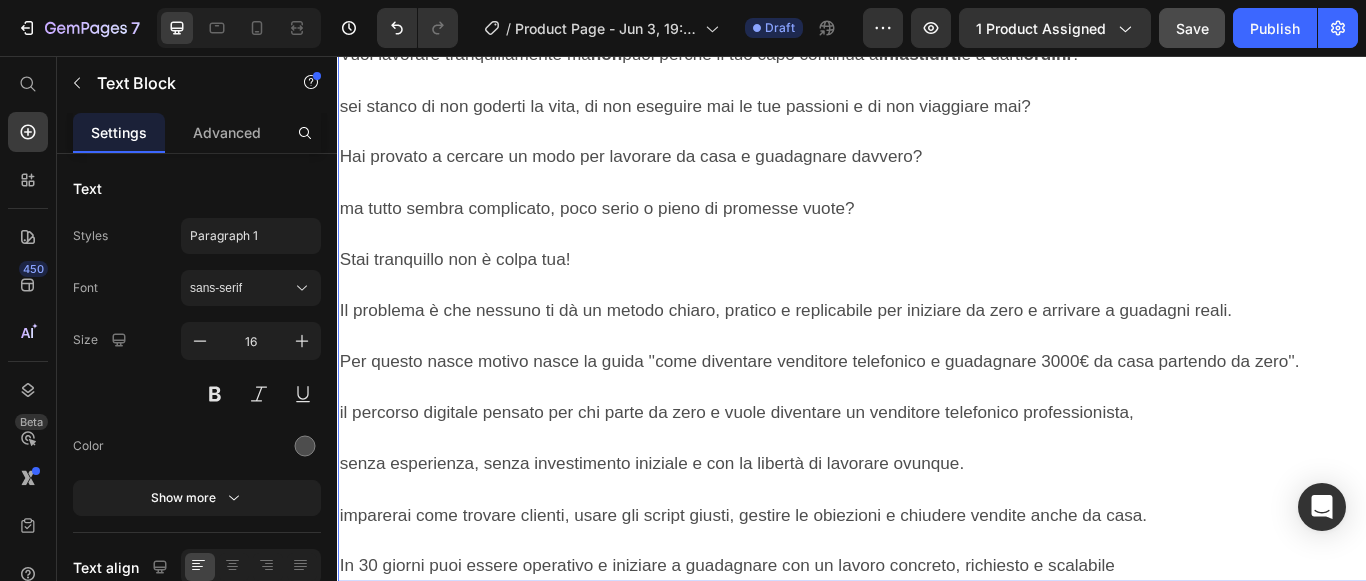 scroll, scrollTop: 2724, scrollLeft: 0, axis: vertical 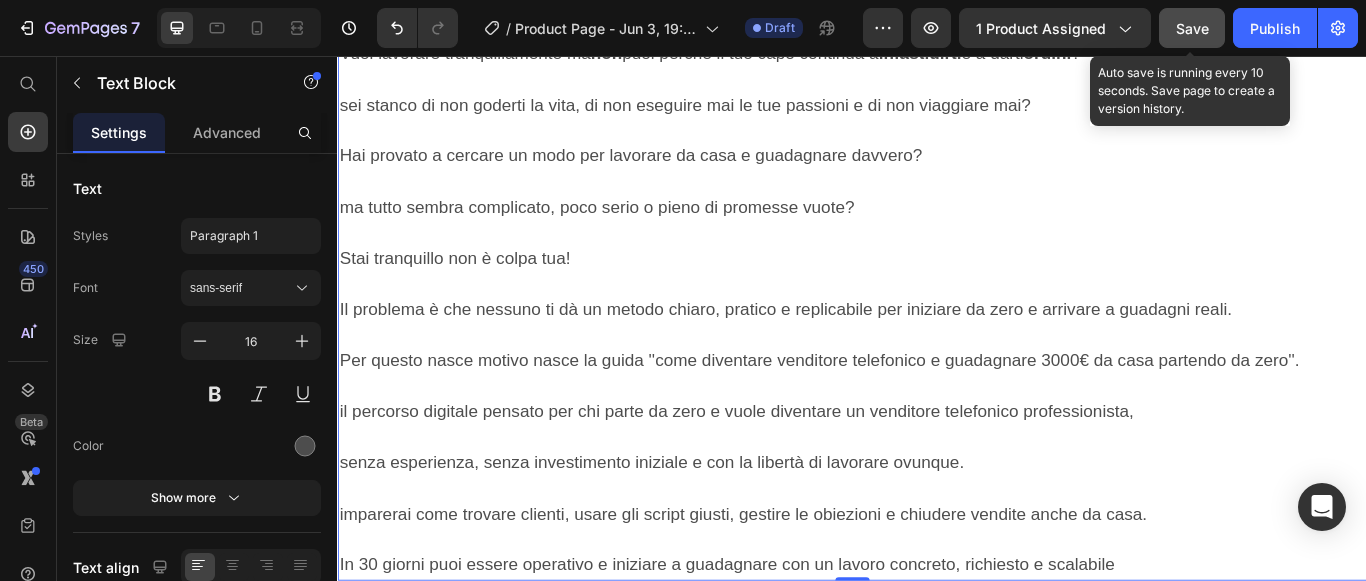 click on "Save" at bounding box center (1192, 28) 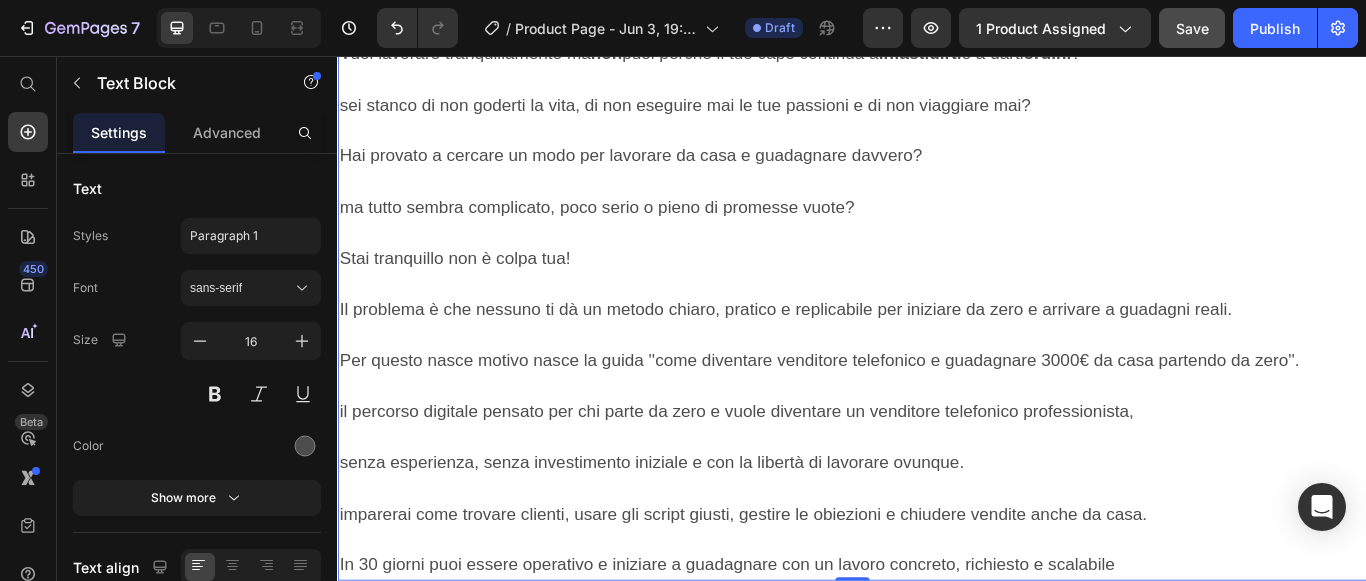 click on "Vuoi lavorare tranquillamente ma  non  puoi perchè il tuo capo continua a  infastidirti  e a darti  ordini ?" at bounding box center [771, 53] 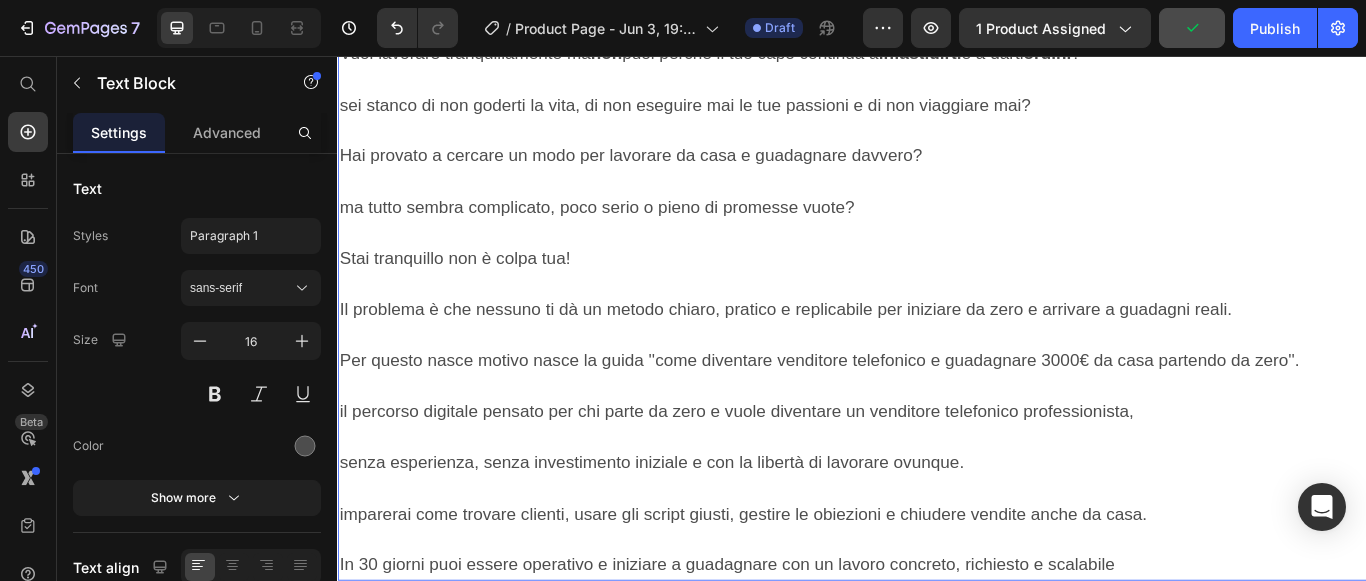 click at bounding box center (937, 84) 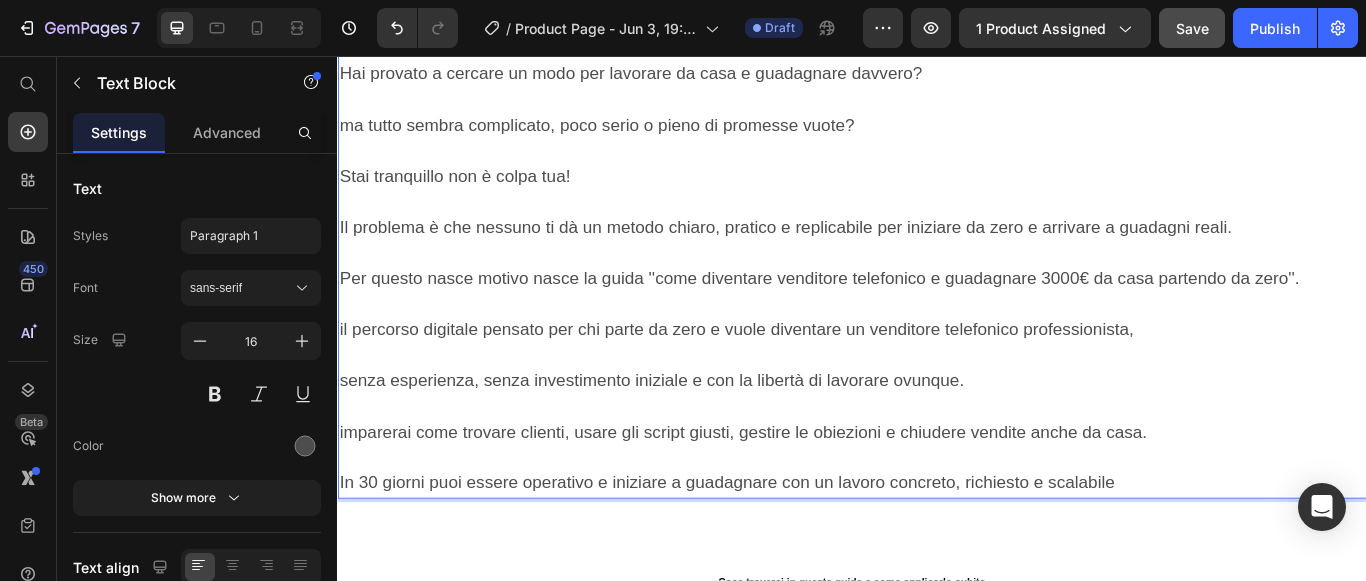 scroll, scrollTop: 2824, scrollLeft: 0, axis: vertical 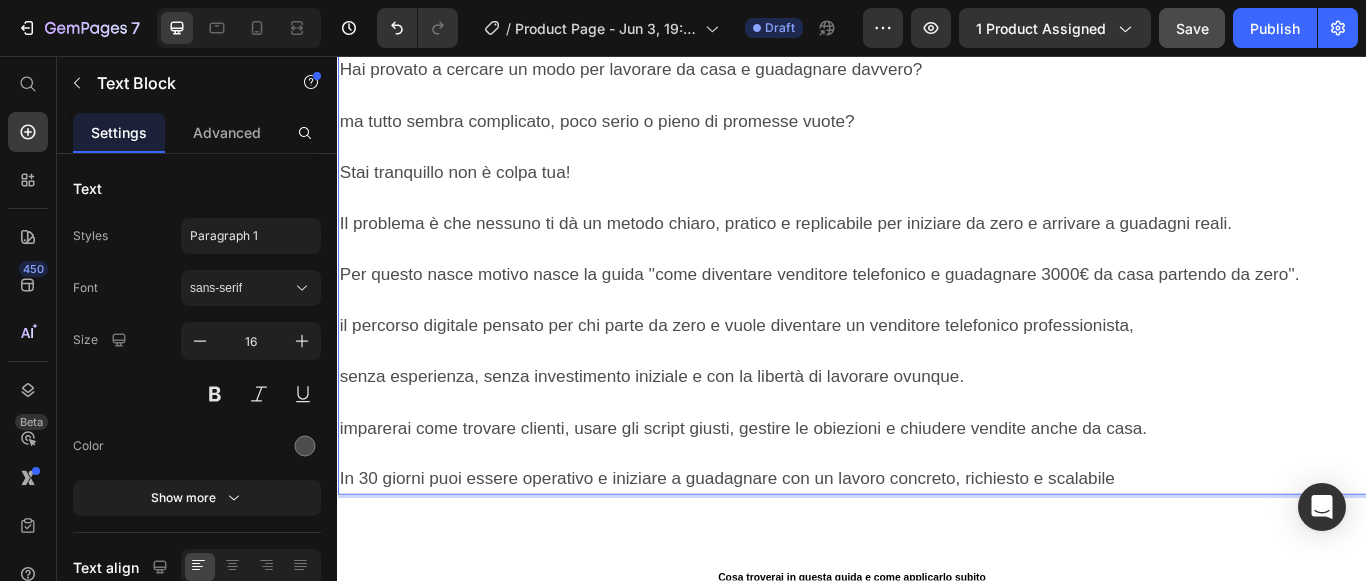click on "sei stanco di non goderti la vita, di non eseguire mai le tue passioni e di non viaggiare mai?" at bounding box center [742, 13] 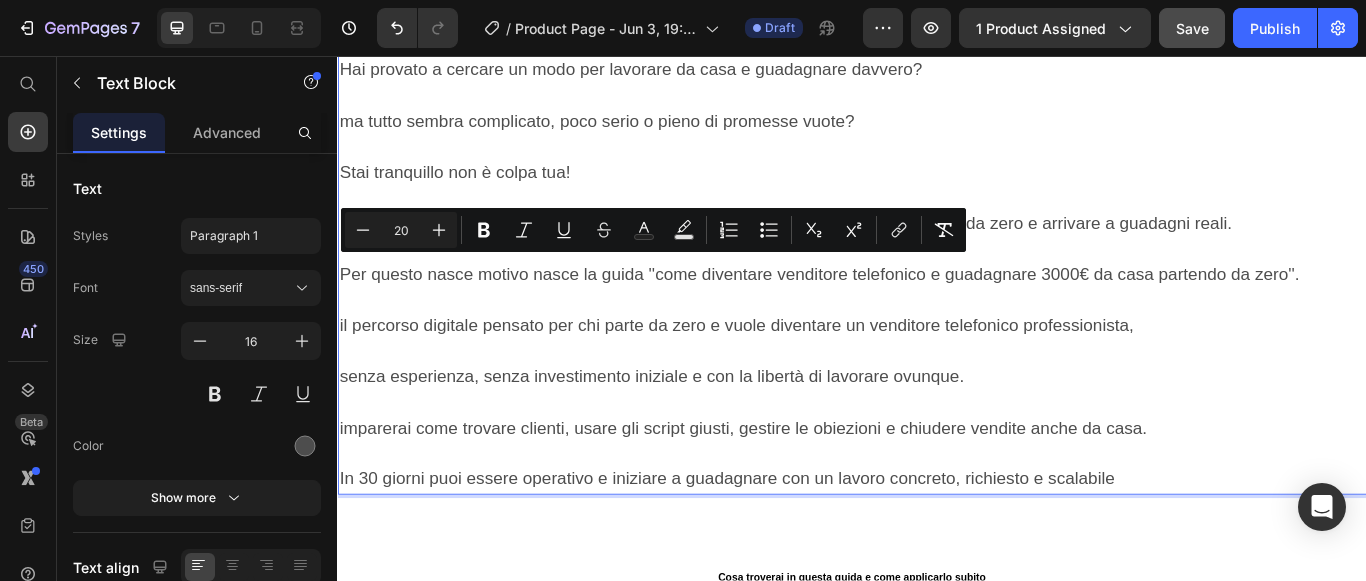 drag, startPoint x: 530, startPoint y: 297, endPoint x: 487, endPoint y: 297, distance: 43 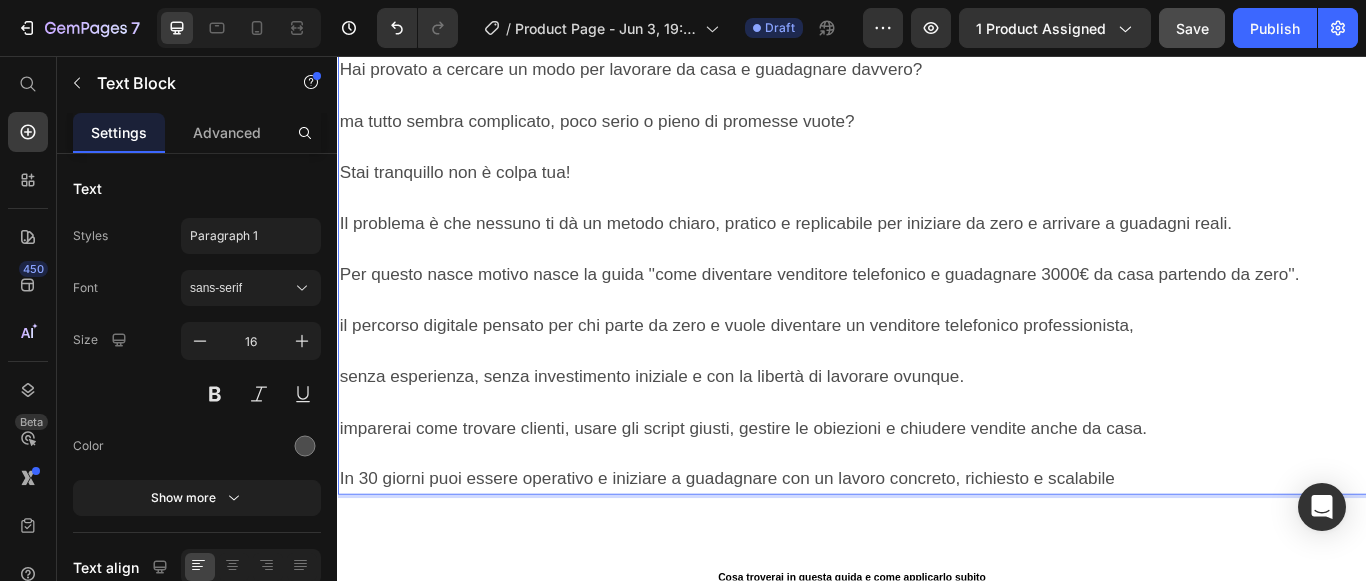 click on "sei stanco di non goderti la vita, di non eseguire mai le tue passioni e di non viaggiare mai?" at bounding box center (742, 13) 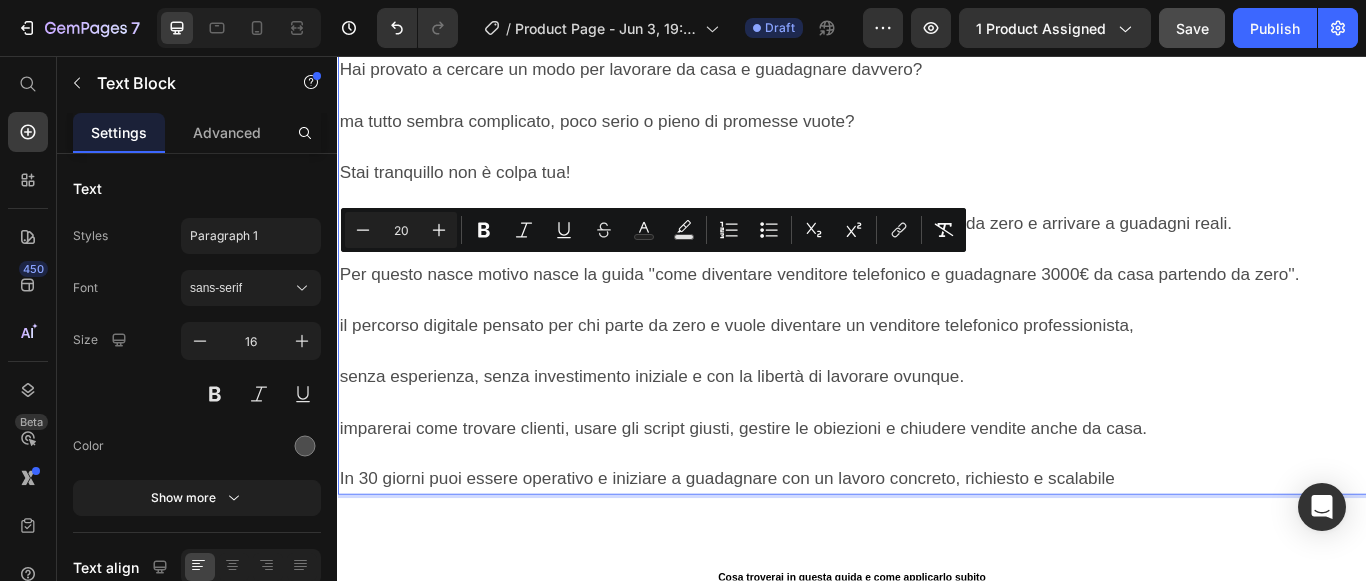 drag, startPoint x: 455, startPoint y: 299, endPoint x: 555, endPoint y: 302, distance: 100.04499 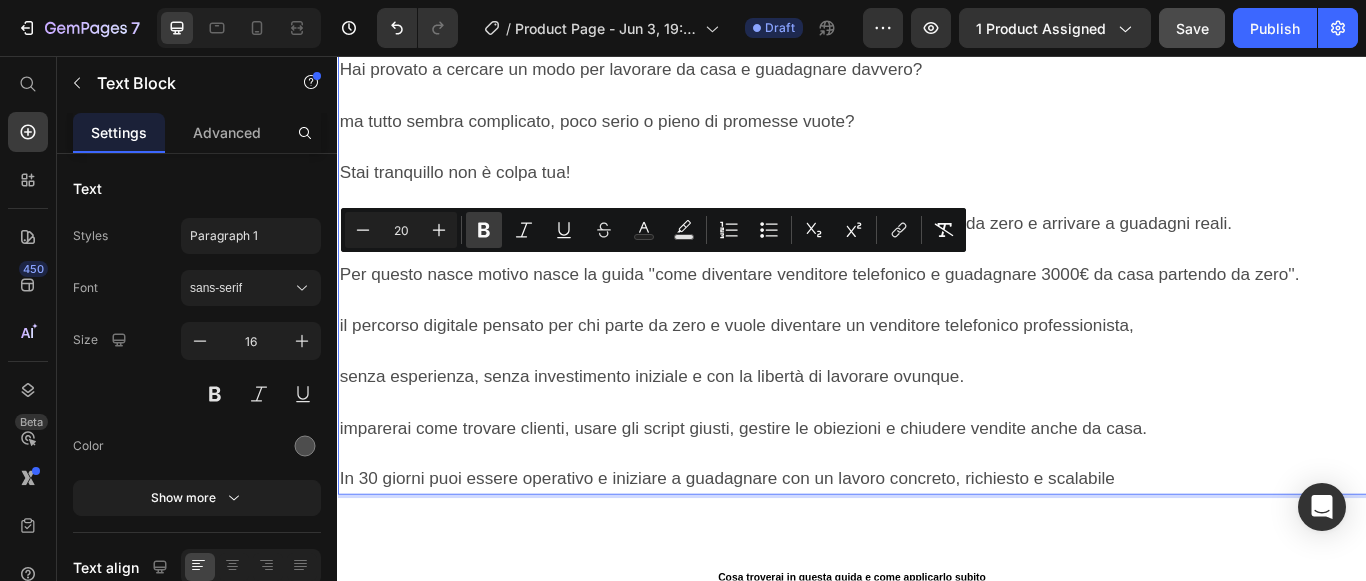 click 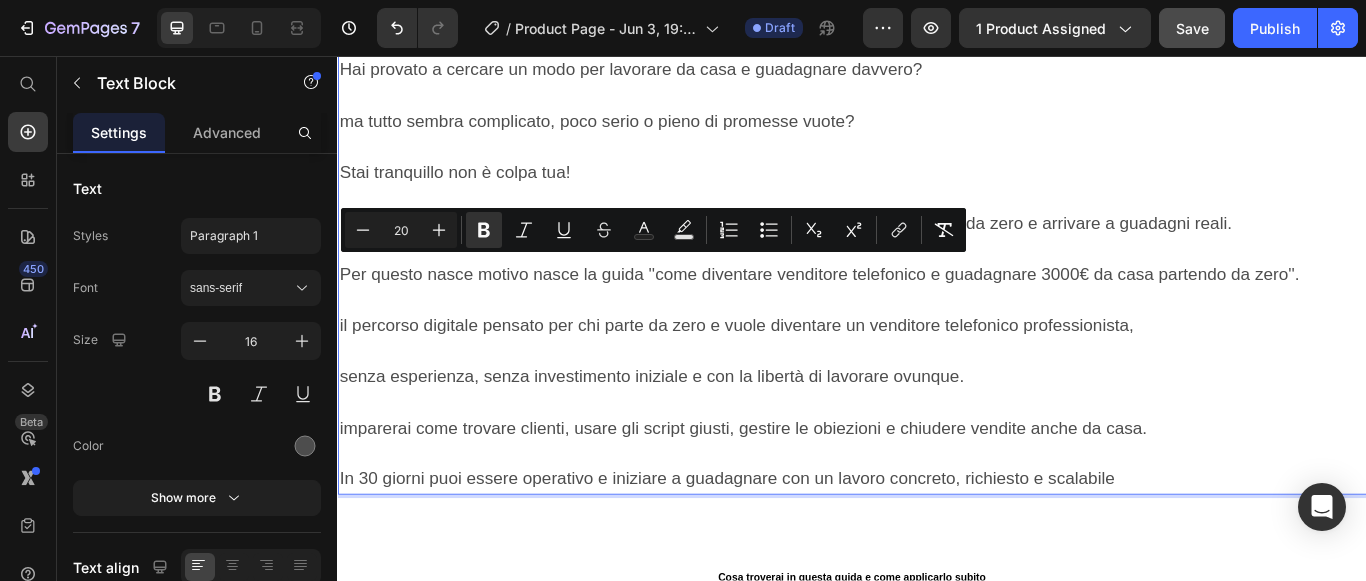 click on "sei stanco di  non goderti  la vita, di non eseguire mai le tue passioni e di non viaggiare mai?" at bounding box center [741, 13] 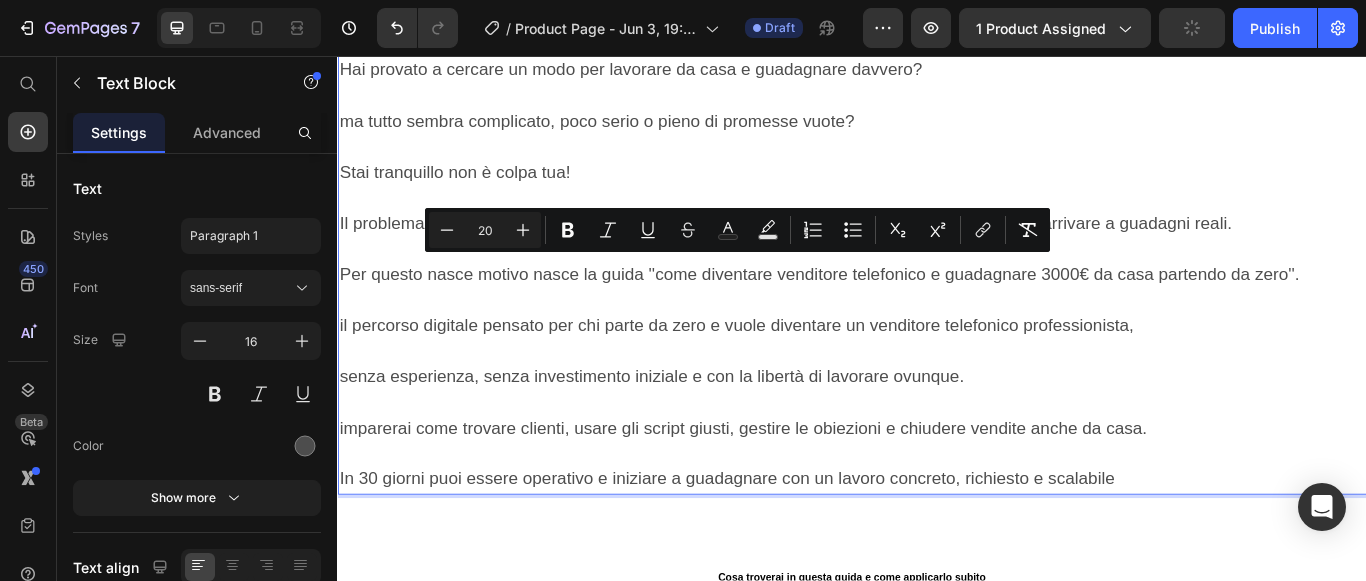 drag, startPoint x: 699, startPoint y: 303, endPoint x: 805, endPoint y: 299, distance: 106.07545 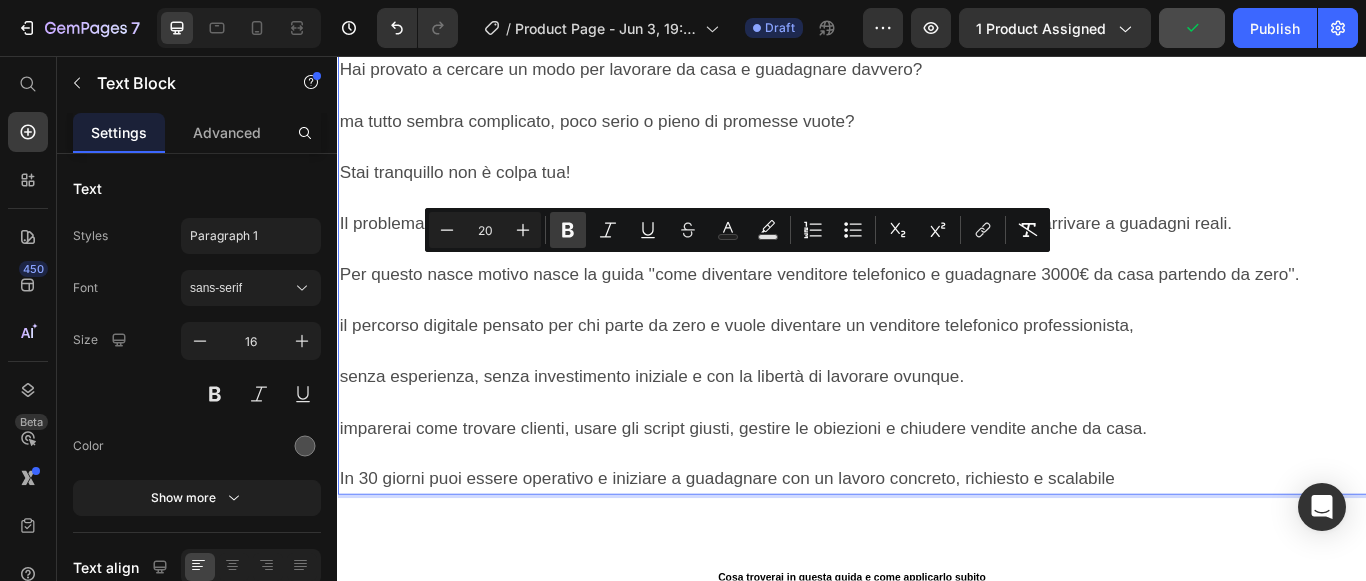 click 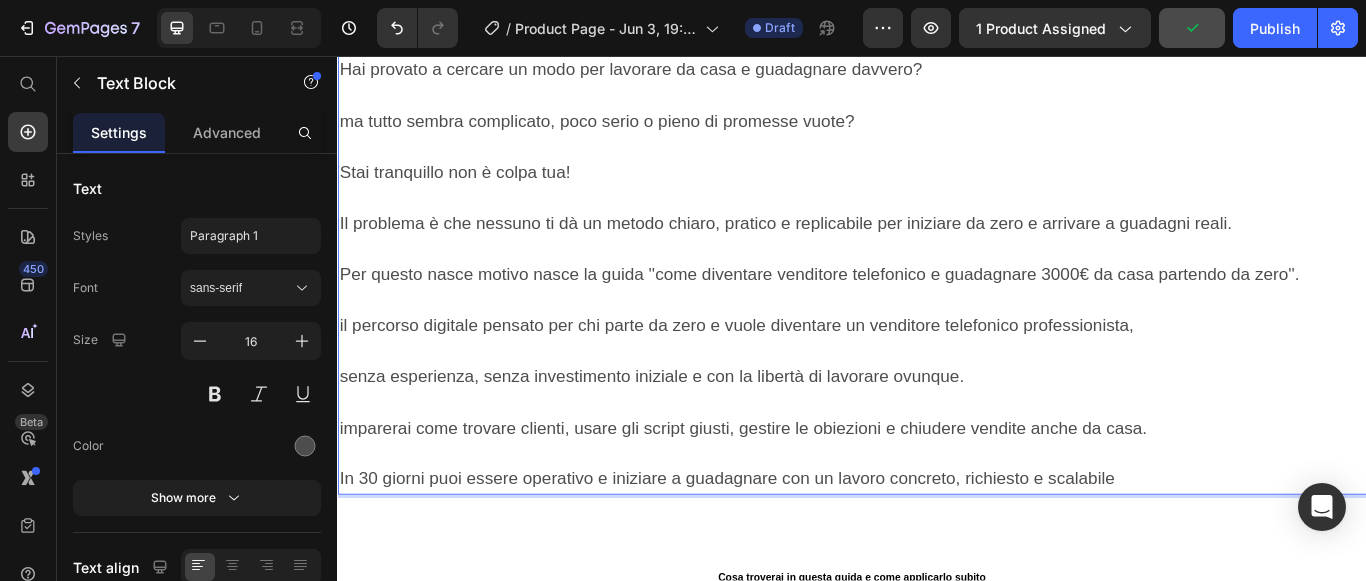drag, startPoint x: 882, startPoint y: 302, endPoint x: 951, endPoint y: 306, distance: 69.115845 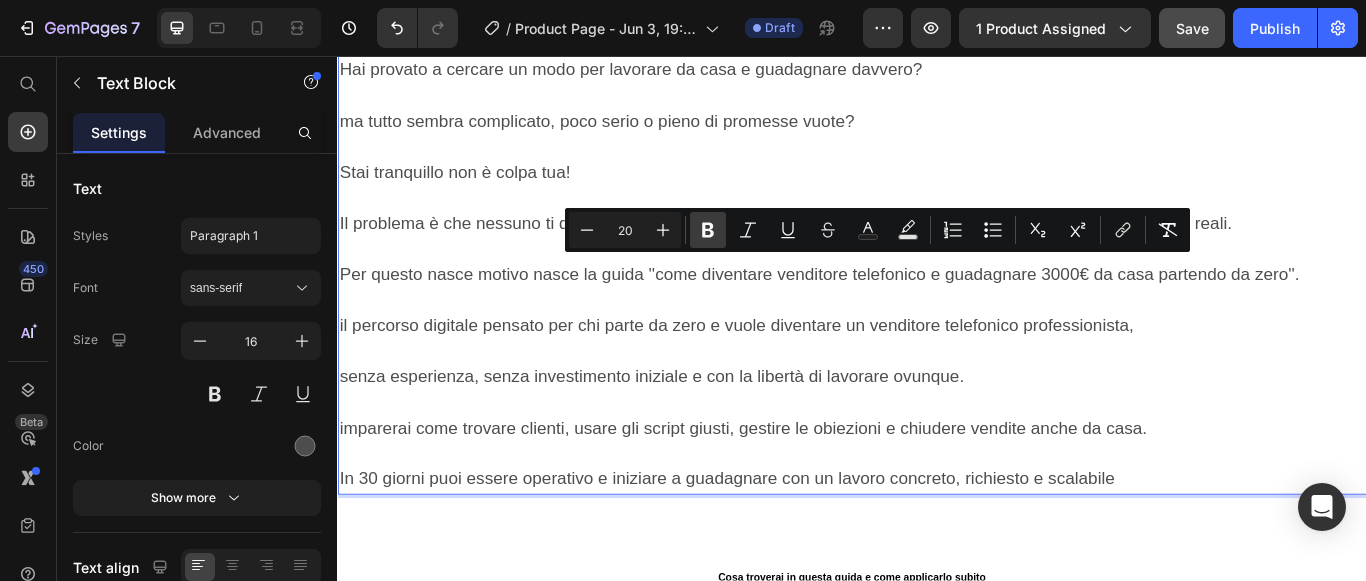 click 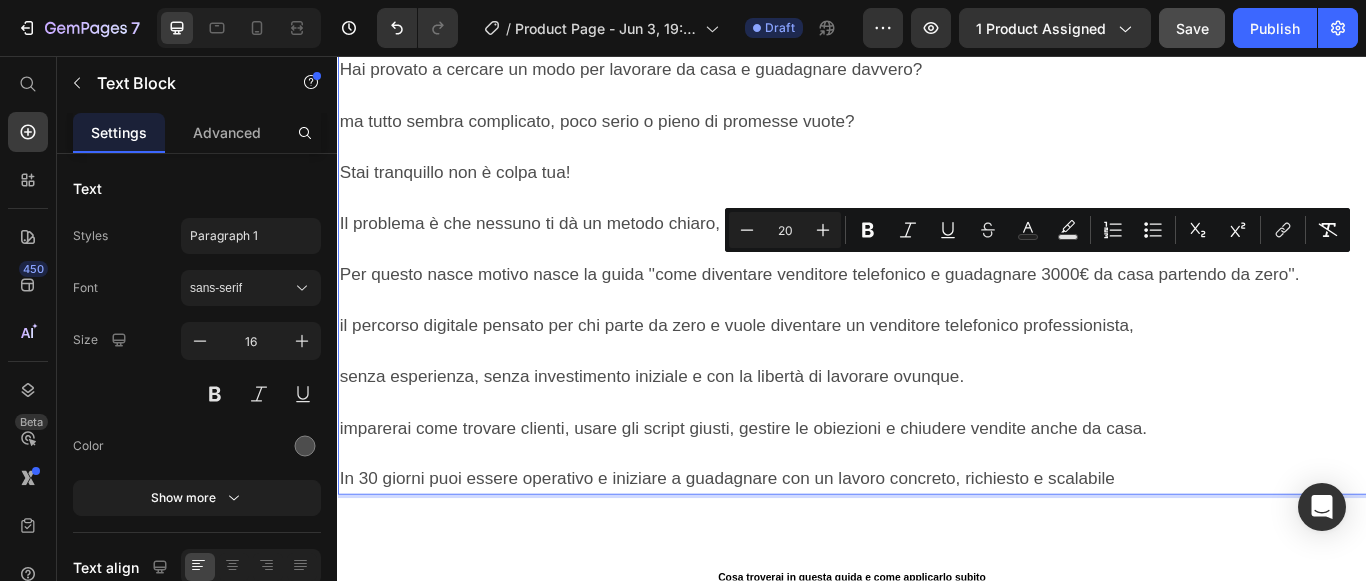 drag, startPoint x: 1044, startPoint y: 305, endPoint x: 1162, endPoint y: 303, distance: 118.016945 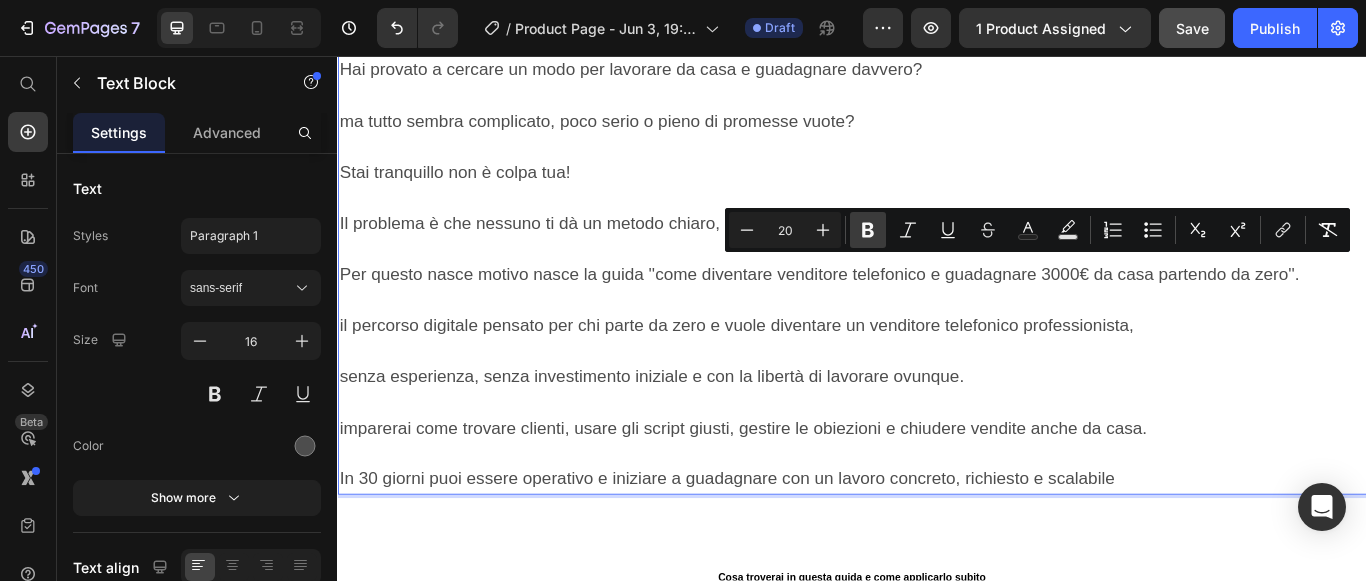 click 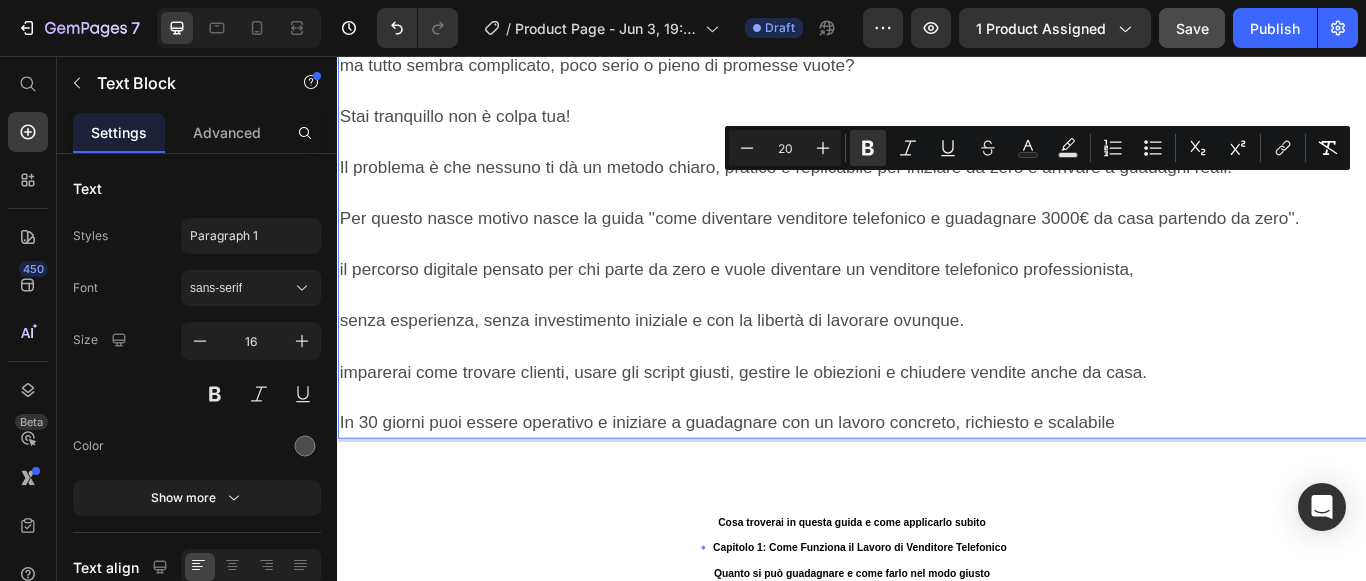 scroll, scrollTop: 2924, scrollLeft: 0, axis: vertical 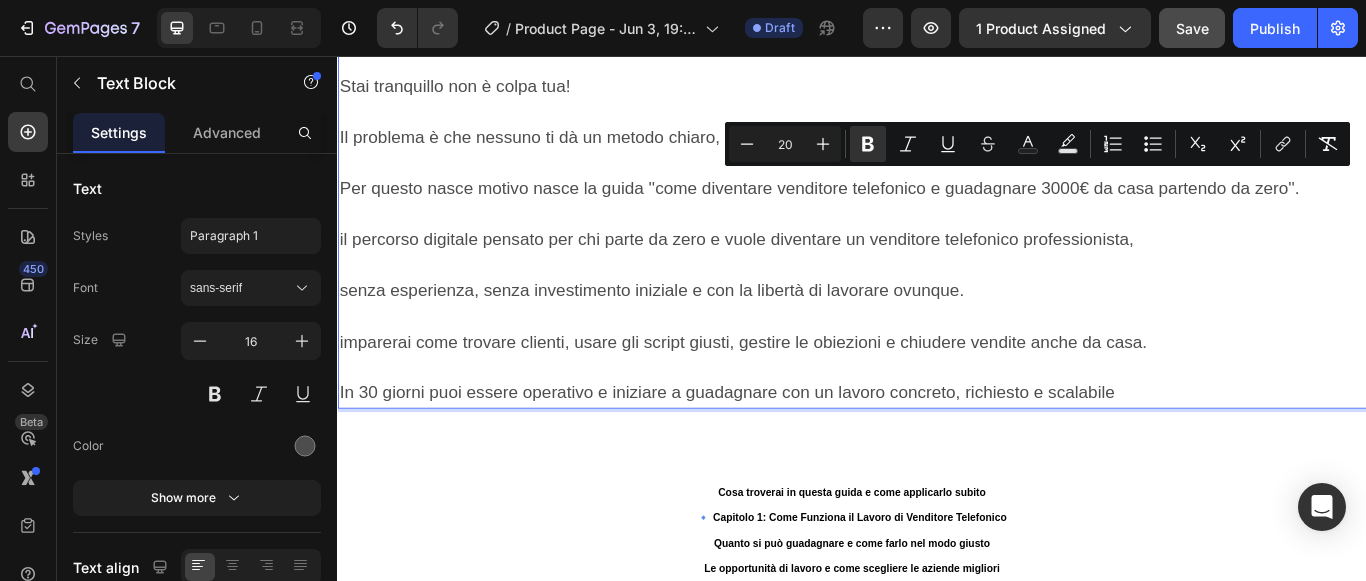 click on "Hai provato a cercare un modo per lavorare da casa e guadagnare davvero?" at bounding box center [678, -28] 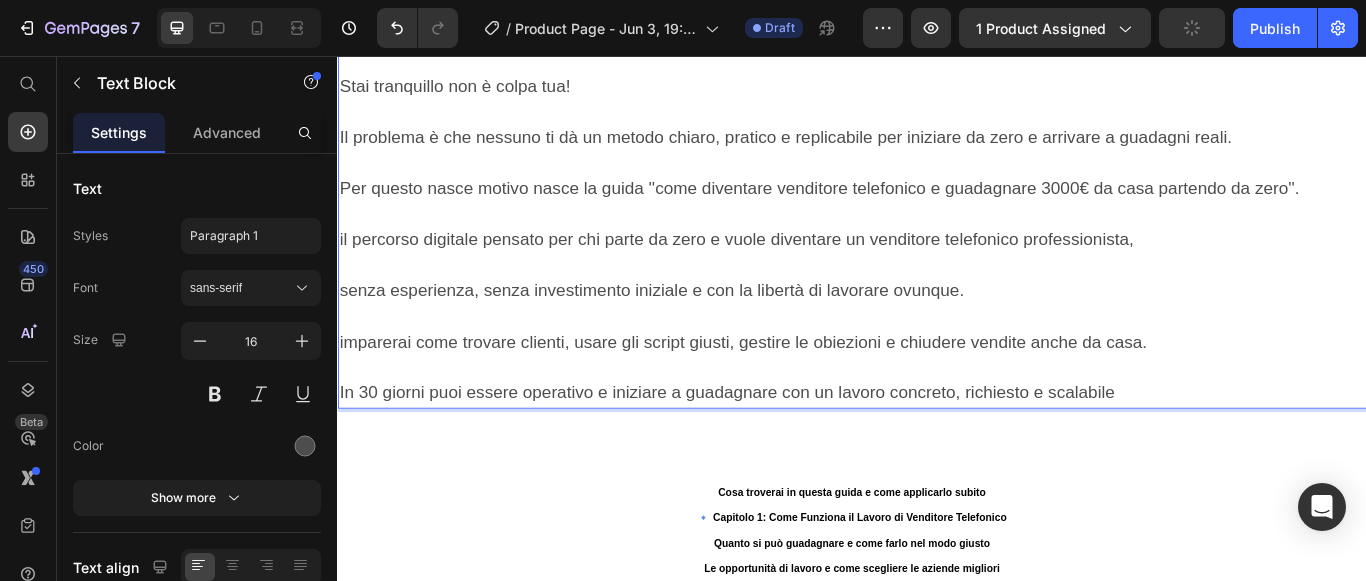 click on "Hai provato a cercare un modo per lavorare da casa e guadagnare davvero?" at bounding box center [678, -28] 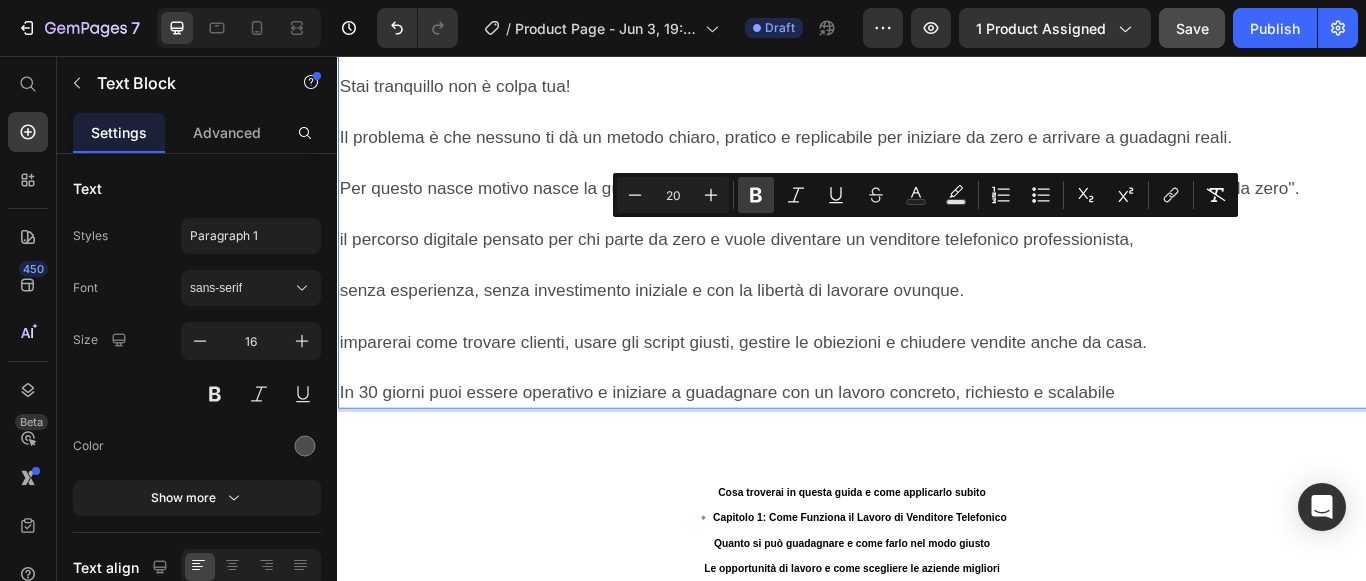 click 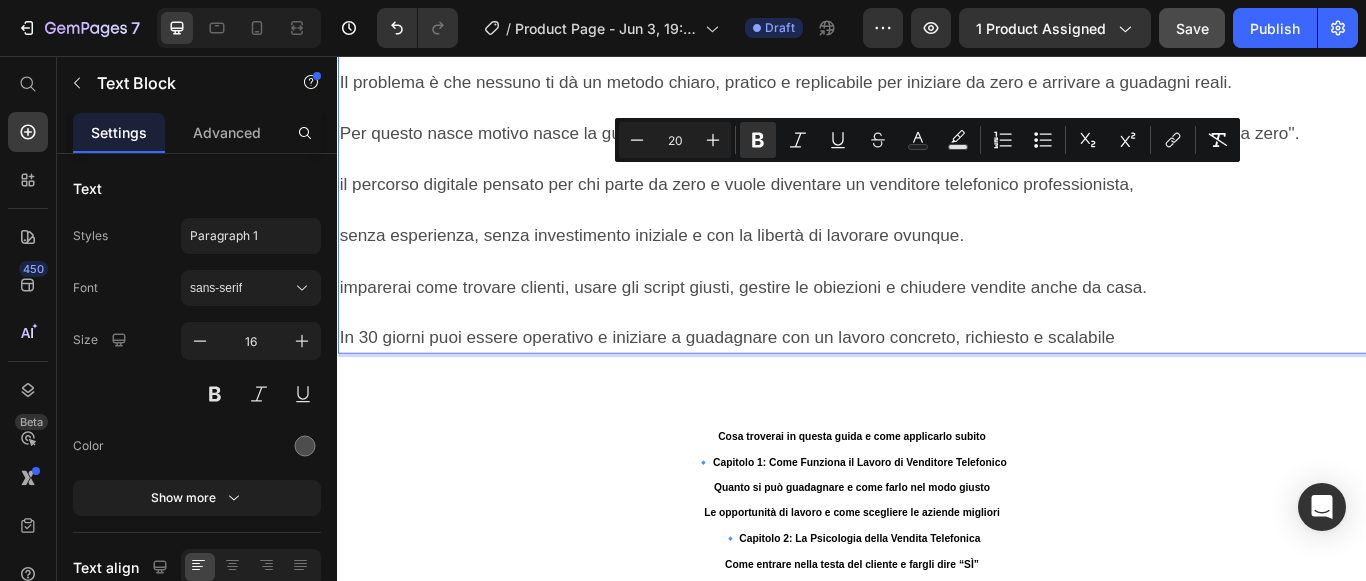 scroll, scrollTop: 3024, scrollLeft: 0, axis: vertical 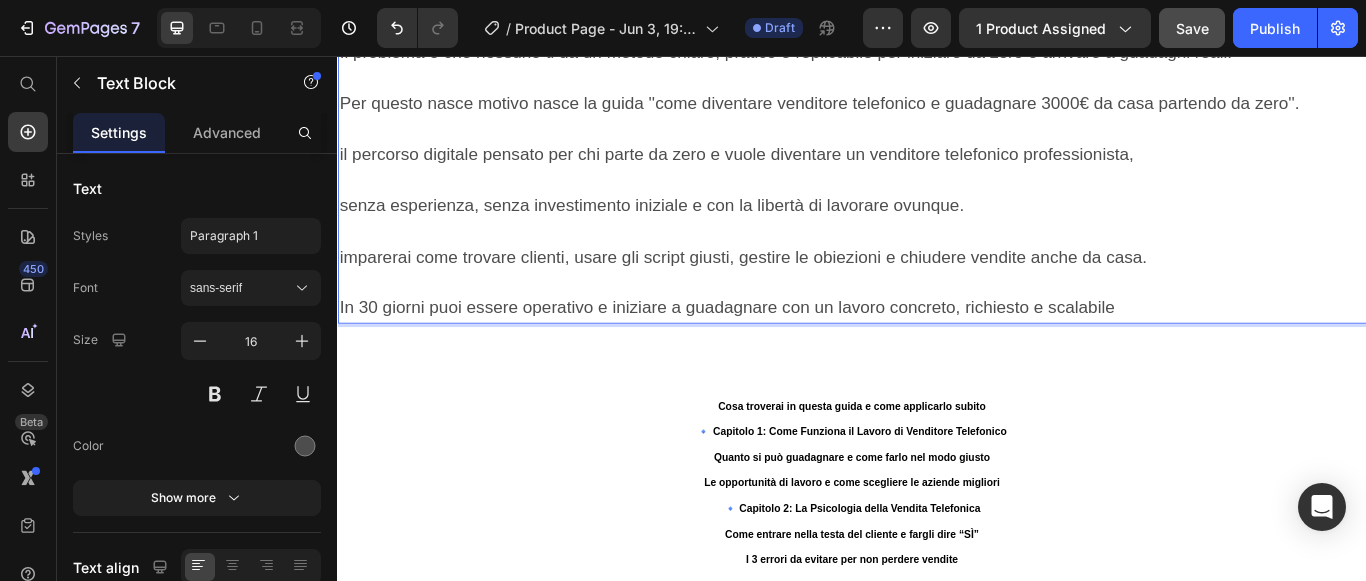 click on "ma tutto sembra complicato, poco serio o pieno di promesse vuote?" at bounding box center (639, -68) 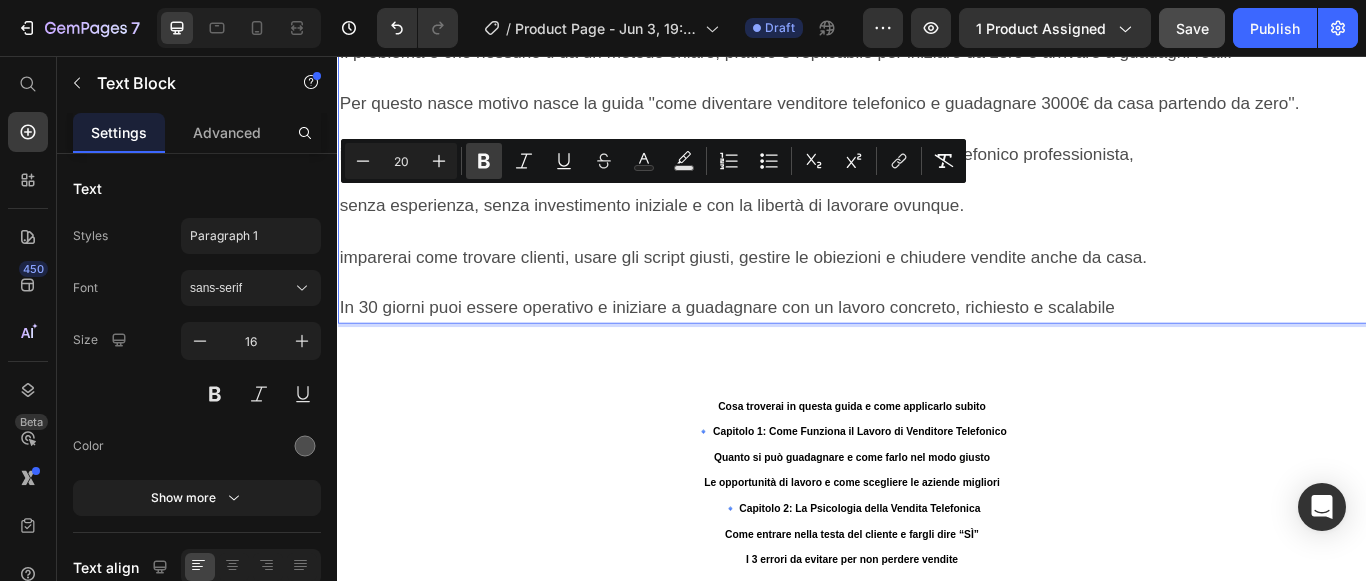 click 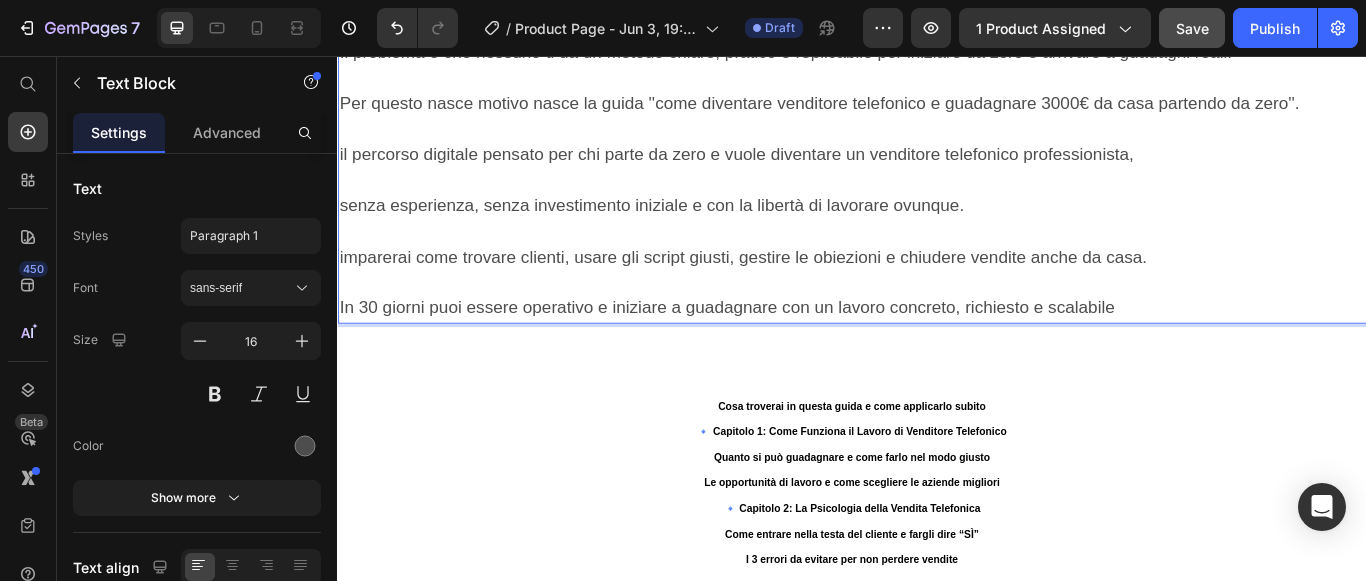 click on "Stai tranquillo non è colpa tua!" at bounding box center (937, -7) 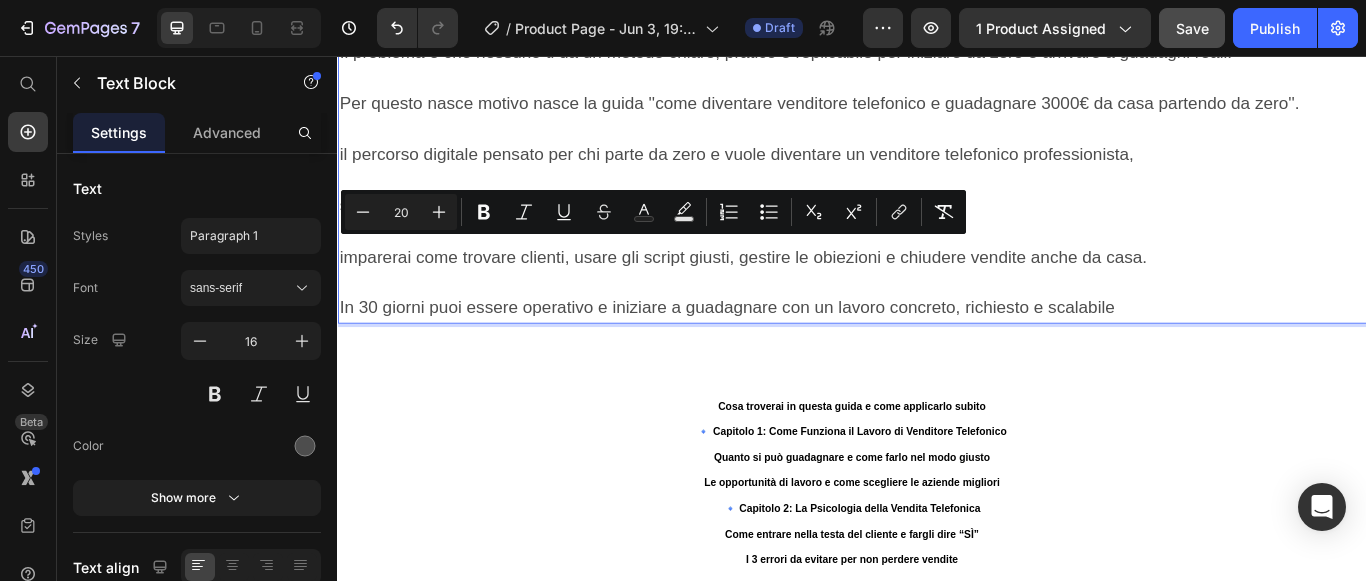 drag, startPoint x: 343, startPoint y: 278, endPoint x: 613, endPoint y: 285, distance: 270.09073 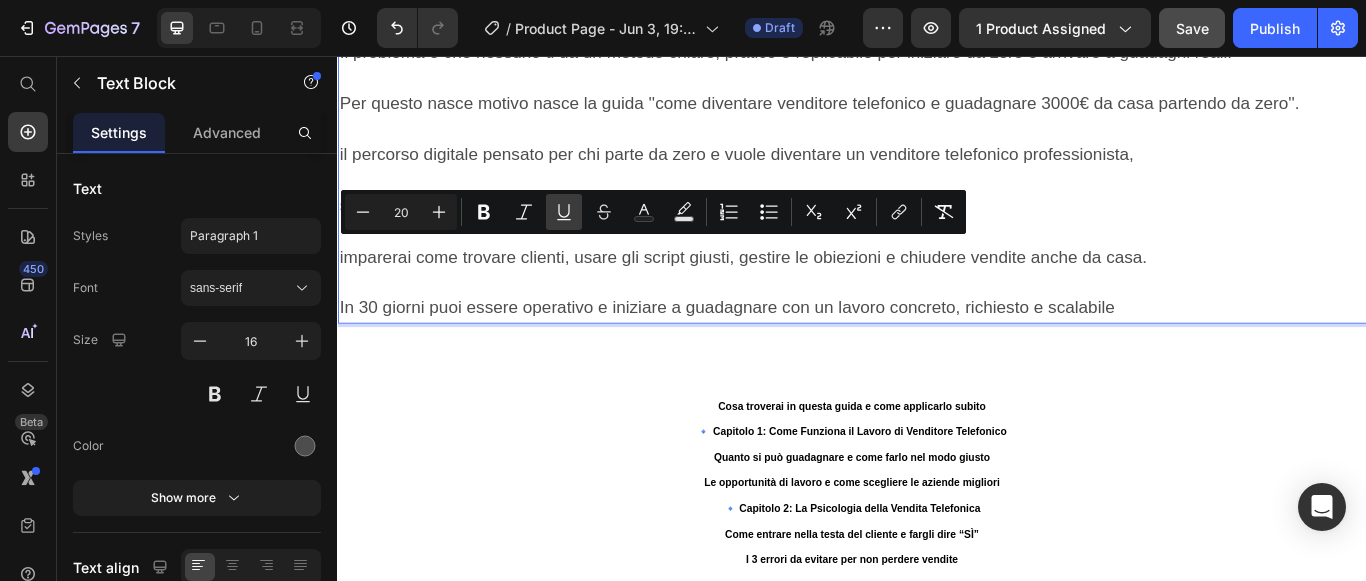 click 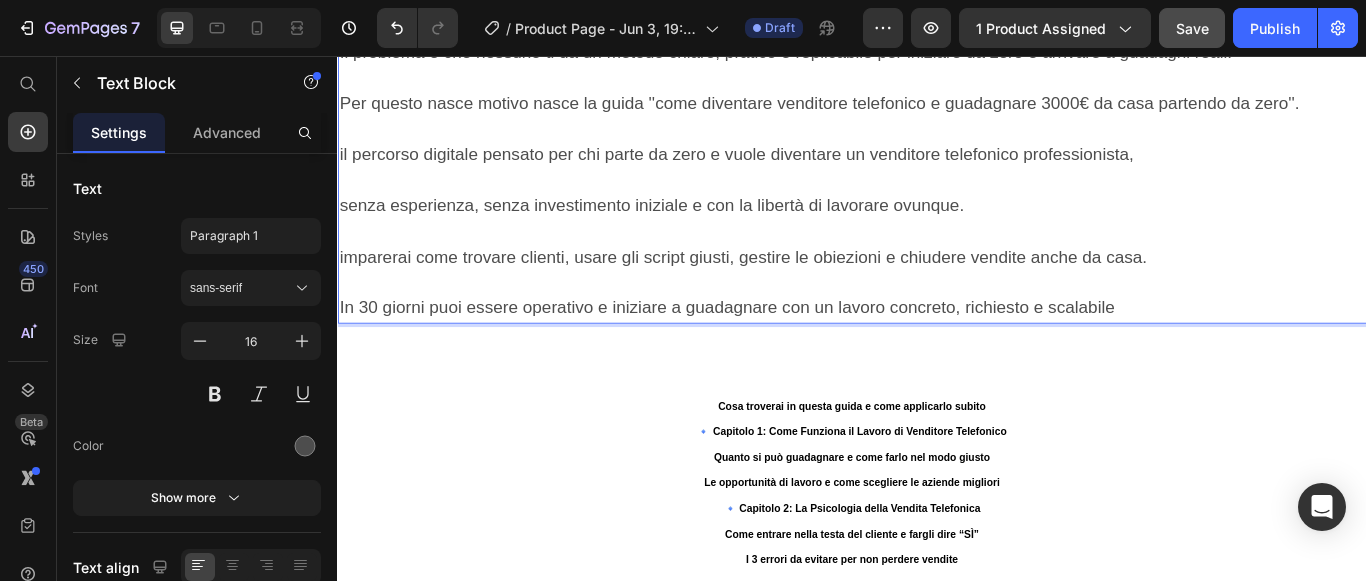 click at bounding box center [937, 22] 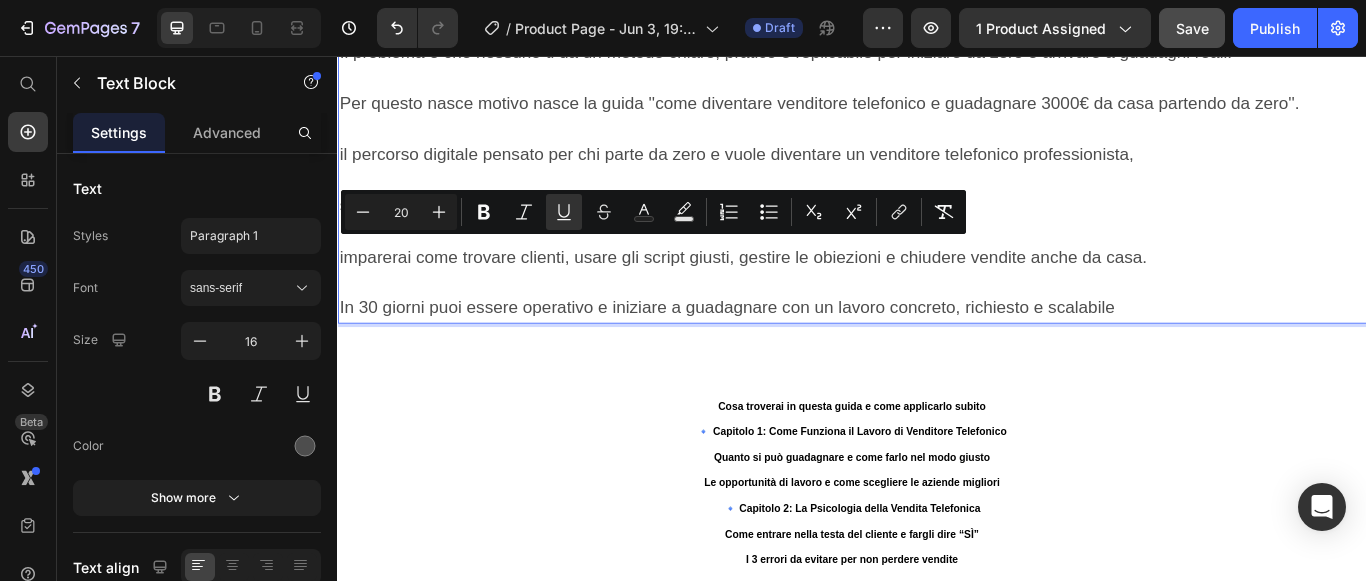 drag, startPoint x: 343, startPoint y: 274, endPoint x: 607, endPoint y: 283, distance: 264.15335 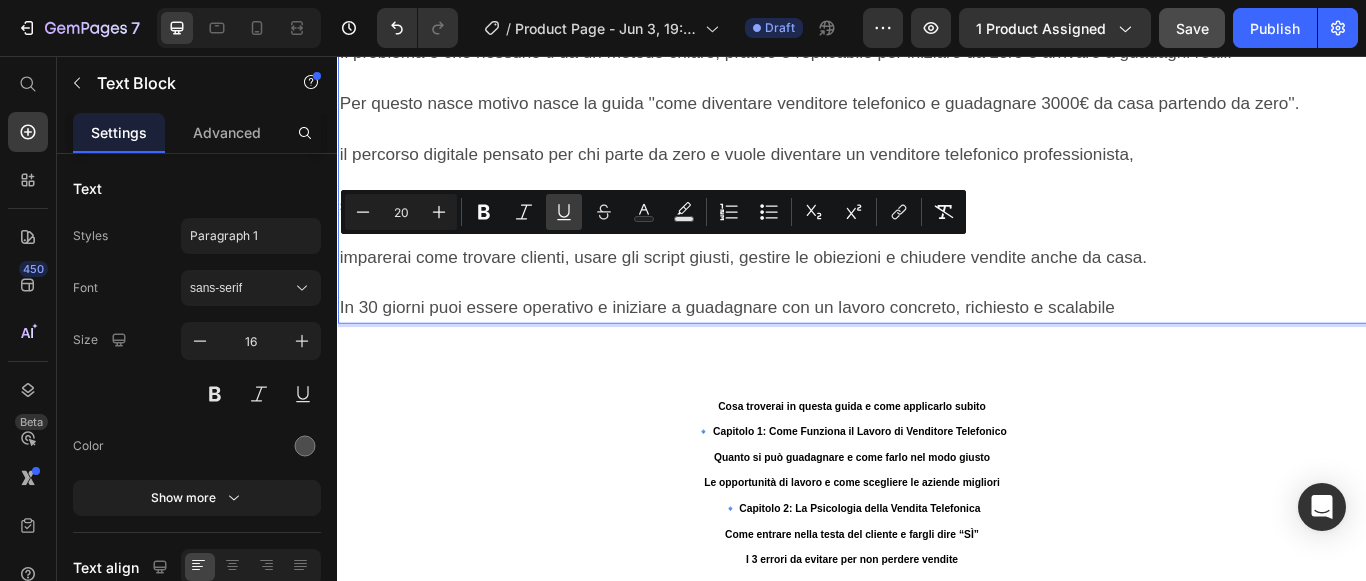 click 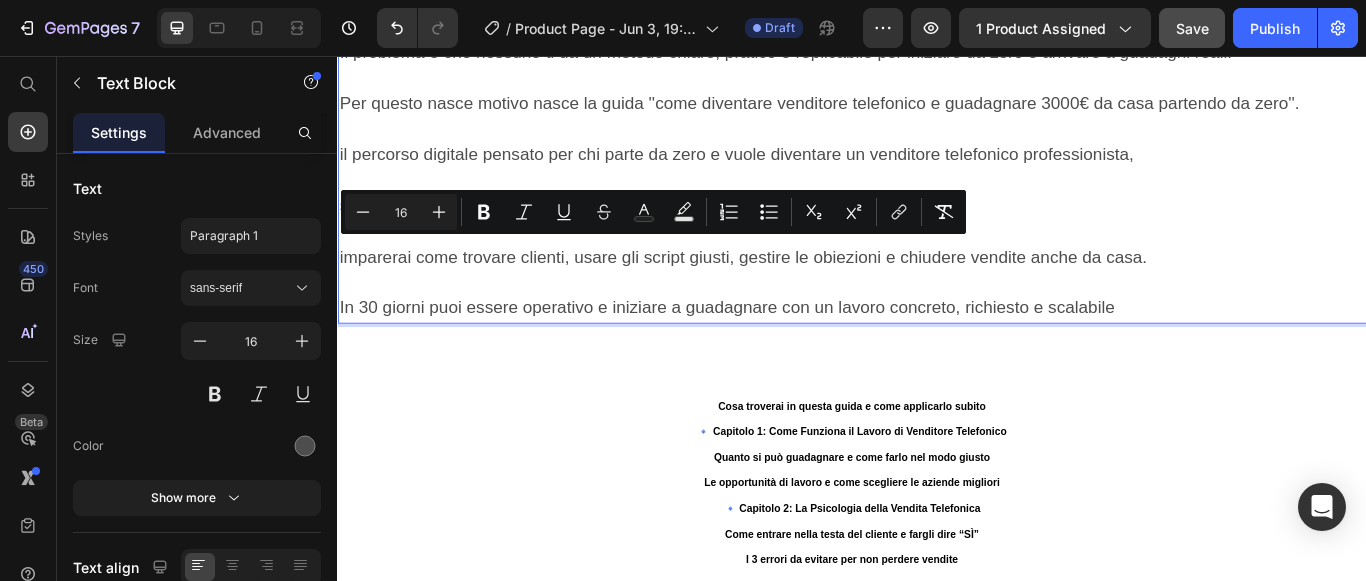 click at bounding box center (937, 22) 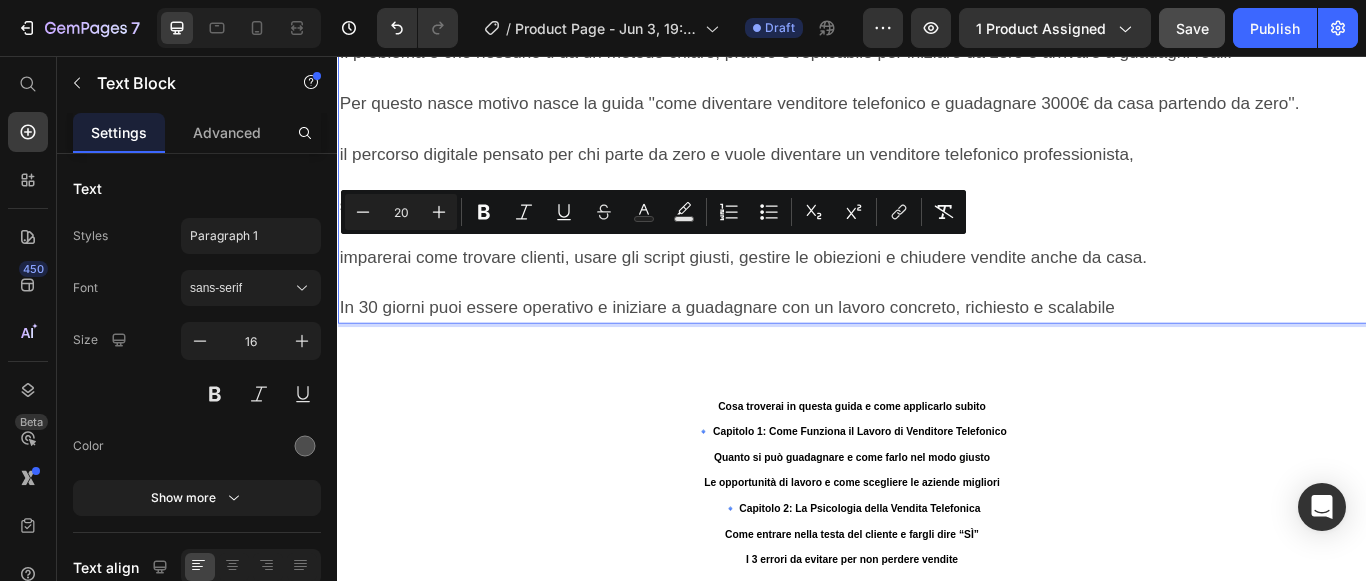 drag, startPoint x: 471, startPoint y: 283, endPoint x: 604, endPoint y: 281, distance: 133.01503 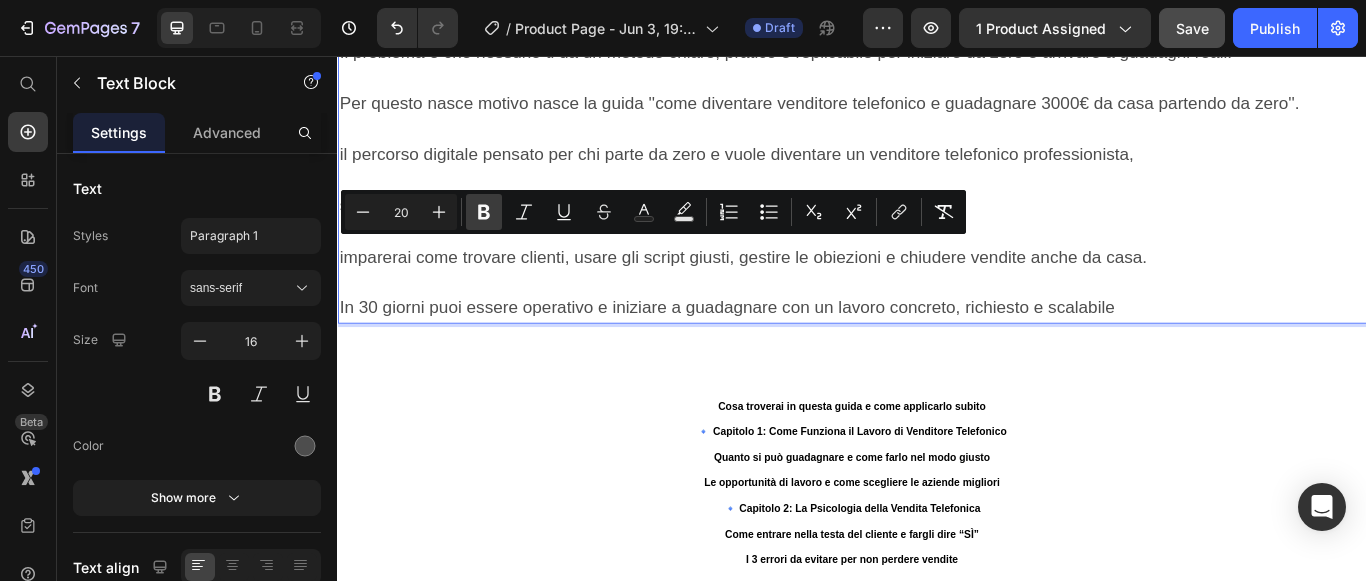 click 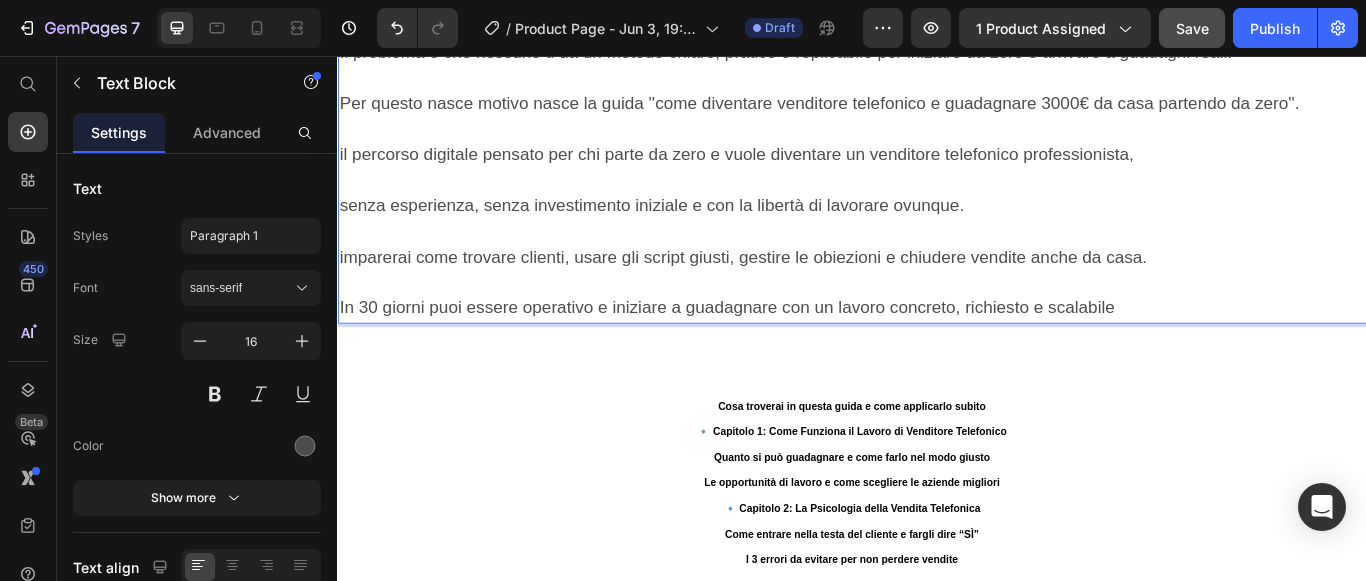 click on "Stai tranquillo  non è colpa tua !" at bounding box center [475, -8] 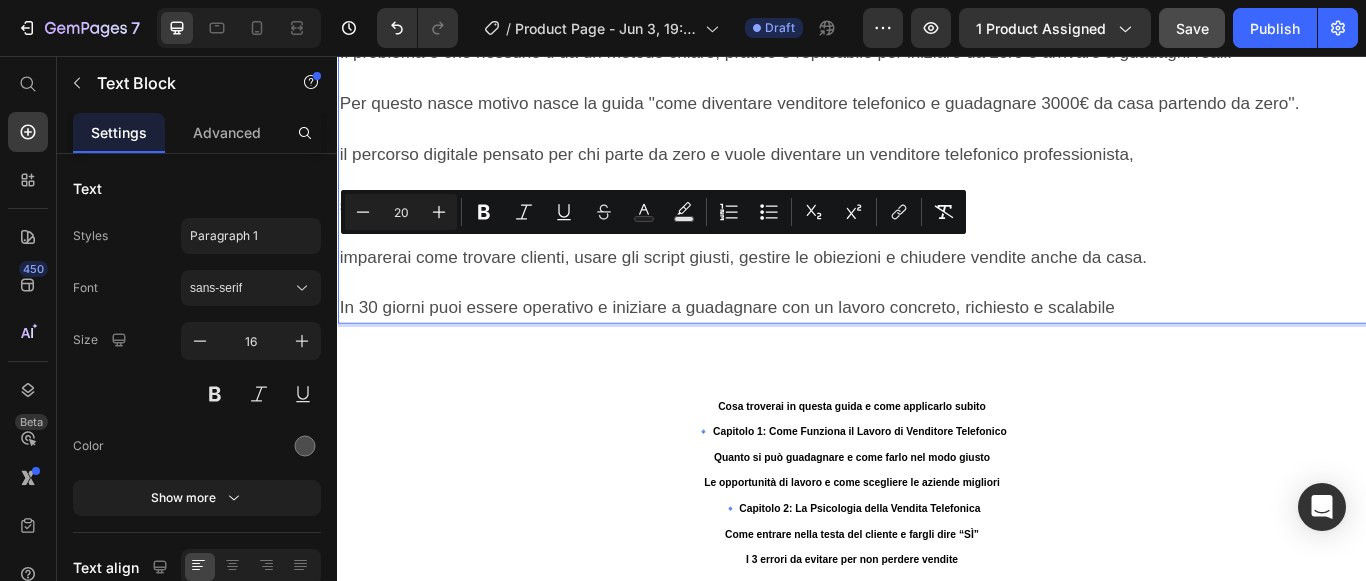 click on "Stai tranquillo  non è colpa tua !" at bounding box center [937, -7] 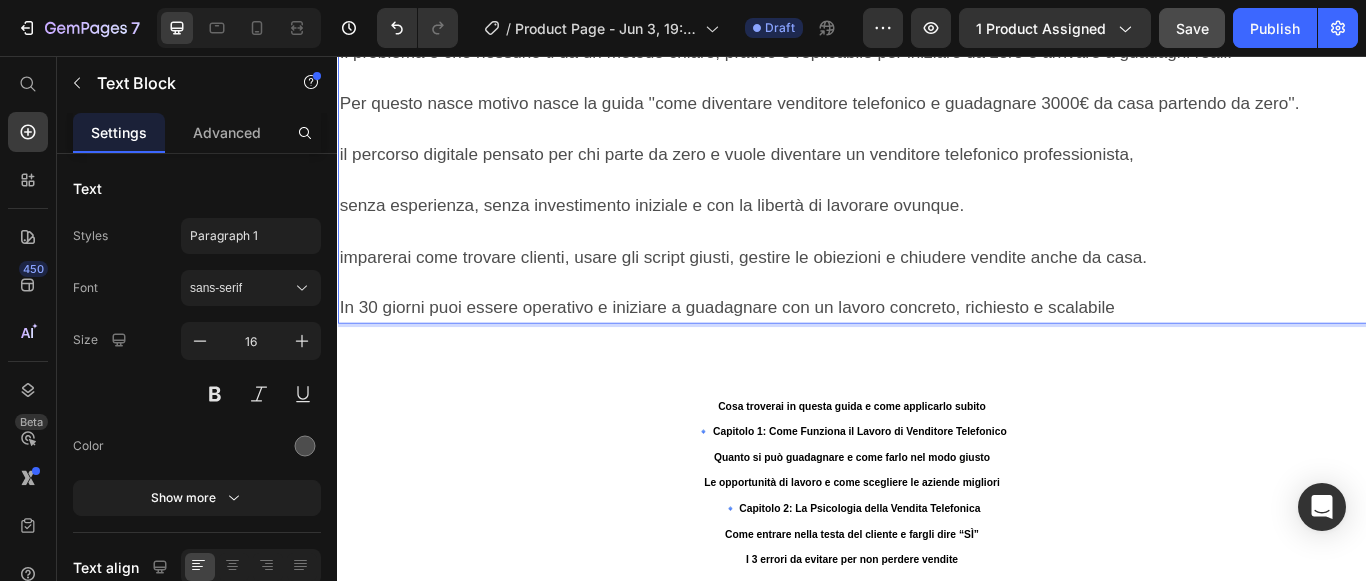 drag, startPoint x: 341, startPoint y: 283, endPoint x: 459, endPoint y: 281, distance: 118.016945 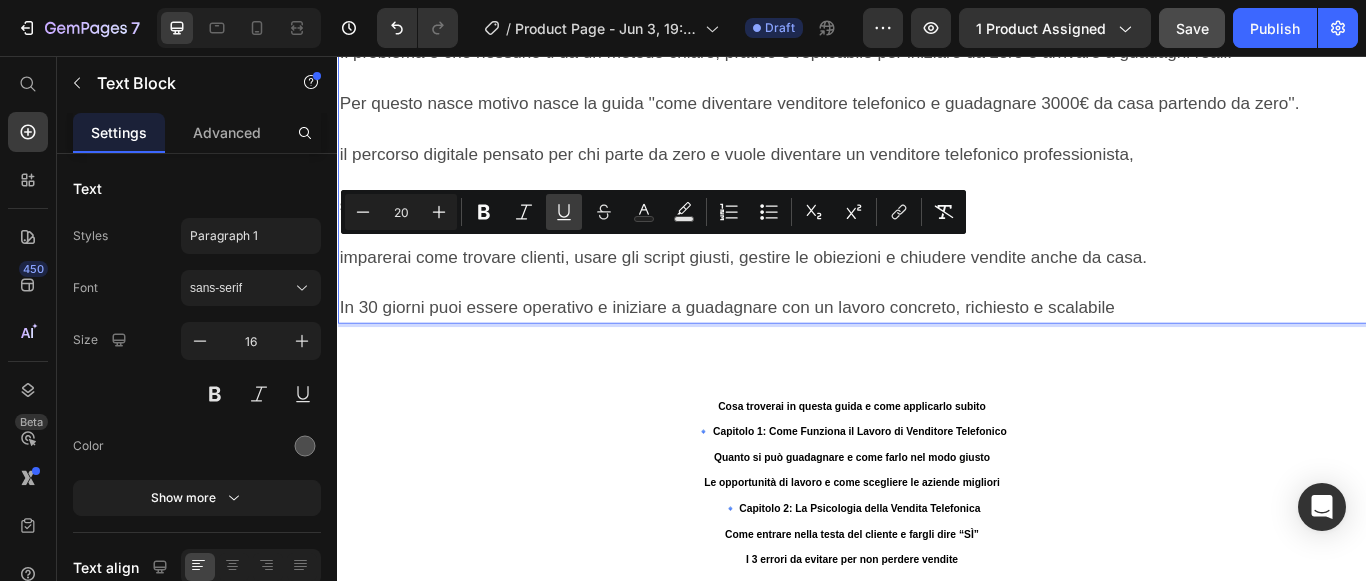 click 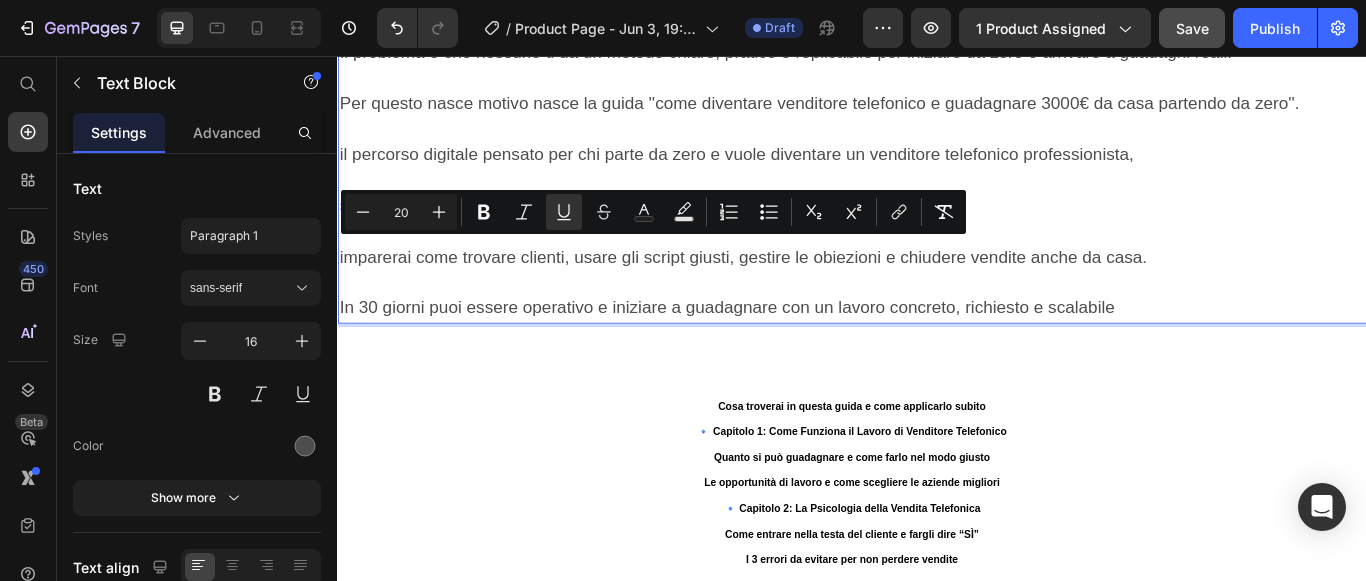 click on "Stai tranquillo non è colpa tua !" at bounding box center (937, -7) 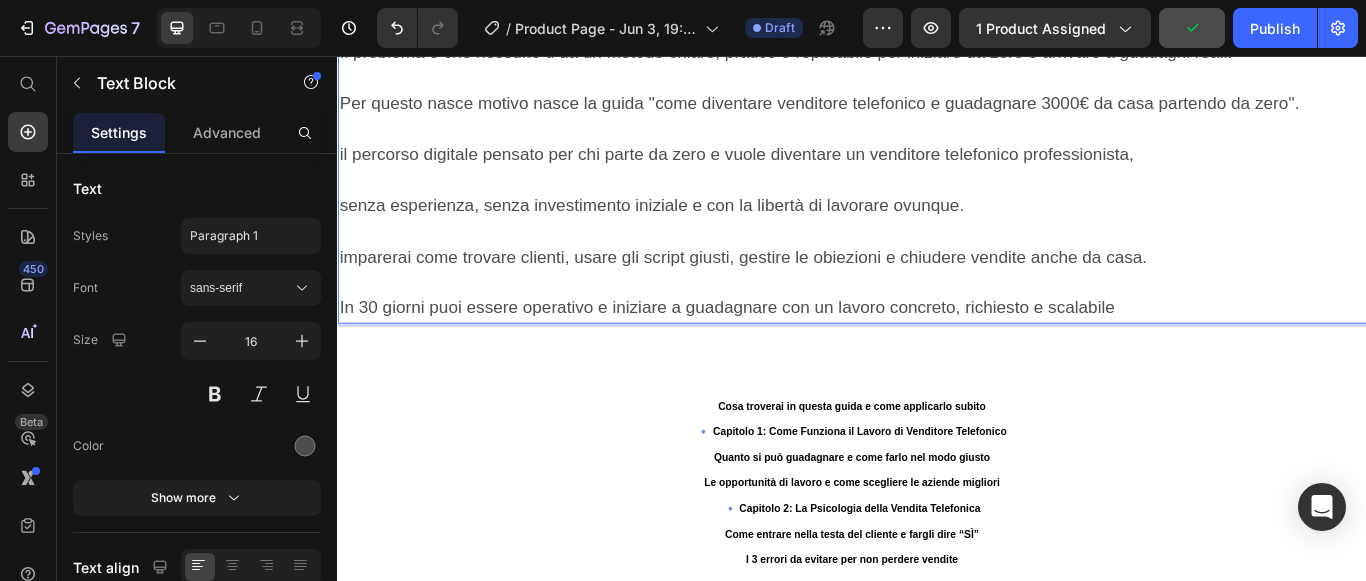 drag, startPoint x: 431, startPoint y: 282, endPoint x: 412, endPoint y: 281, distance: 19.026299 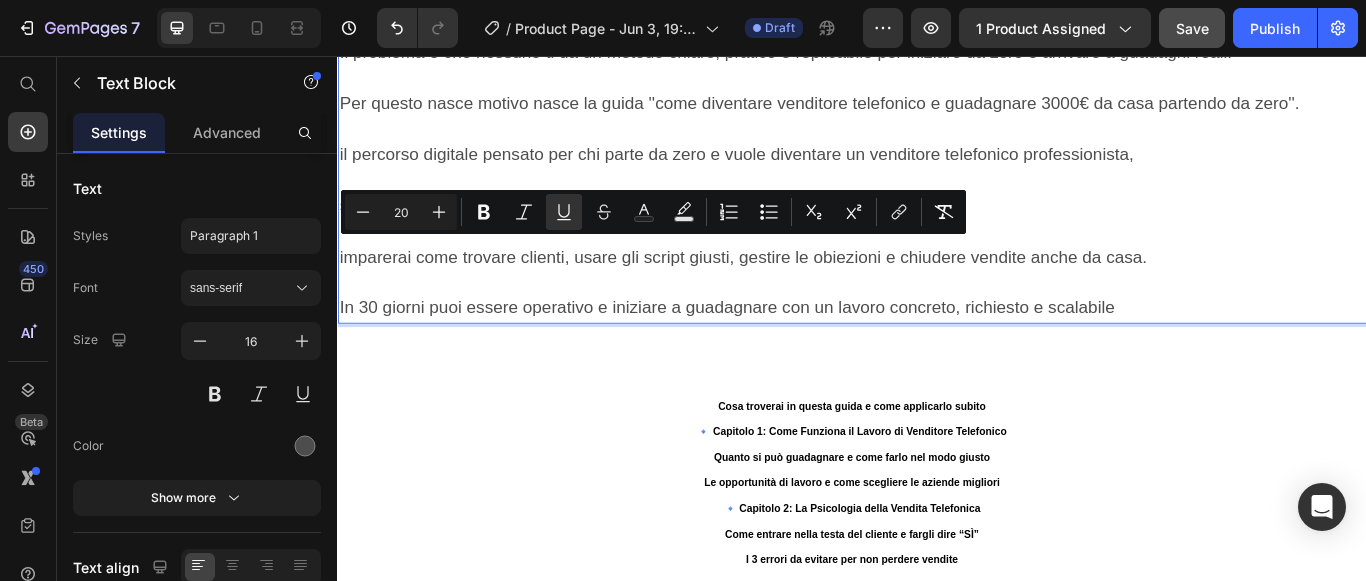 drag, startPoint x: 453, startPoint y: 278, endPoint x: 343, endPoint y: 281, distance: 110.0409 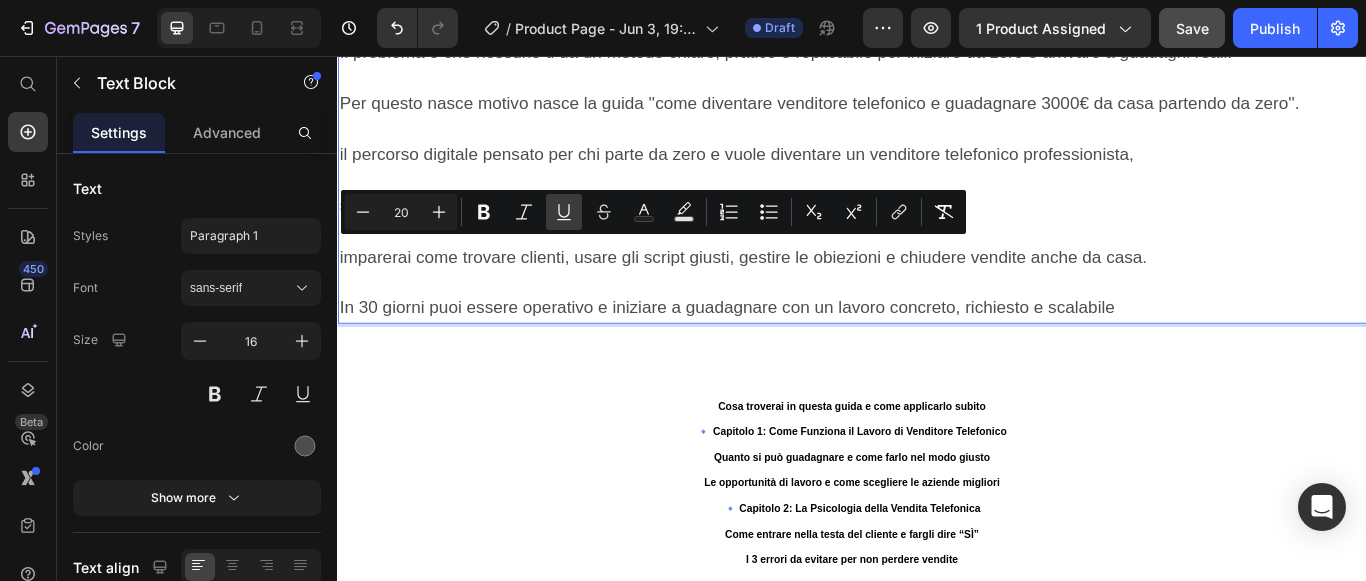 click on "Underline" at bounding box center [564, 212] 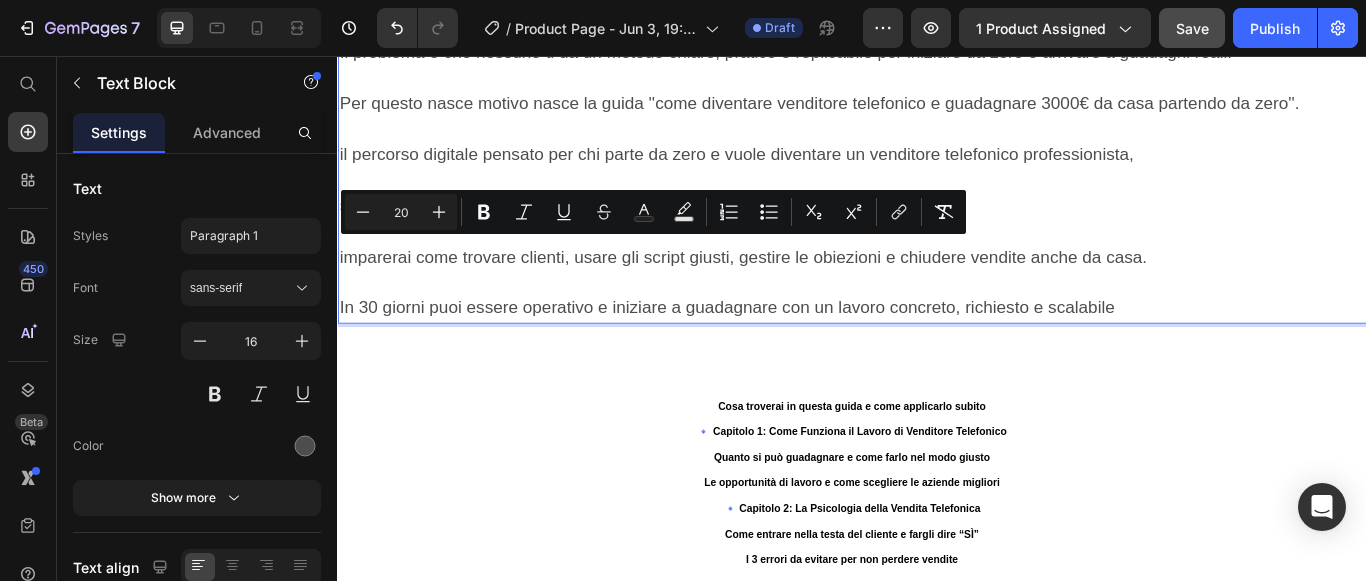 click on "Stai tranquillo  non è colpa tua !" at bounding box center [937, -7] 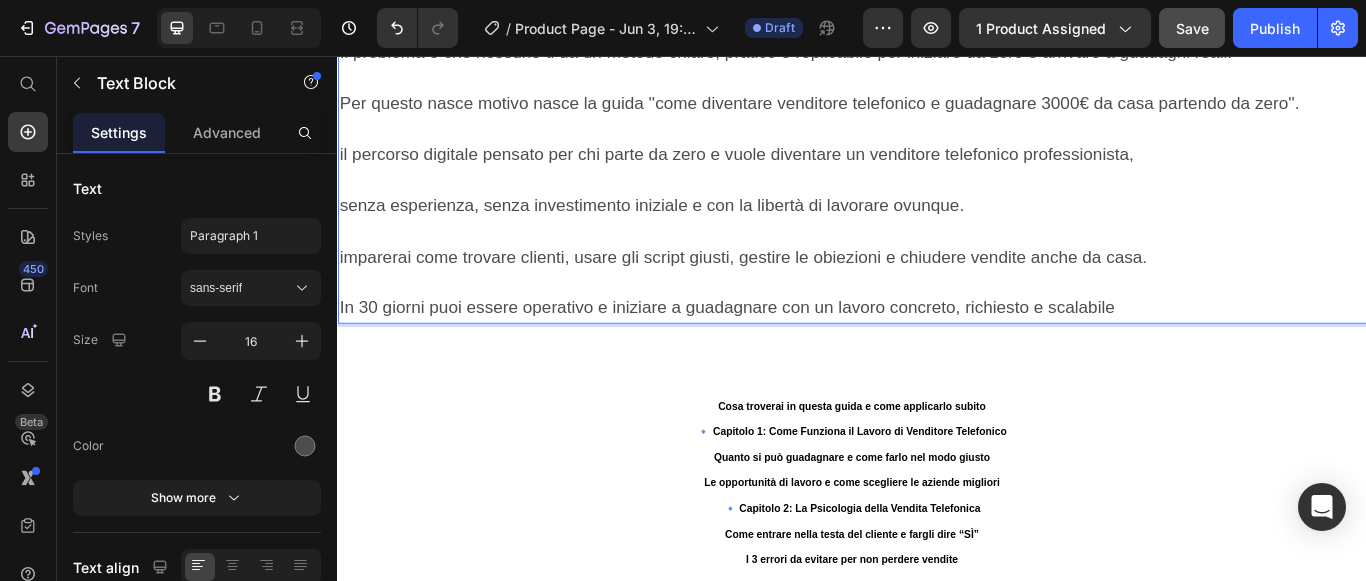 scroll, scrollTop: 3124, scrollLeft: 0, axis: vertical 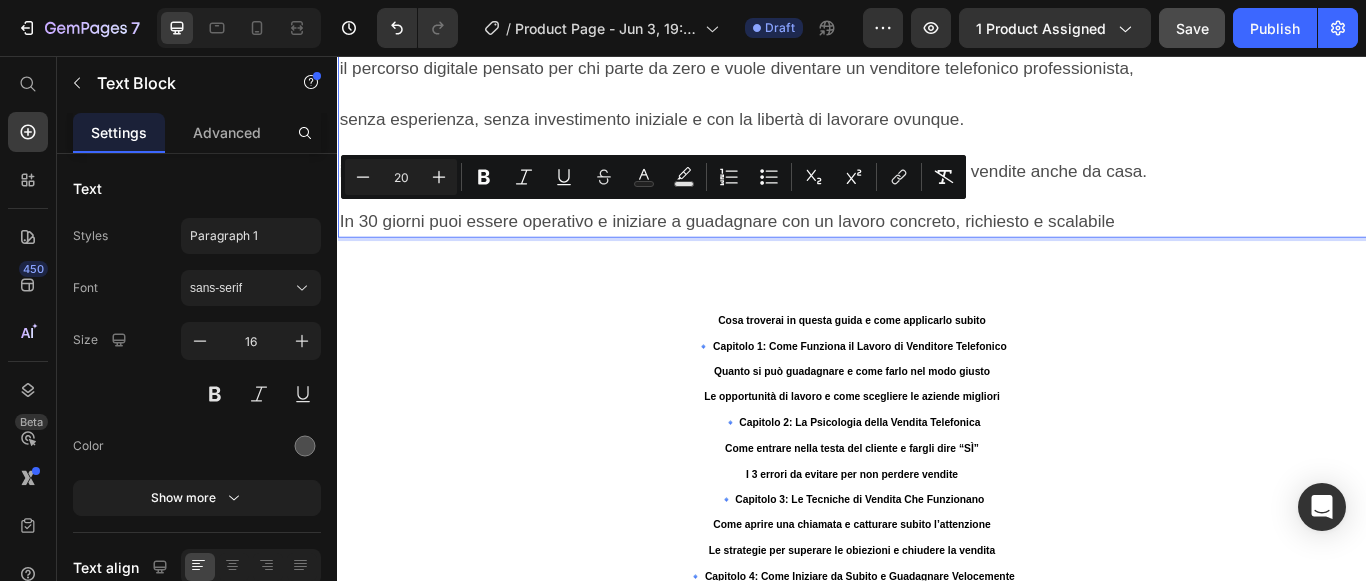 drag, startPoint x: 503, startPoint y: 244, endPoint x: 771, endPoint y: 242, distance: 268.00748 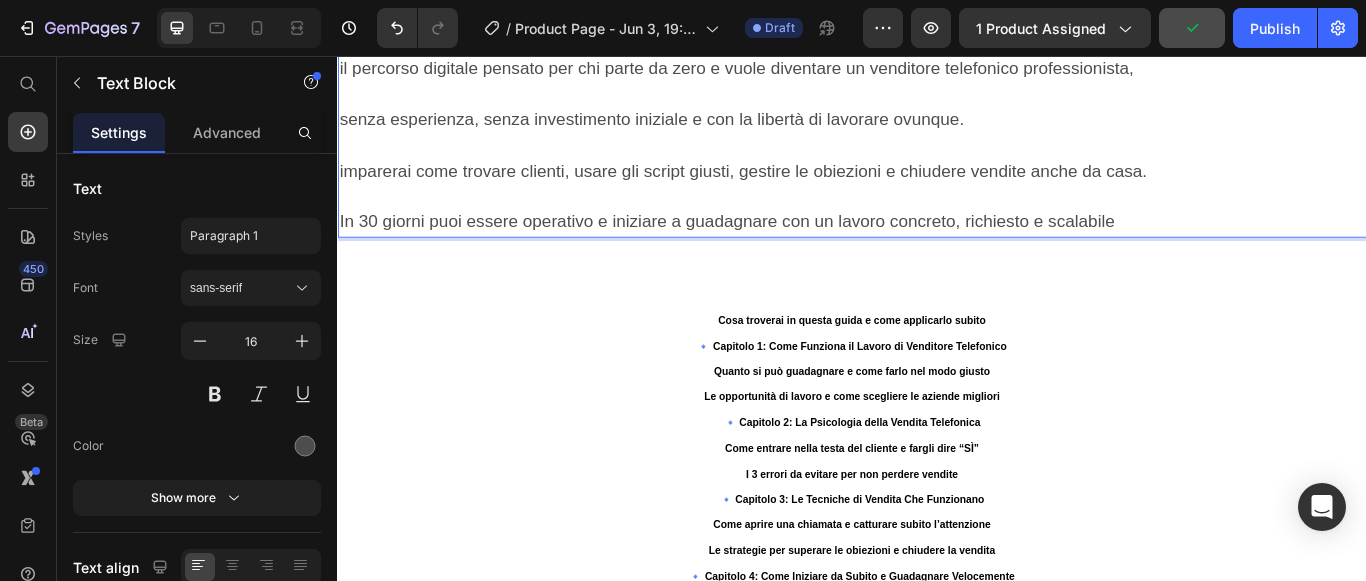 drag, startPoint x: 592, startPoint y: 265, endPoint x: 578, endPoint y: 264, distance: 14.035668 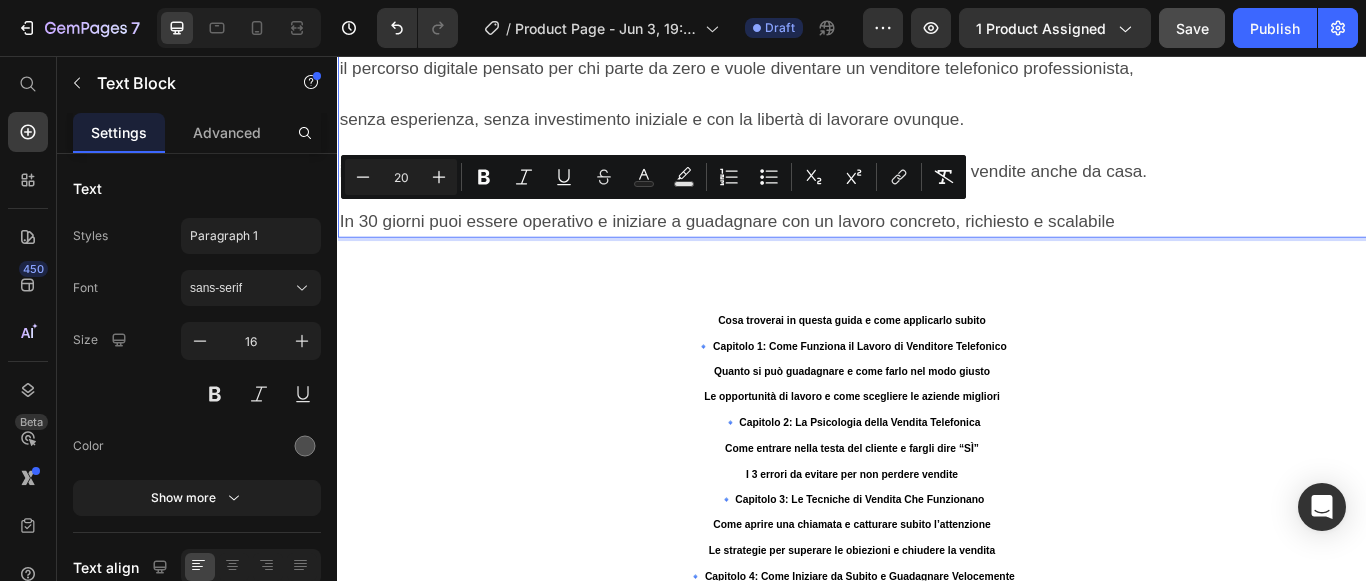 drag, startPoint x: 501, startPoint y: 240, endPoint x: 775, endPoint y: 249, distance: 274.14777 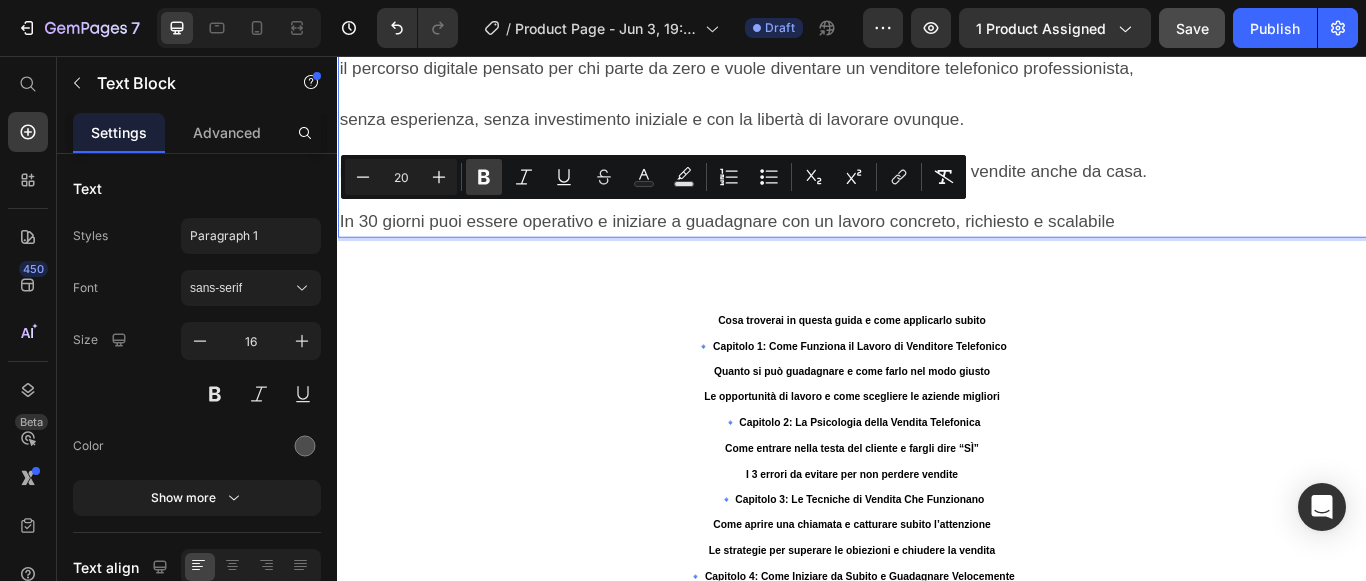 click 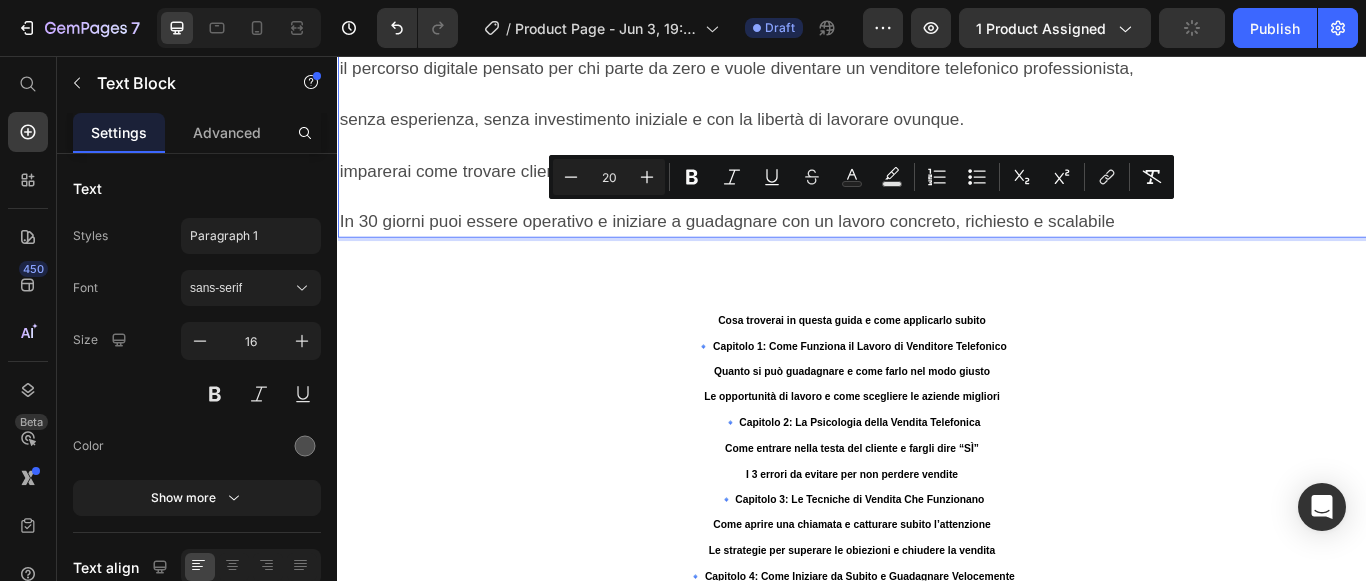 drag, startPoint x: 813, startPoint y: 239, endPoint x: 980, endPoint y: 254, distance: 167.6723 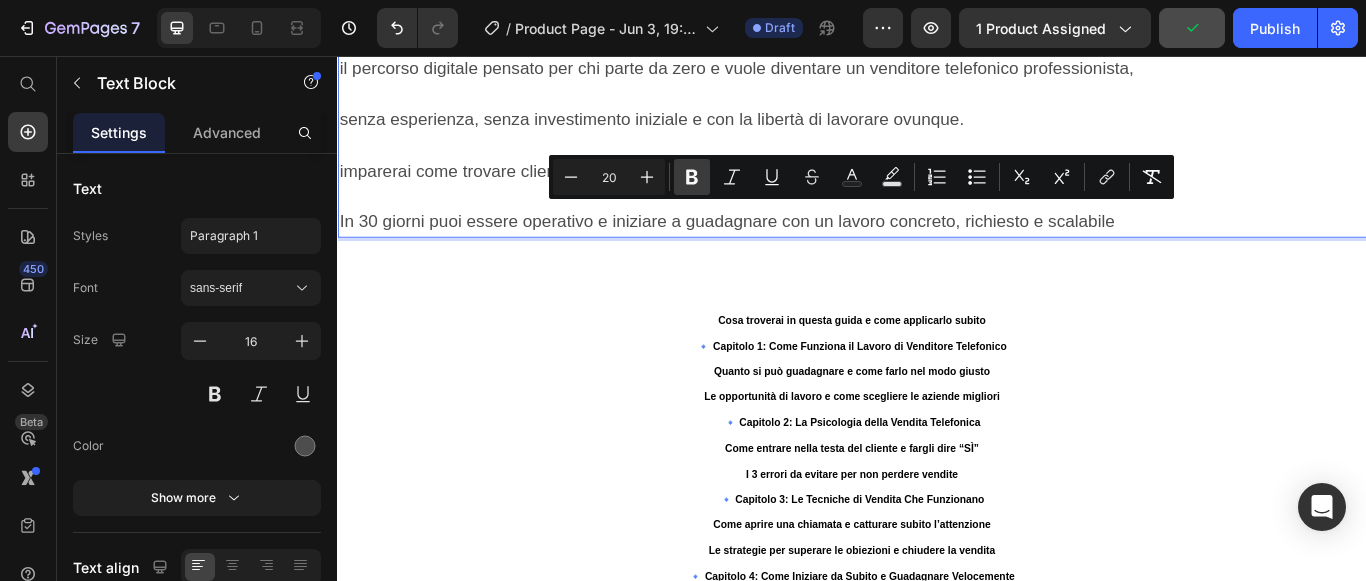 click 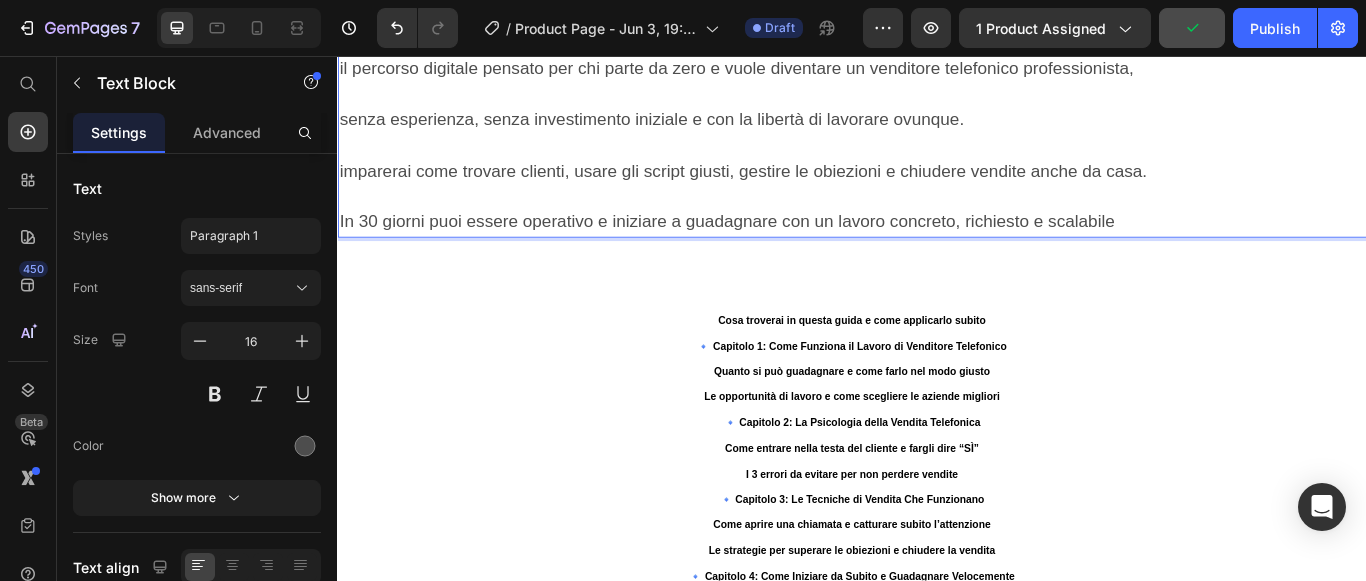 click at bounding box center (937, -18) 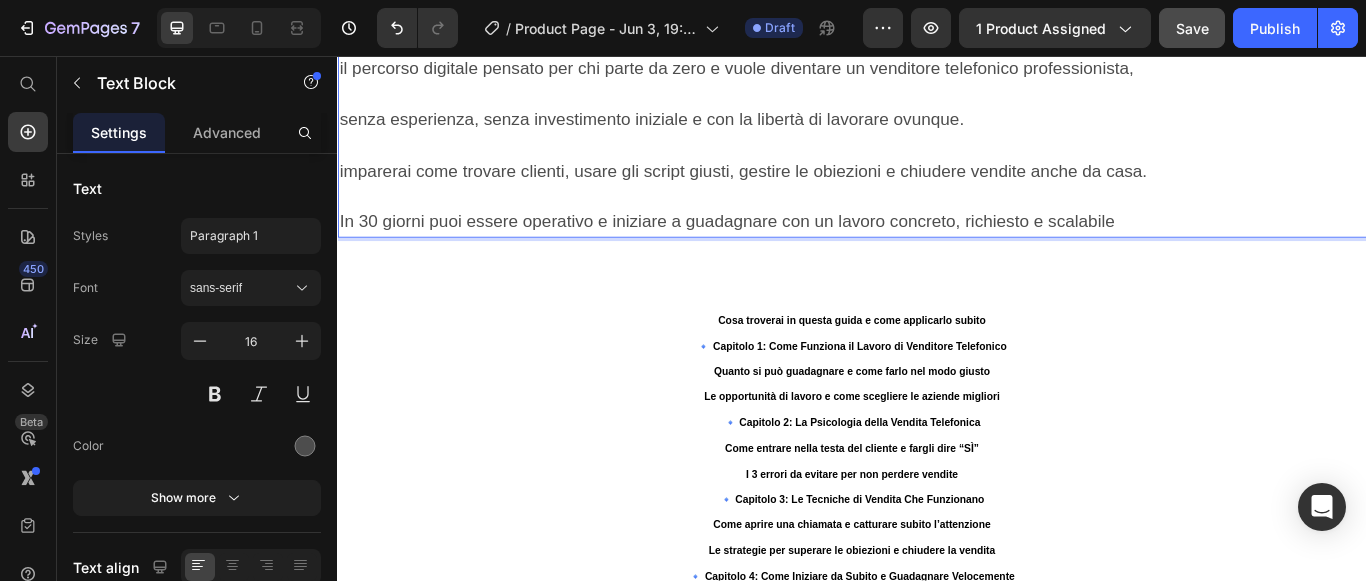 click on "pratico e replicabile" at bounding box center [894, -49] 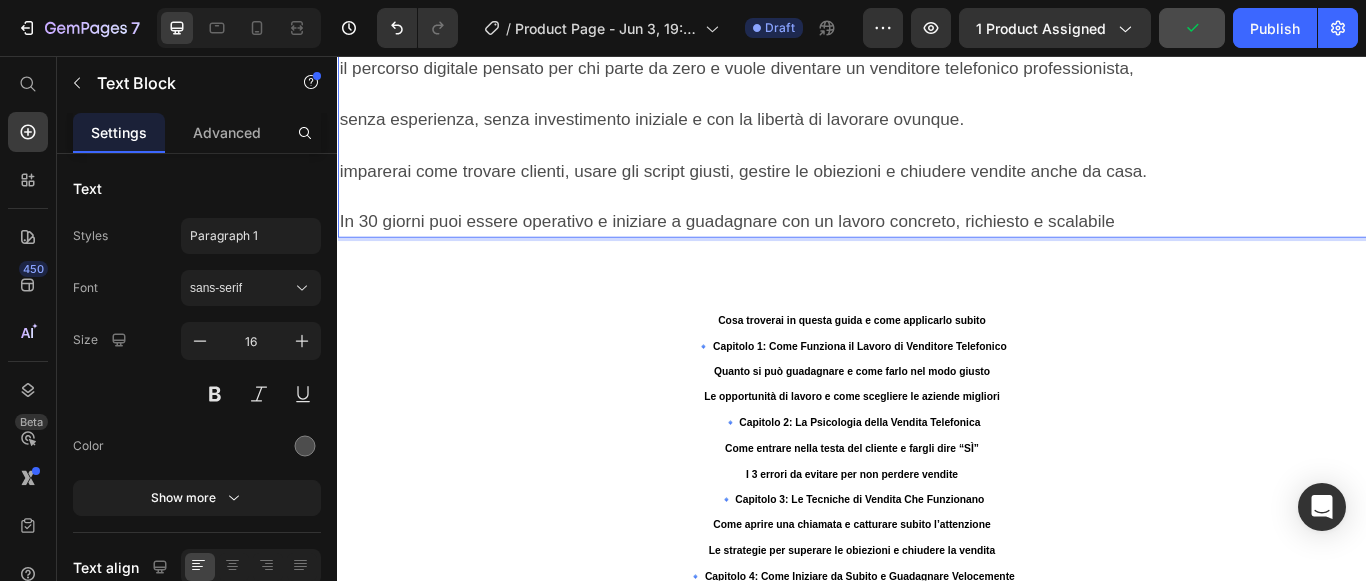 click on "Il problema è che nessuno ti dà un metodo chiaro , pratico e replicabile per iniziare da zero e arrivare a guadagni reali." at bounding box center (870, -49) 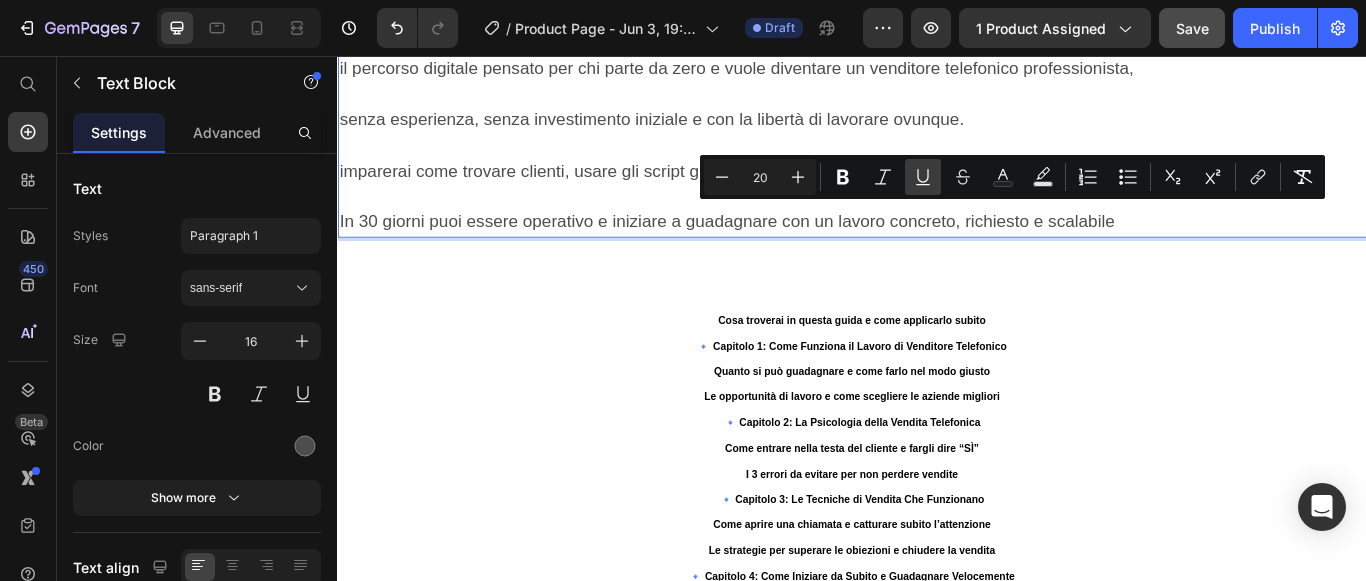 click 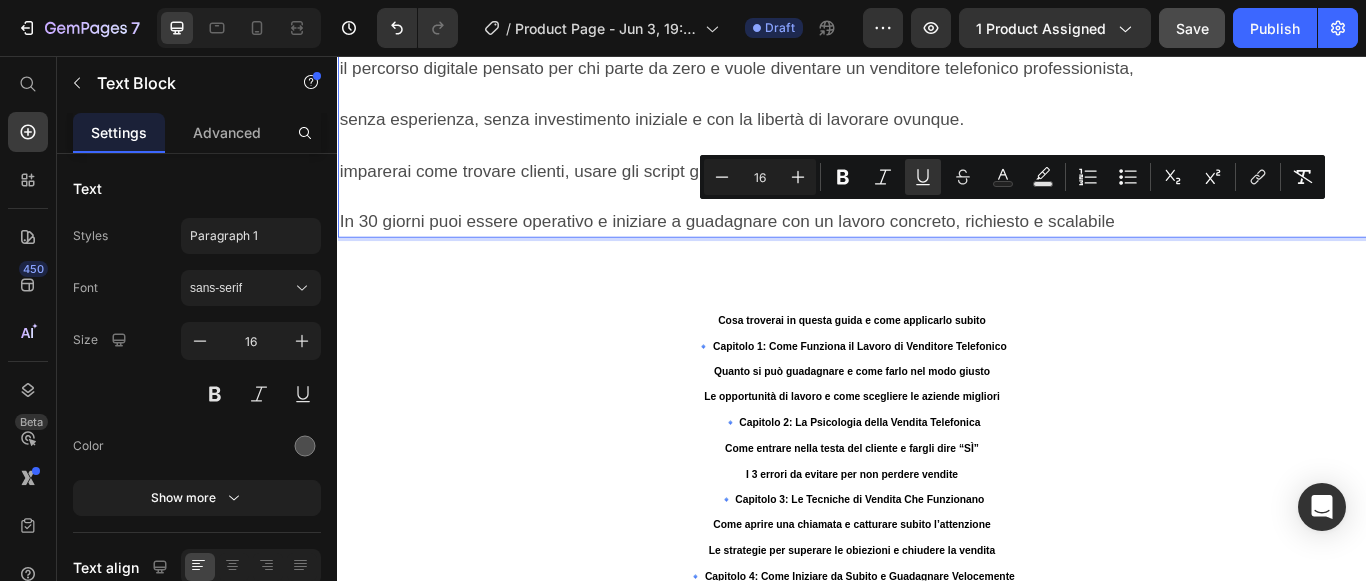 click at bounding box center (937, -18) 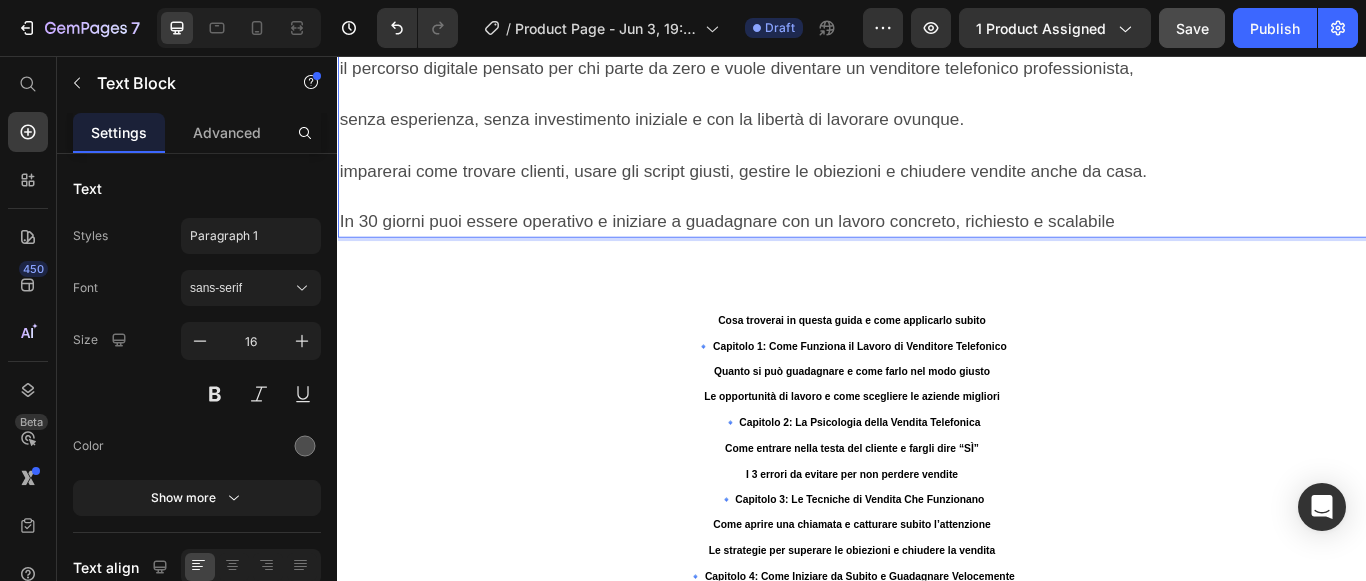 click on "iniziare" at bounding box center [1048, -49] 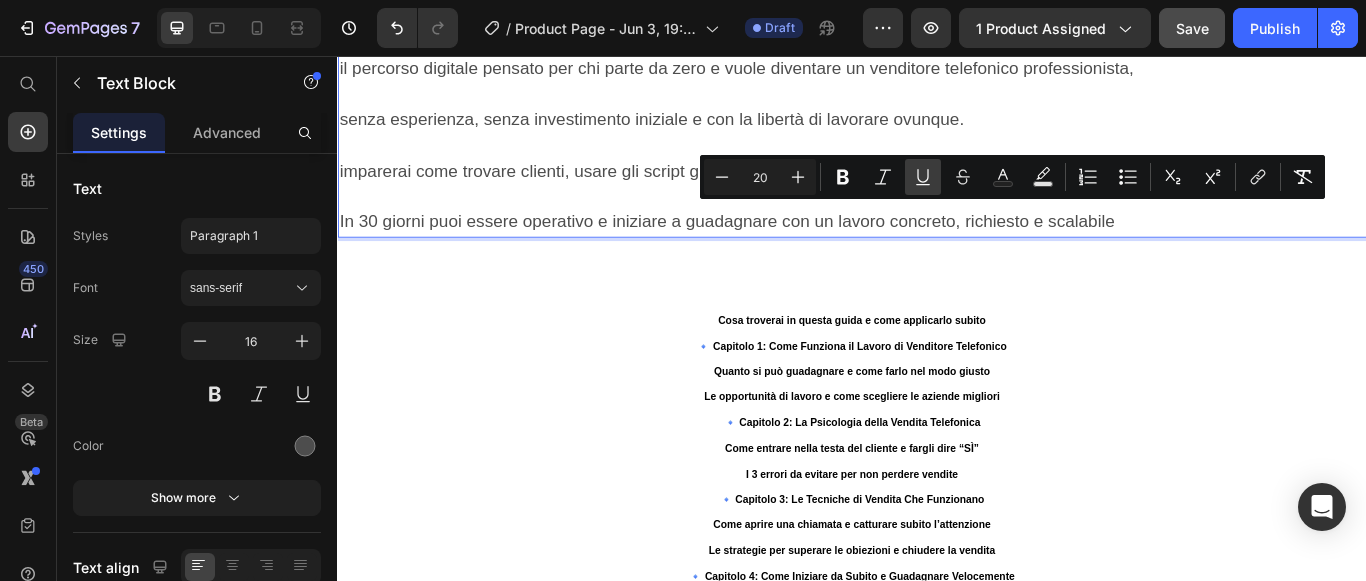 click 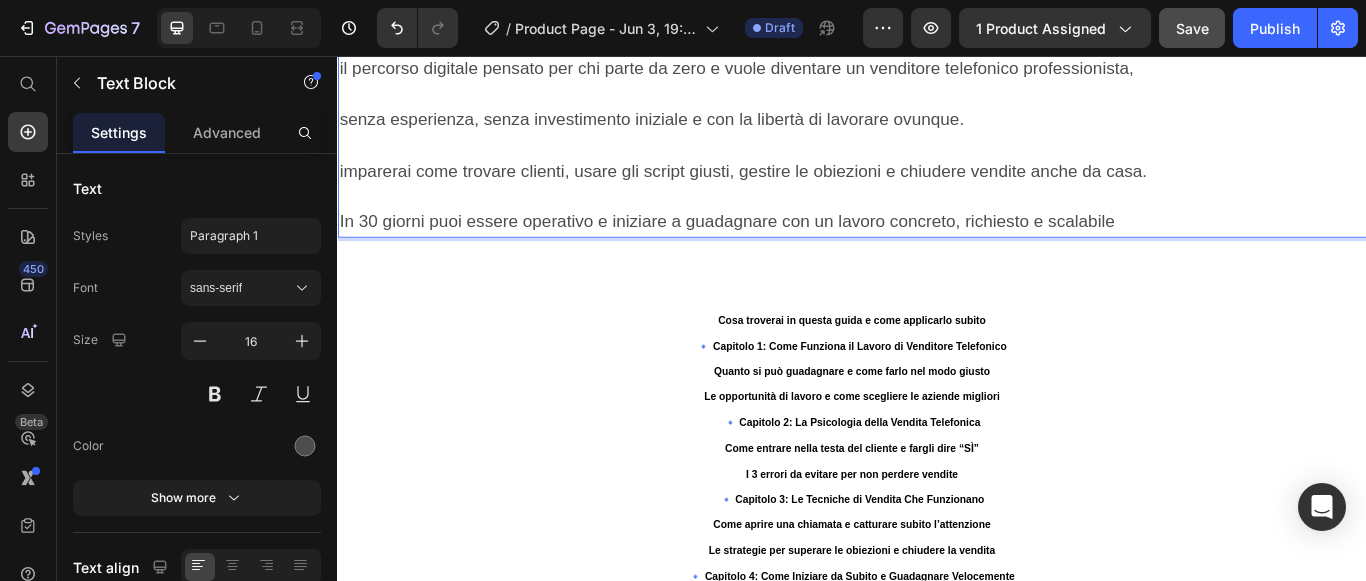 click at bounding box center [937, -18] 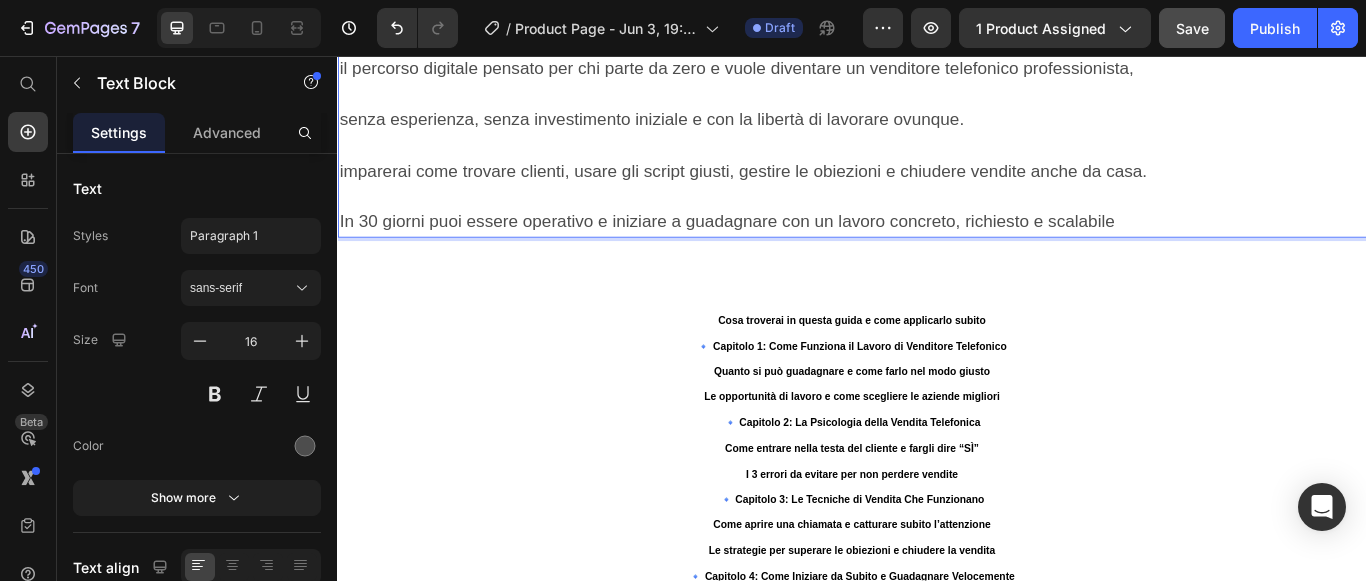click on "Per questo nasce motivo nasce la guida ''come diventare venditore telefonico e guadagnare 3000€ da casa partendo da zero''." at bounding box center (898, 11) 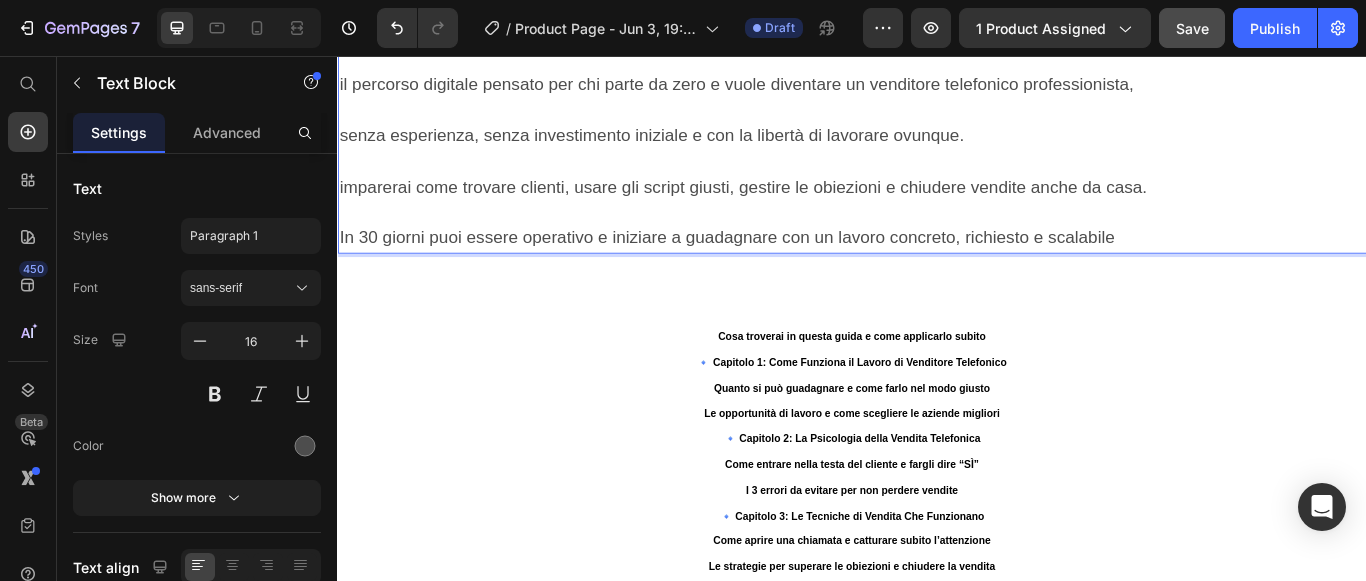 scroll, scrollTop: 3124, scrollLeft: 0, axis: vertical 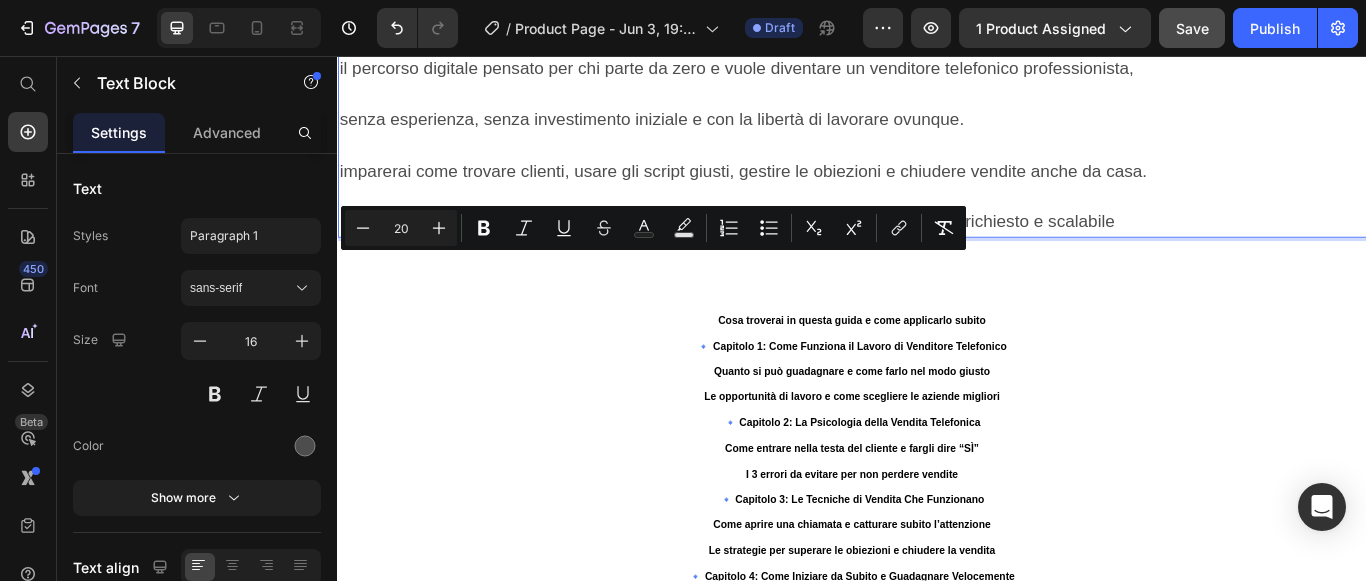 drag, startPoint x: 500, startPoint y: 307, endPoint x: 440, endPoint y: 310, distance: 60.074955 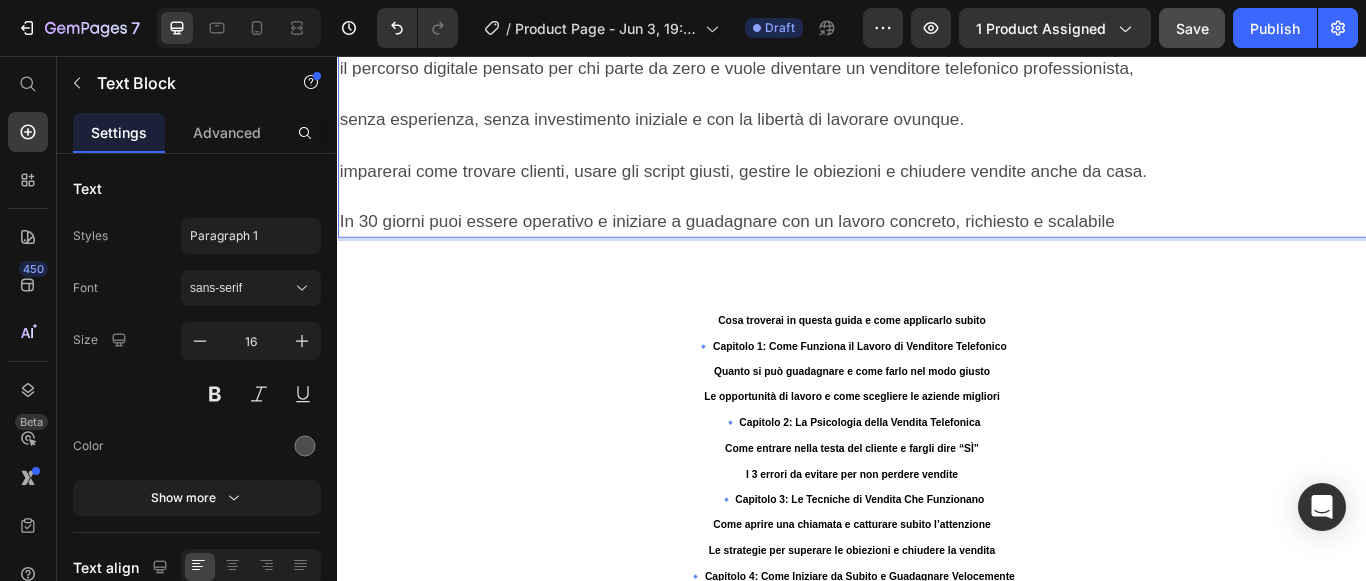 click on "Per questo nasce motivo nasce la guida ''come diventare venditore telefonico e guadagnare 3000€ da casa partendo da zero''." at bounding box center (898, 11) 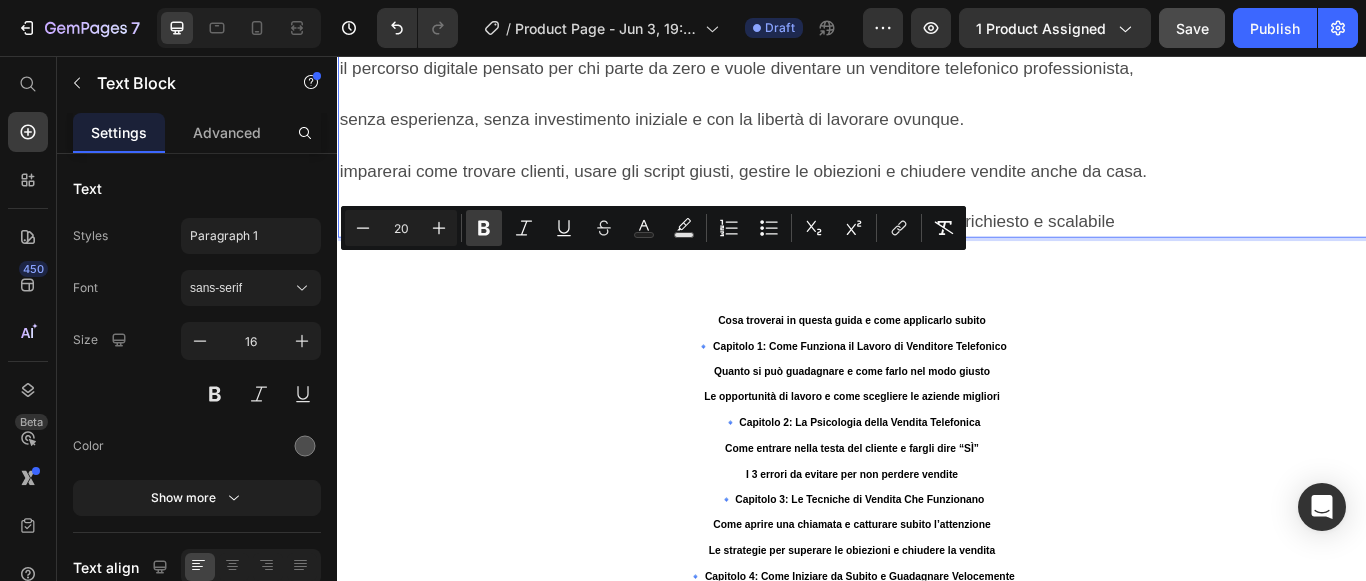 click on "Bold" at bounding box center (484, 228) 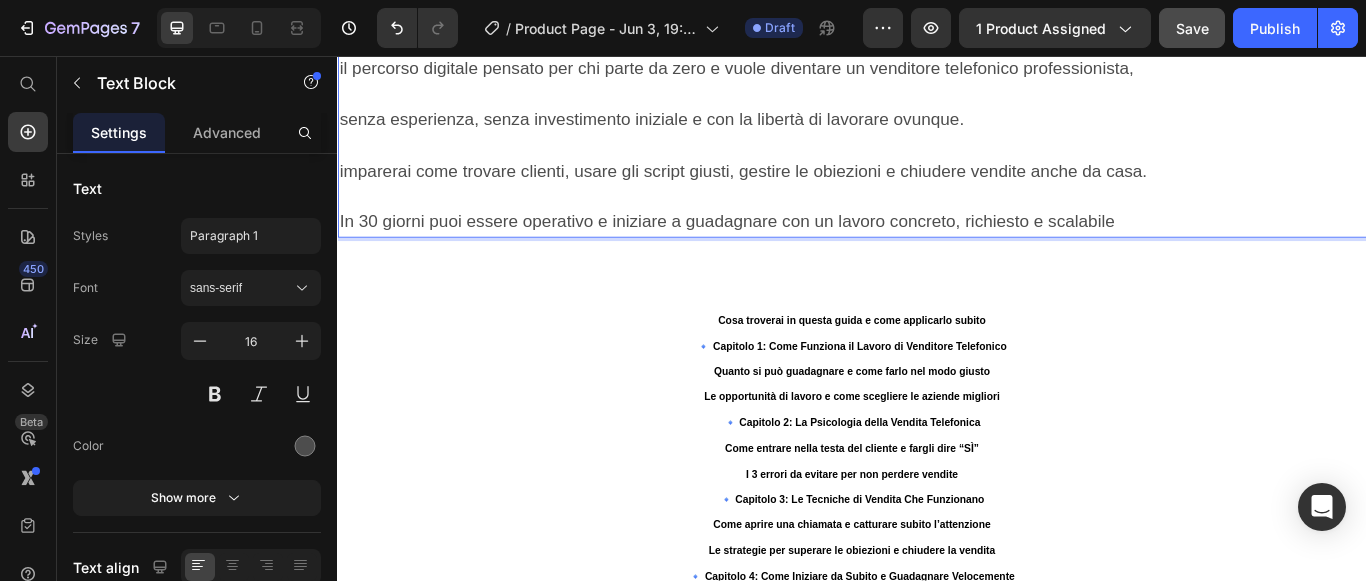 click at bounding box center [937, 42] 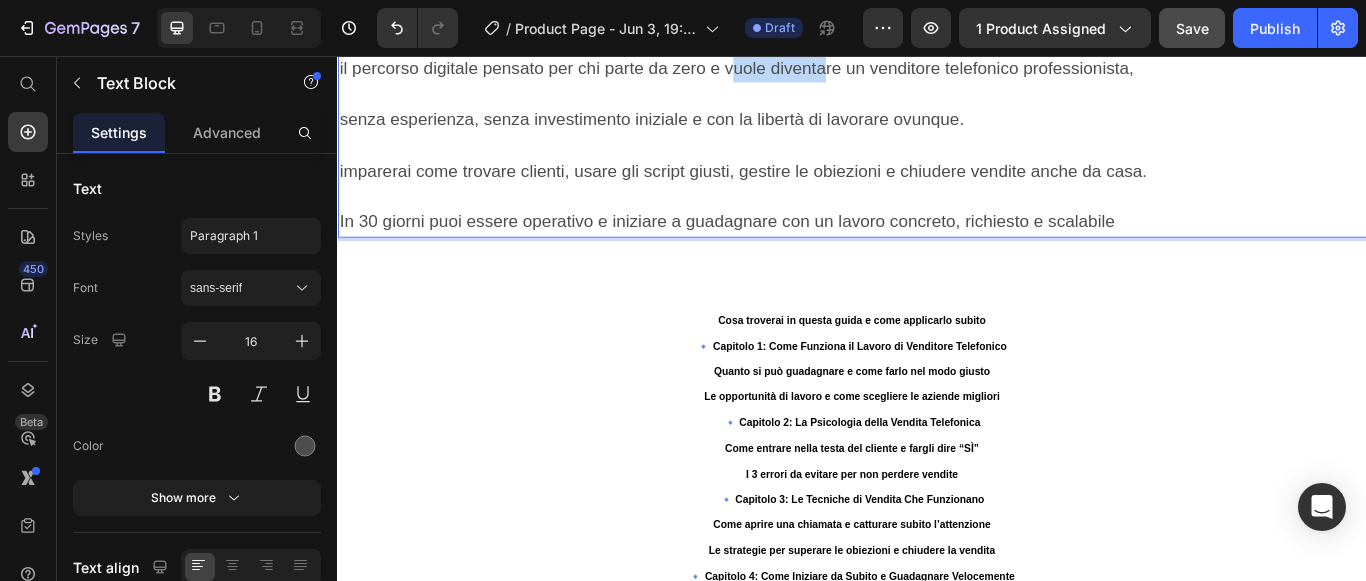 drag, startPoint x: 794, startPoint y: 365, endPoint x: 901, endPoint y: 370, distance: 107.11676 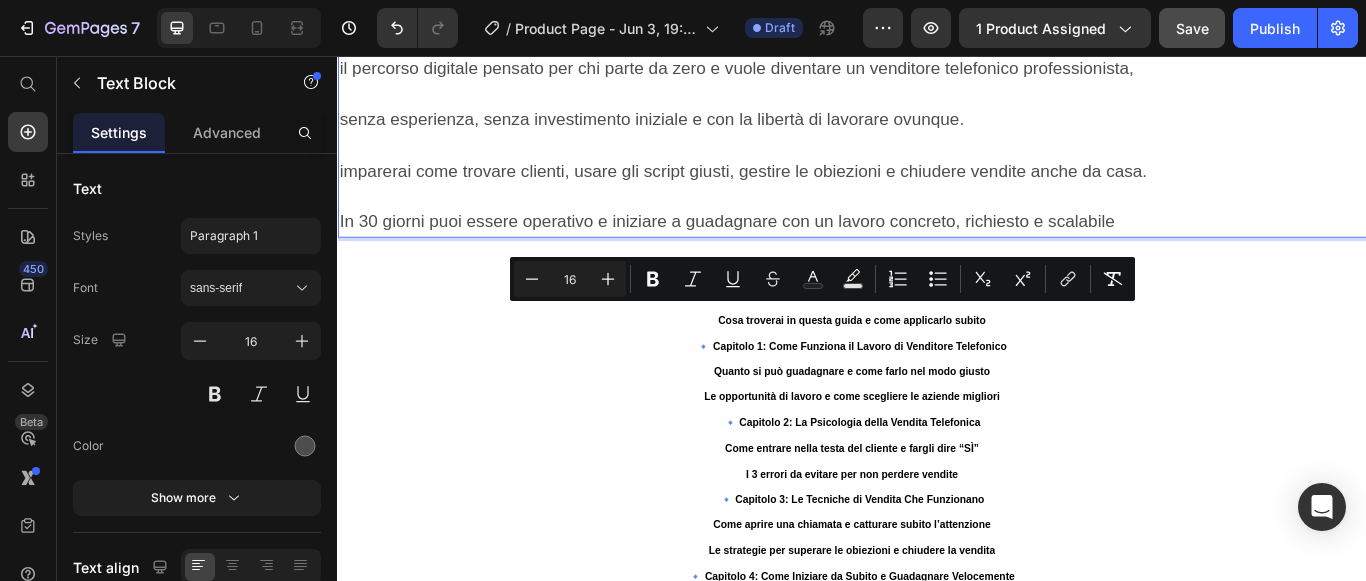 click at bounding box center [937, 101] 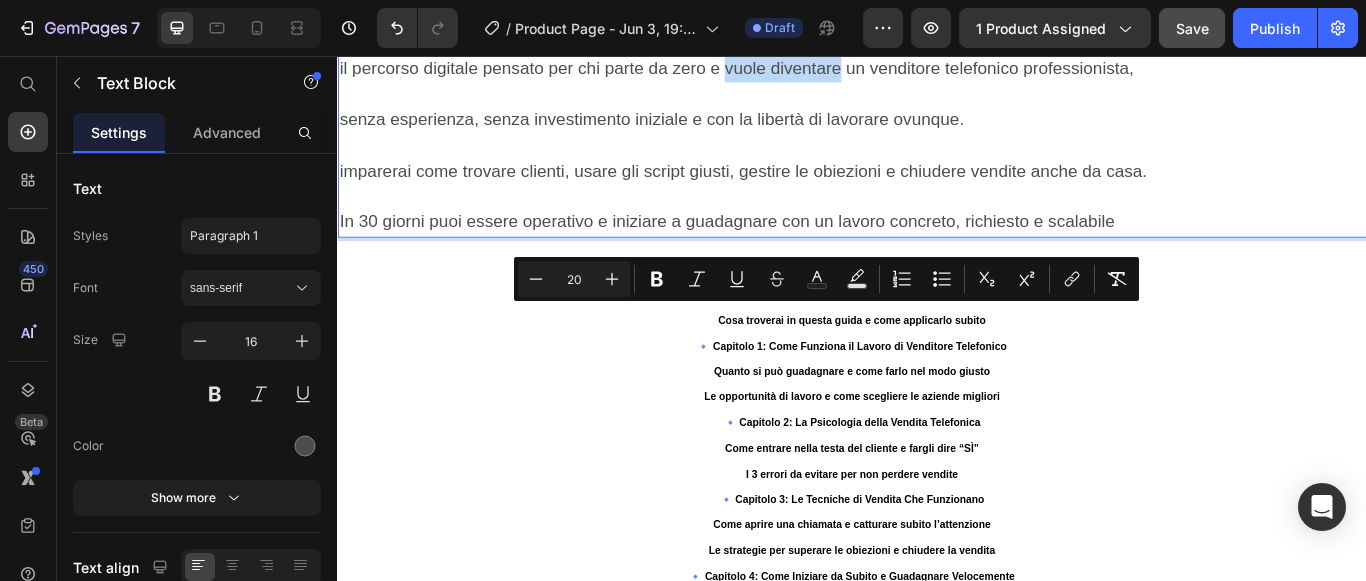 drag, startPoint x: 924, startPoint y: 363, endPoint x: 788, endPoint y: 367, distance: 136.0588 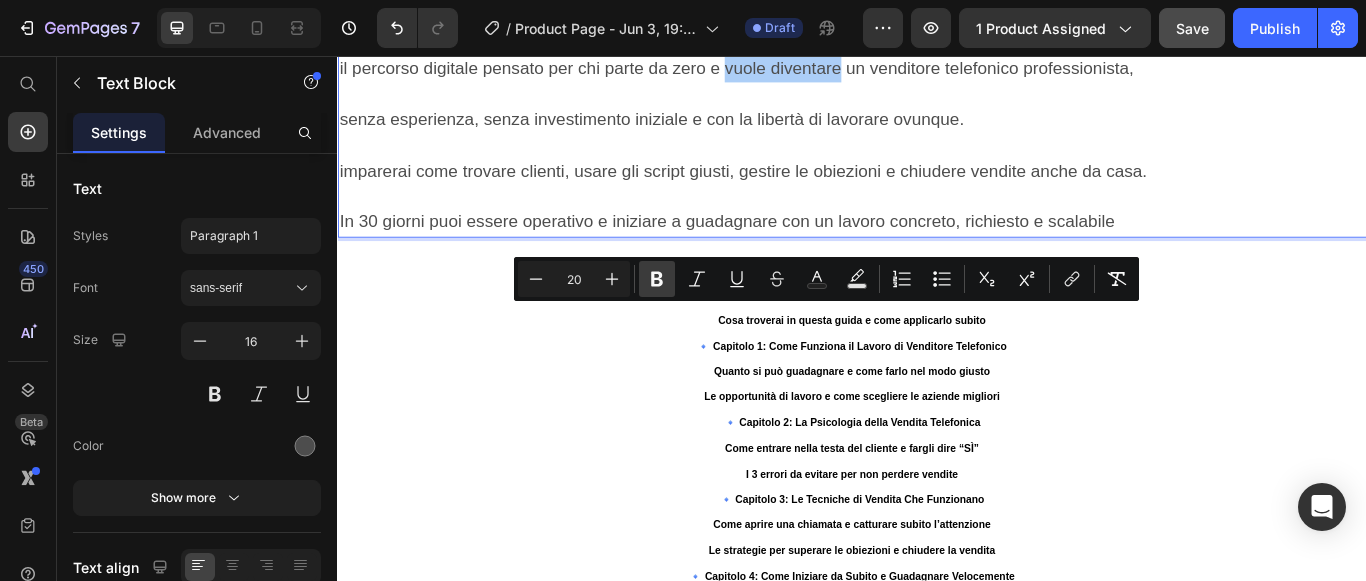click 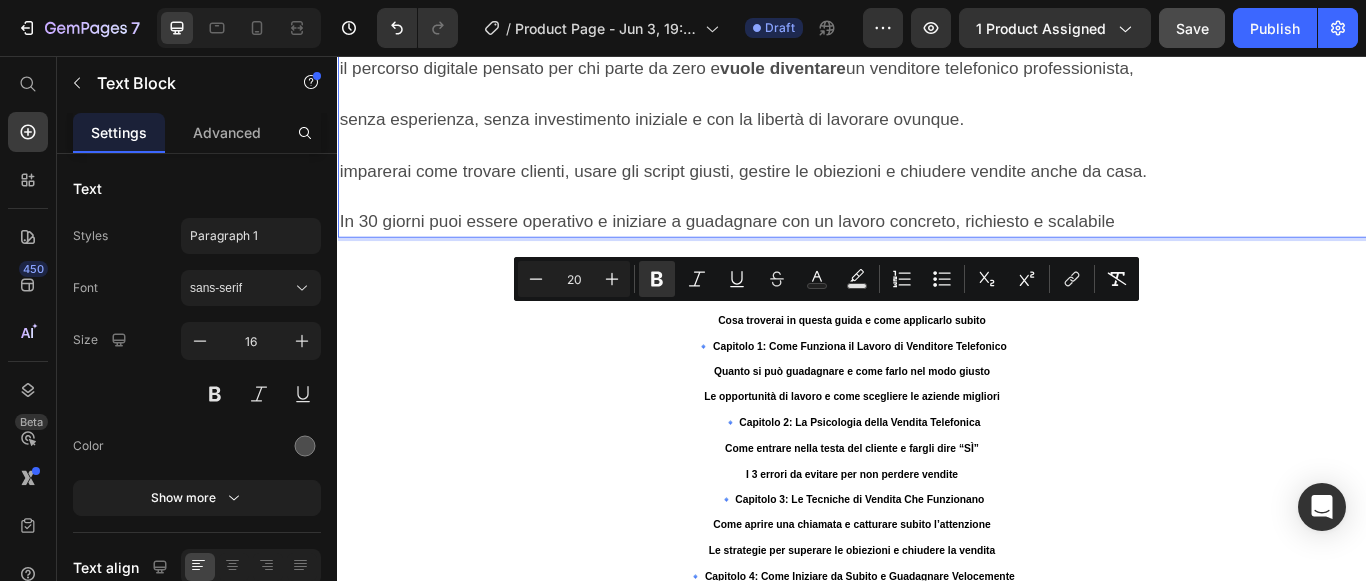click on "il percorso digitale pensato per chi parte da zero e vuole diventare un venditore telefonico professionista," at bounding box center [802, 70] 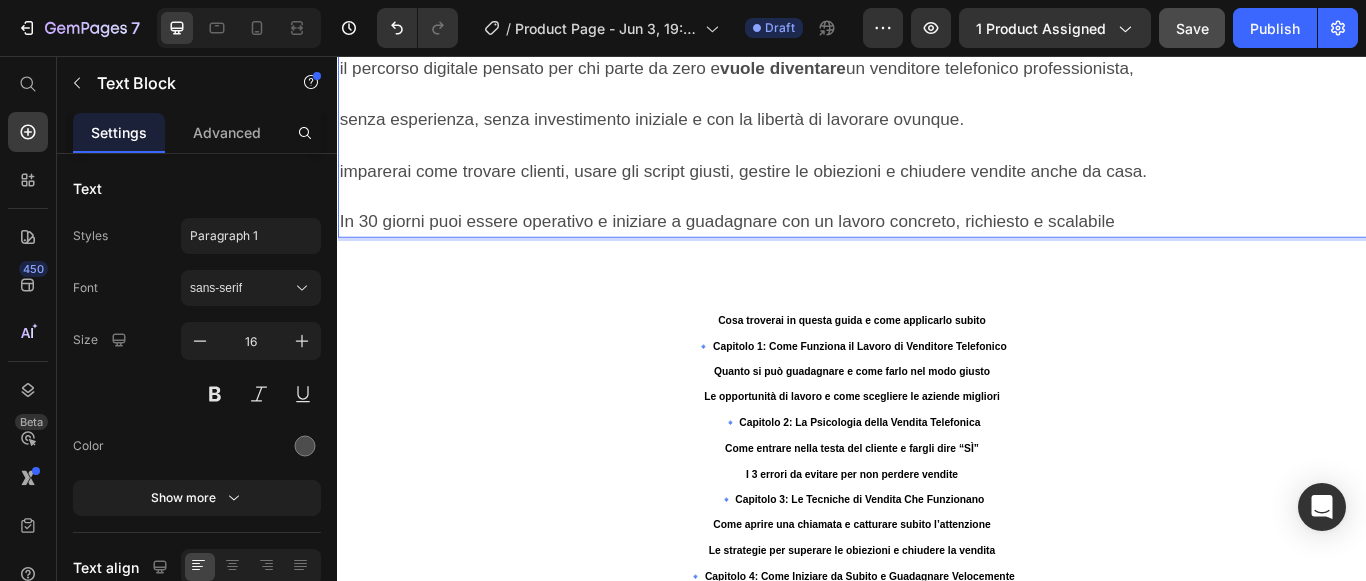 scroll, scrollTop: 3224, scrollLeft: 0, axis: vertical 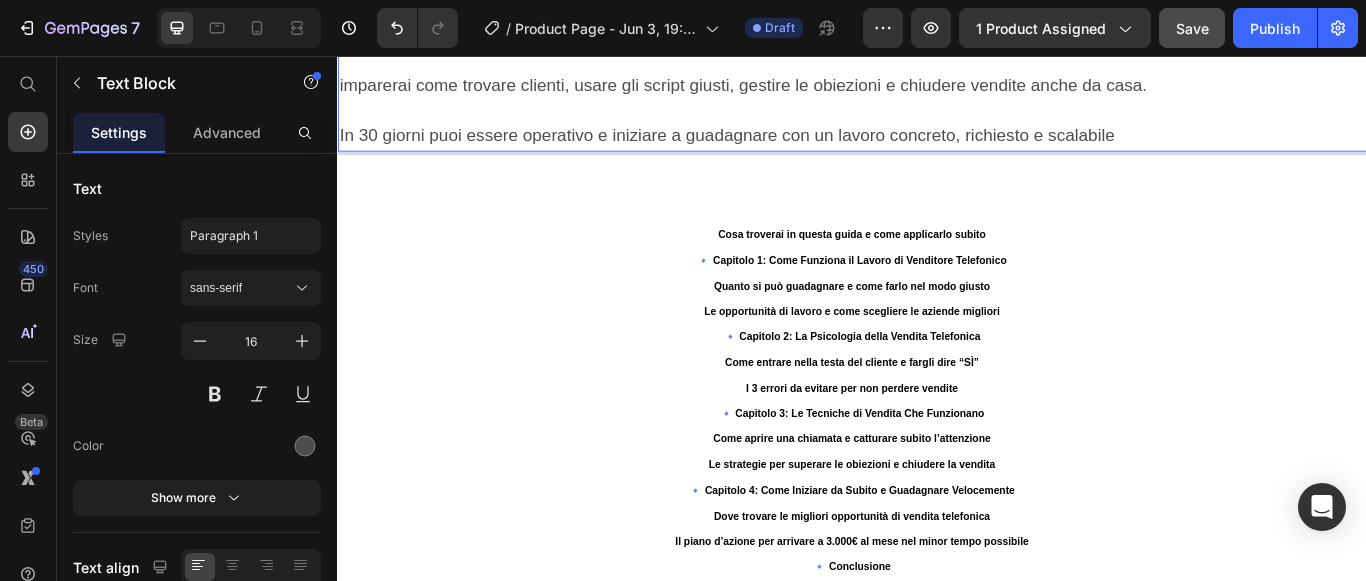 drag, startPoint x: 831, startPoint y: 314, endPoint x: 908, endPoint y: 312, distance: 77.02597 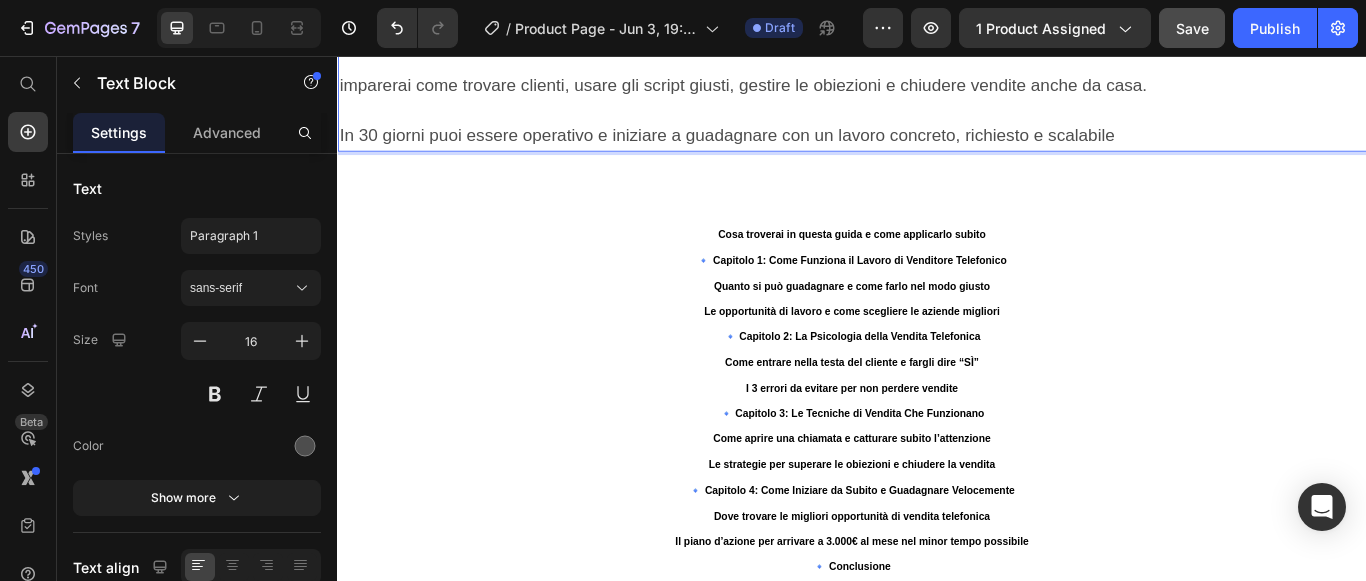 drag, startPoint x: 831, startPoint y: 318, endPoint x: 923, endPoint y: 323, distance: 92.13577 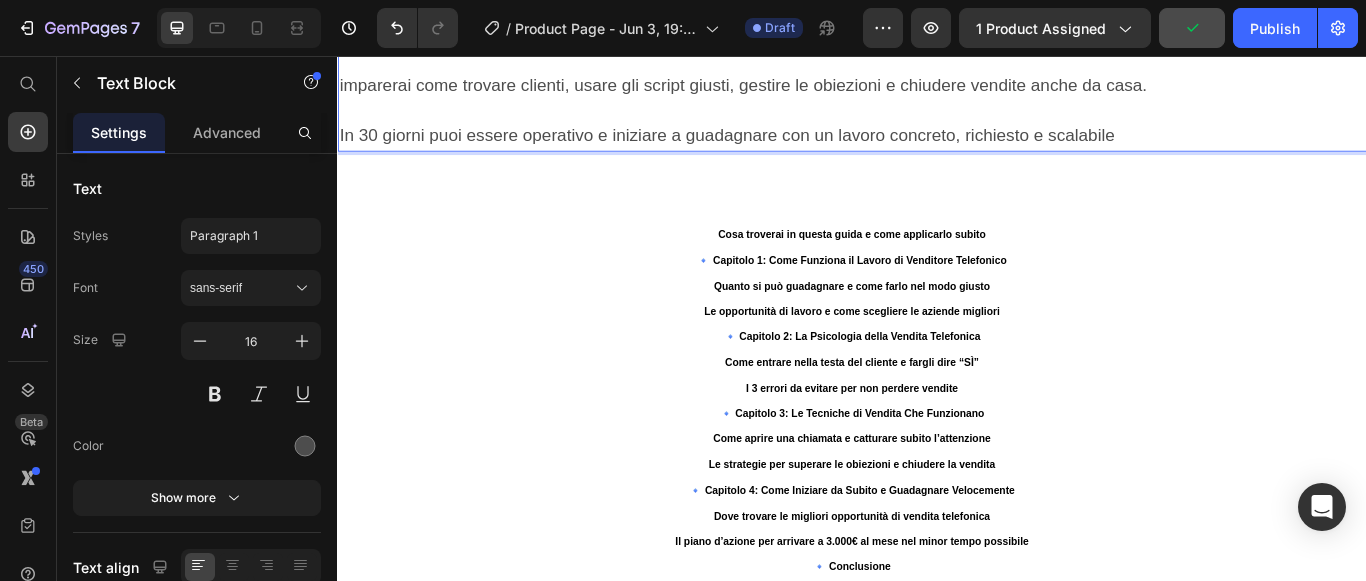 drag, startPoint x: 909, startPoint y: 341, endPoint x: 880, endPoint y: 340, distance: 29.017237 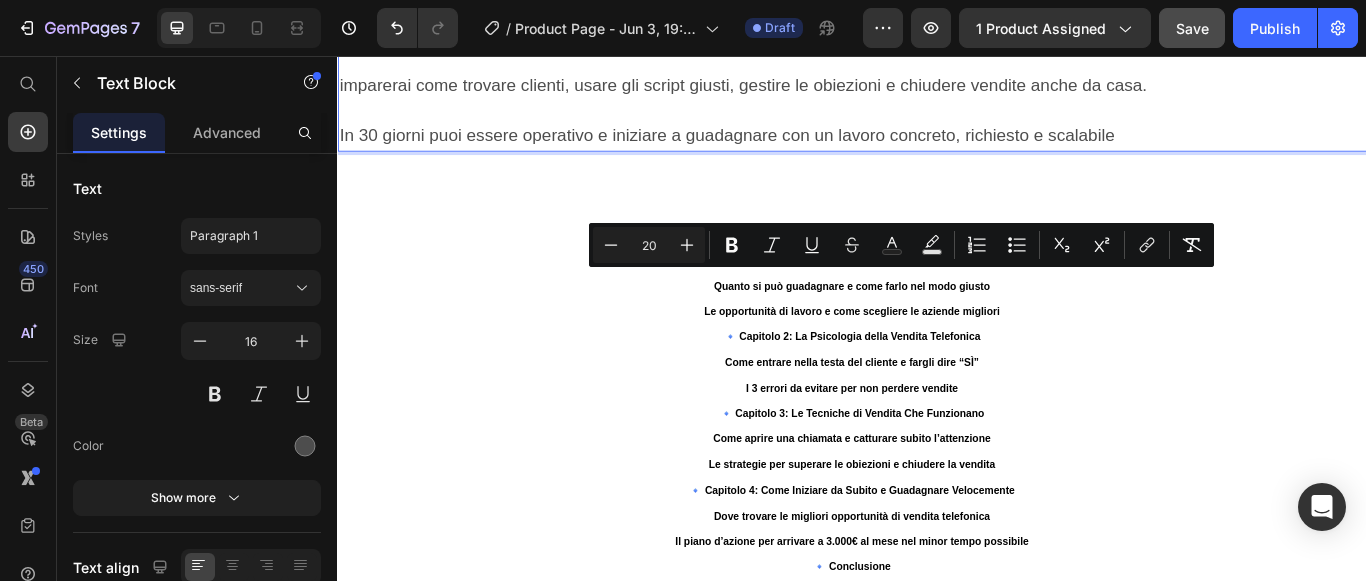 drag, startPoint x: 827, startPoint y: 323, endPoint x: 1063, endPoint y: 332, distance: 236.17155 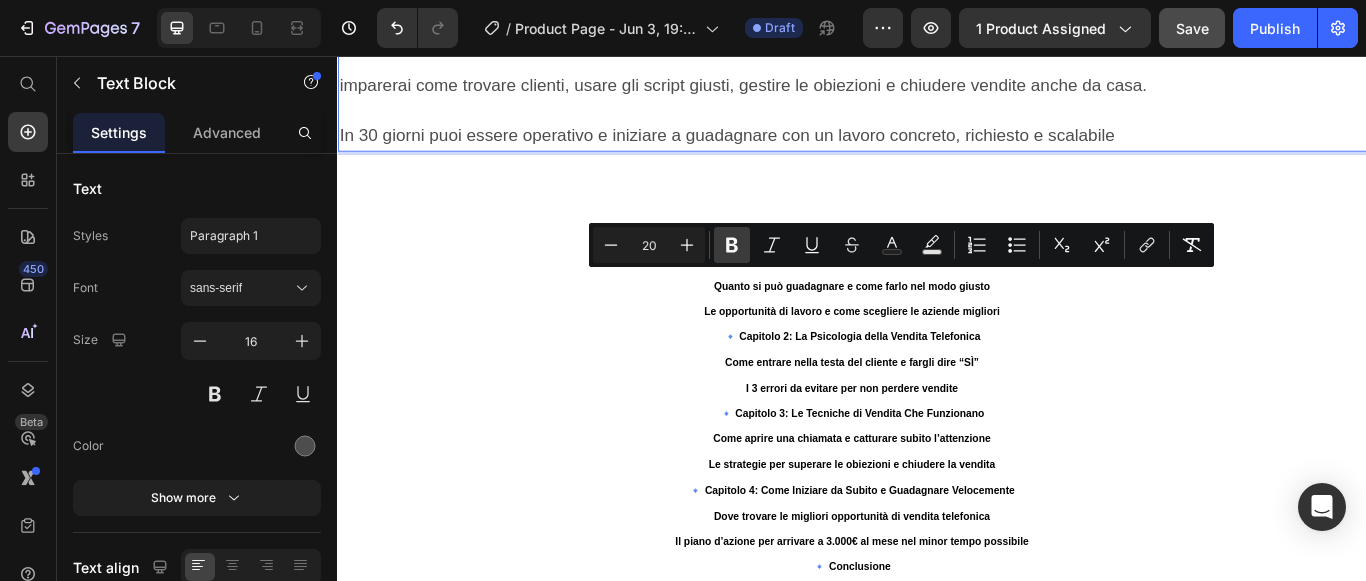 click 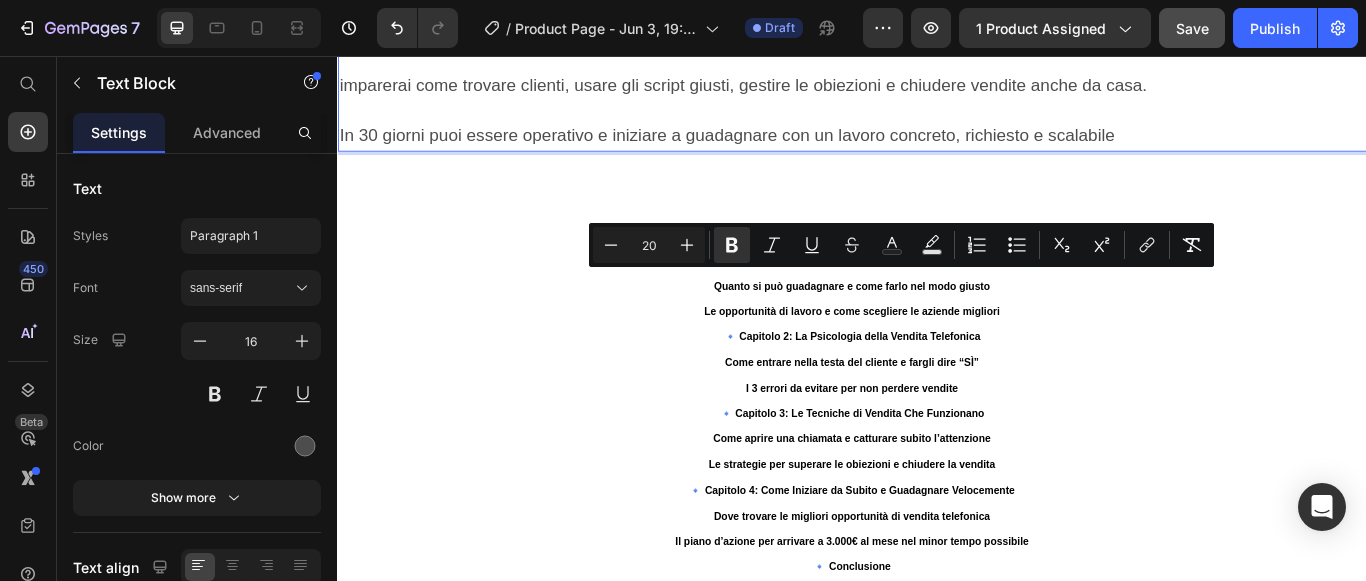 click on "senza esperienza, senza investimento iniziale e con la libertà di lavorare ovunque ." at bounding box center [937, 31] 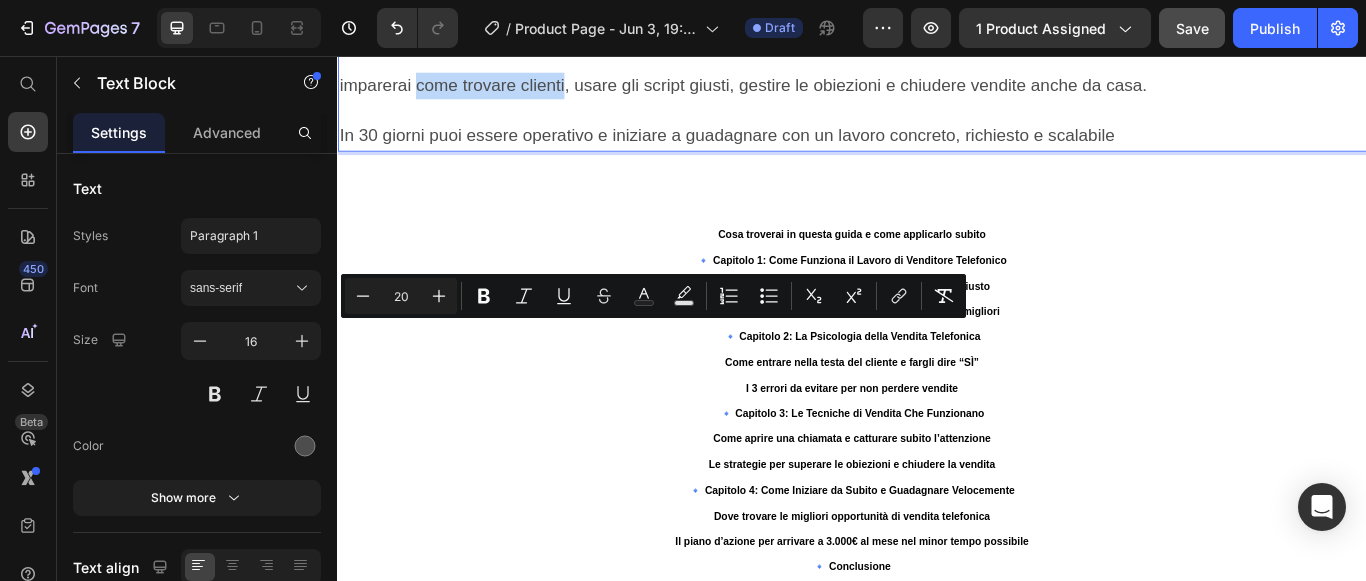 drag, startPoint x: 429, startPoint y: 380, endPoint x: 601, endPoint y: 379, distance: 172.00291 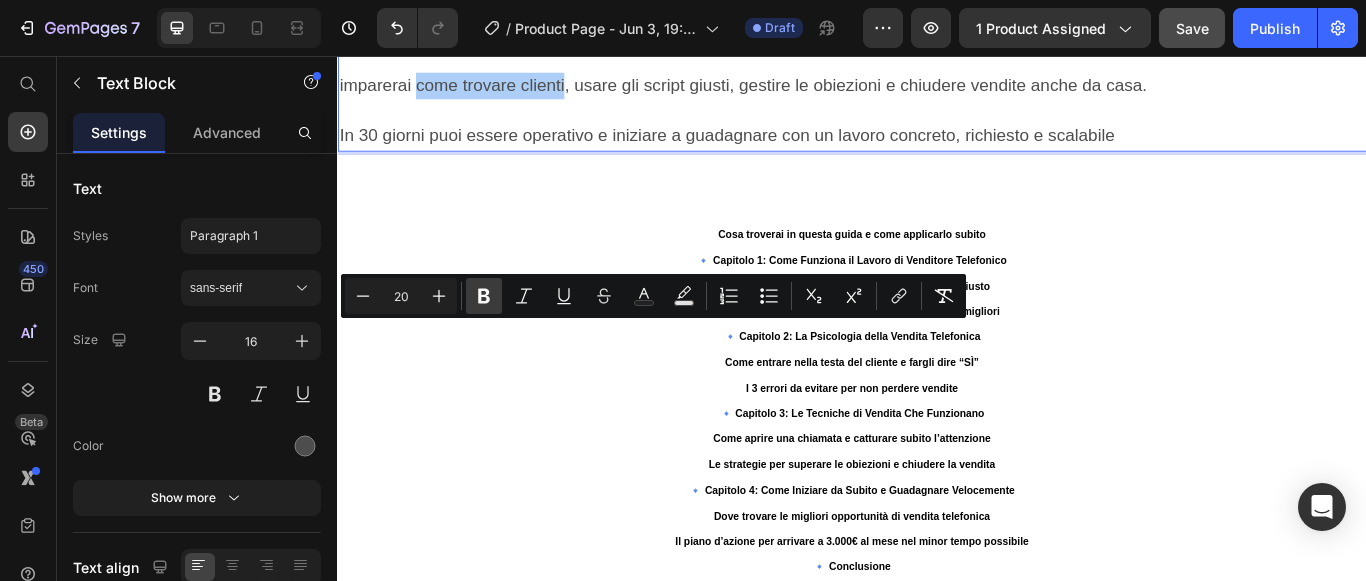 click 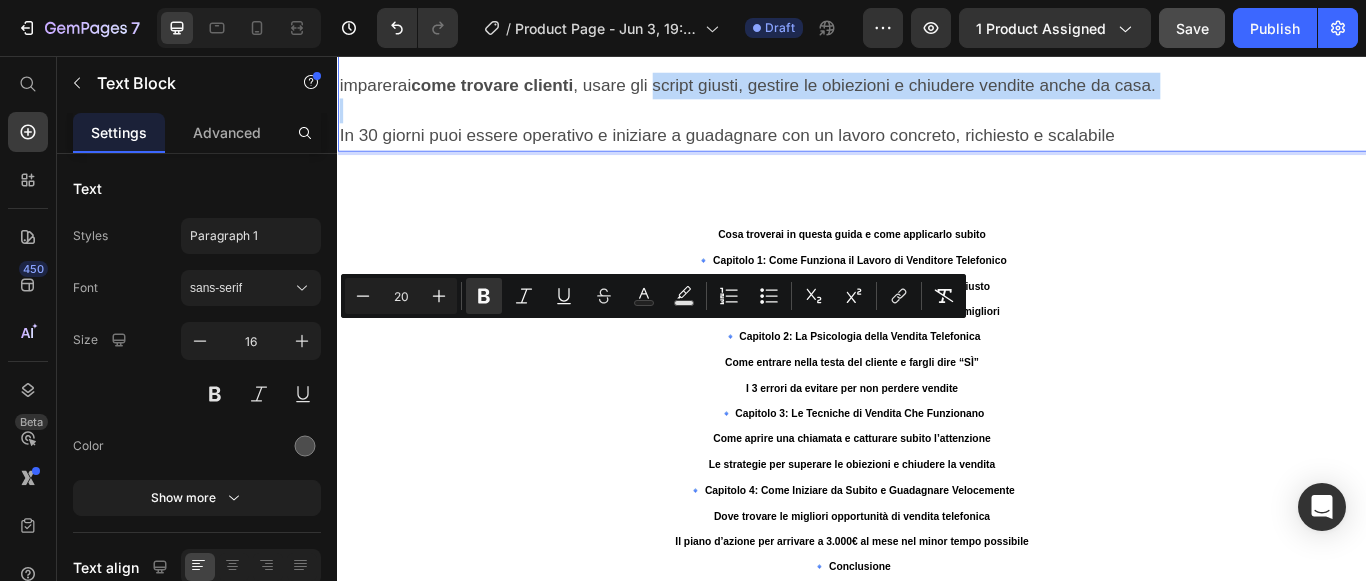 click on "Sei stanco lavorare dalla mattina alla sera per poco e stipendio e non avere mai tempo libero per te? Sei stanco di passare le tue intere giornate rinchiuso in ufficio o in magazzino a spaccarti la schiena? sei stanco di svegliarti prestissimo ogni mattina per lavorare per altri ? Vuoi lavorare tranquillamente ma non puoi perché il tuo capo continua a infastidirti e a darti ordini ? sei stanco di non goderti la vita, di non praticare mai le tue passioni e di non viaggiare mai ? Hai provato a cercare un modo per lavorare da casa e guadagnare davvero ? ma tutto sembra complicato, poco serio o pieno di promesse vuote? Stai tranquillo non è colpa tua ! Il problema è che nessuno ti dà un metodo chiaro , pratico e replicabile per iniziare da zero e arrivare a guadagni reali. Per questo motivo nasce la guida ''come diventare venditore telefonico e guadagnare 3000€ da casa partendo da zero''. il percorso digitale pensato per chi parte da zero e vuole diventare imparerai" at bounding box center [937, -251] 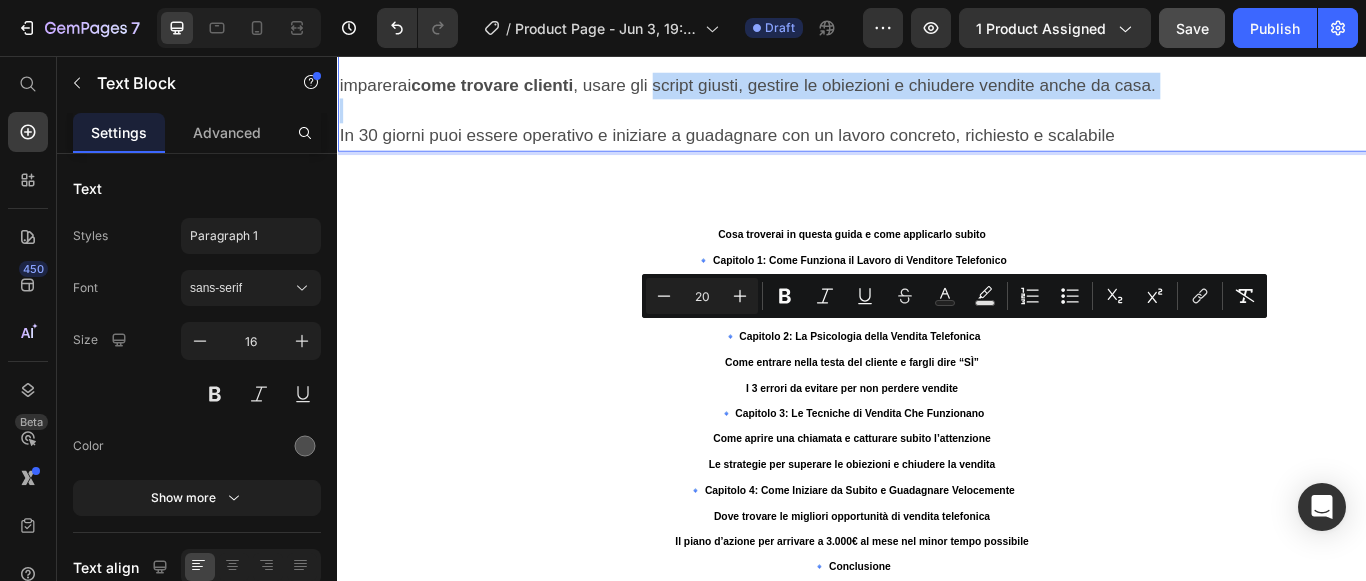 click on "imparerai come trovare clienti , usare gli script giusti, gestire le obiezioni e chiudere vendite anche da casa." at bounding box center [937, 91] 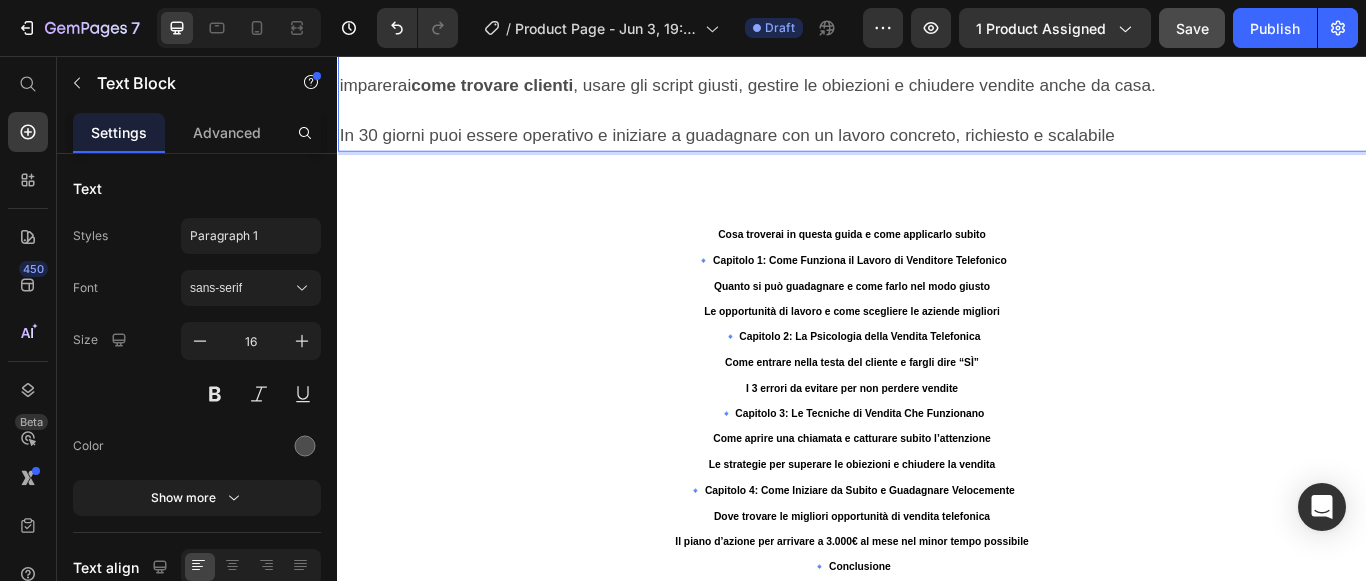 click on "imparerai come trovare clienti , usare gli script giusti, gestire le obiezioni e chiudere vendite anche da casa." at bounding box center [937, 91] 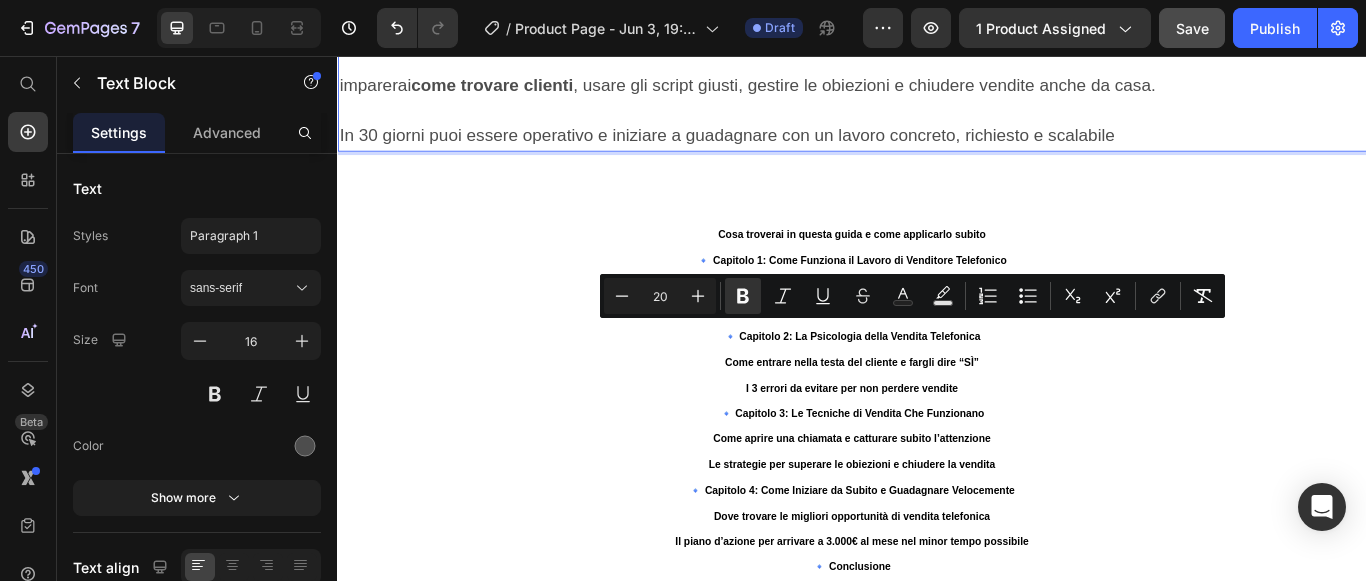 drag, startPoint x: 609, startPoint y: 379, endPoint x: 1335, endPoint y: 388, distance: 726.0558 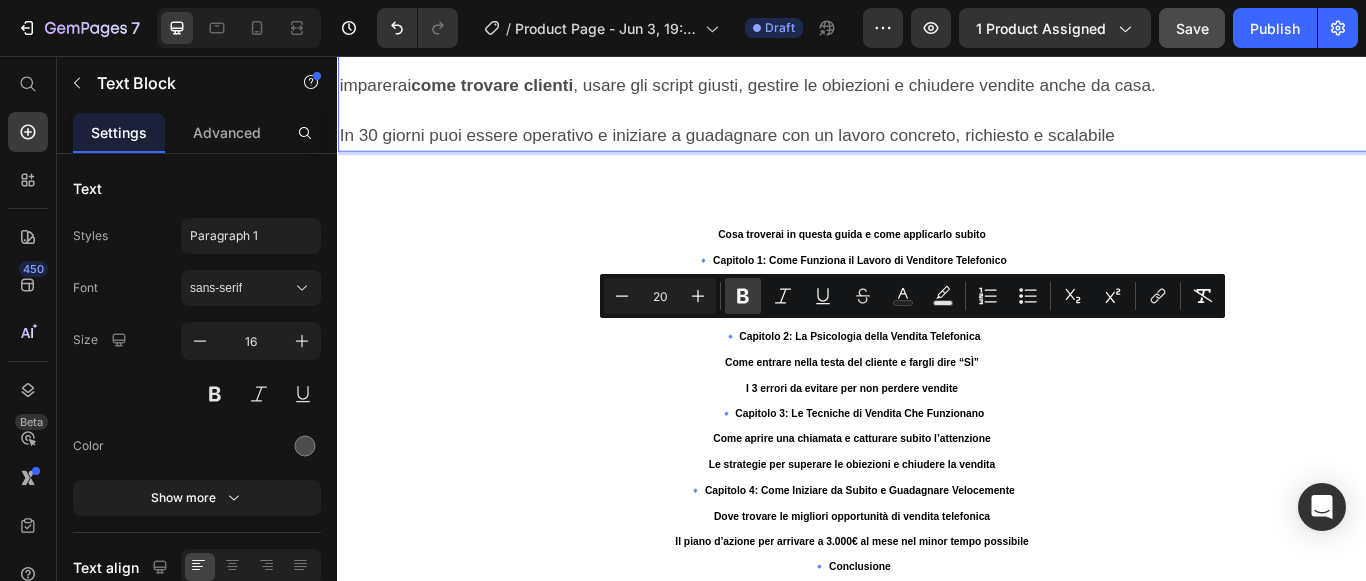 click 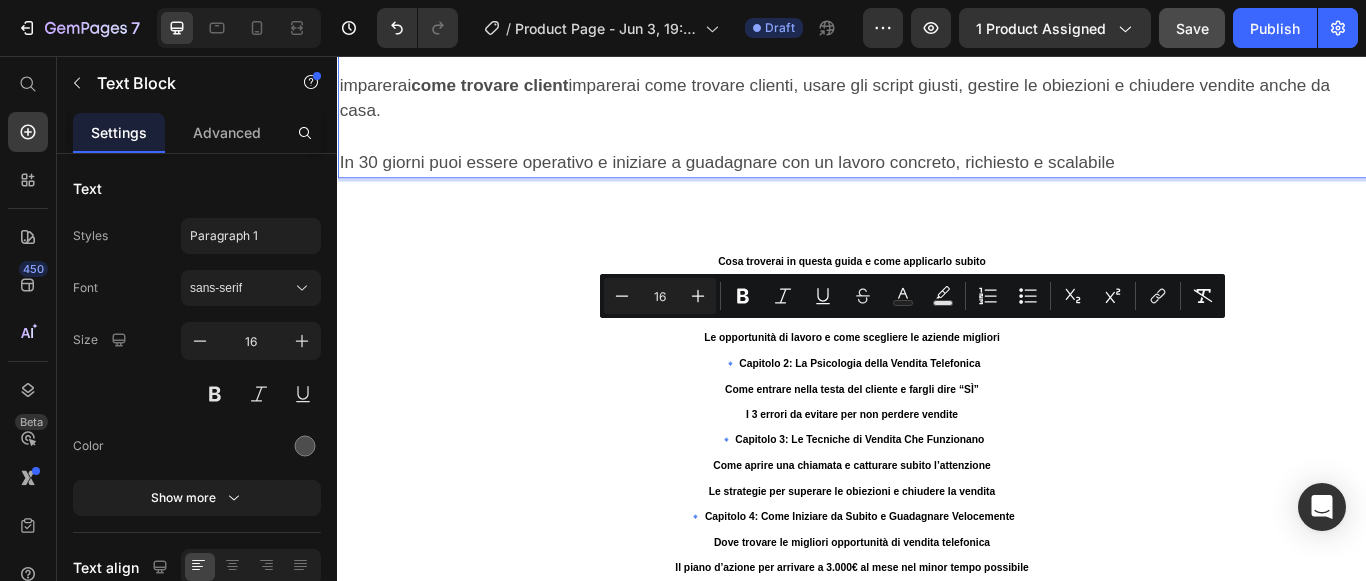 click at bounding box center [937, 151] 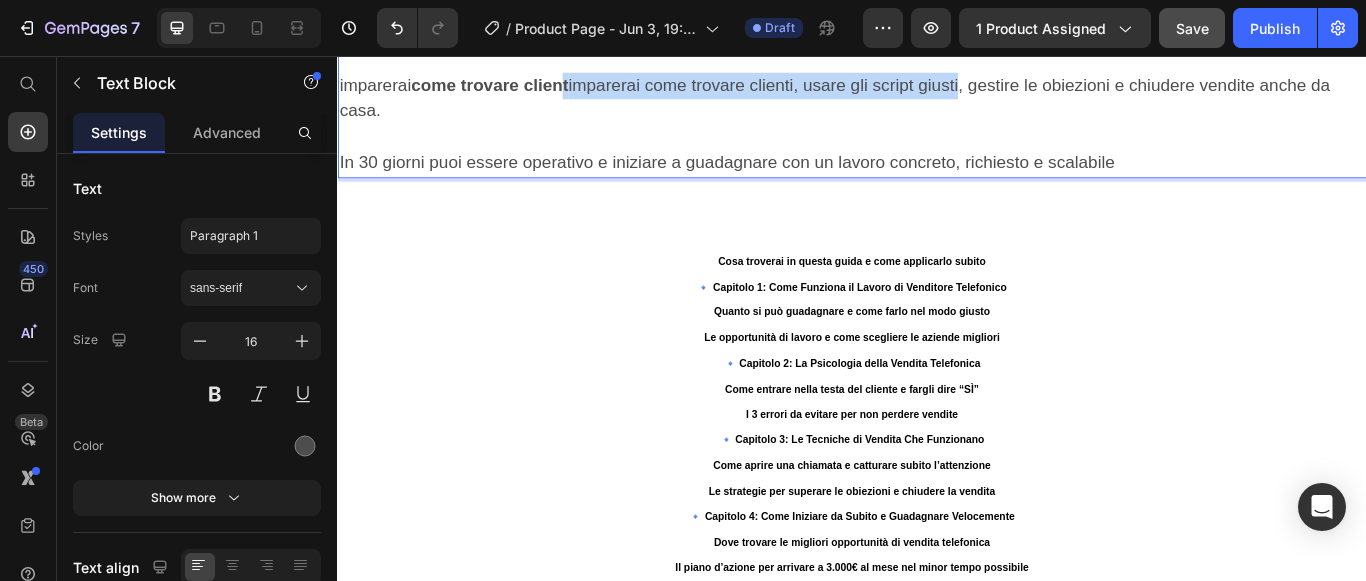 drag, startPoint x: 607, startPoint y: 382, endPoint x: 1040, endPoint y: 369, distance: 433.1951 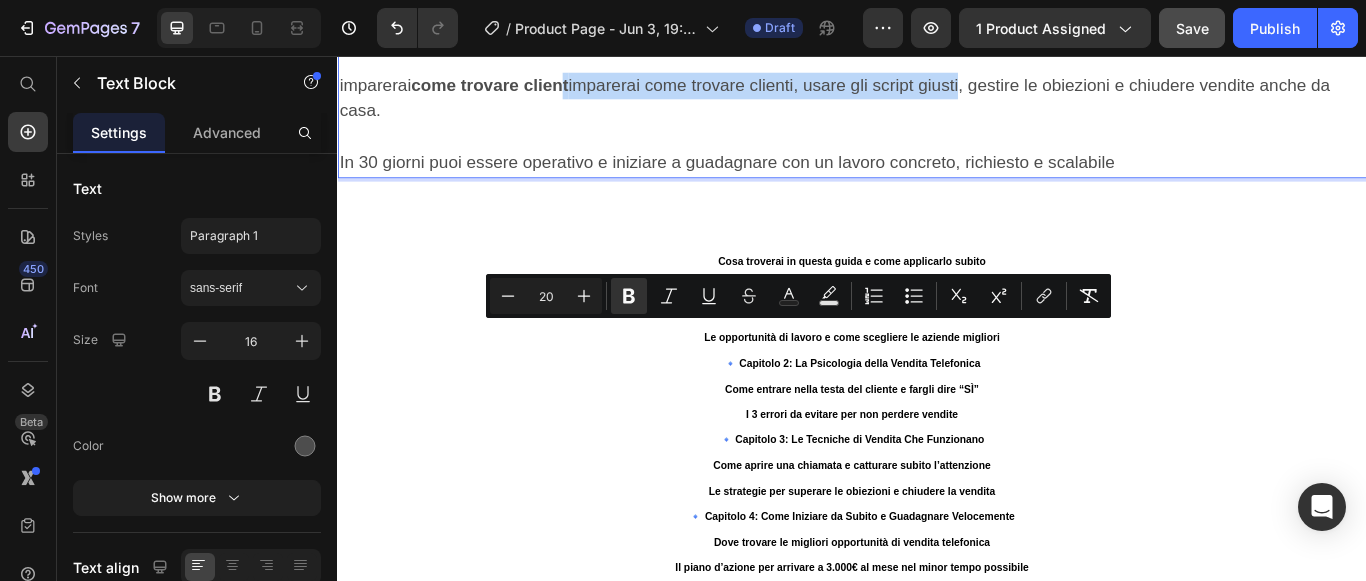 click on "imparerai come trovare clienti , usare gli script giusti, gestire le obiezioni e chiudere vendite anche da casa." at bounding box center (916, 105) 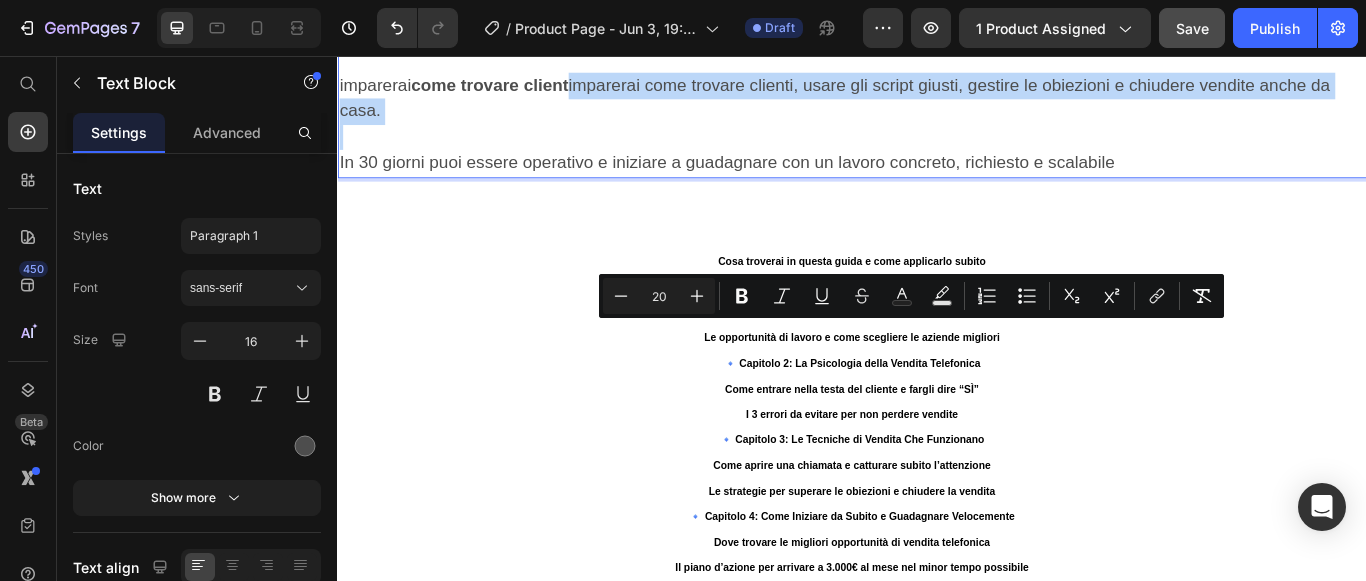 drag, startPoint x: 612, startPoint y: 379, endPoint x: 1248, endPoint y: 396, distance: 636.2272 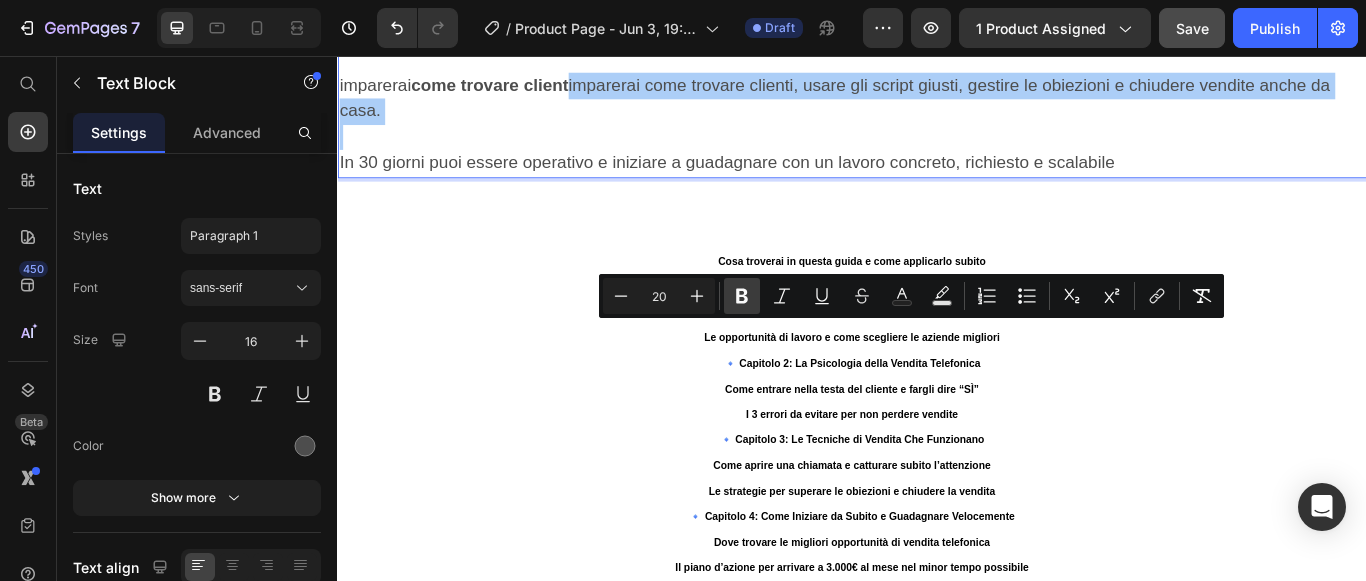 click 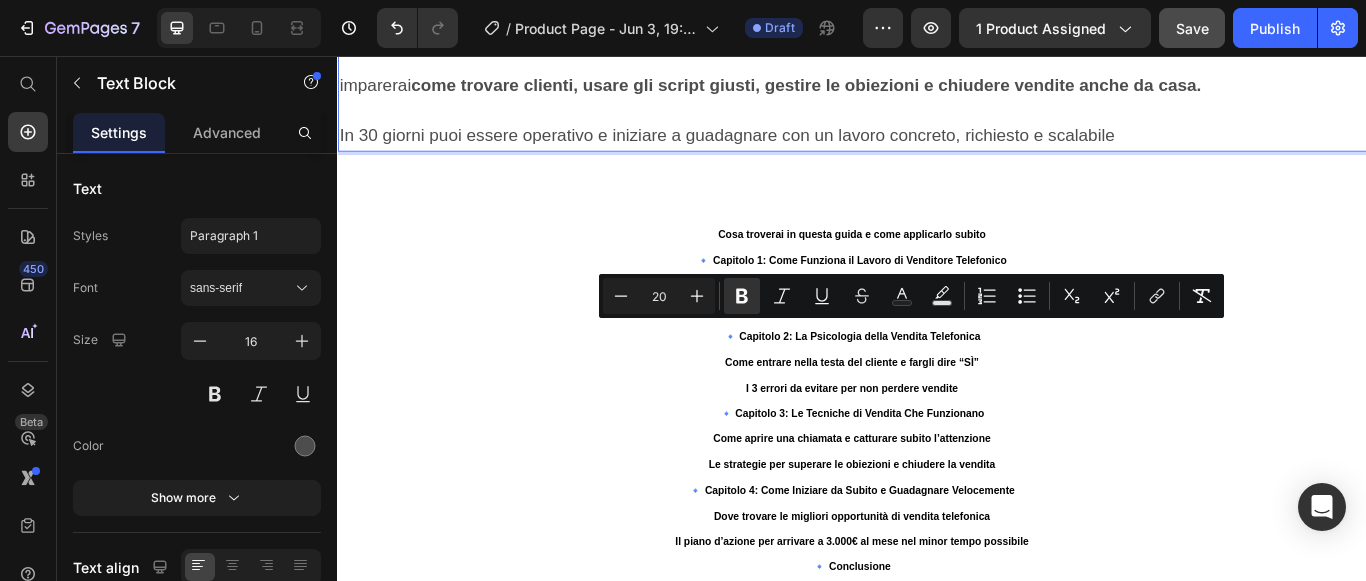 click at bounding box center (937, 120) 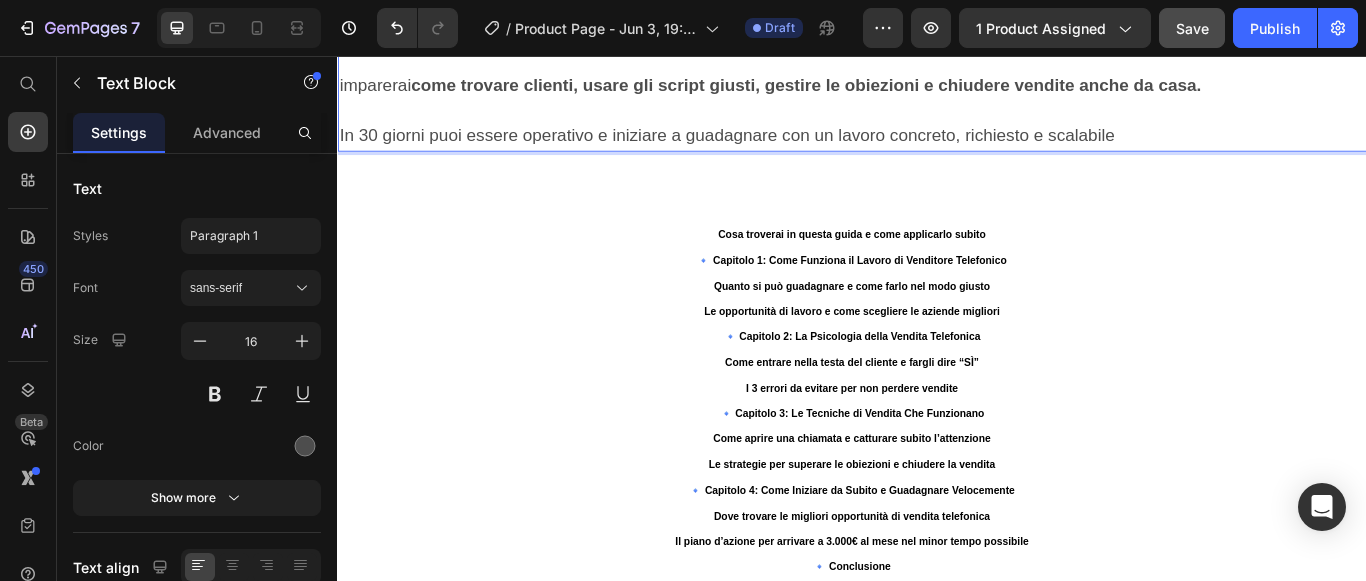 click on "In 30 giorni puoi essere operativo e iniziare a guadagnare con un lavoro concreto, richiesto e scalabile" at bounding box center [791, 149] 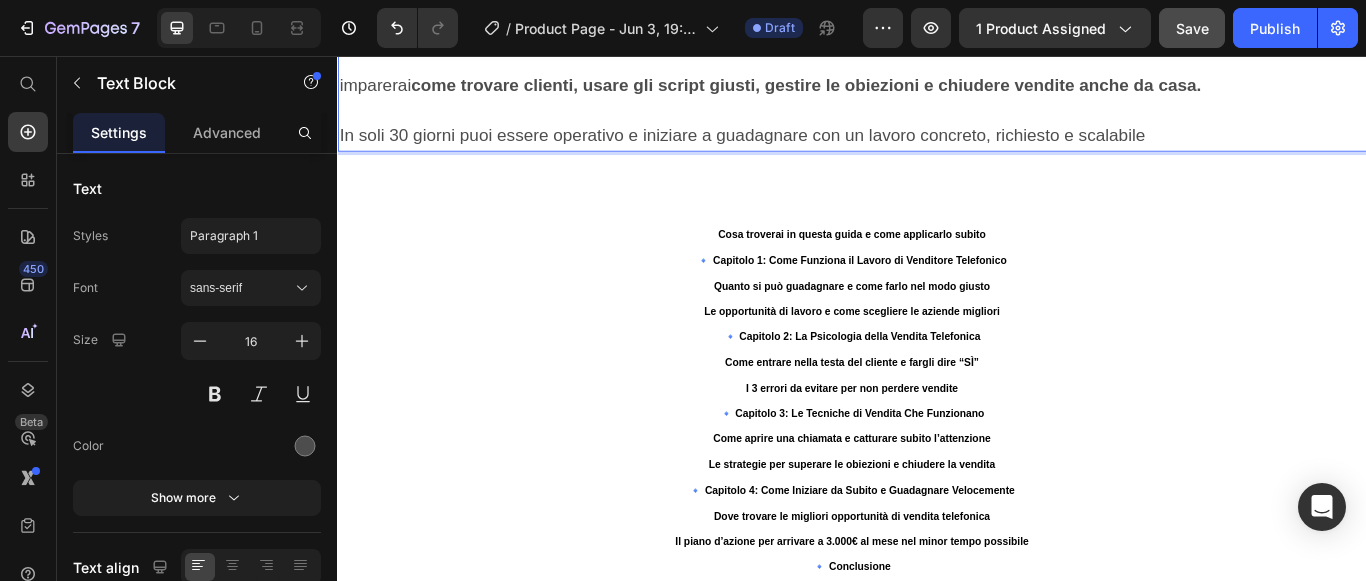 click on "In soli 30 giorni puoi essere operativo e iniziare a guadagnare con un lavoro concreto, richiesto e scalabile" at bounding box center (808, 149) 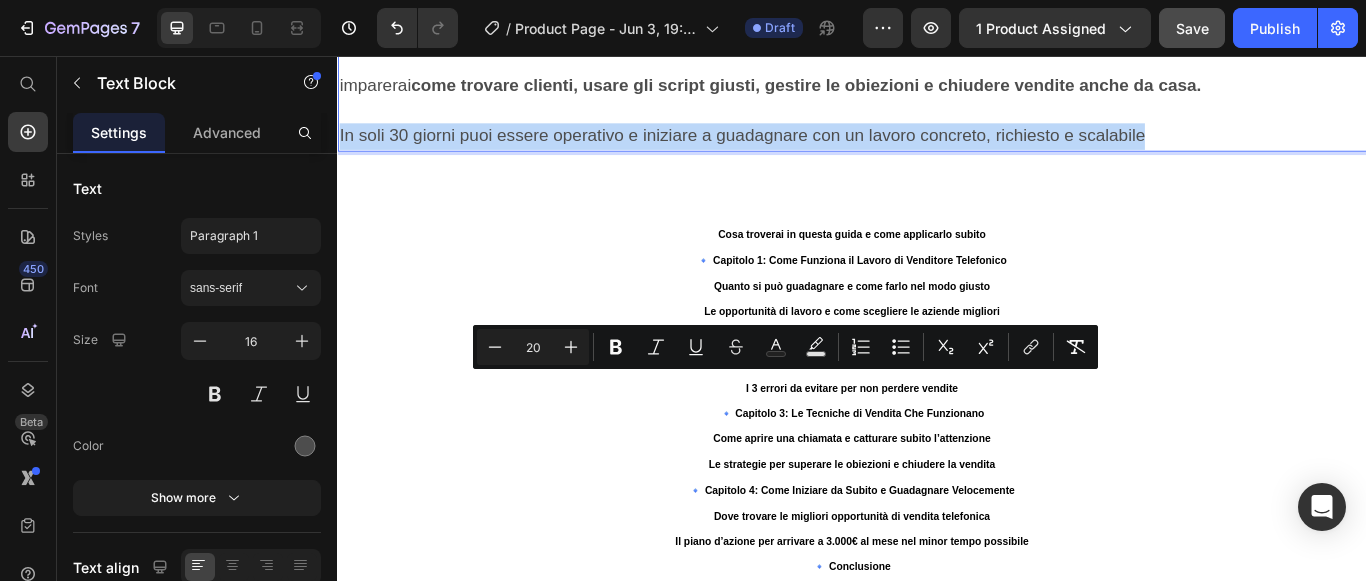drag, startPoint x: 339, startPoint y: 437, endPoint x: 1275, endPoint y: 433, distance: 936.00854 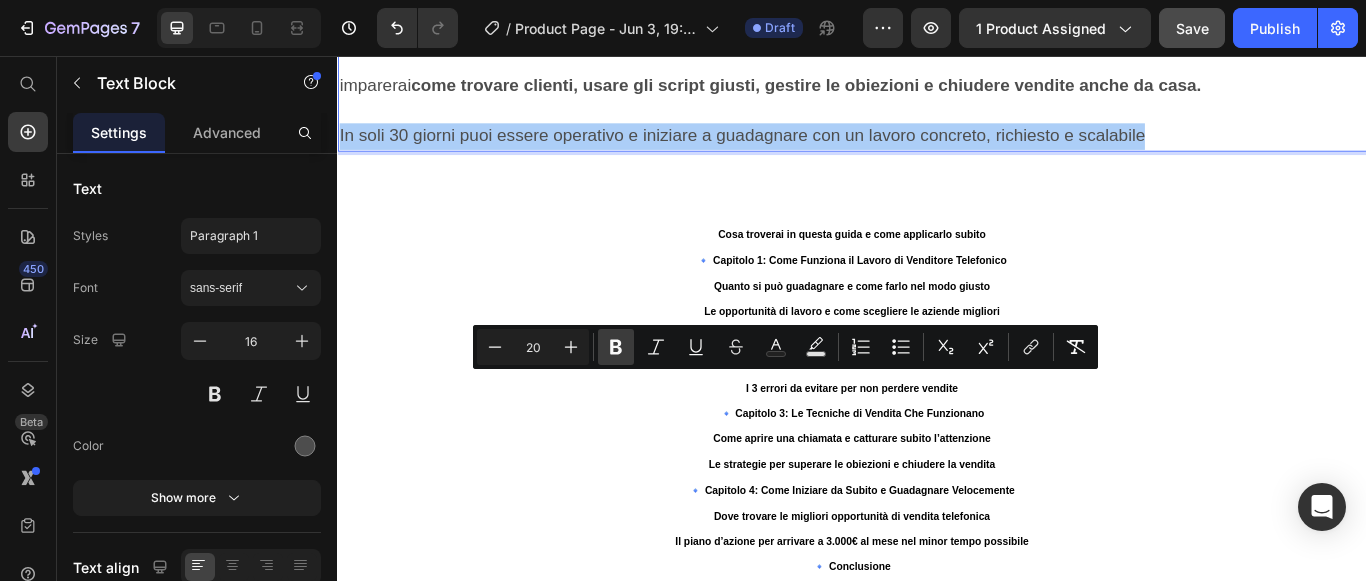 click 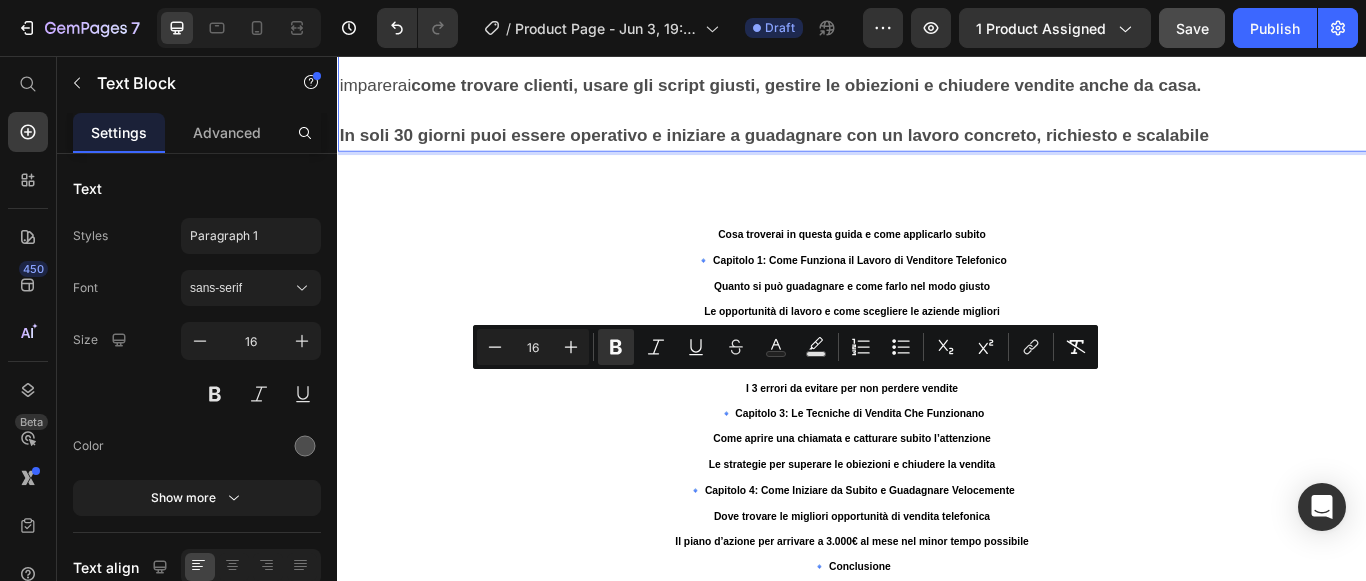 click at bounding box center (937, 120) 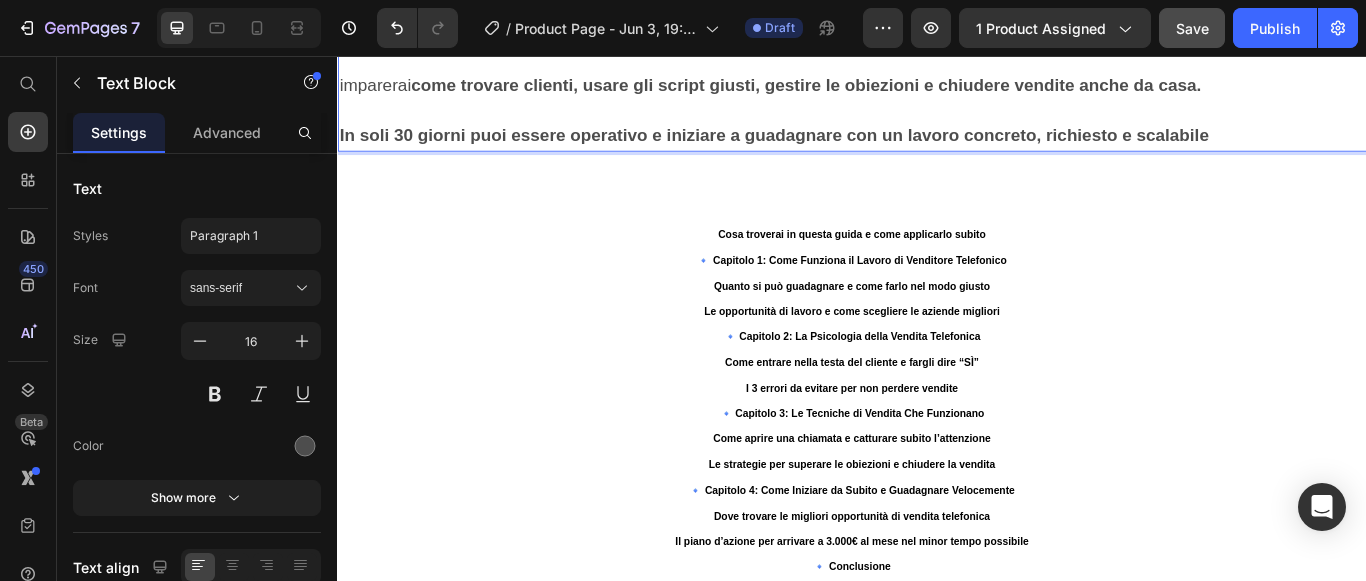 click on "imparerai come trovare clienti, usare gli script giusti, gestire le obiezioni e chiudere vendite anche da casa." at bounding box center [841, 90] 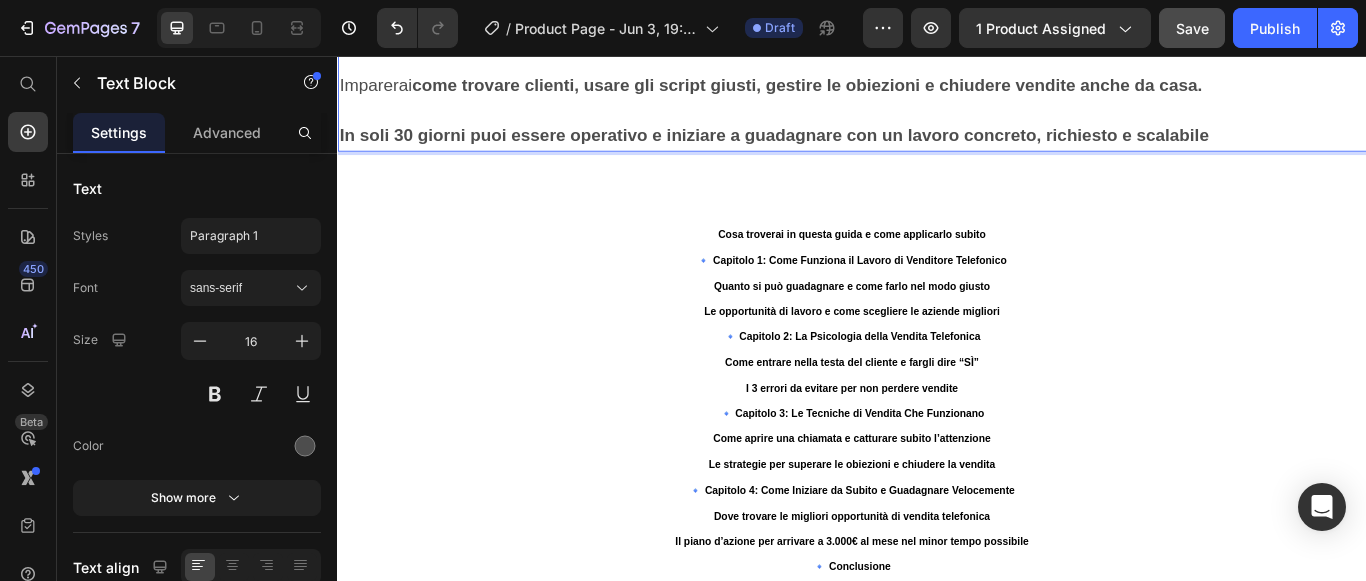 click on "senza esperienza, senza investimento iniziale e con la libertà di lavorare ovunque e quando vuoi senza obblighi." at bounding box center (853, 30) 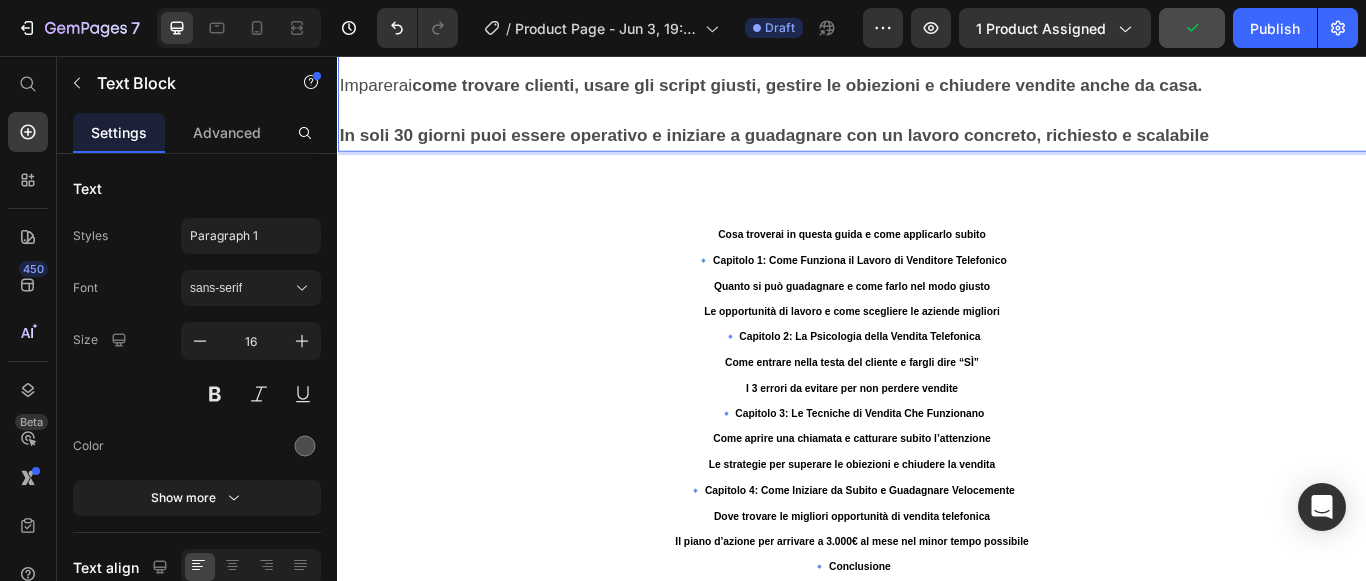 click on "il percorso digitale pensato per chi parte da zero e vuole diventare un venditore telefonico professionista," at bounding box center (802, -30) 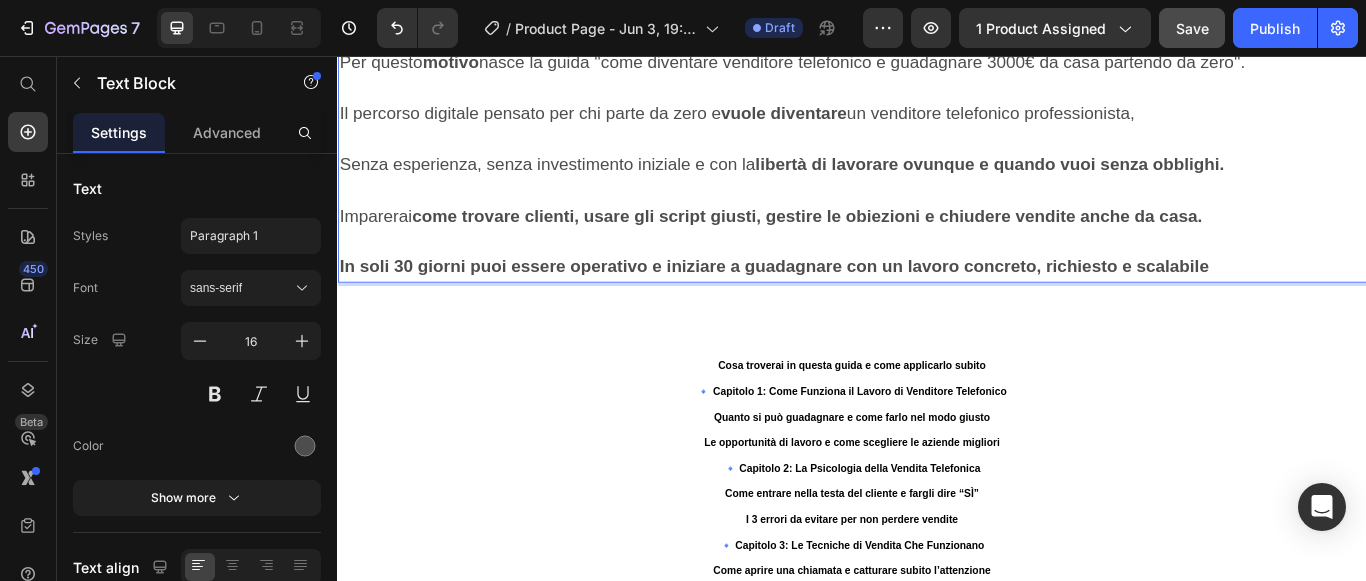 scroll, scrollTop: 3024, scrollLeft: 0, axis: vertical 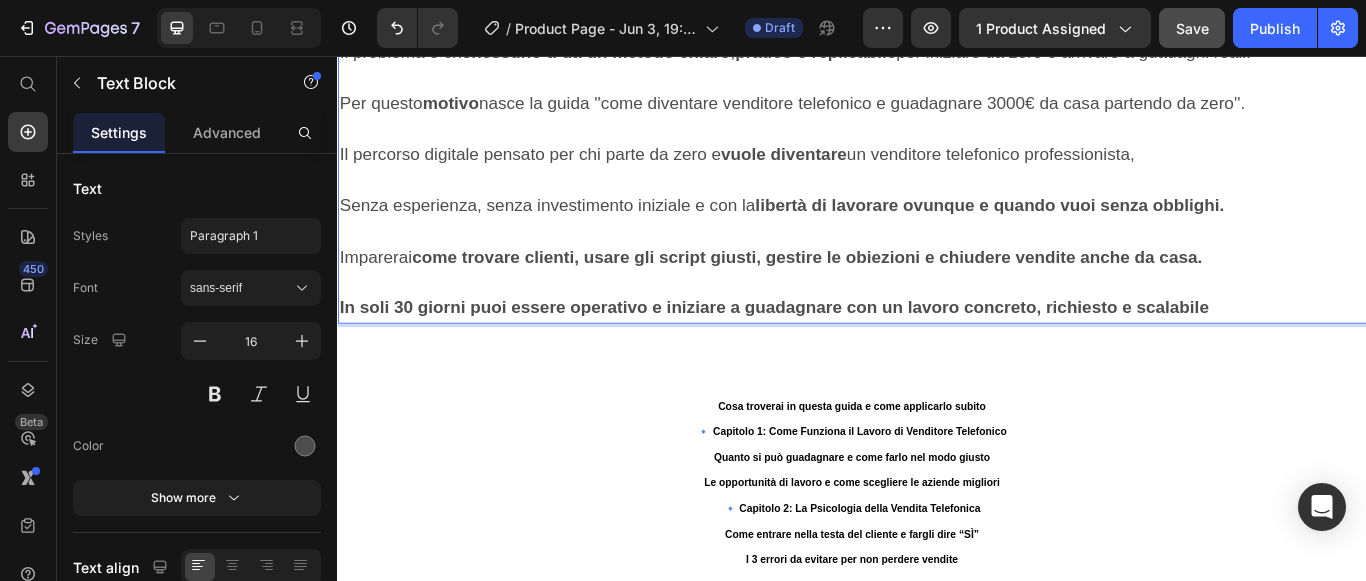 click on "ma tutto sembra complicato, poco serio o pieno di promesse vuote?" at bounding box center [639, -68] 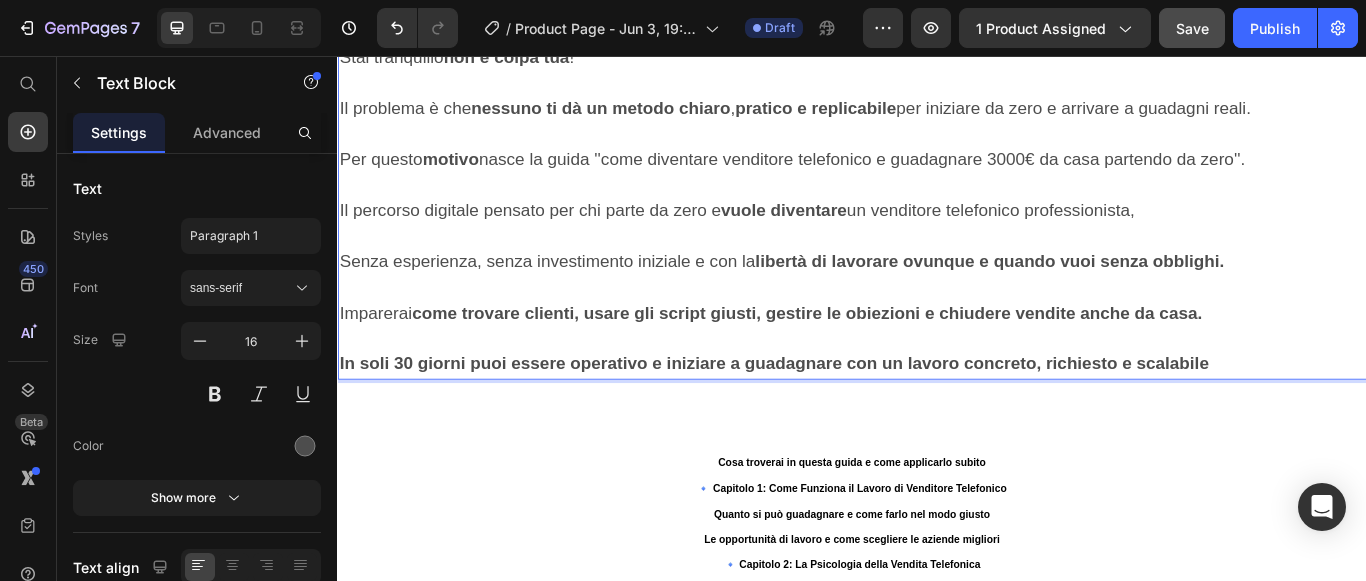 scroll, scrollTop: 2924, scrollLeft: 0, axis: vertical 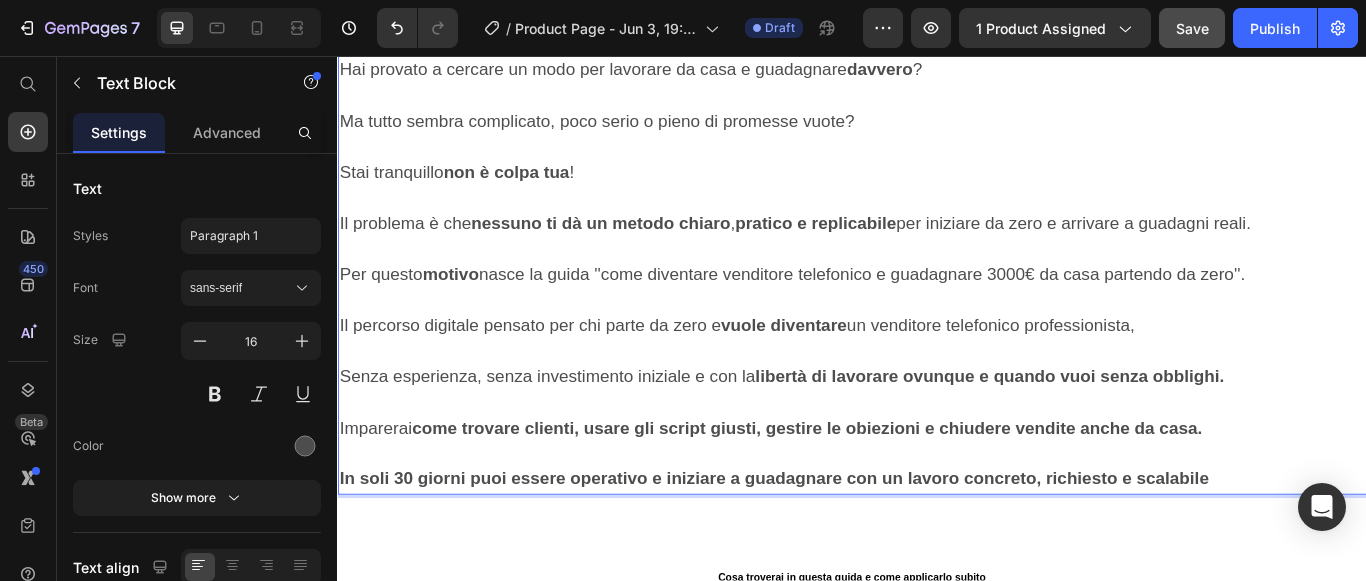click on "sei stanco di svegliarti  prestissimo  ogni mattina per lavorare per  altri ?" at bounding box center [644, -106] 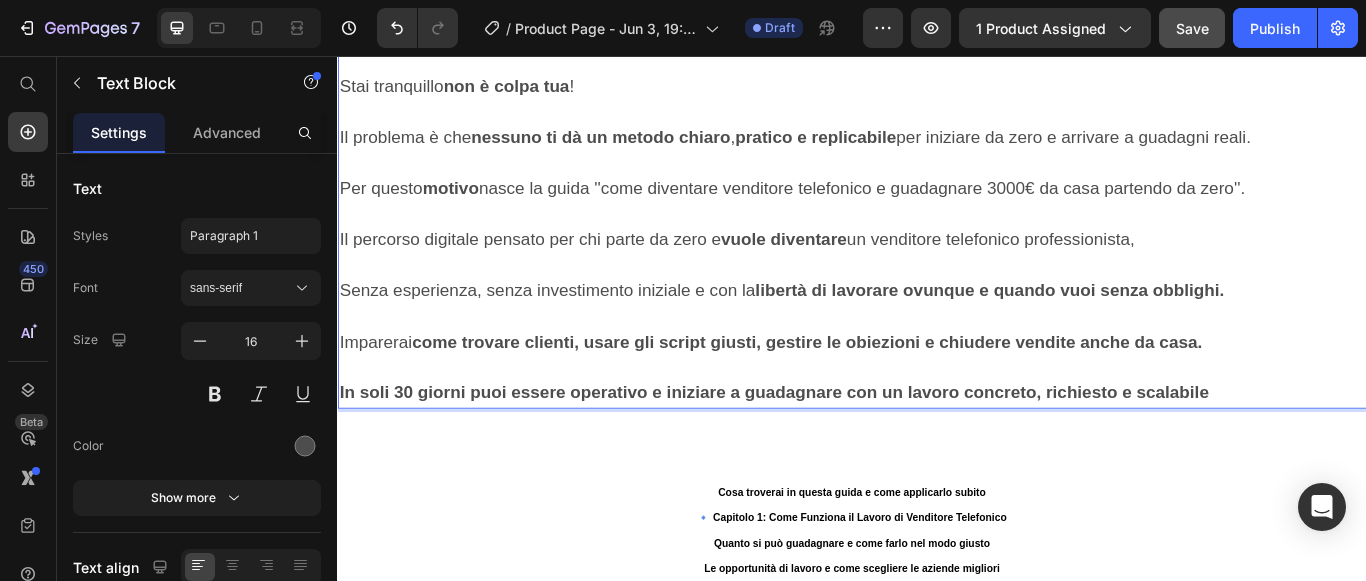 click on "Ma tutto sembra complicato, poco serio o pieno di promesse vuote?" at bounding box center (639, 32) 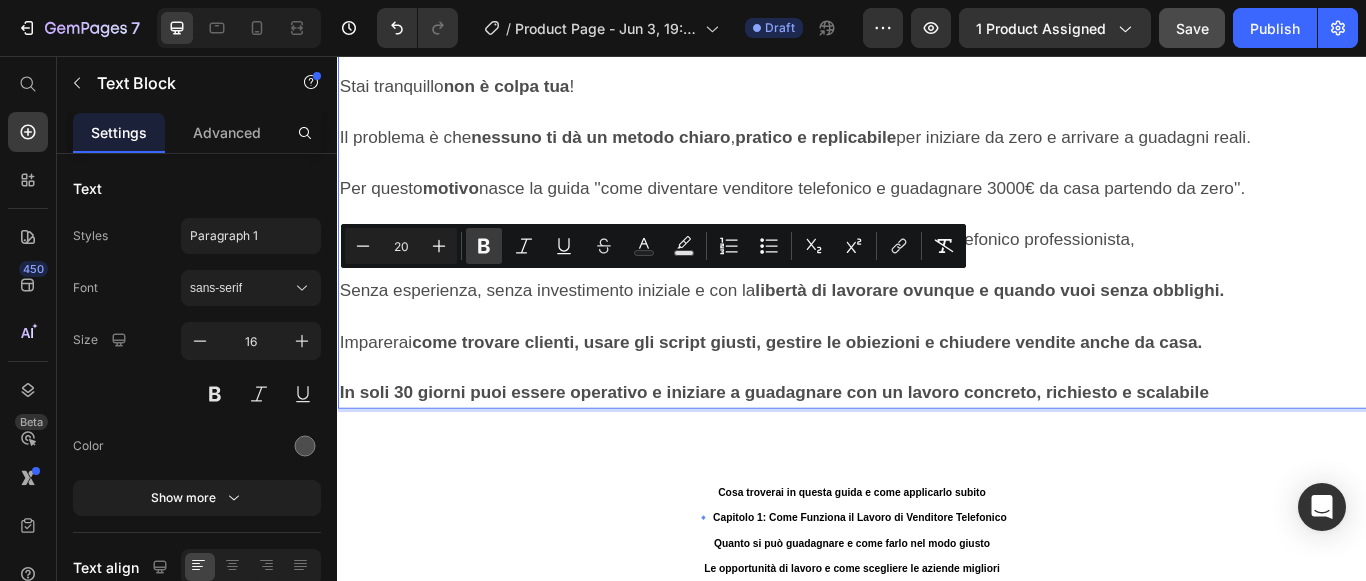 click 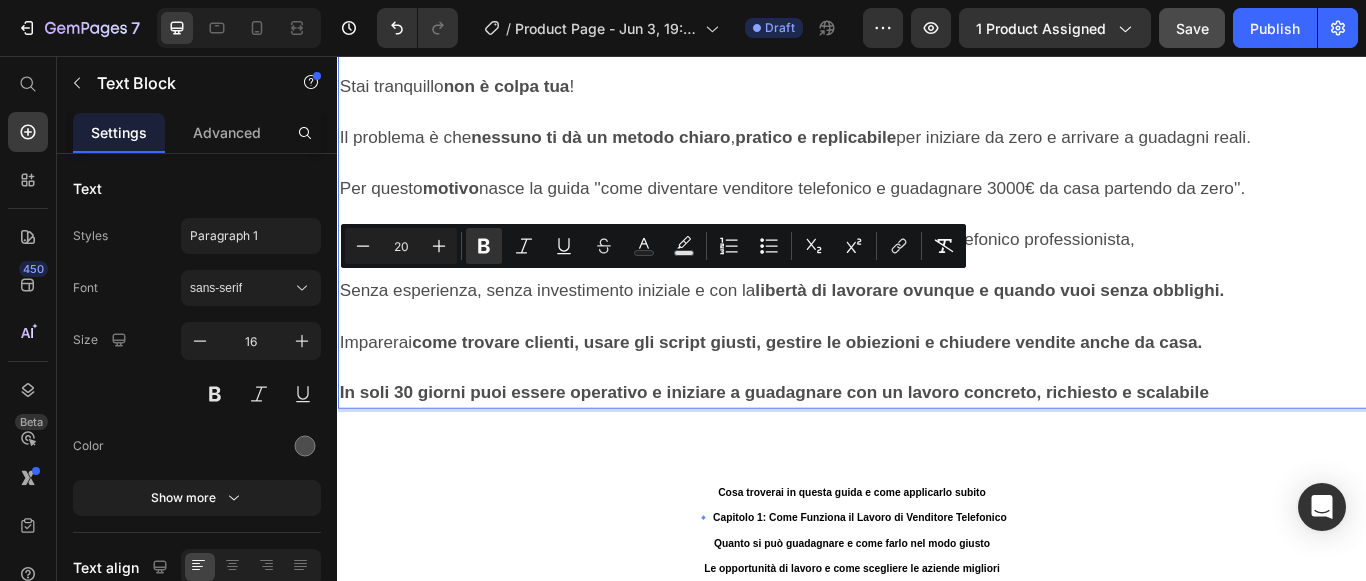 click on "Ma tutto sembra  complicato , poco serio o pieno di promesse vuote?" at bounding box center [641, 32] 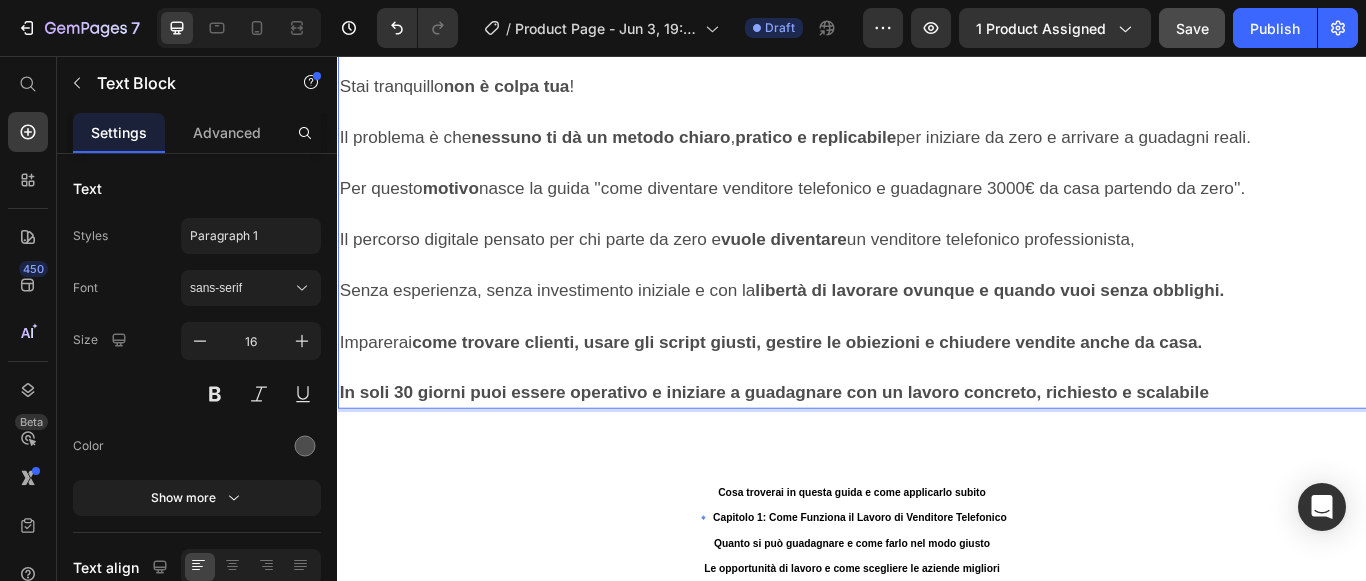 click on "Ma tutto sembra  complicato , poco serio o pieno di promesse vuote?" at bounding box center [641, 32] 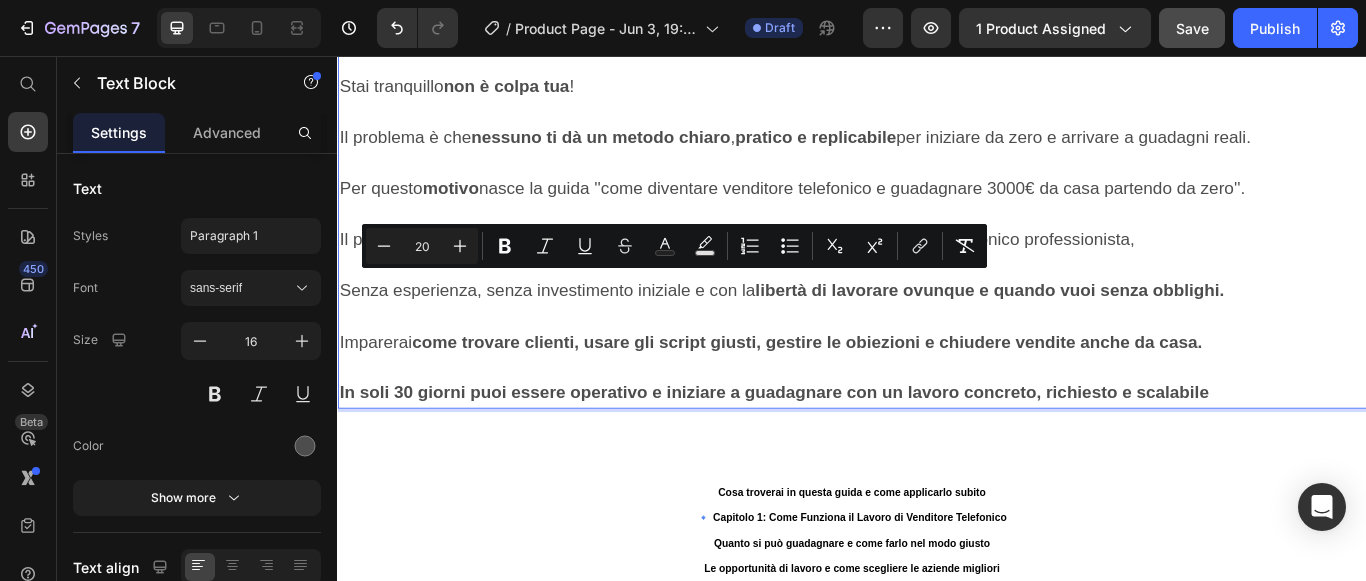 click on "Ma tutto sembra  complicato , poco serio o pieno di promesse vuote?" at bounding box center (937, 33) 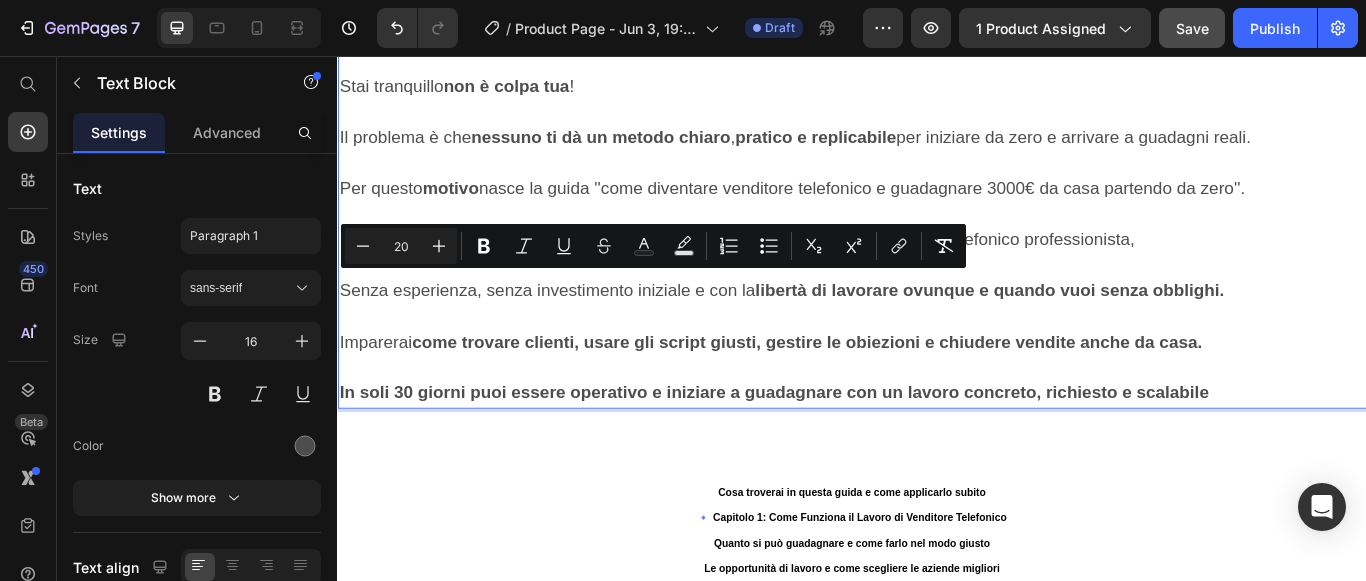 drag, startPoint x: 608, startPoint y: 323, endPoint x: 693, endPoint y: 317, distance: 85.2115 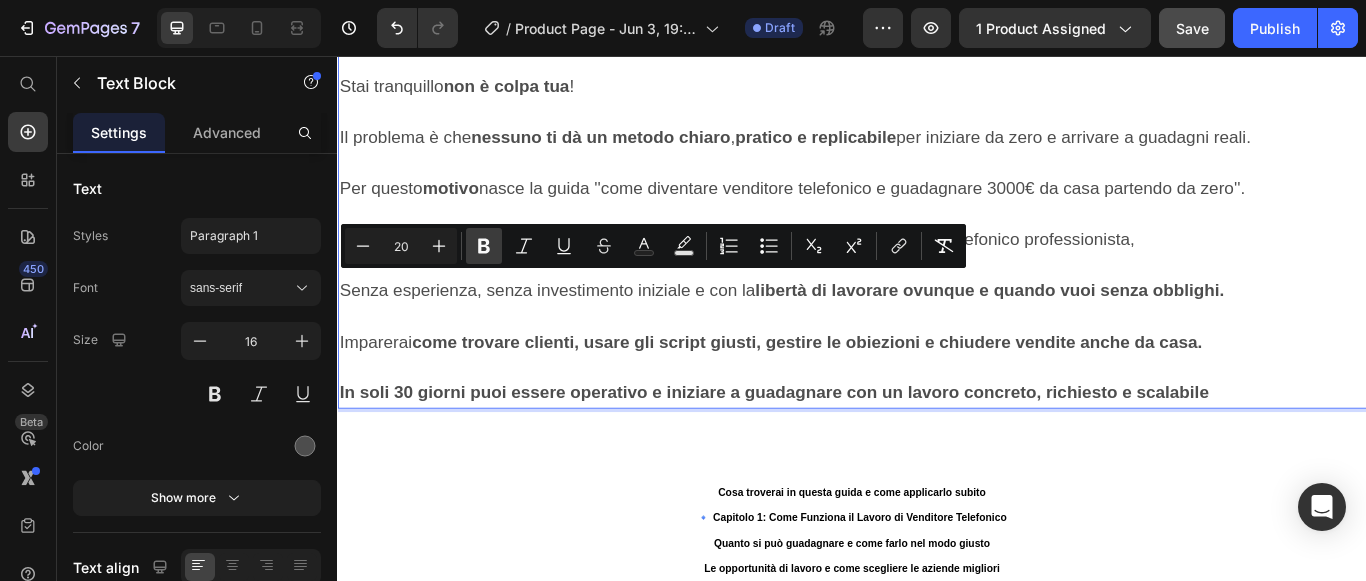 click 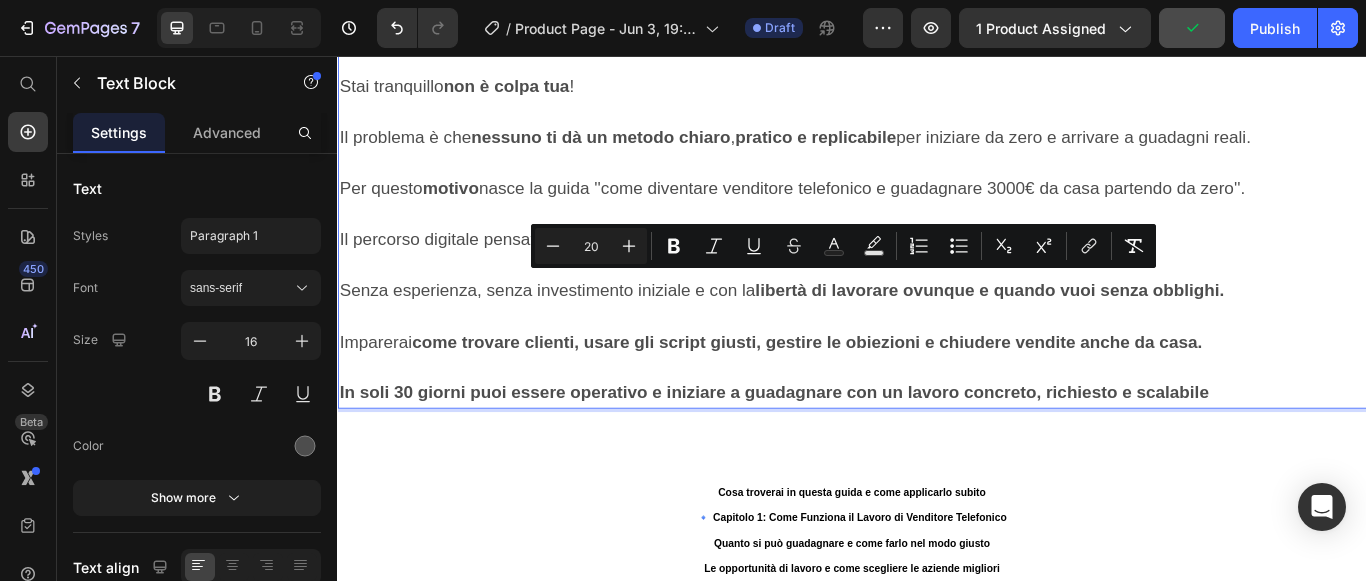 drag, startPoint x: 809, startPoint y: 323, endPoint x: 942, endPoint y: 332, distance: 133.30417 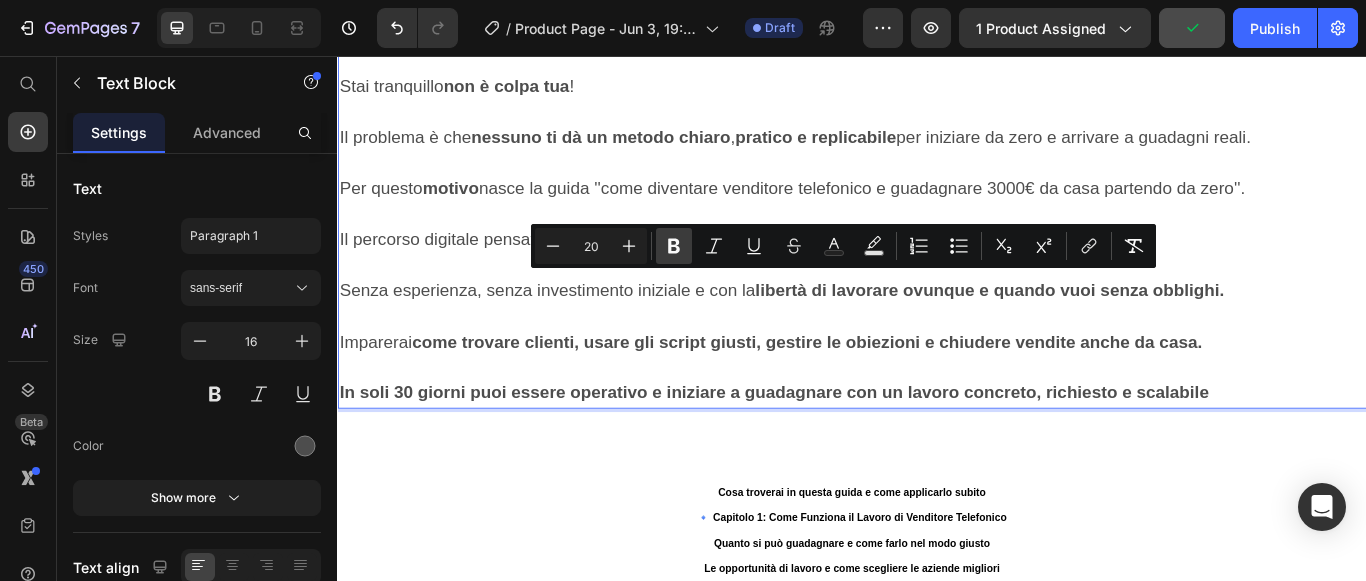 click 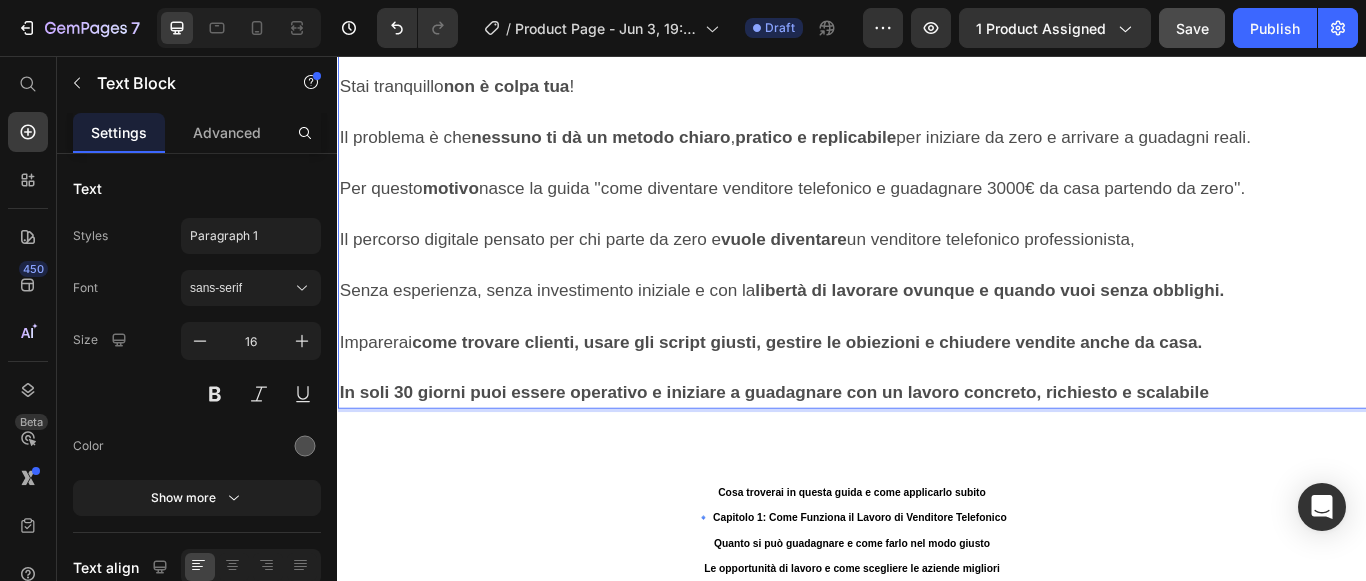click at bounding box center (937, -56) 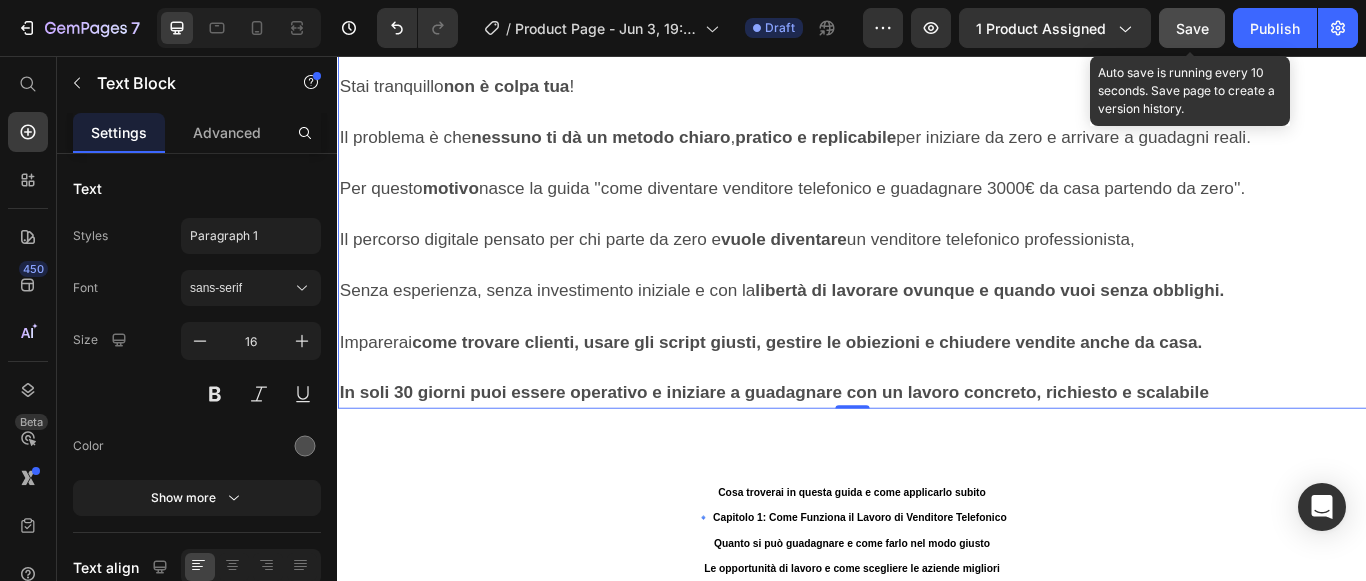click on "Save" 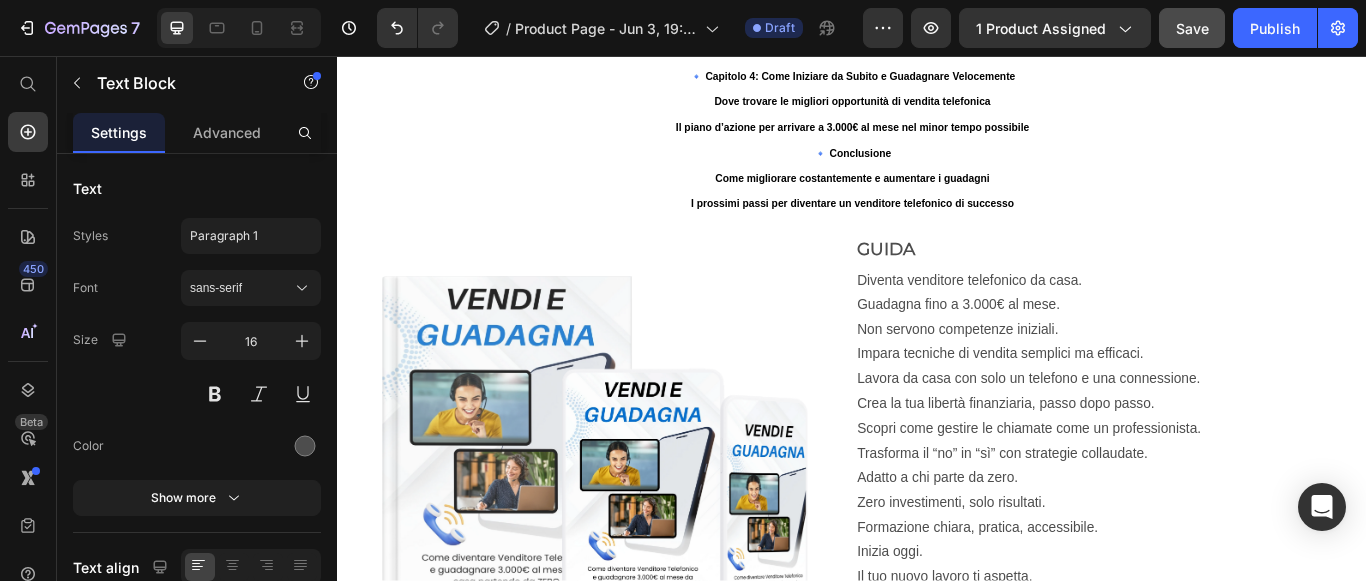 scroll, scrollTop: 4024, scrollLeft: 0, axis: vertical 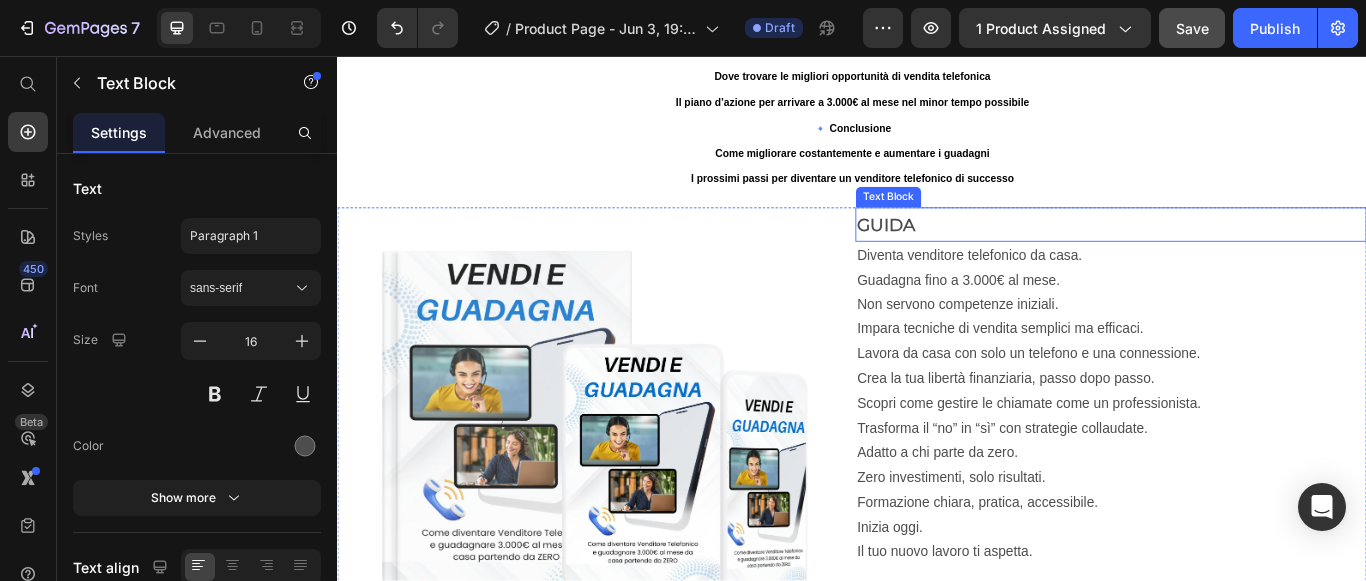 click on "GUIDA" at bounding box center (1239, 253) 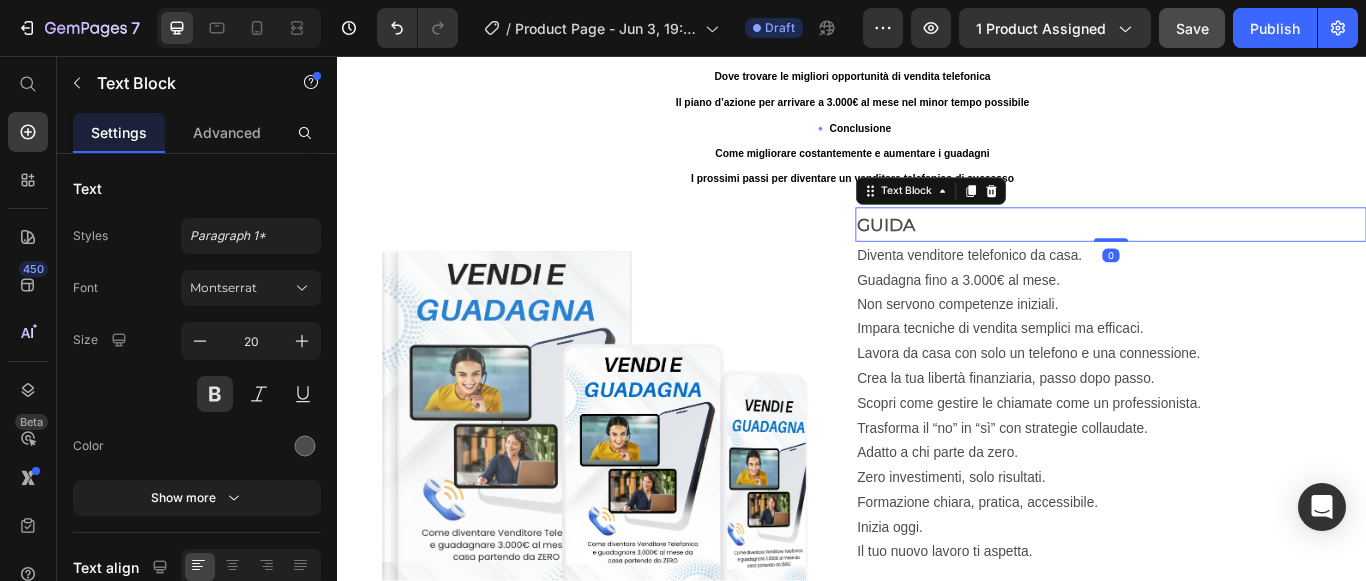 click on "GUIDA" at bounding box center (1239, 253) 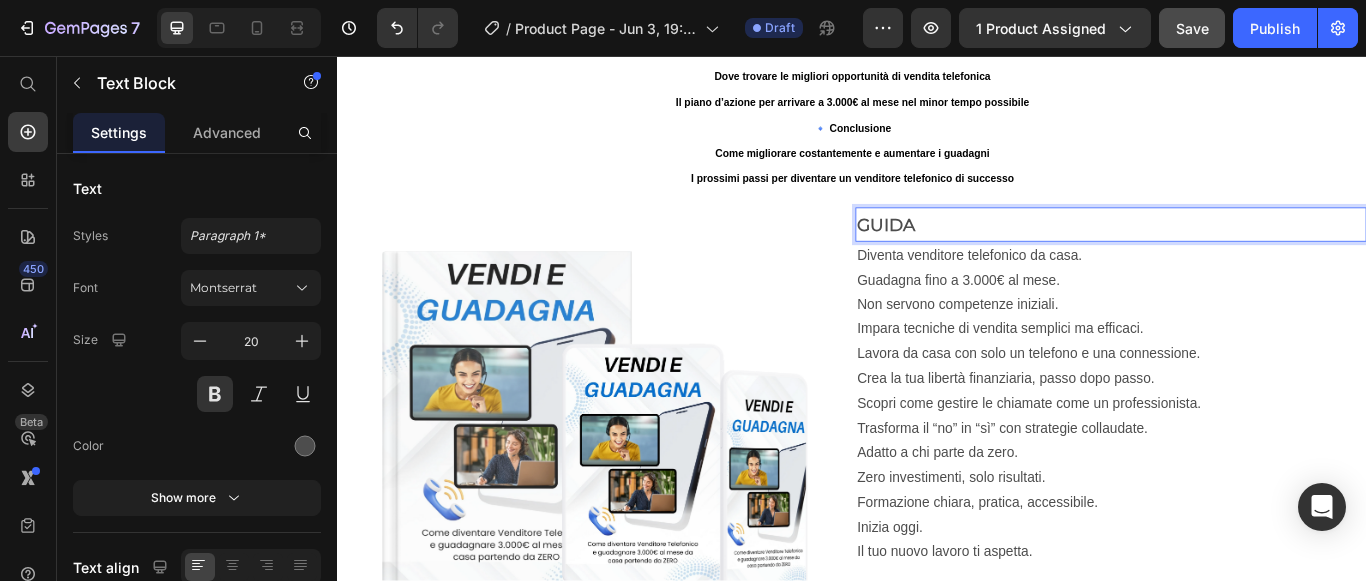 click on "GUIDA" at bounding box center [1239, 253] 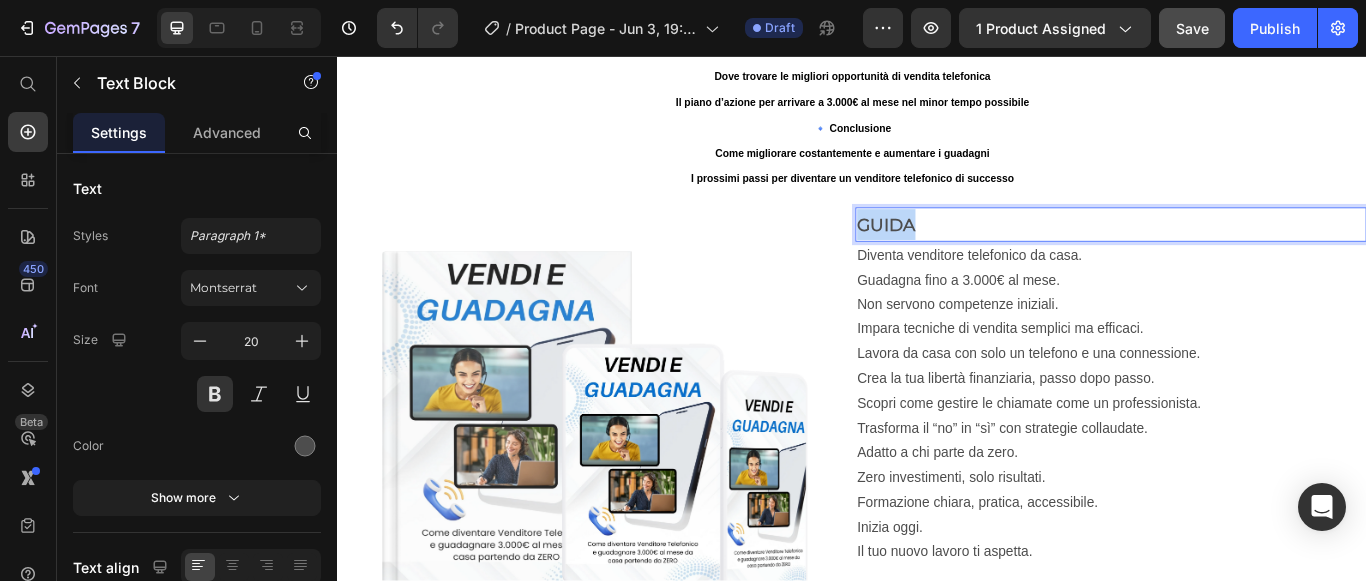 drag, startPoint x: 1005, startPoint y: 253, endPoint x: 937, endPoint y: 262, distance: 68.593 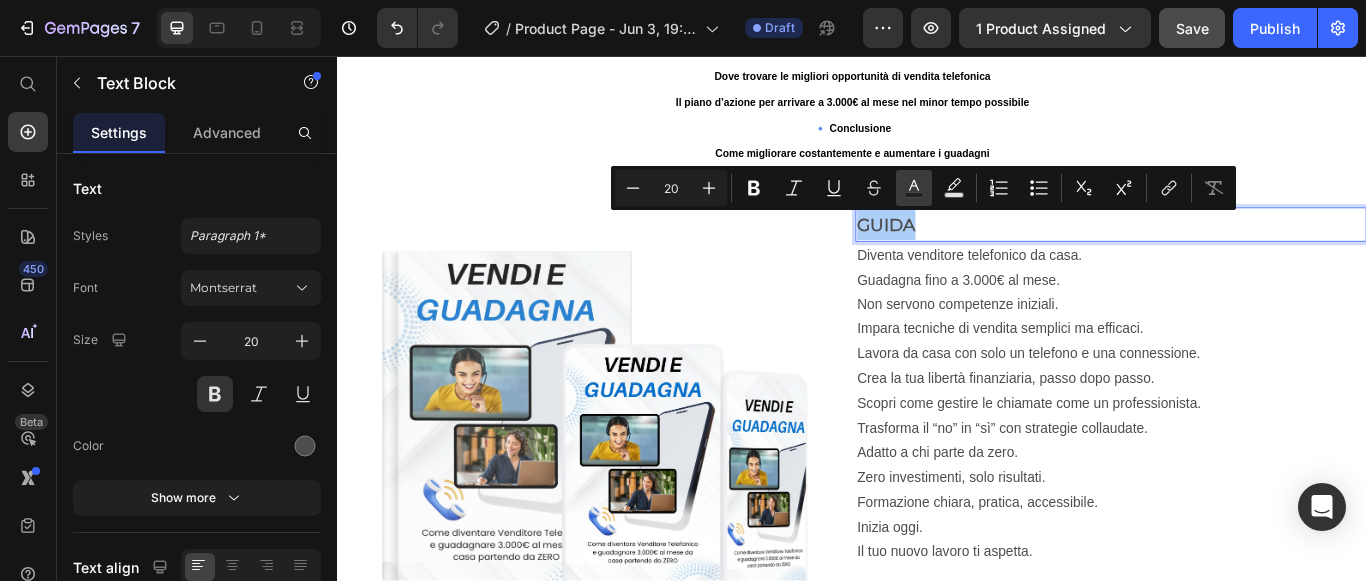 click on "Text Color" at bounding box center (914, 188) 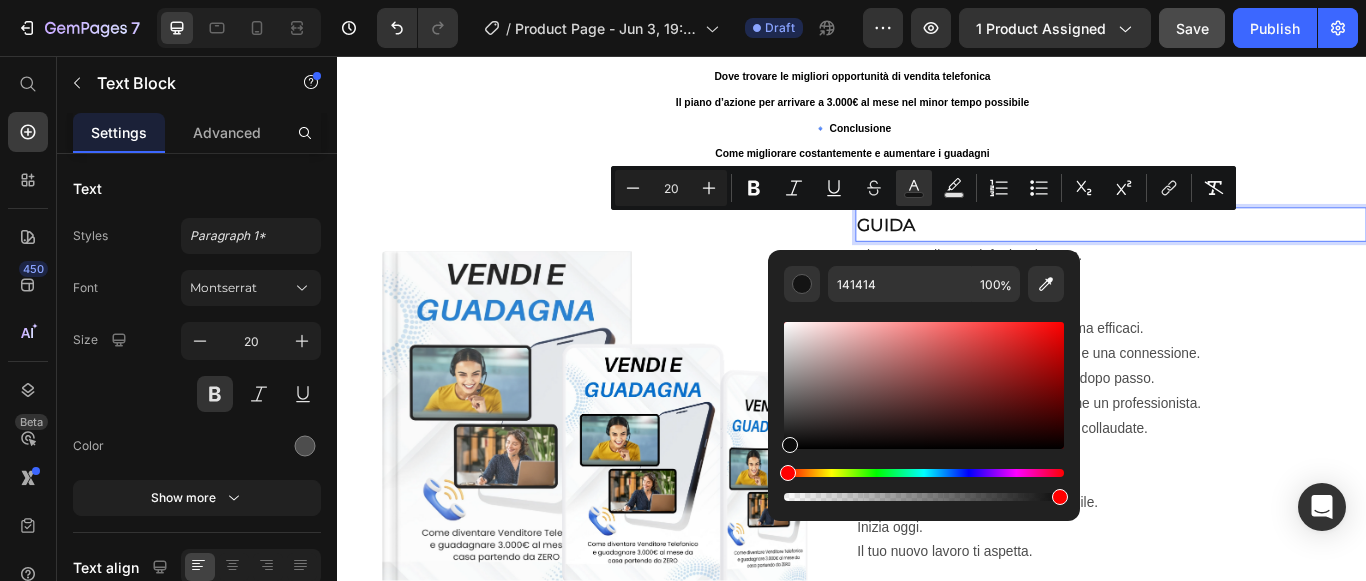 type on "0C0C0C" 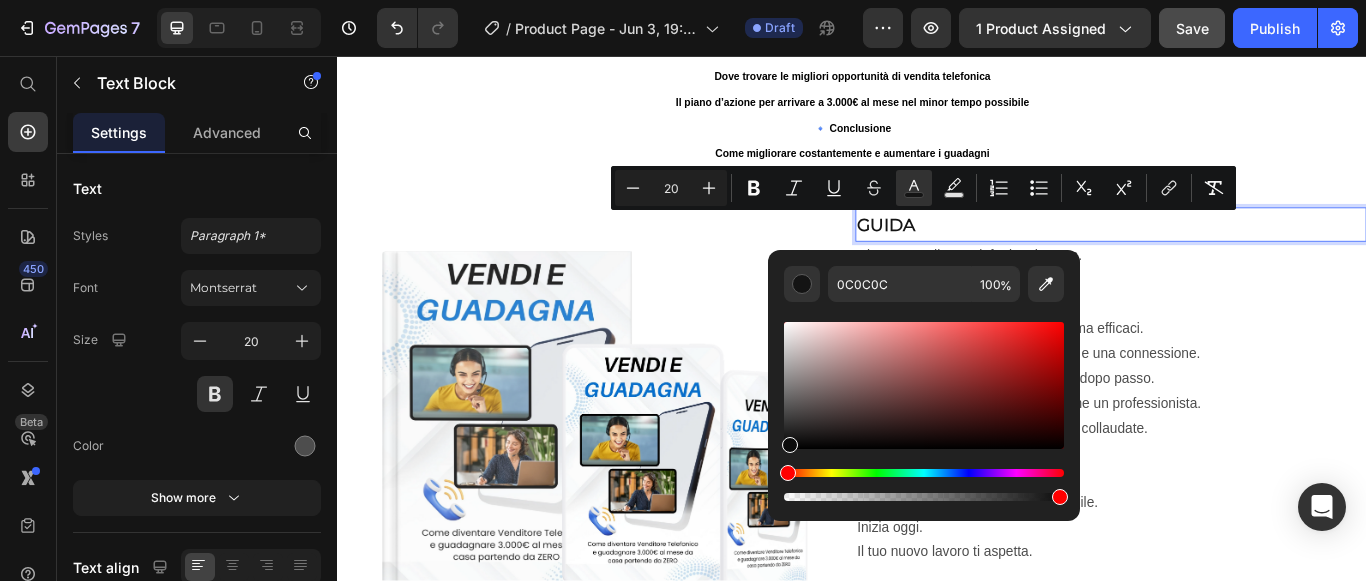 drag, startPoint x: 789, startPoint y: 414, endPoint x: 788, endPoint y: 442, distance: 28.01785 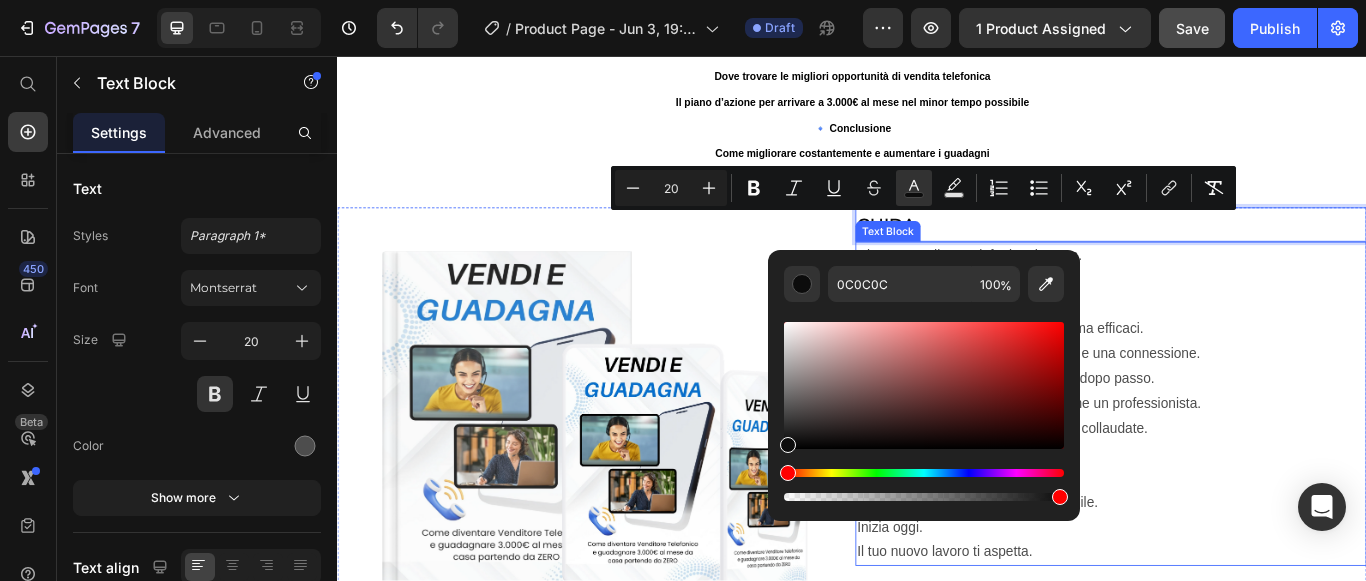 click on "Diventa venditore telefonico da casa. Guadagna fino a 3.000€ al mese. Non servono competenze iniziali. Impara tecniche di vendita semplici ma efficaci. Lavora da casa con solo un telefono e una connessione. Crea la tua libertà finanziaria, passo dopo passo. Scopri come gestire le chiamate come un professionista. Trasforma il “no” in “sì” con strategie collaudate. Adatto a chi parte da zero. Zero investimenti, solo risultati. Formazione chiara, pratica, accessibile. Inizia oggi. Il tuo nuovo lavoro ti aspetta." at bounding box center [1239, 462] 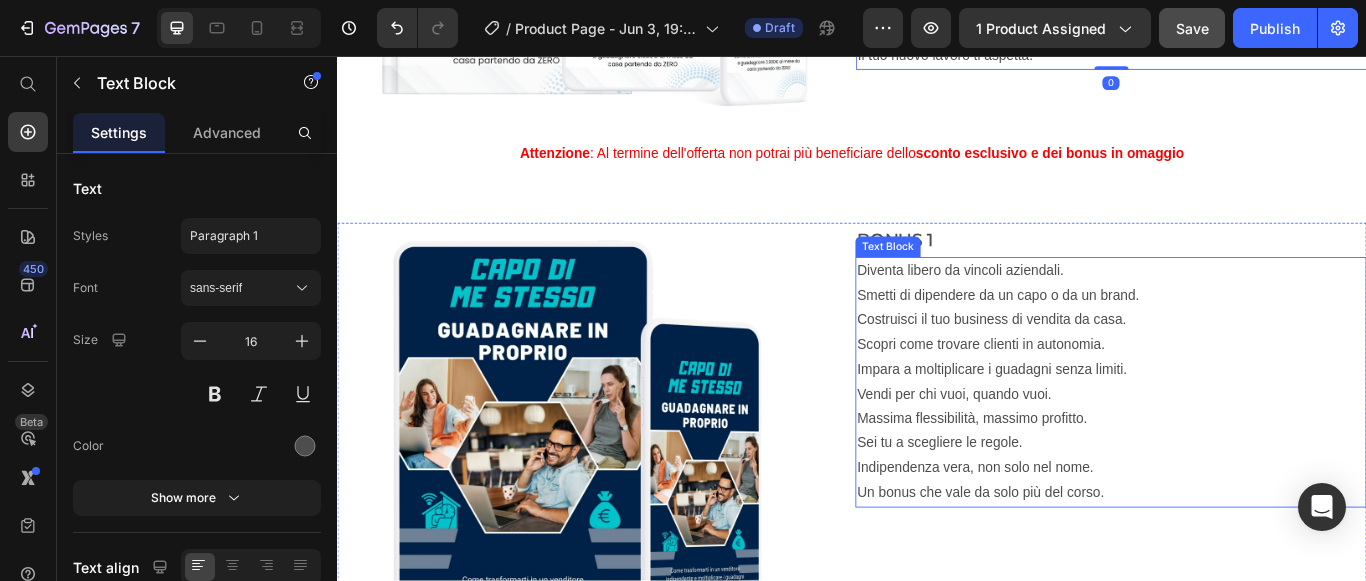 scroll, scrollTop: 4624, scrollLeft: 0, axis: vertical 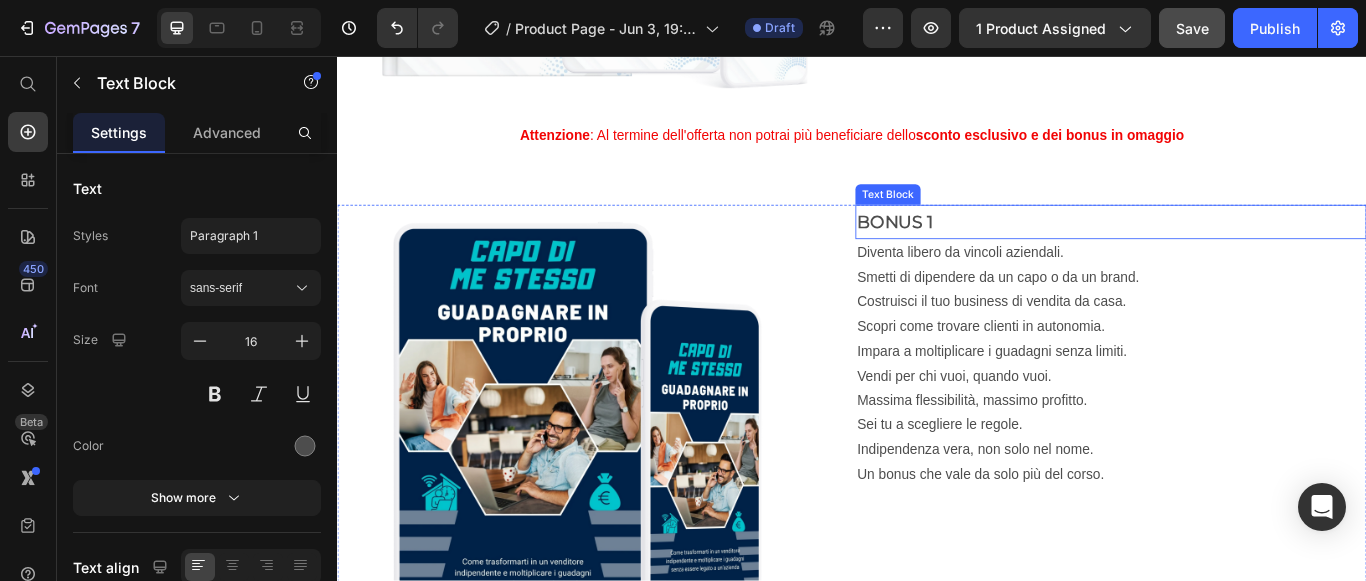 click on "BONUS 1" at bounding box center [1239, 250] 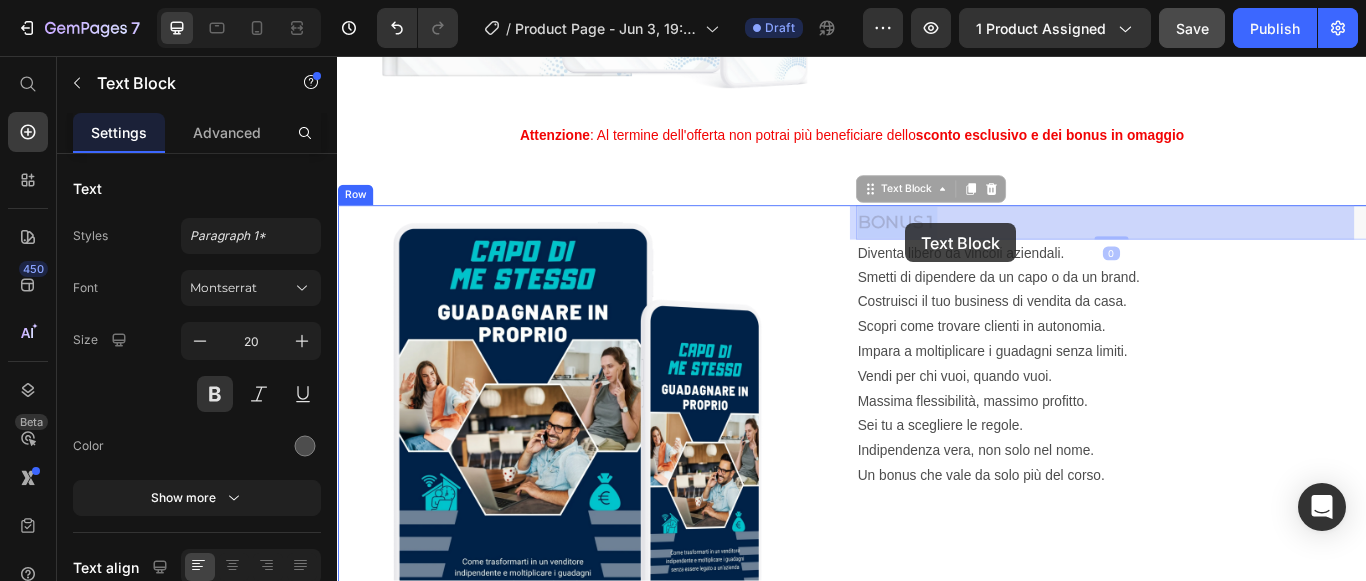 drag, startPoint x: 1027, startPoint y: 250, endPoint x: 998, endPoint y: 251, distance: 29.017237 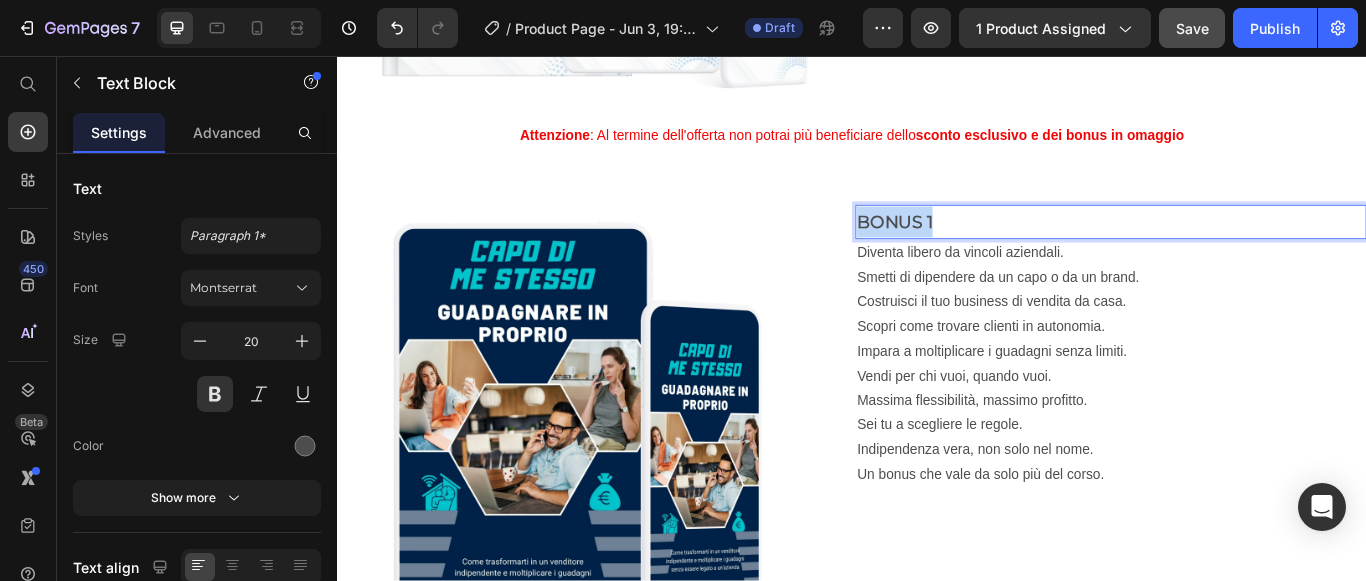 drag, startPoint x: 1023, startPoint y: 248, endPoint x: 939, endPoint y: 250, distance: 84.0238 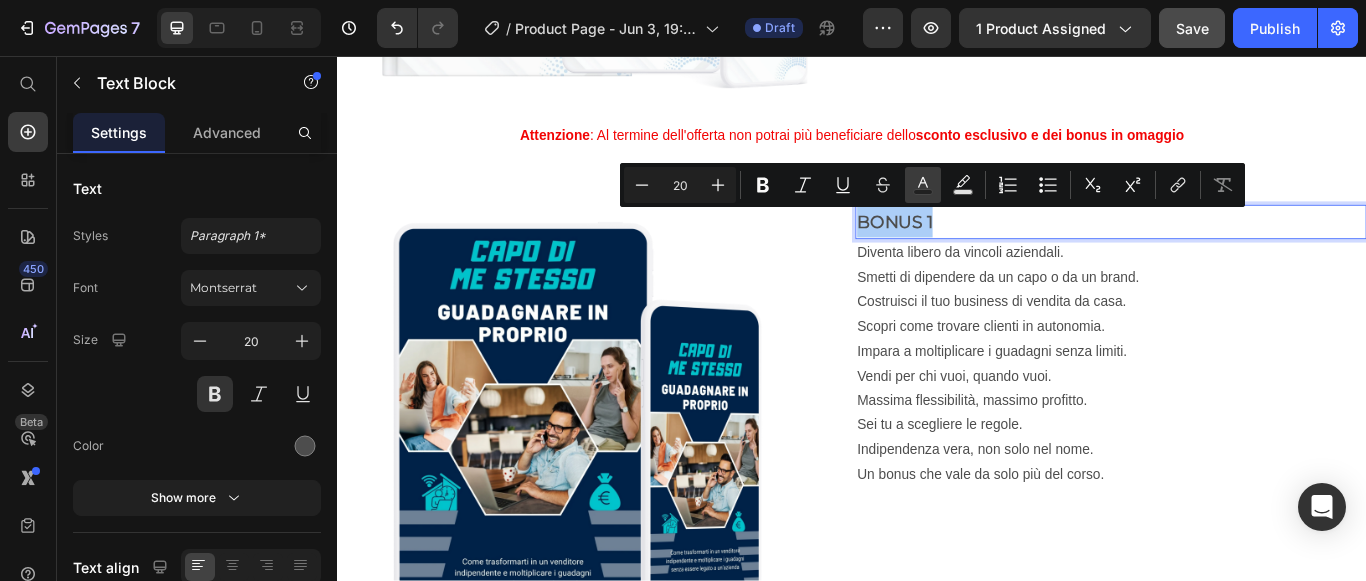 click on "Text Color" at bounding box center [923, 185] 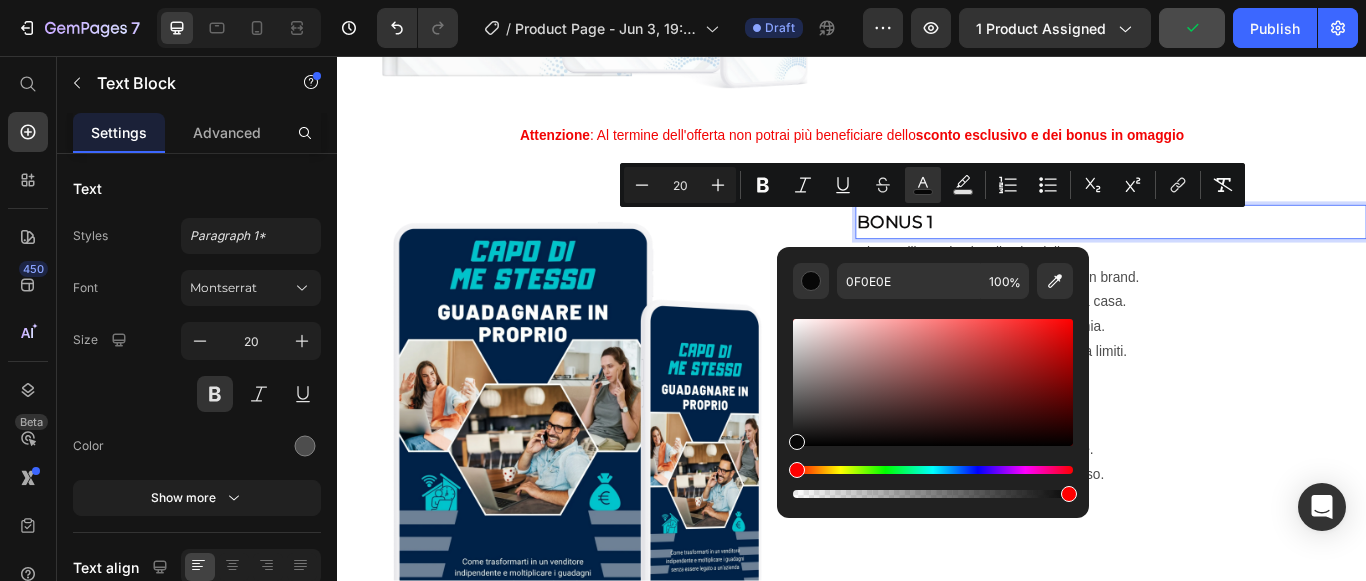 type on "070707" 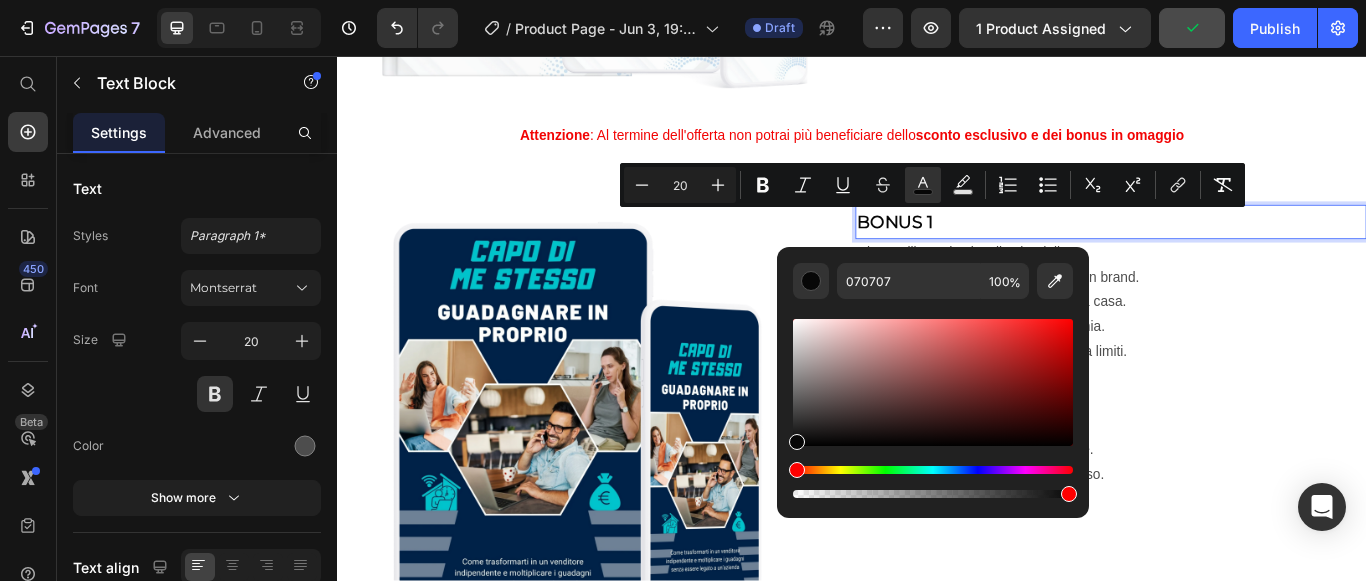drag, startPoint x: 794, startPoint y: 412, endPoint x: 794, endPoint y: 442, distance: 30 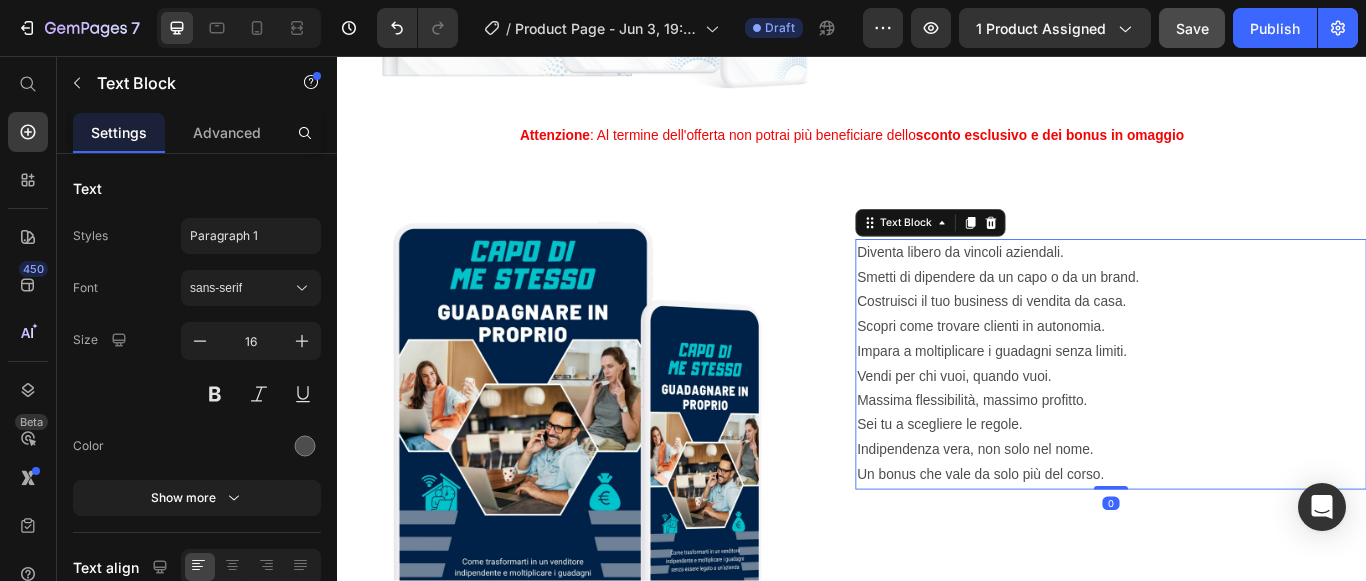 click on "Diventa libero da vincoli aziendali. Smetti di dipendere da un capo o da un brand. Costruisci il tuo business di vendita da casa. Scopri come trovare clienti in autonomia. Impara a moltiplicare i guadagni senza limiti. Vendi per chi vuoi, quando vuoi. Massima flessibilità, massimo profitto. Sei tu a scegliere le regole. Indipendenza vera, non solo nel nome. Un bonus che vale da solo più del corso." at bounding box center (1239, 416) 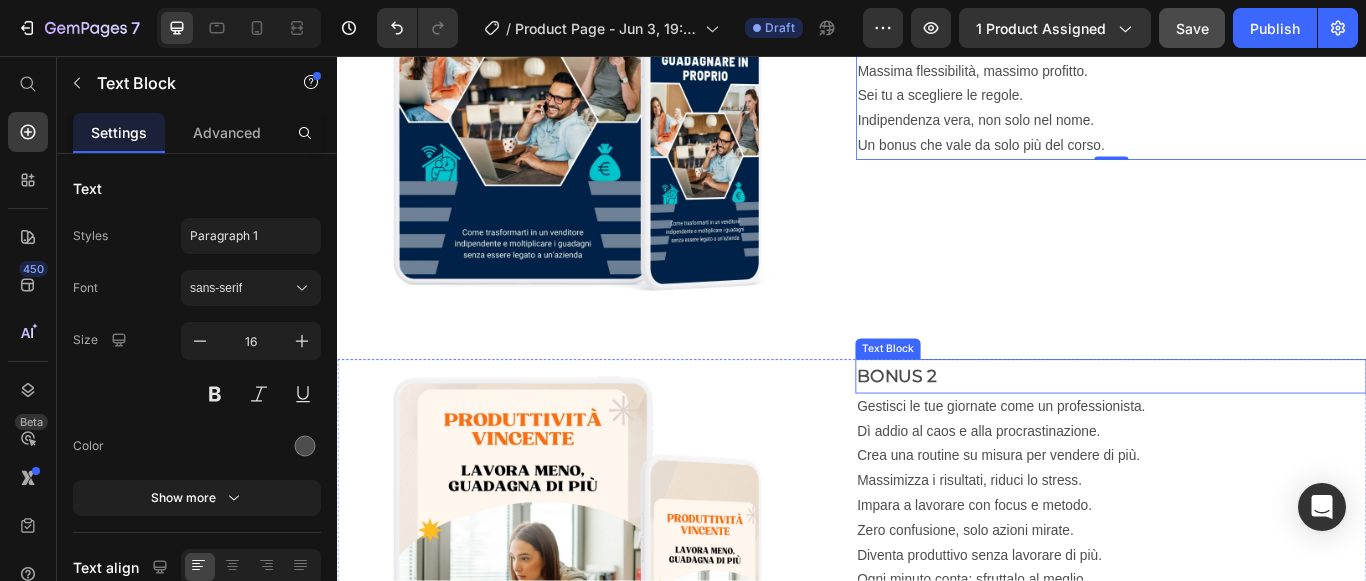 scroll, scrollTop: 5124, scrollLeft: 0, axis: vertical 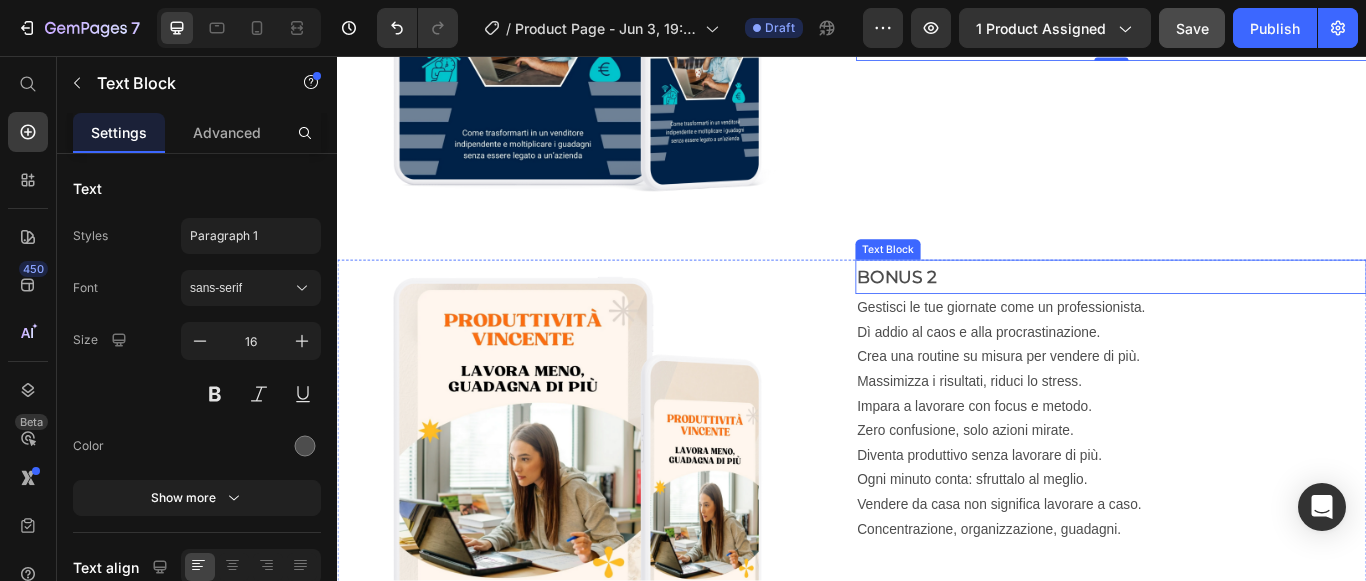 click on "BONUS 2" at bounding box center [1239, 314] 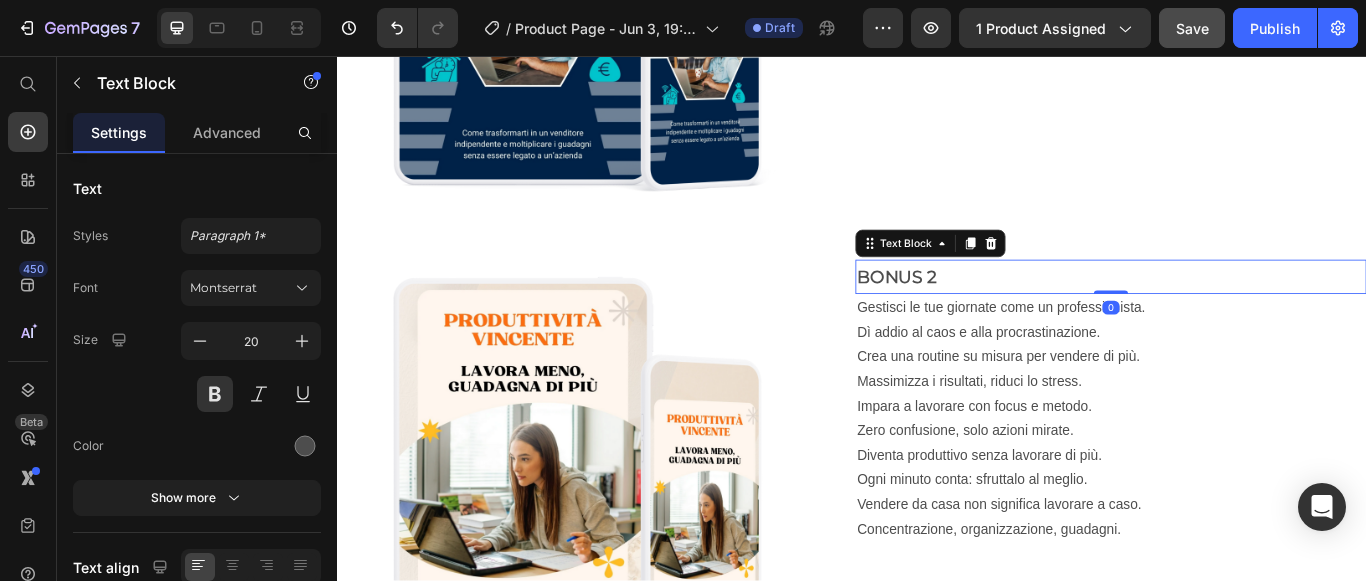 click on "BONUS 2" at bounding box center [1239, 314] 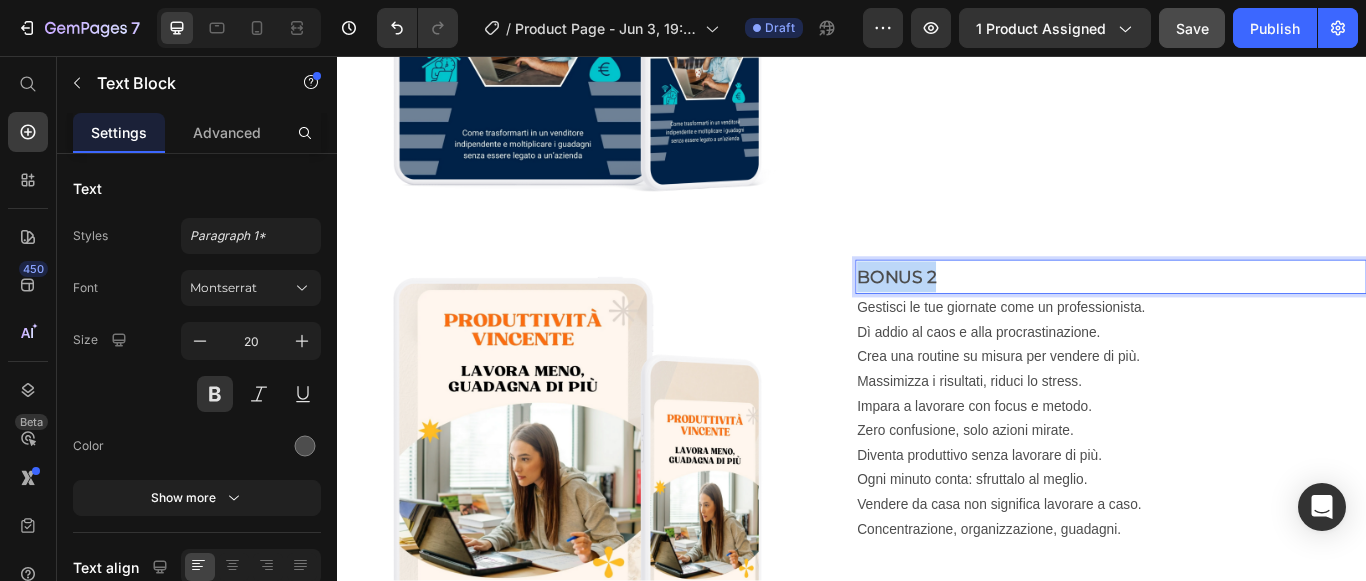 drag, startPoint x: 1025, startPoint y: 312, endPoint x: 937, endPoint y: 323, distance: 88.68484 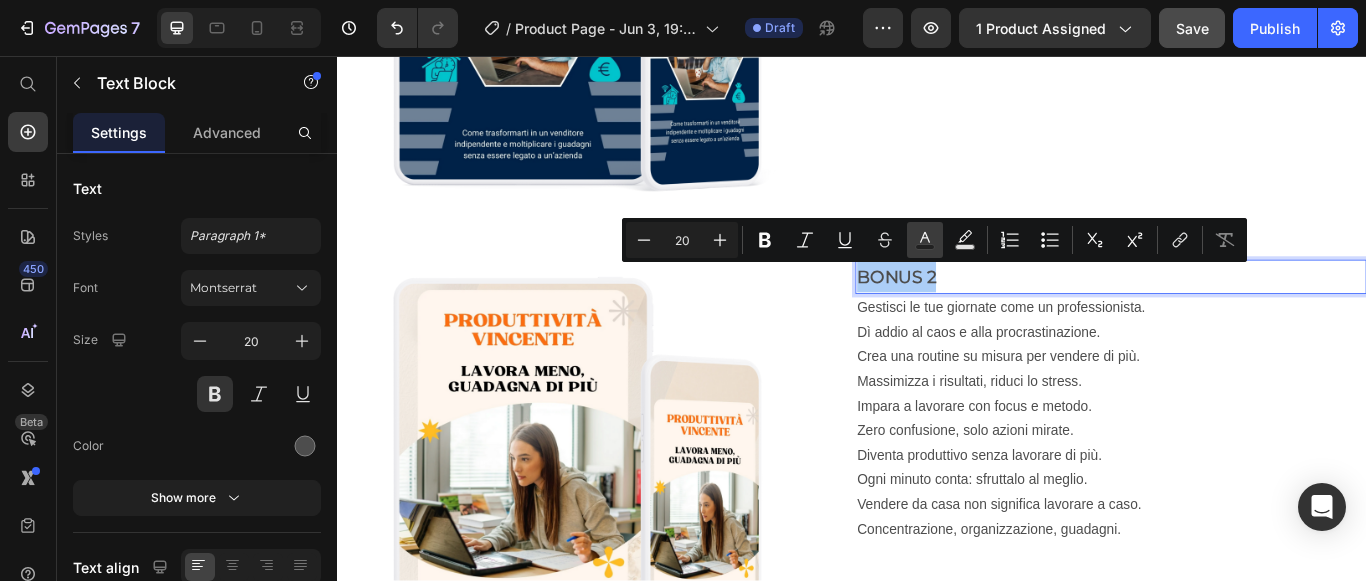 click 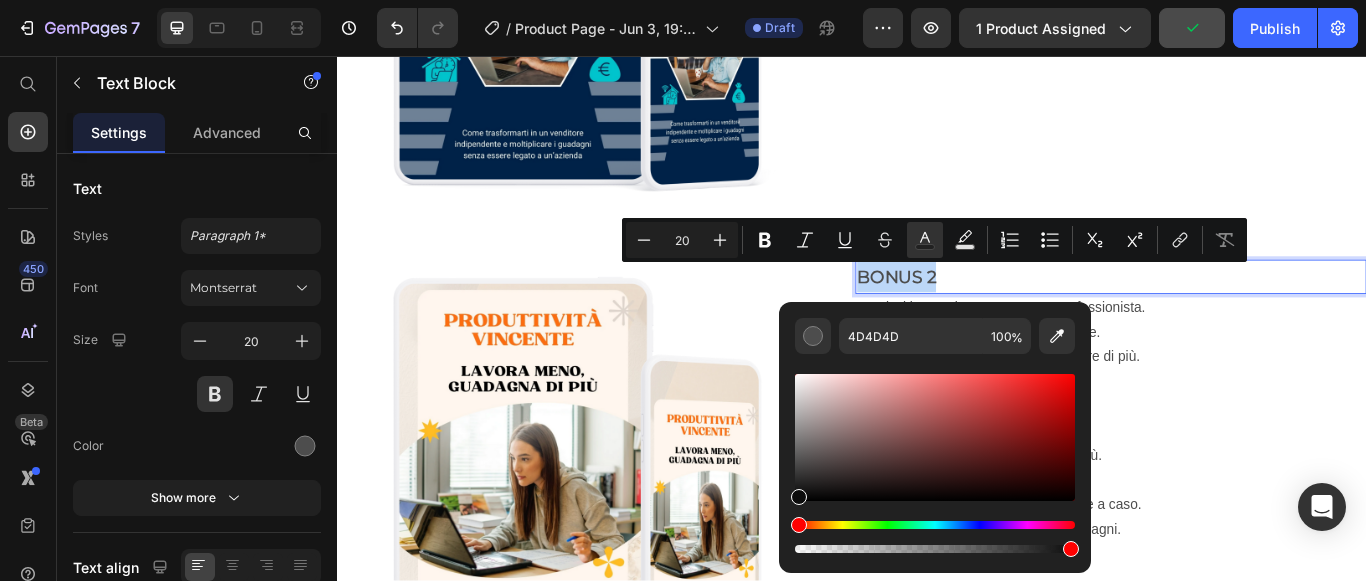 type on "0C0C0C" 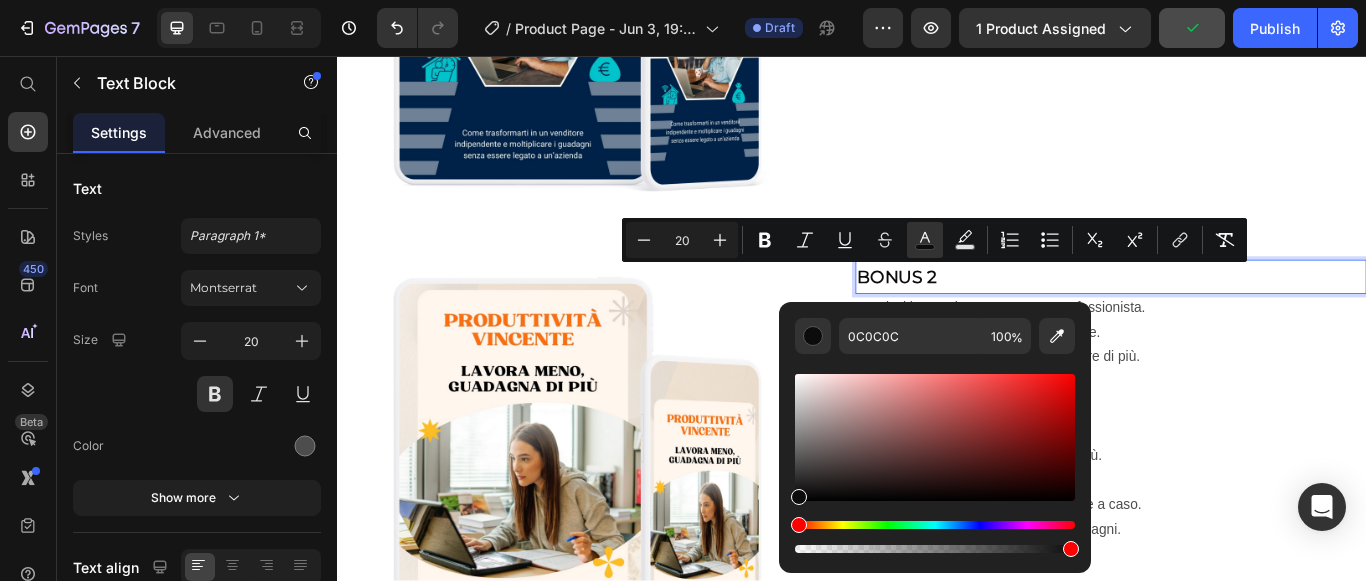 drag, startPoint x: 801, startPoint y: 465, endPoint x: 796, endPoint y: 494, distance: 29.427877 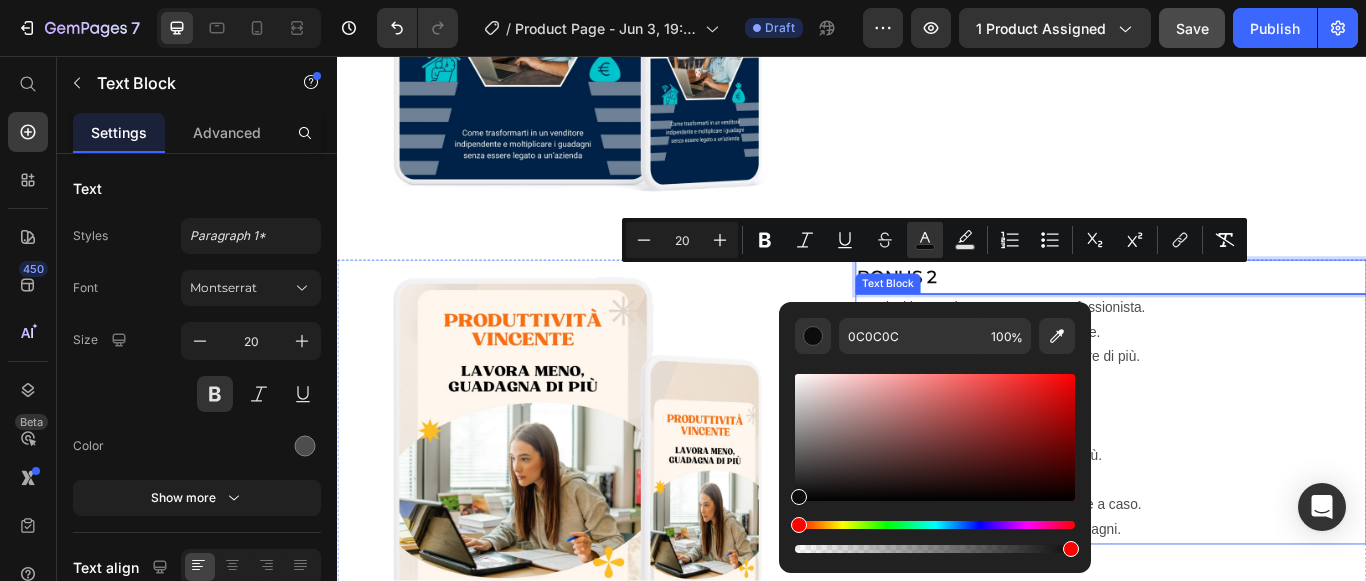 click on "Gestisci le tue giornate come un professionista. Dì addio al caos e alla procrastinazione. Crea una routine su misura per vendere di più. Massimizza i risultati, riduci lo stress. Impara a lavorare con focus e metodo. Zero confusione, solo azioni mirate. Diventa produttivo senza lavorare di più. Ogni minuto conta: sfruttalo al meglio. Vendere da casa non significa lavorare a caso. Concentrazione, organizzazione, guadagni." at bounding box center [1239, 480] 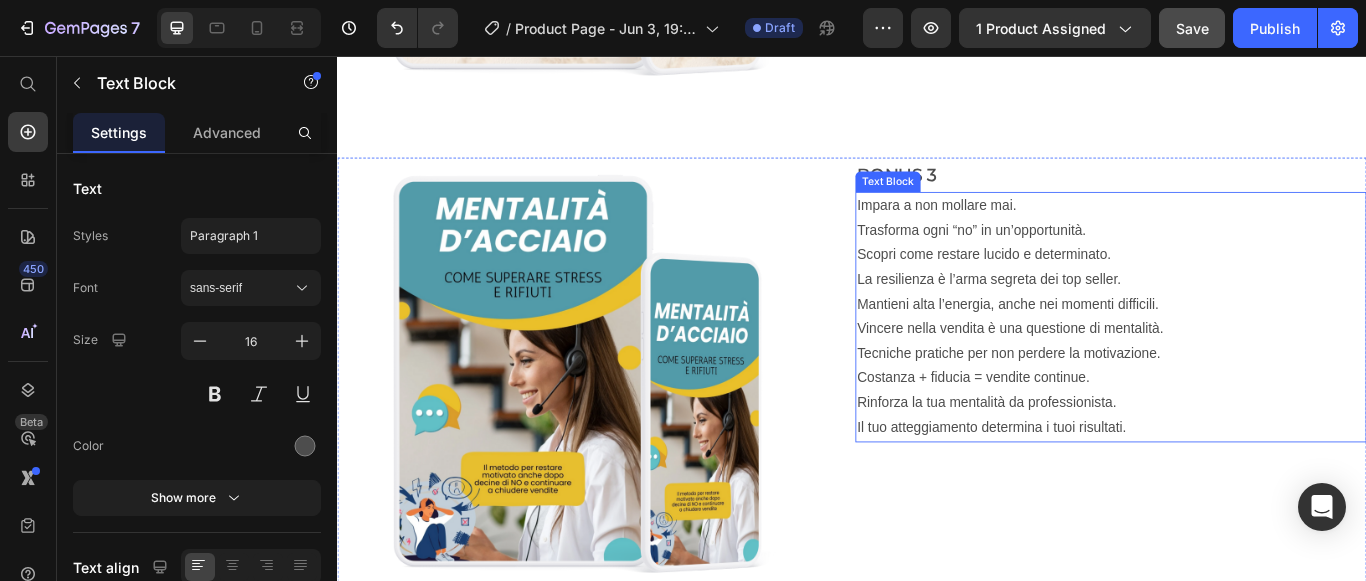 scroll, scrollTop: 5824, scrollLeft: 0, axis: vertical 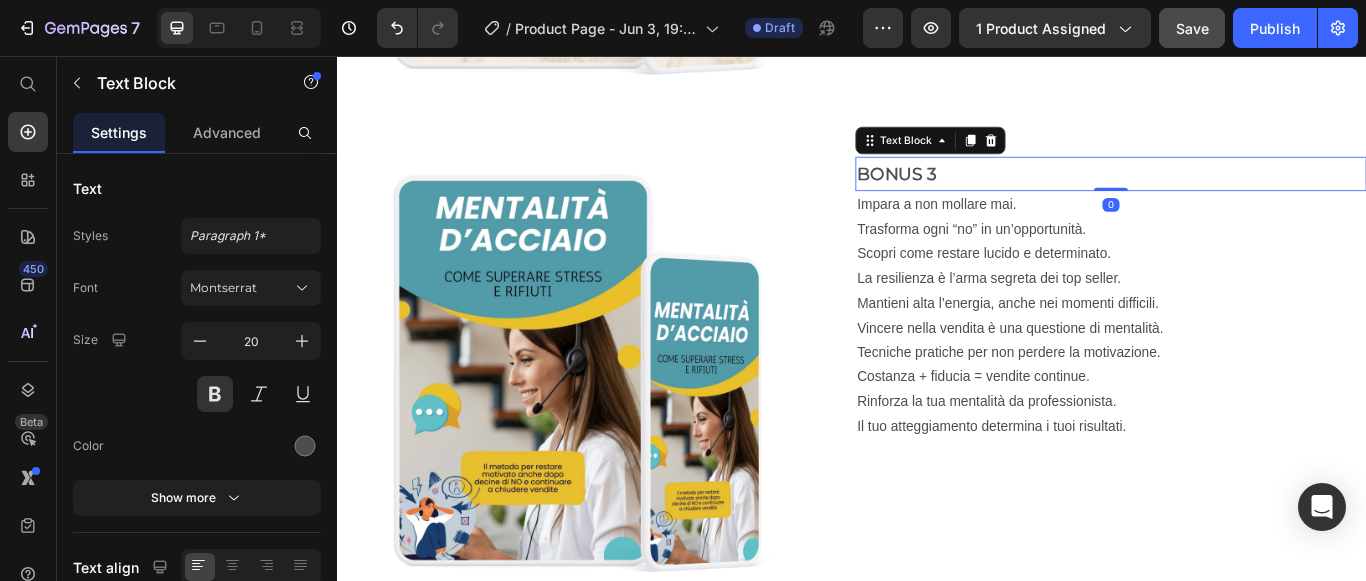 click on "BONUS 3" at bounding box center (1239, 194) 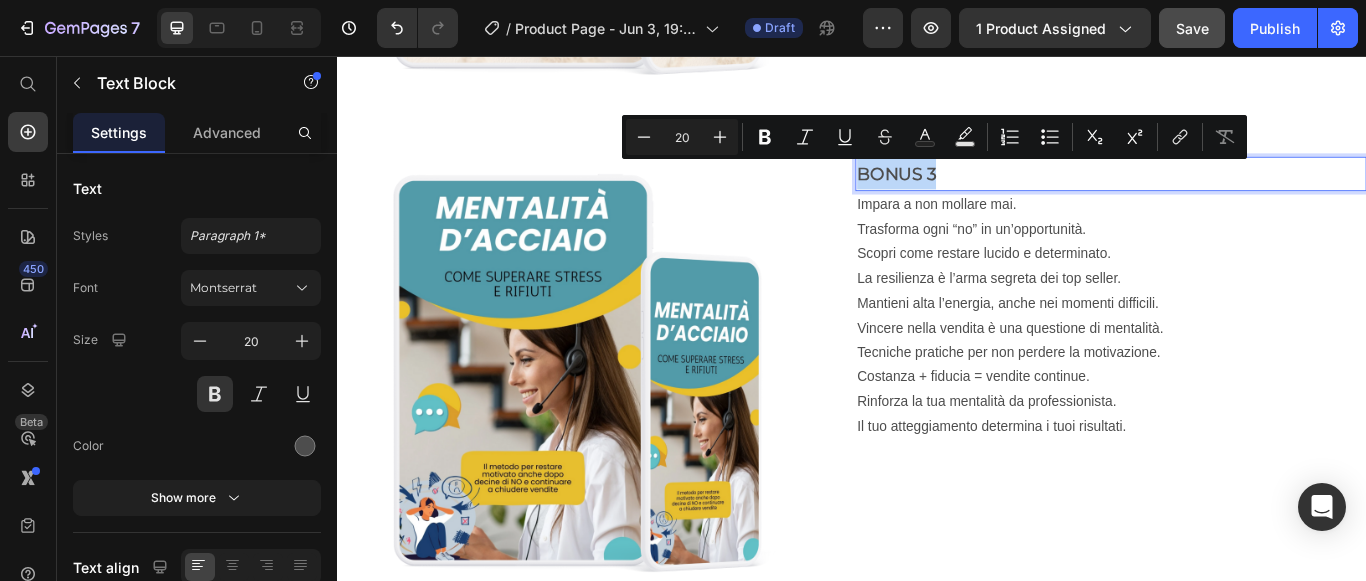 drag, startPoint x: 1028, startPoint y: 190, endPoint x: 941, endPoint y: 197, distance: 87.28116 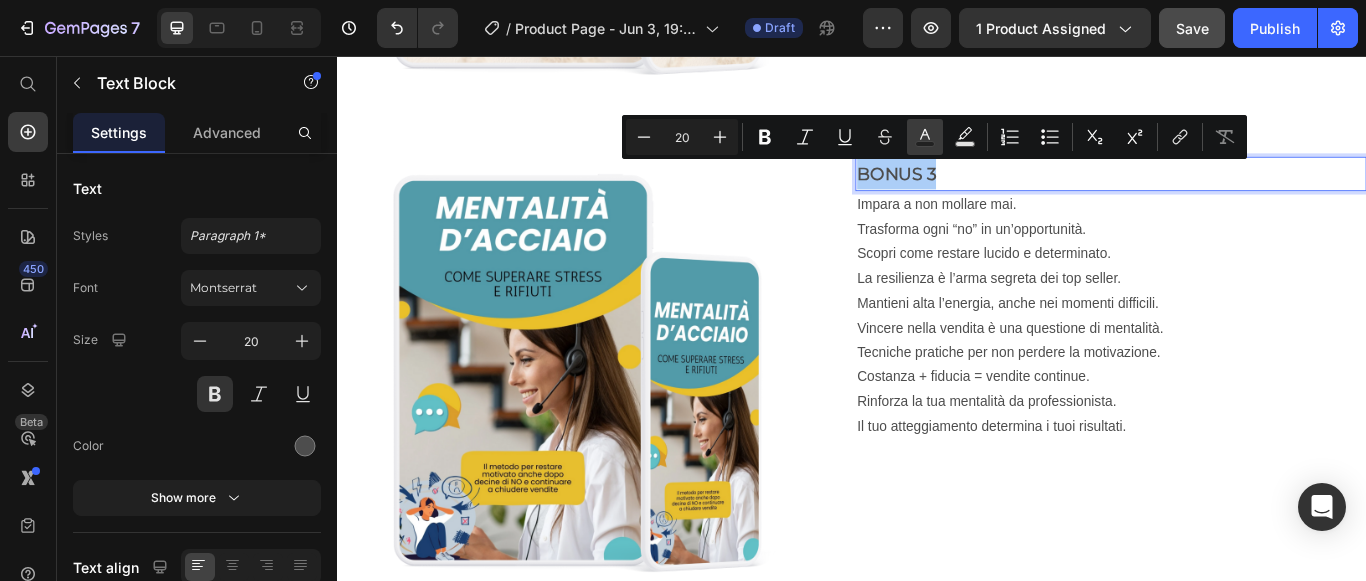 click 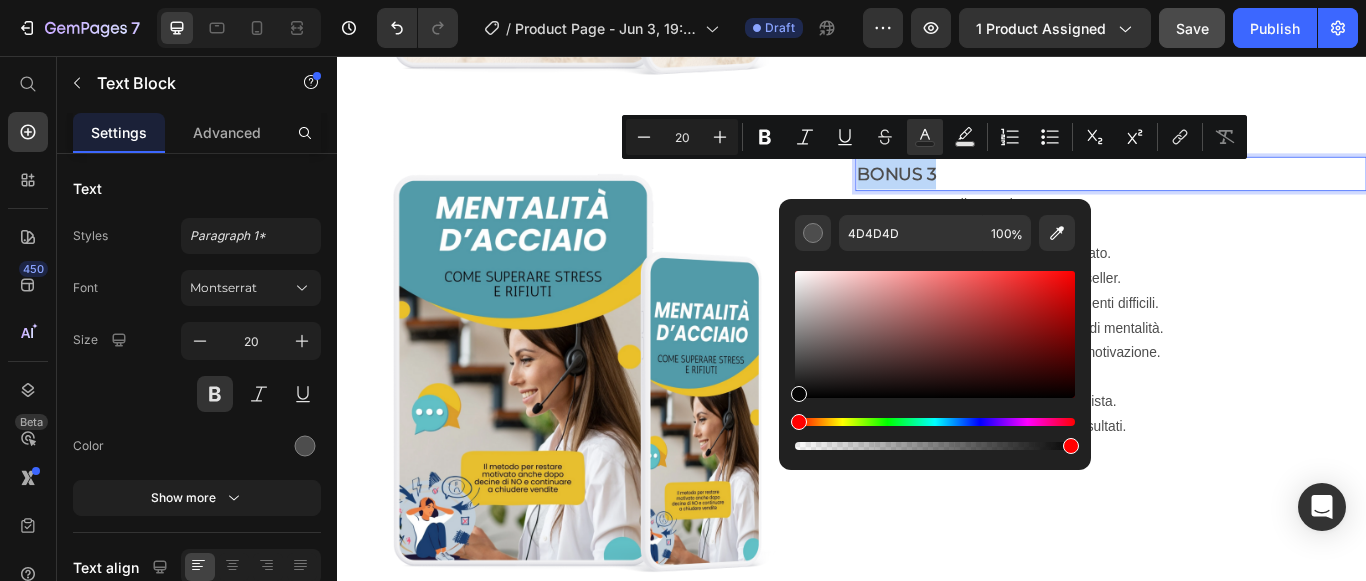 type on "050505" 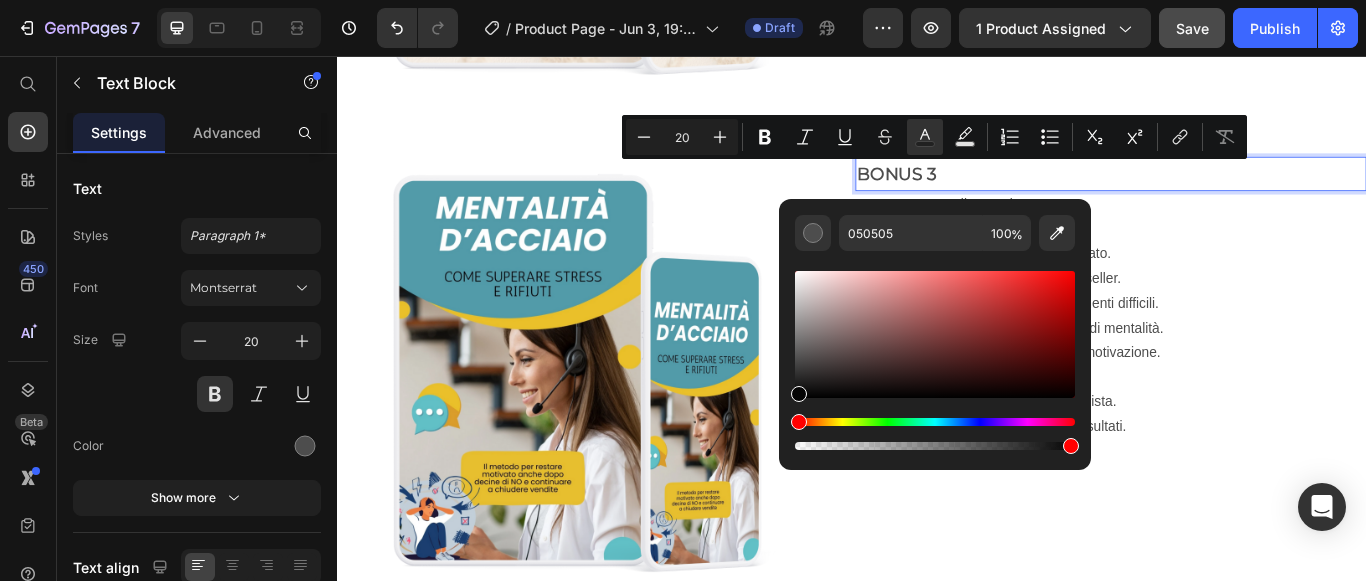 drag, startPoint x: 801, startPoint y: 361, endPoint x: 787, endPoint y: 395, distance: 36.769554 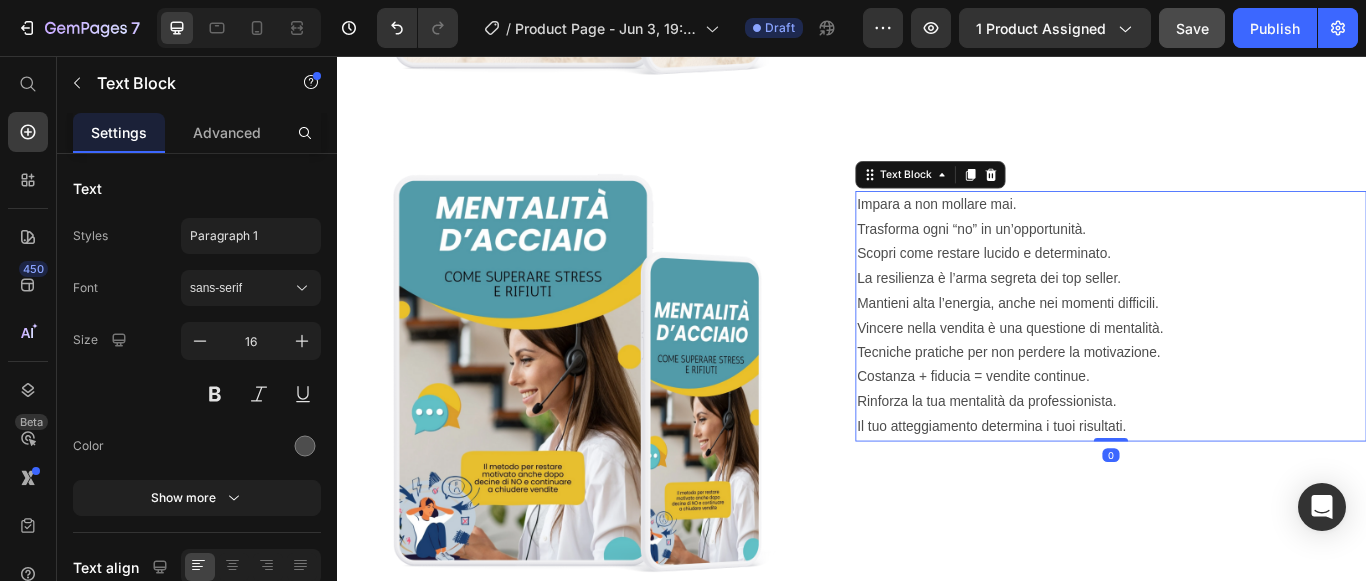 click on "Impara a non mollare mai. Trasforma ogni “no” in un’opportunità. Scopri come restare lucido e determinato. La resilienza è l’arma segreta dei top seller. Mantieni alta l’energia, anche nei momenti difficili. Vincere nella vendita è una questione di mentalità. Tecniche pratiche per non perdere la motivazione. Costanza + fiducia = vendite continue. Rinforza la tua mentalità da professionista. Il tuo atteggiamento determina i tuoi risultati." at bounding box center [1239, 360] 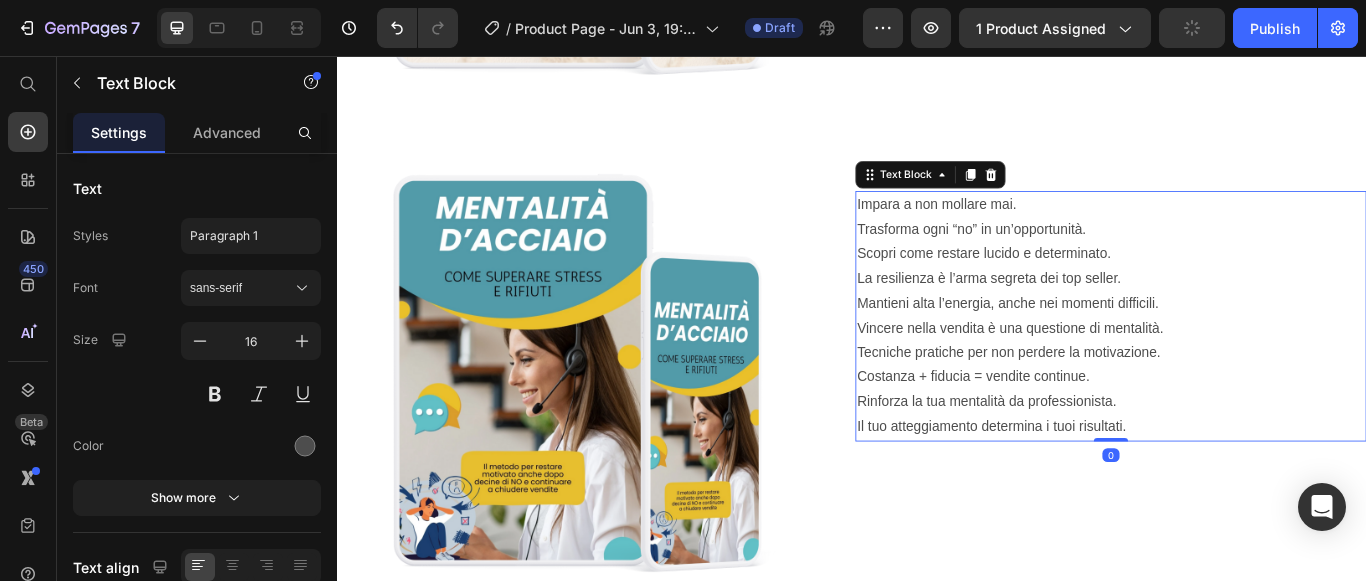 click on "Impara a non mollare mai. Trasforma ogni “no” in un’opportunità. Scopri come restare lucido e determinato. La resilienza è l’arma segreta dei top seller. Mantieni alta l’energia, anche nei momenti difficili. Vincere nella vendita è una questione di mentalità. Tecniche pratiche per non perdere la motivazione. Costanza + fiducia = vendite continue. Rinforza la tua mentalità da professionista. Il tuo atteggiamento determina i tuoi risultati." at bounding box center (1239, 360) 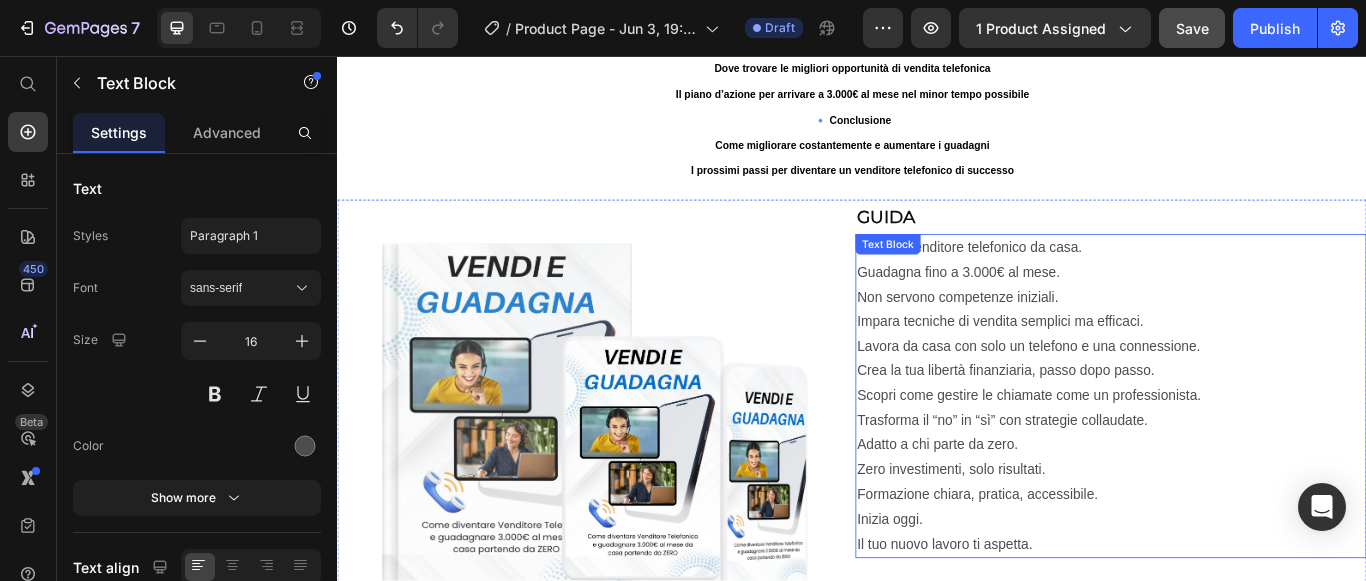 scroll, scrollTop: 4024, scrollLeft: 0, axis: vertical 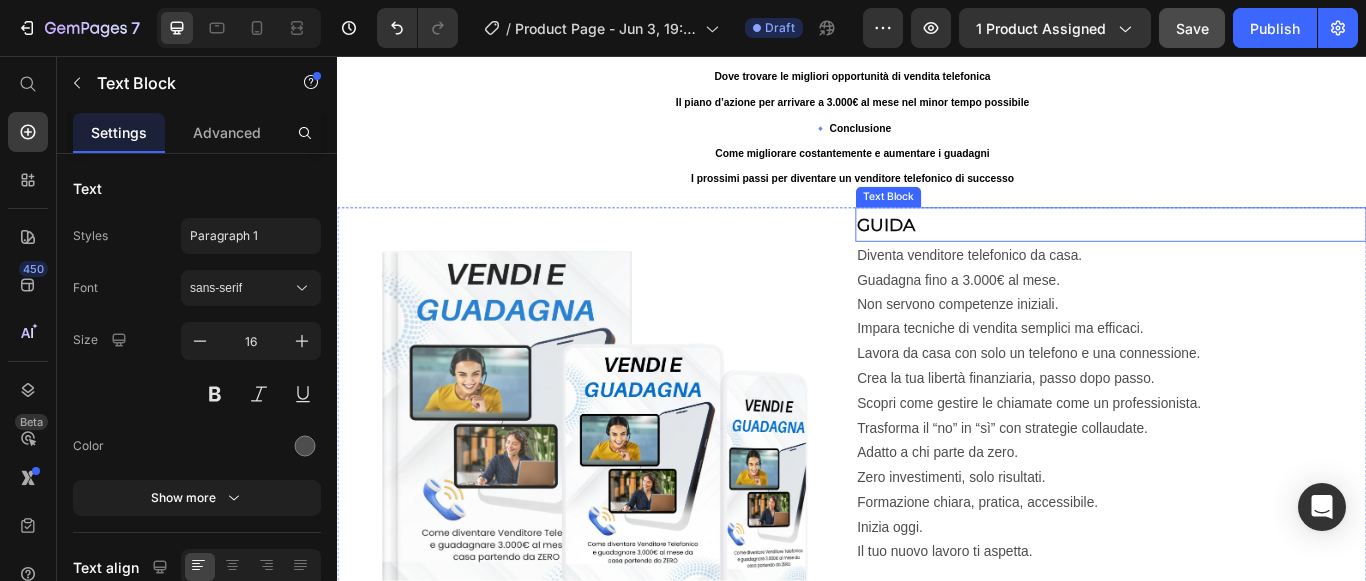 click on "GUIDA" at bounding box center [977, 253] 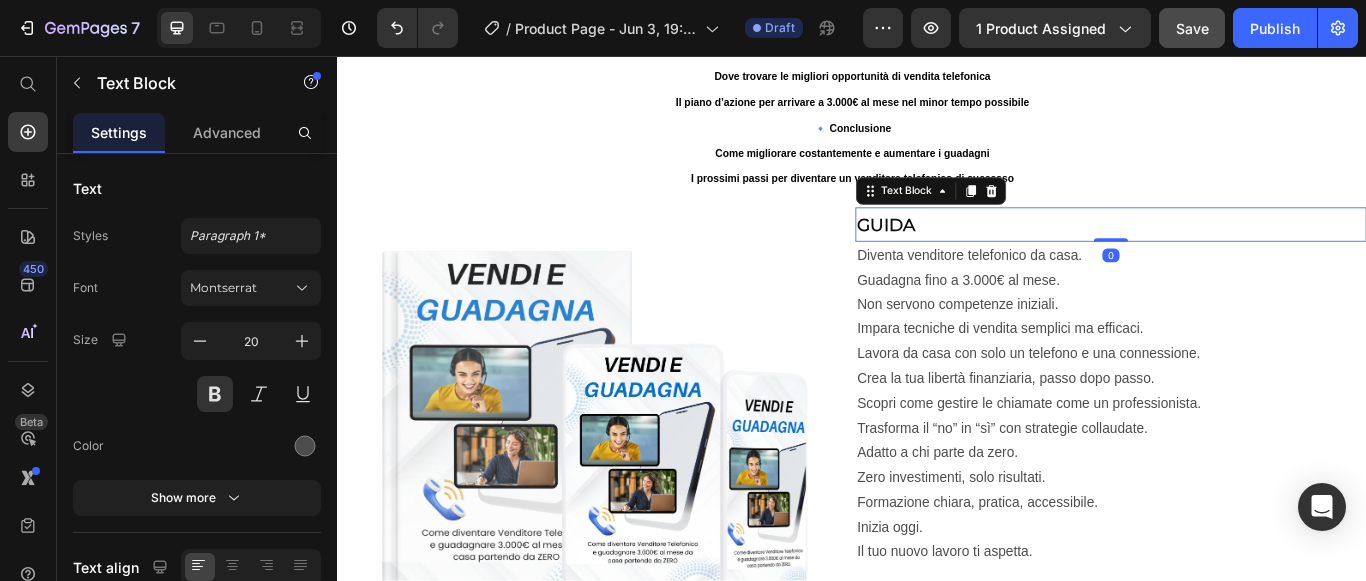 click on "GUIDA" at bounding box center [977, 253] 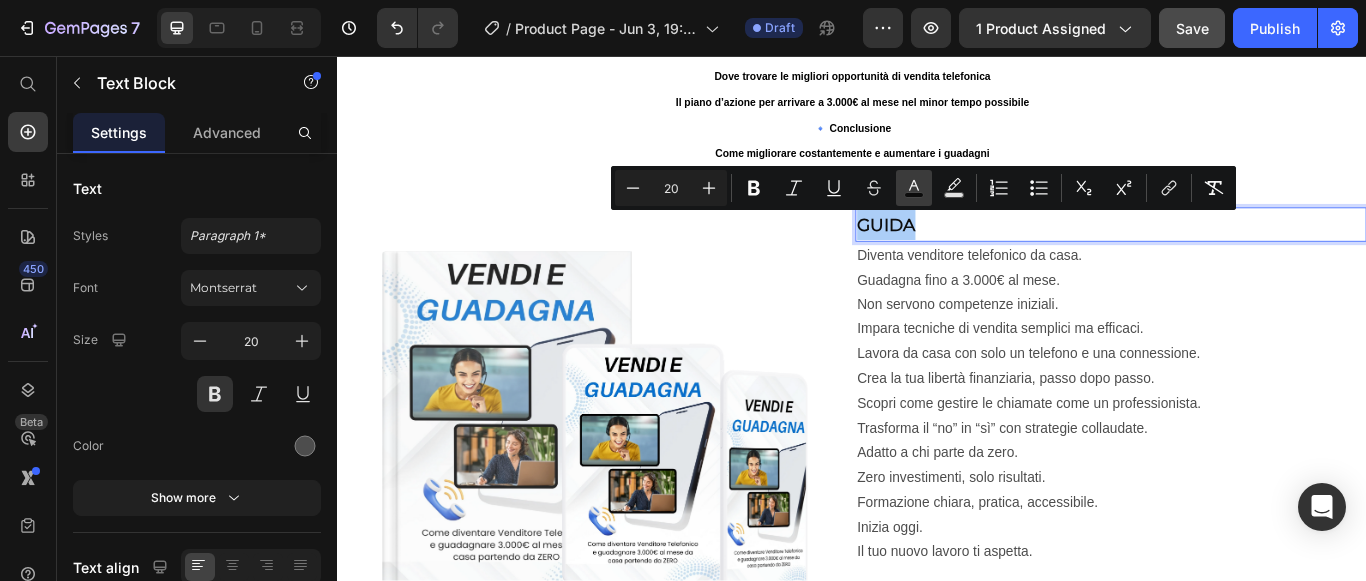 click 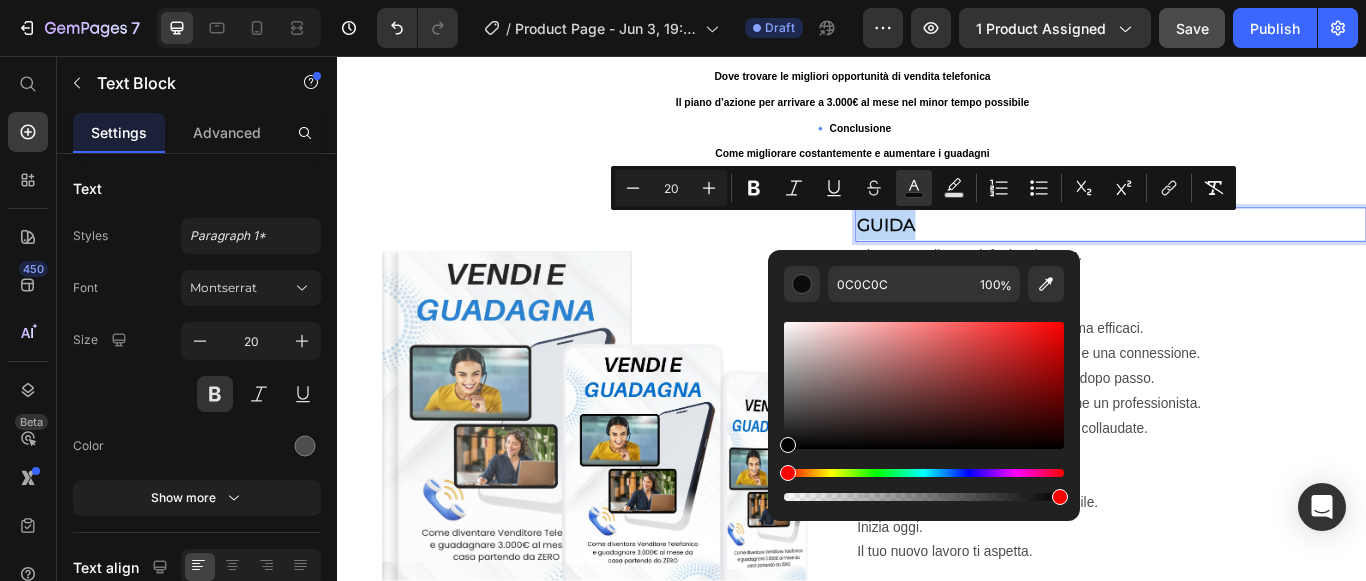 type on "000000" 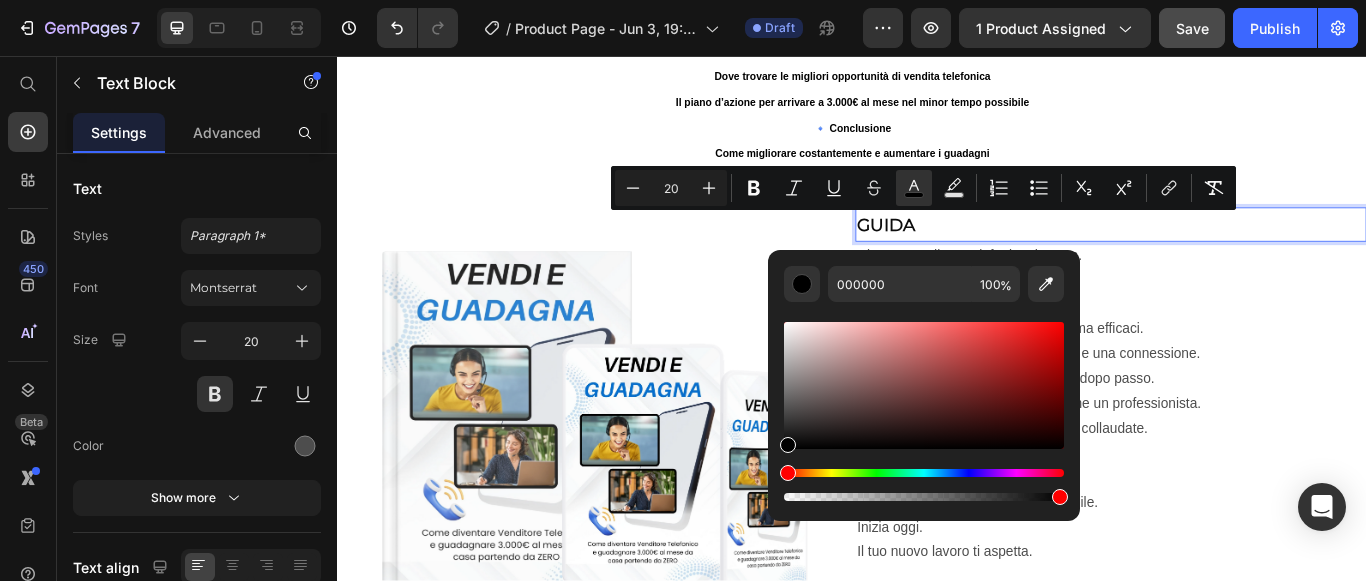 drag, startPoint x: 789, startPoint y: 443, endPoint x: 779, endPoint y: 451, distance: 12.806249 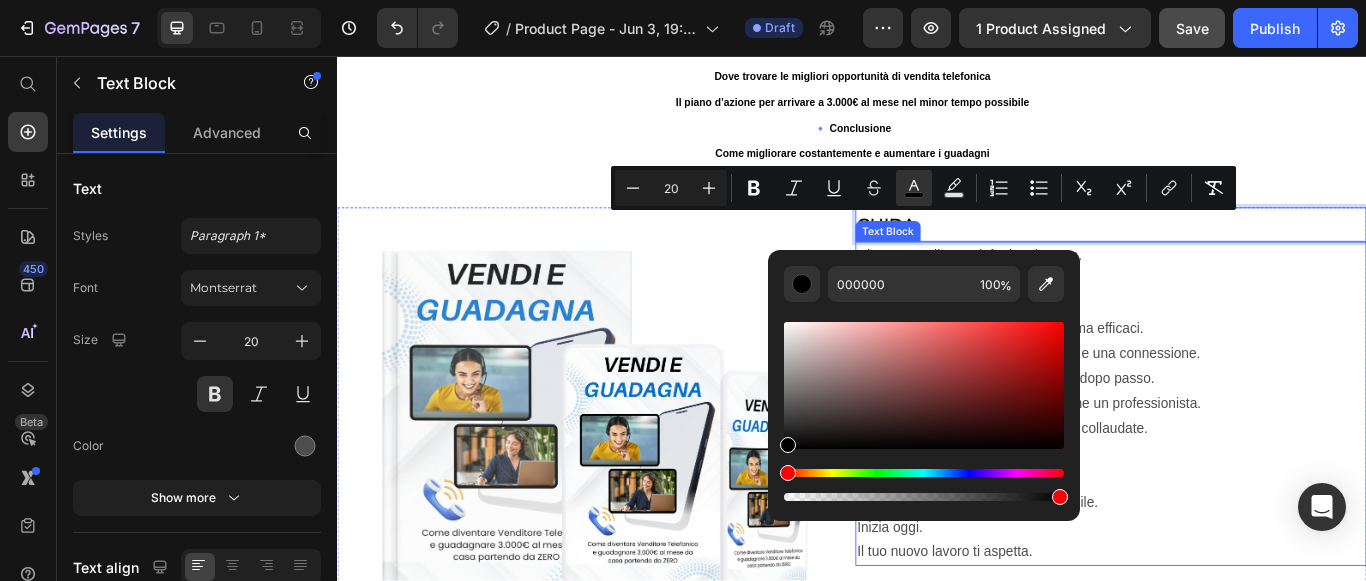 click on "Diventa venditore telefonico da casa. Guadagna fino a 3.000€ al mese. Non servono competenze iniziali. Impara tecniche di vendita semplici ma efficaci. Lavora da casa con solo un telefono e una connessione. Crea la tua libertà finanziaria, passo dopo passo. Scopri come gestire le chiamate come un professionista. Trasforma il “no” in “sì” con strategie collaudate. Adatto a chi parte da zero. Zero investimenti, solo risultati. Formazione chiara, pratica, accessibile. Inizia oggi. Il tuo nuovo lavoro ti aspetta." at bounding box center (1239, 462) 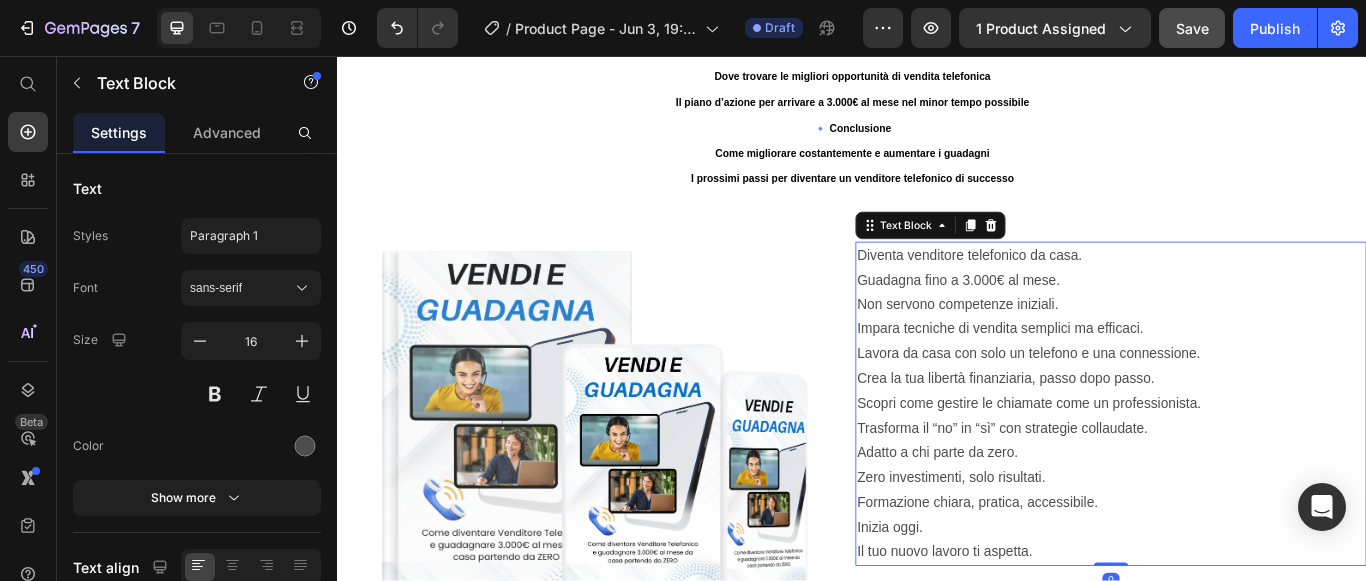 click on "Diventa venditore telefonico da casa. Guadagna fino a 3.000€ al mese. Non servono competenze iniziali. Impara tecniche di vendita semplici ma efficaci. Lavora da casa con solo un telefono e una connessione. Crea la tua libertà finanziaria, passo dopo passo. Scopri come gestire le chiamate come un professionista. Trasforma il “no” in “sì” con strategie collaudate. Adatto a chi parte da zero. Zero investimenti, solo risultati. Formazione chiara, pratica, accessibile. Inizia oggi. Il tuo nuovo lavoro ti aspetta." at bounding box center [1239, 462] 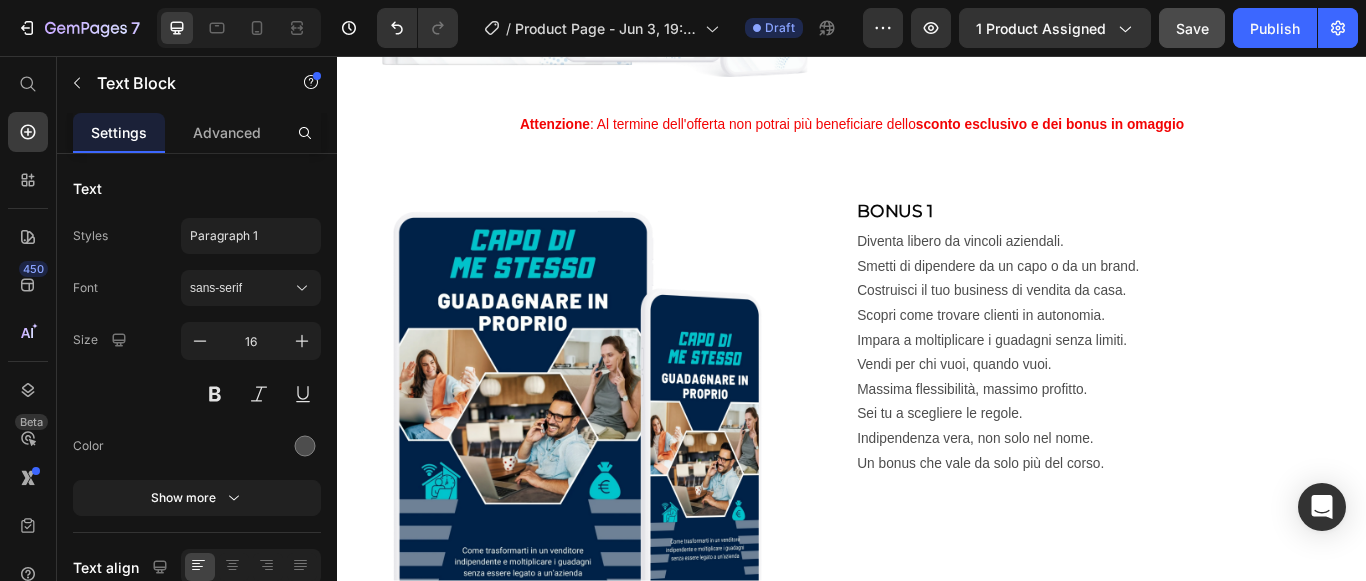 scroll, scrollTop: 4724, scrollLeft: 0, axis: vertical 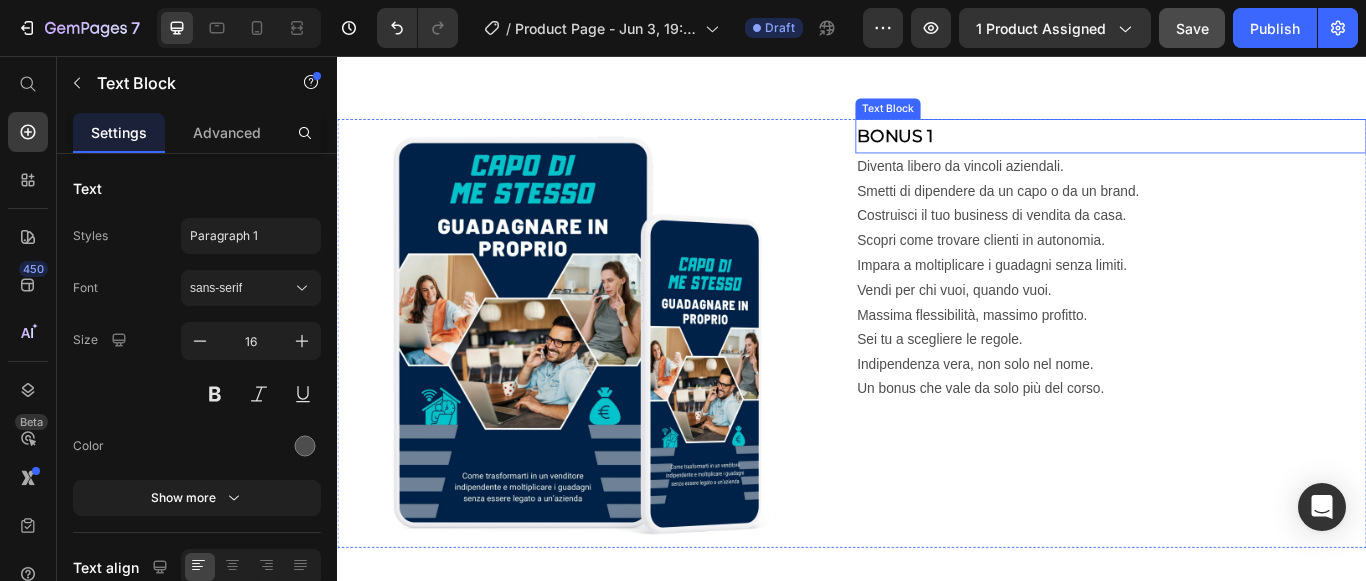 click on "BONUS 1" at bounding box center (1239, 150) 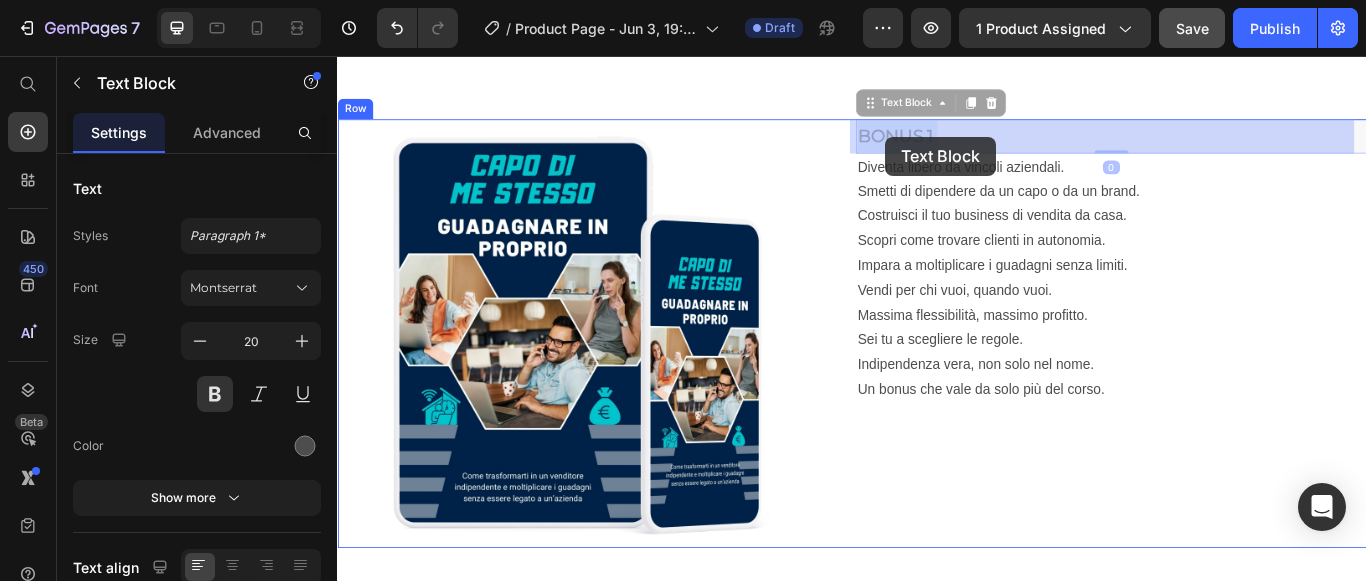 drag, startPoint x: 1027, startPoint y: 151, endPoint x: 980, endPoint y: 148, distance: 47.095646 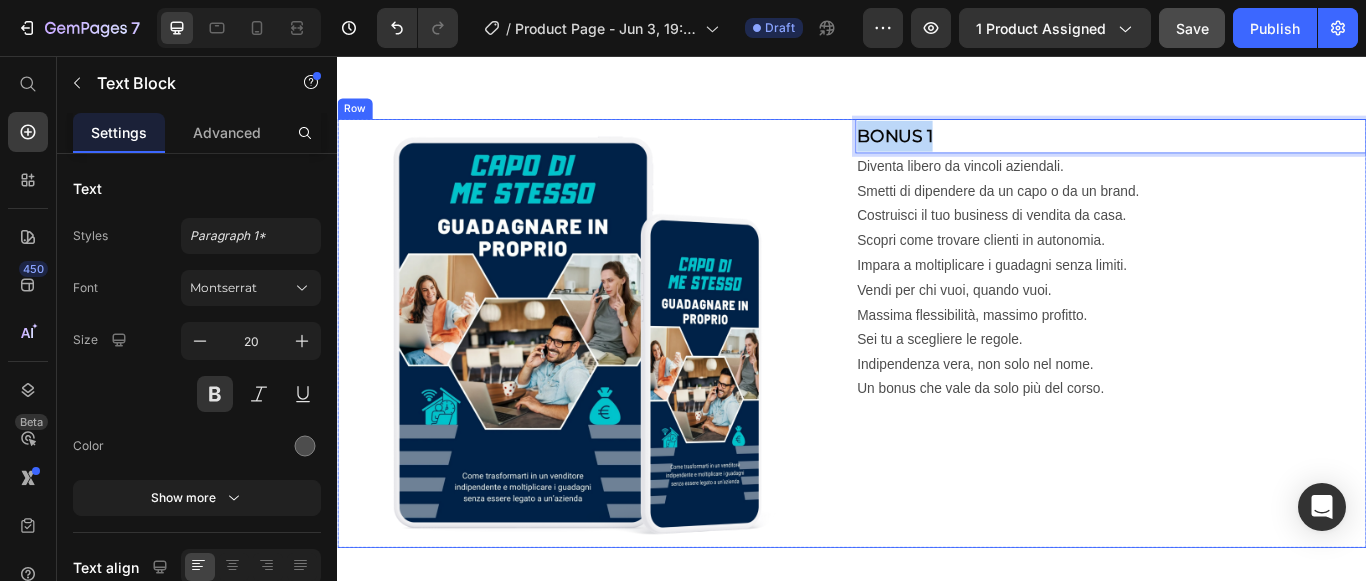 drag, startPoint x: 1023, startPoint y: 153, endPoint x: 929, endPoint y: 150, distance: 94.04786 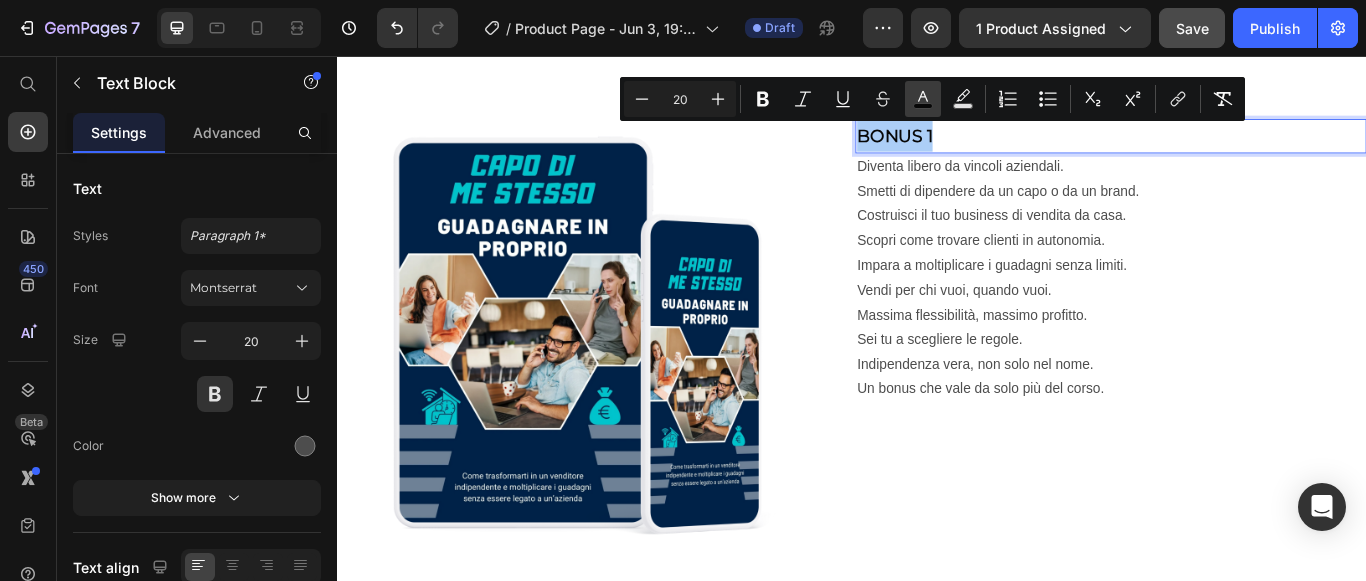 click 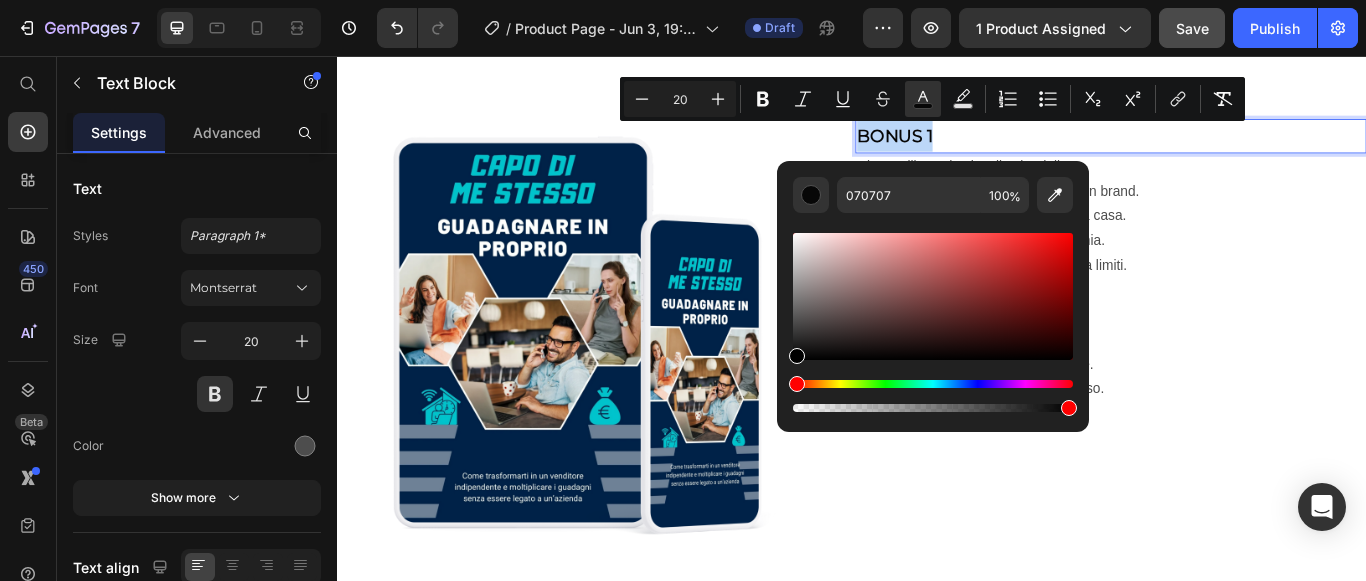 type on "000000" 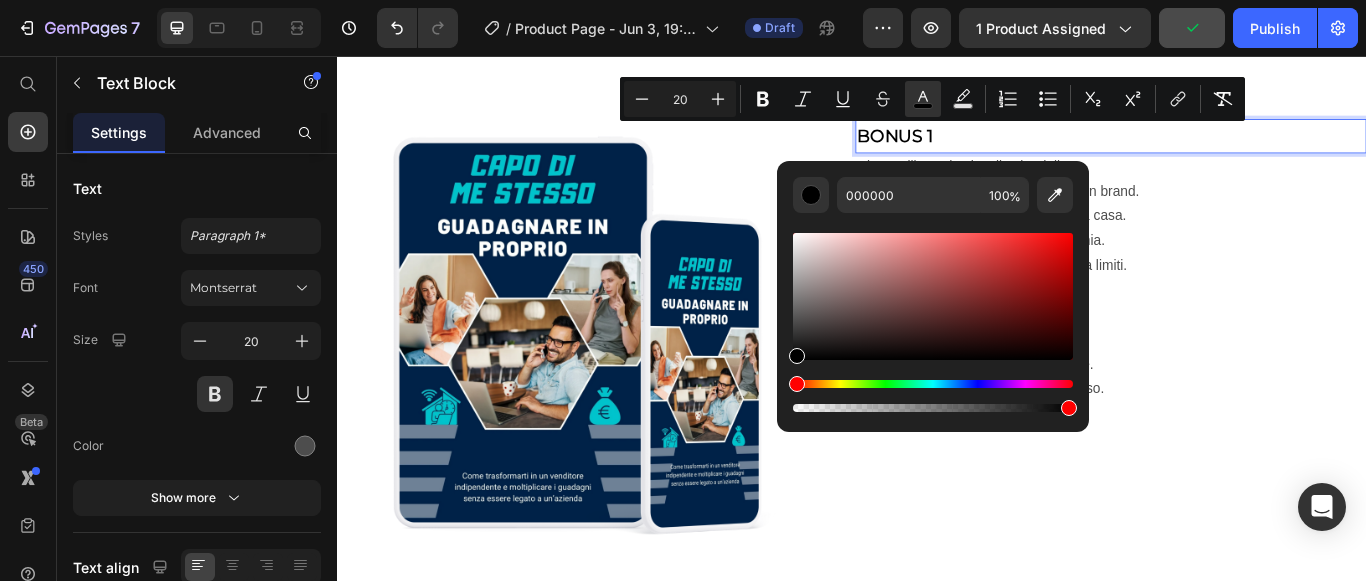 drag, startPoint x: 798, startPoint y: 352, endPoint x: 789, endPoint y: 361, distance: 12.727922 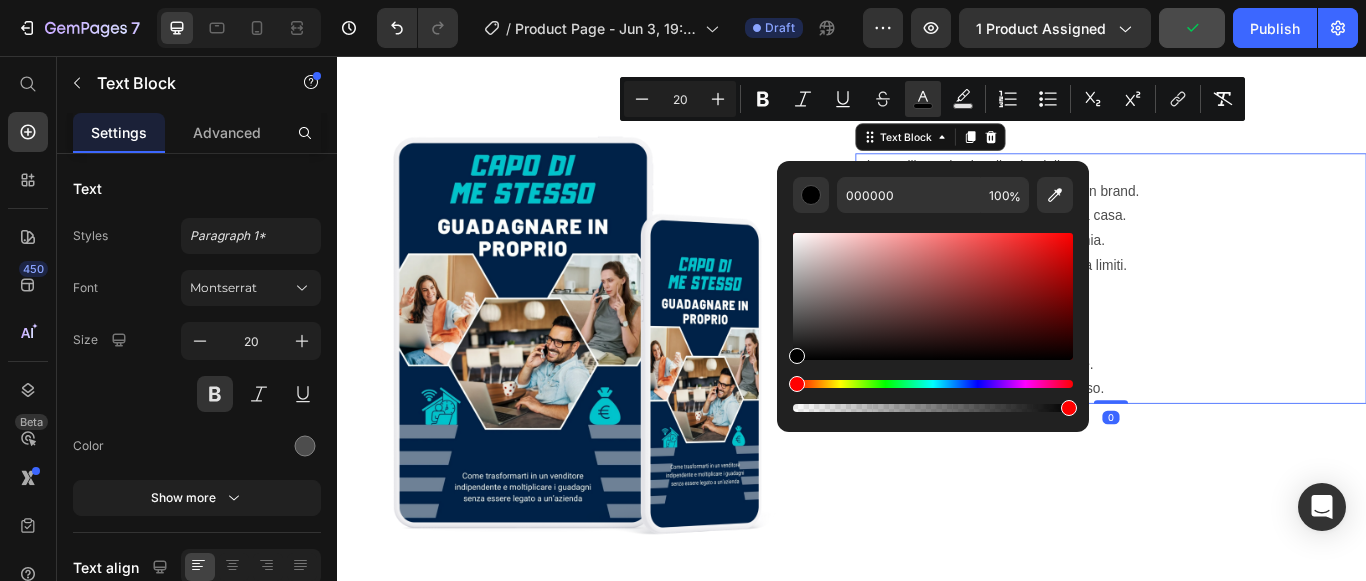 click on "Diventa libero da vincoli aziendali. Smetti di dipendere da un capo o da un brand. Costruisci il tuo business di vendita da casa. Scopri come trovare clienti in autonomia. Impara a moltiplicare i guadagni senza limiti. Vendi per chi vuoi, quando vuoi. Massima flessibilità, massimo profitto. Sei tu a scegliere le regole. Indipendenza vera, non solo nel nome. Un bonus che vale da solo più del corso." at bounding box center (1239, 316) 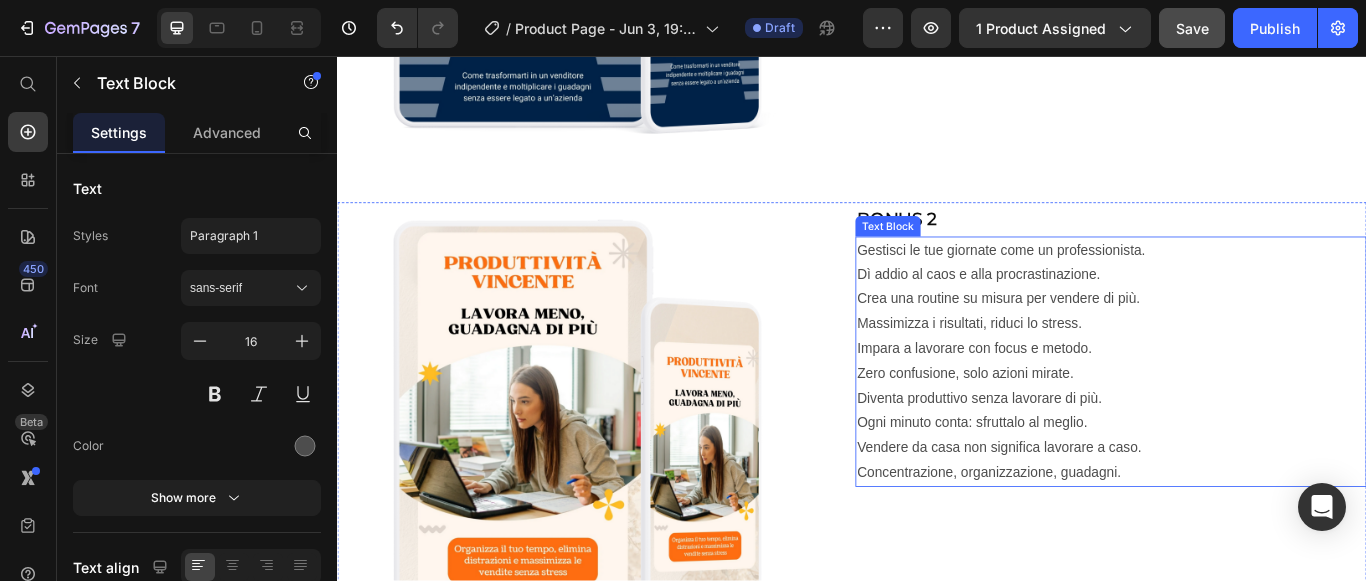 scroll, scrollTop: 5224, scrollLeft: 0, axis: vertical 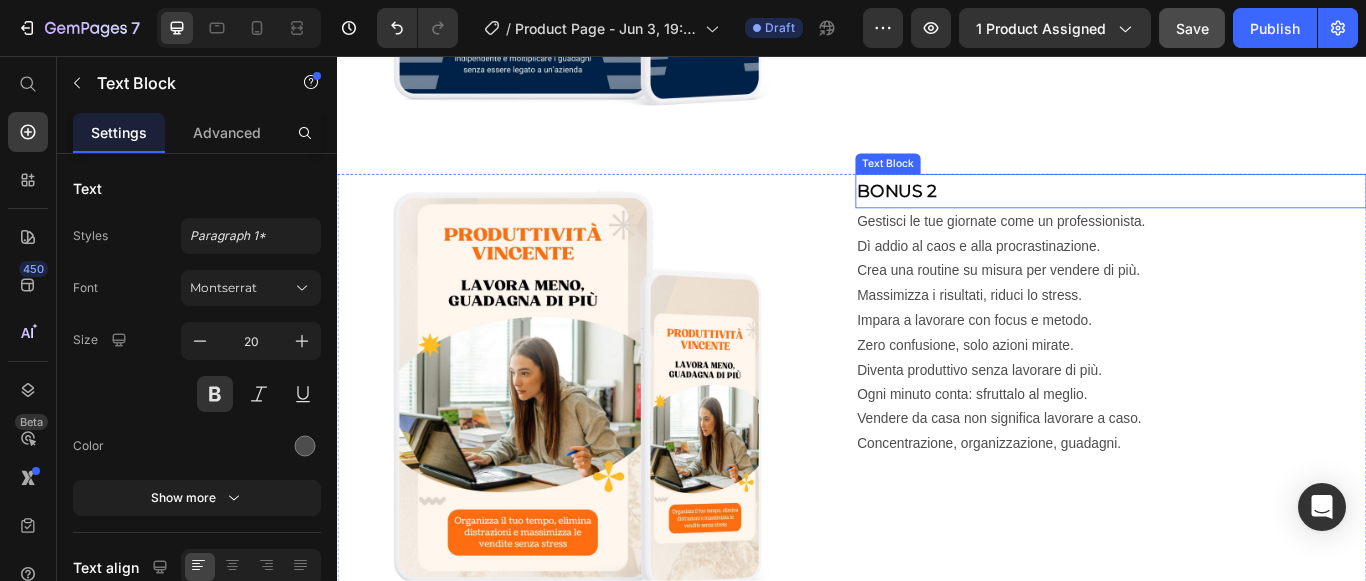 click on "BONUS 2" at bounding box center [989, 214] 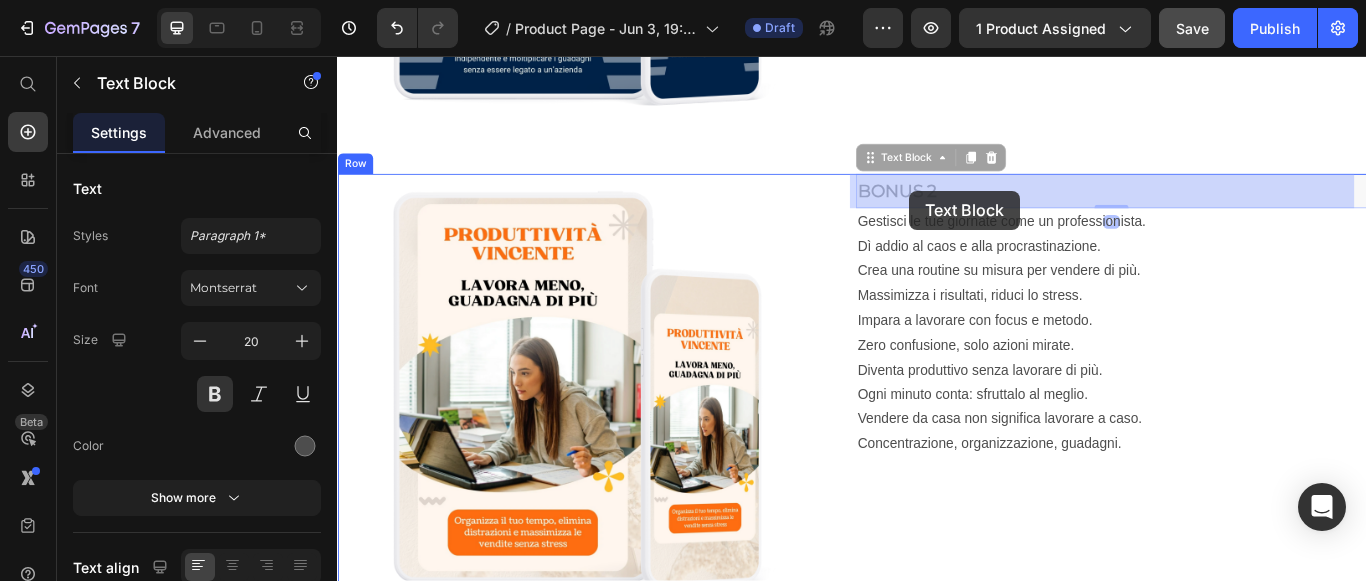 drag, startPoint x: 1025, startPoint y: 213, endPoint x: 998, endPoint y: 213, distance: 27 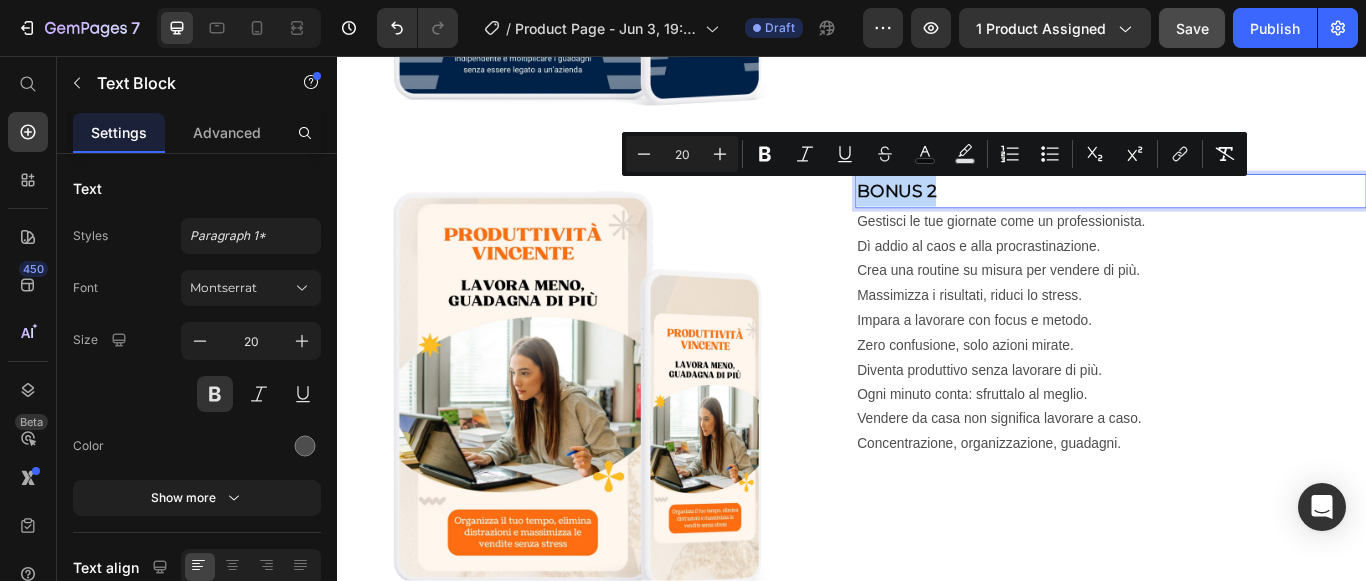 drag, startPoint x: 1035, startPoint y: 216, endPoint x: 941, endPoint y: 215, distance: 94.00532 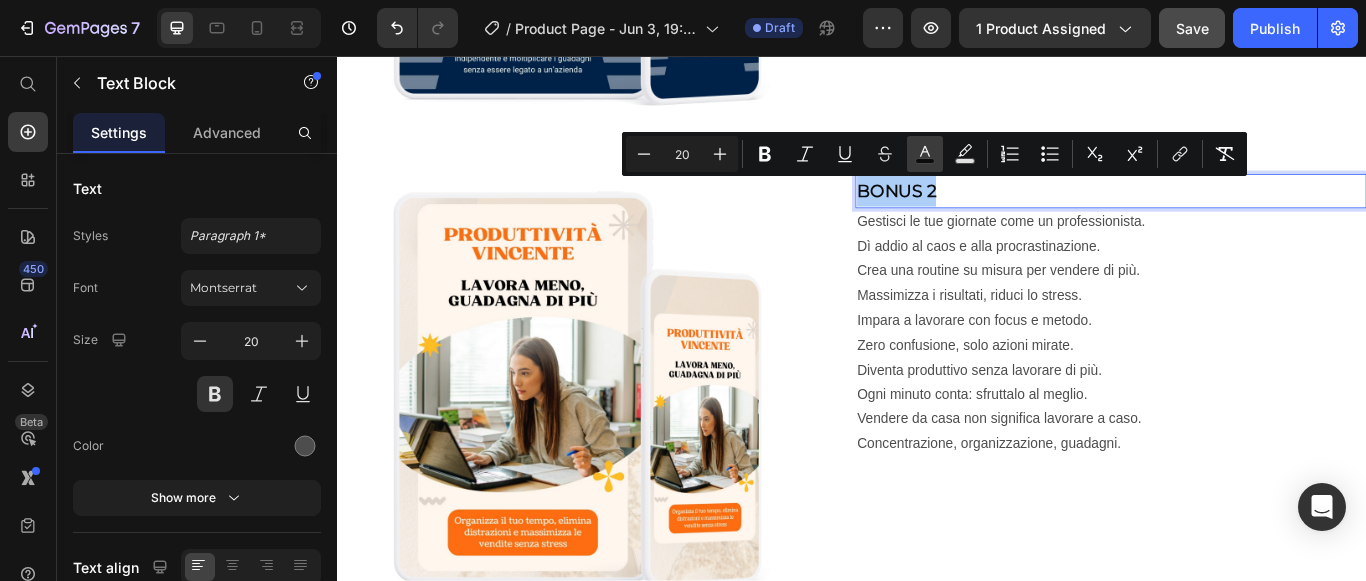 click 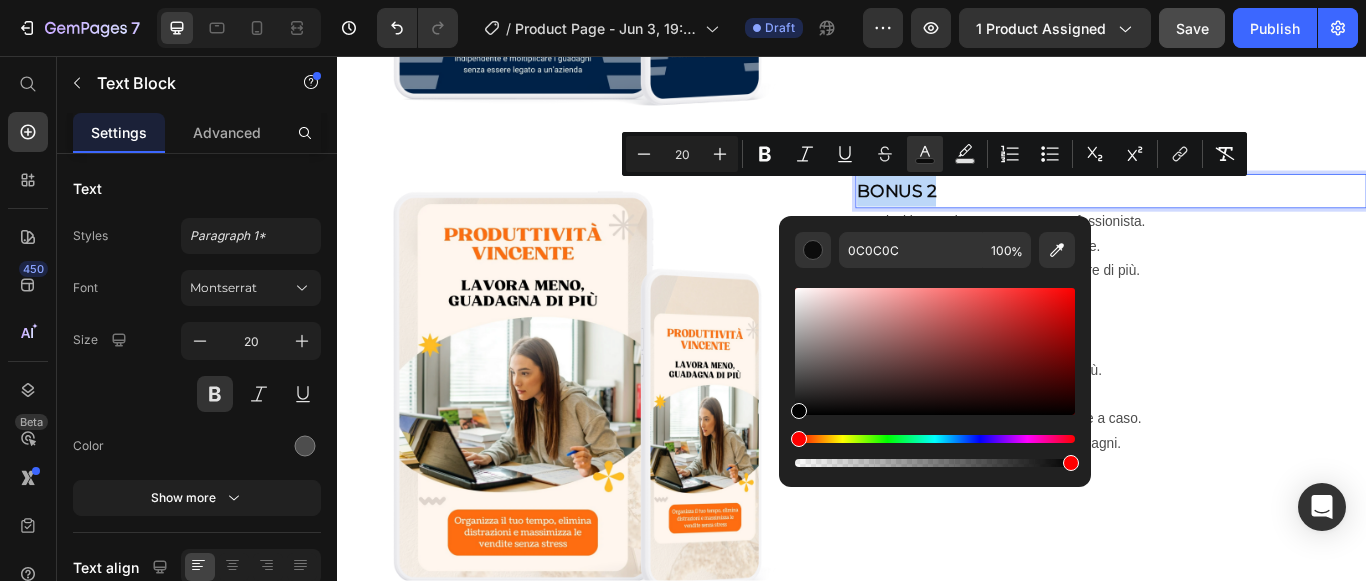 type on "000000" 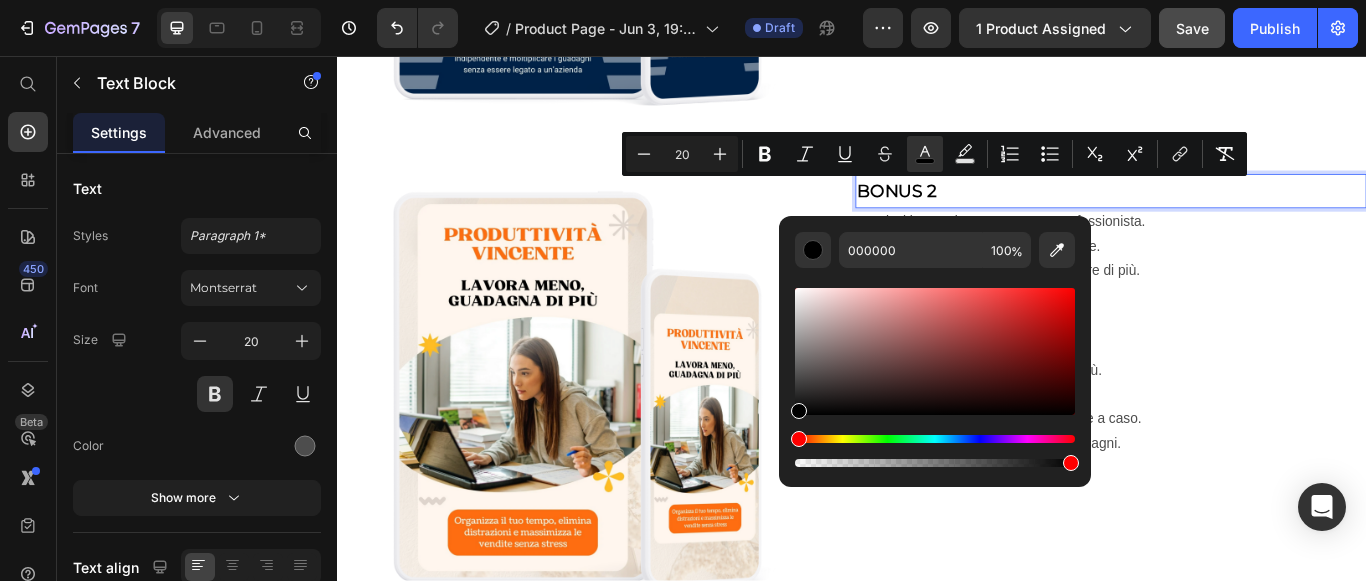 click at bounding box center [799, 411] 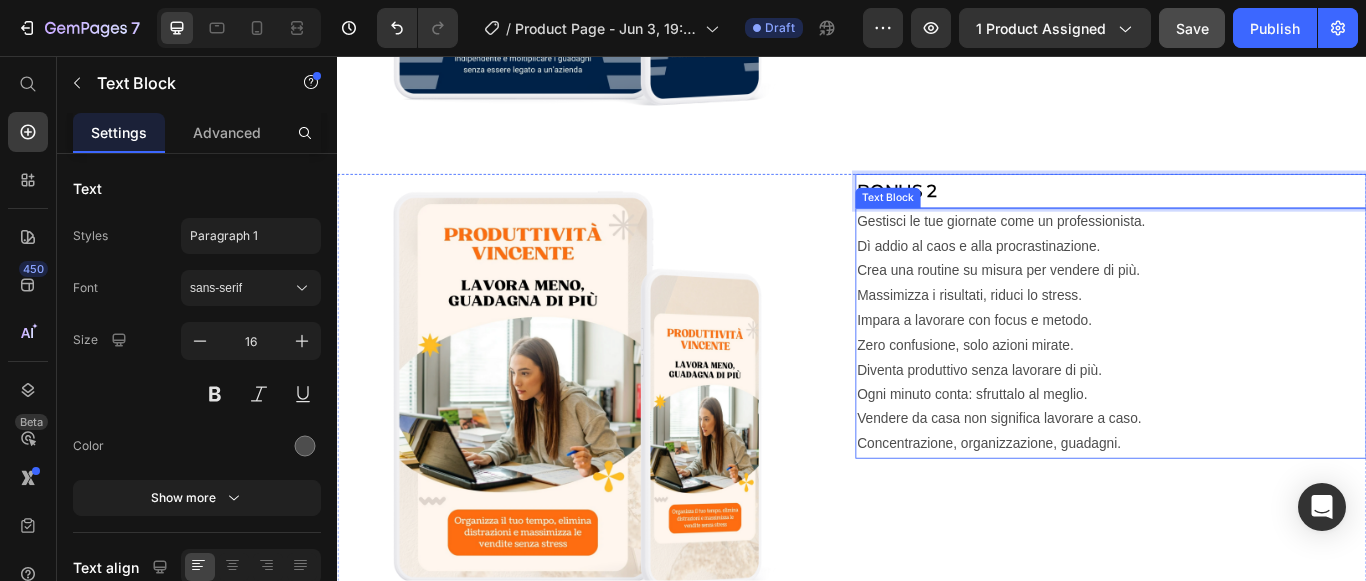 click on "Gestisci le tue giornate come un professionista. Dì addio al caos e alla procrastinazione. Crea una routine su misura per vendere di più. Massimizza i risultati, riduci lo stress. Impara a lavorare con focus e metodo. Zero confusione, solo azioni mirate. Diventa produttivo senza lavorare di più. Ogni minuto conta: sfruttalo al meglio. Vendere da casa non significa lavorare a caso. Concentrazione, organizzazione, guadagni." at bounding box center [1239, 380] 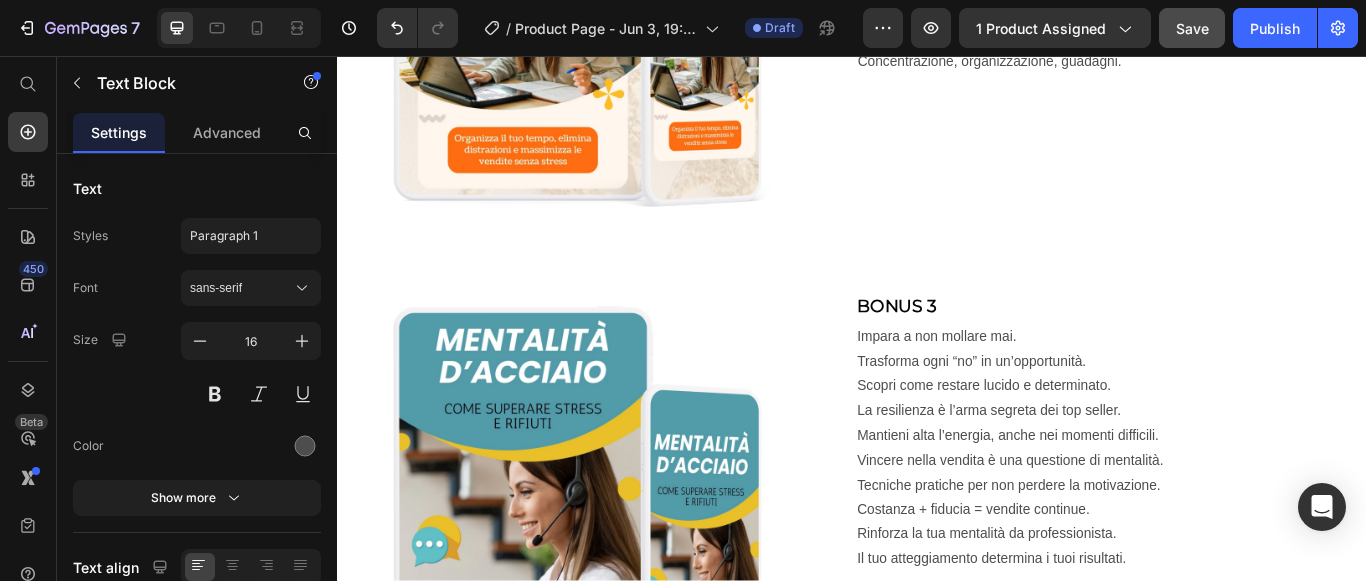 scroll, scrollTop: 5824, scrollLeft: 0, axis: vertical 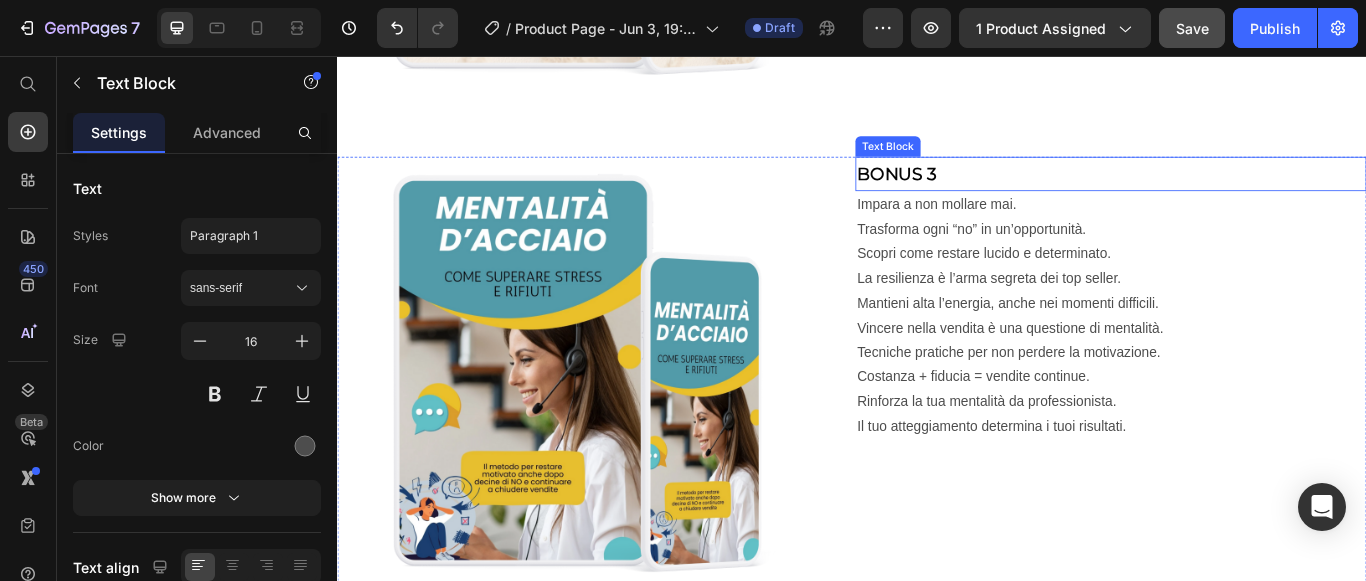click on "BONUS 3" at bounding box center (1239, 194) 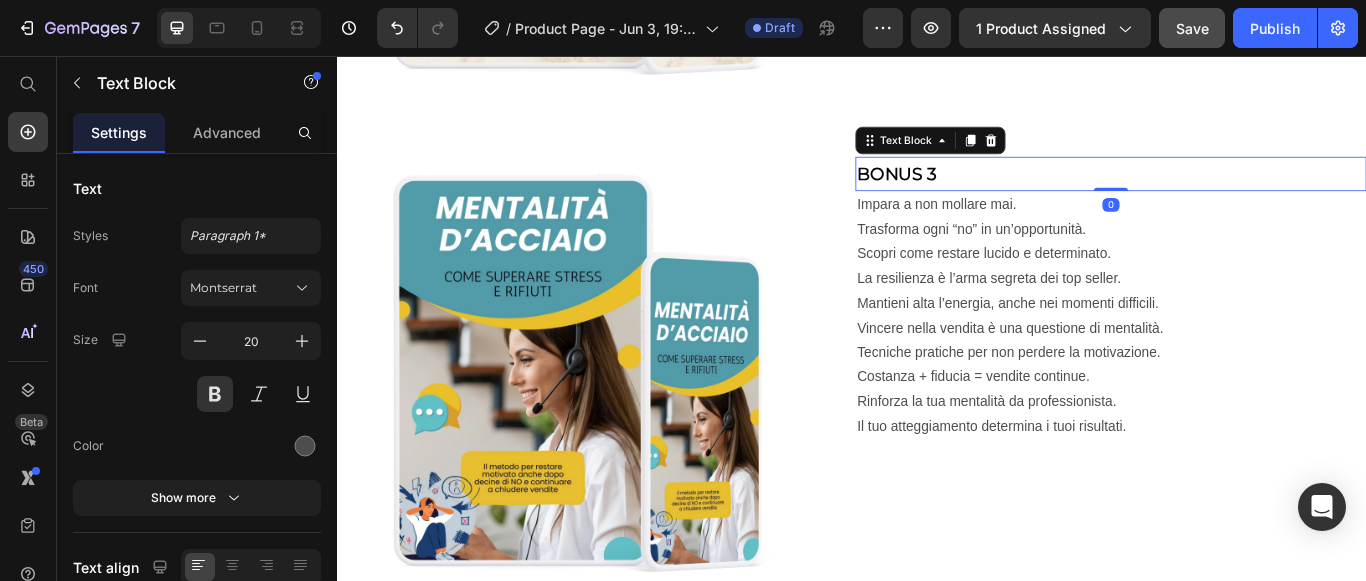 click on "BONUS 3" at bounding box center (1239, 194) 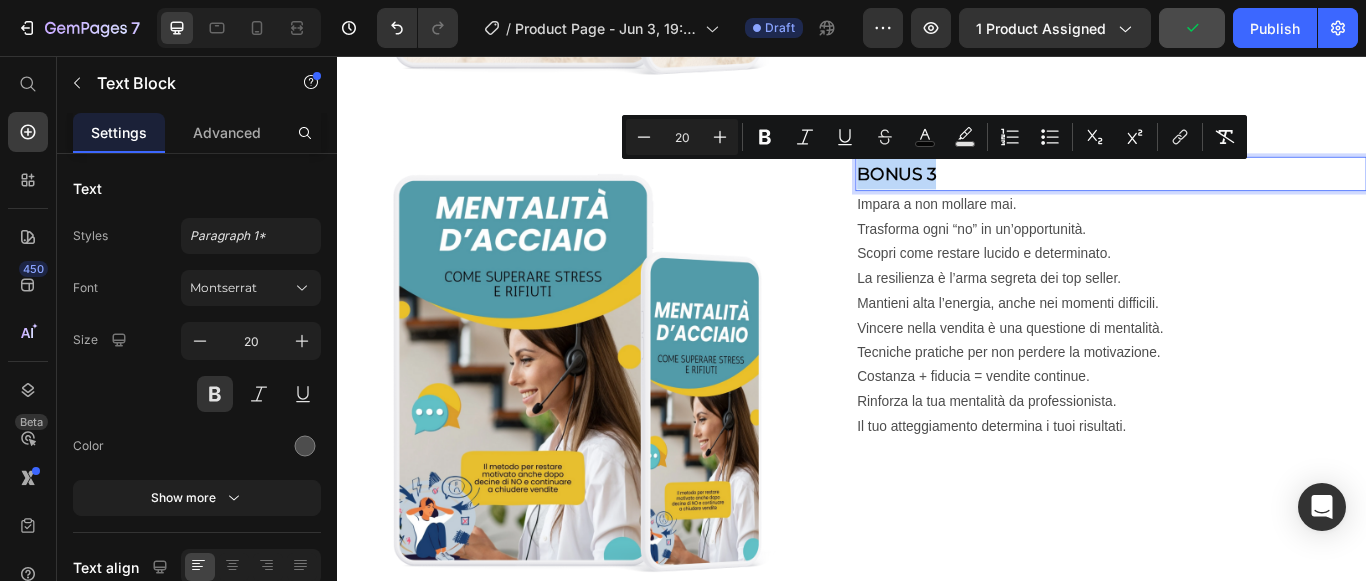 drag, startPoint x: 1032, startPoint y: 199, endPoint x: 991, endPoint y: 199, distance: 41 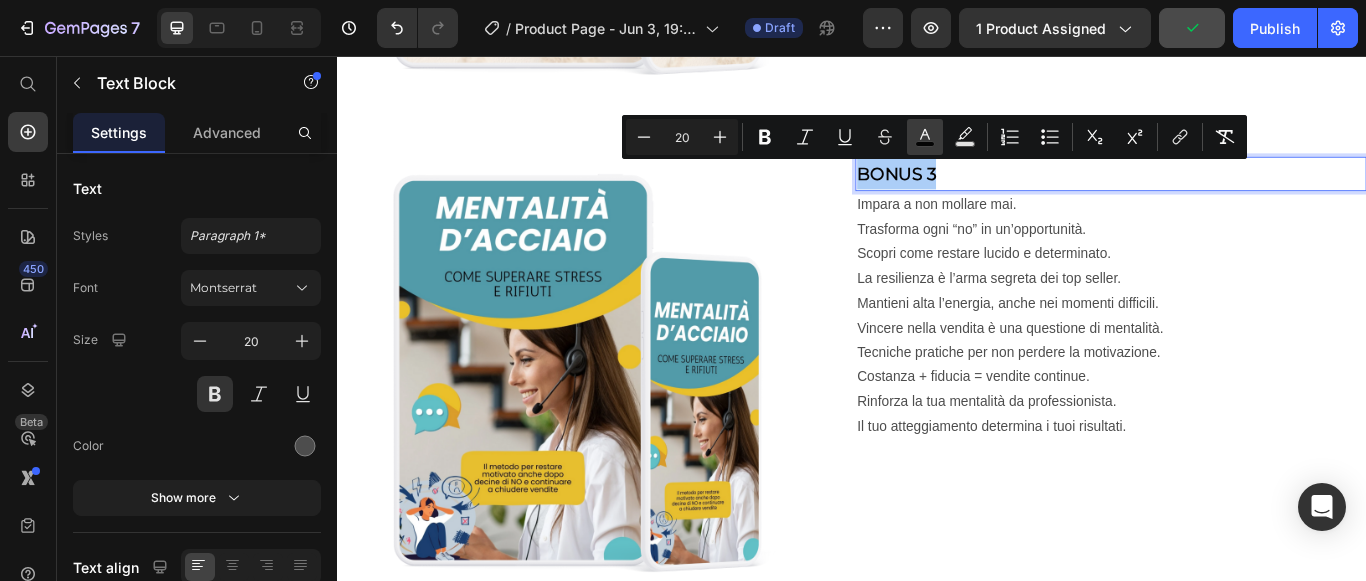 click 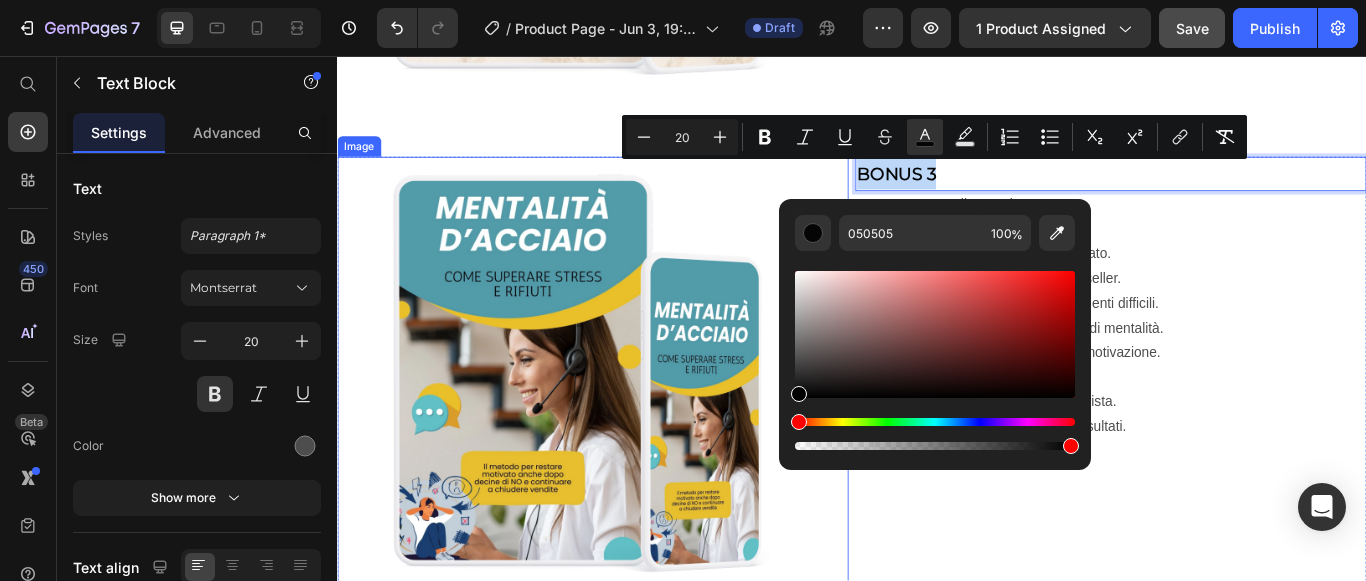 type on "000000" 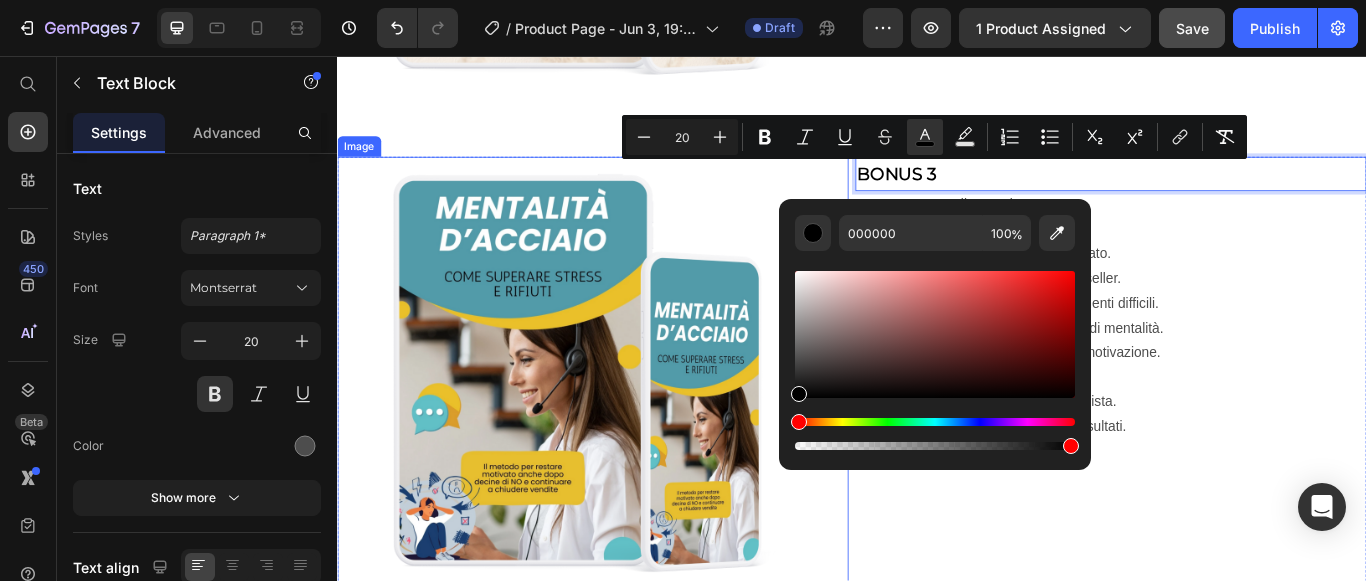 drag, startPoint x: 1132, startPoint y: 448, endPoint x: 845, endPoint y: 461, distance: 287.29428 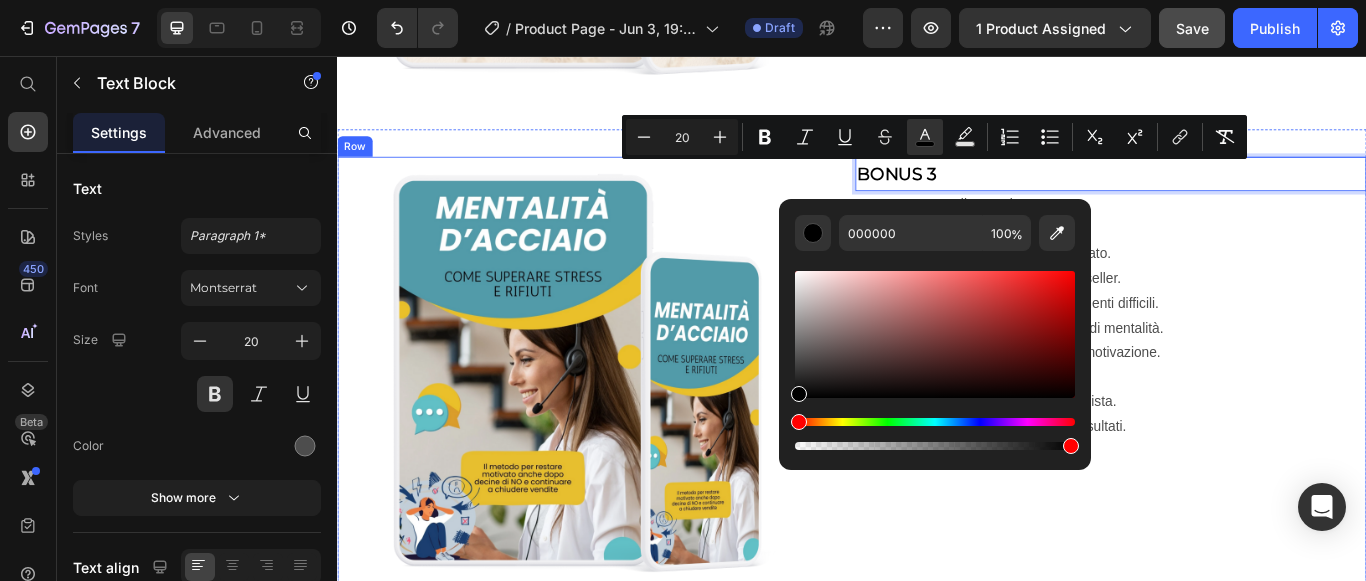 click on "BONUS 3 Text Block 0 Impara a non mollare mai. Trasforma ogni “no” in un’opportunità. Scopri come restare lucido e determinato. La resilienza è l’arma segreta dei top seller. Mantieni alta l’energia, anche nei momenti difficili. Vincere nella vendita è una questione di mentalità. Tecniche pratiche per non perdere la motivazione. Costanza + fiducia = vendite continue. Rinforza la tua mentalità da professionista. Il tuo atteggiamento determina i tuoi risultati. Text Block" at bounding box center (1239, 424) 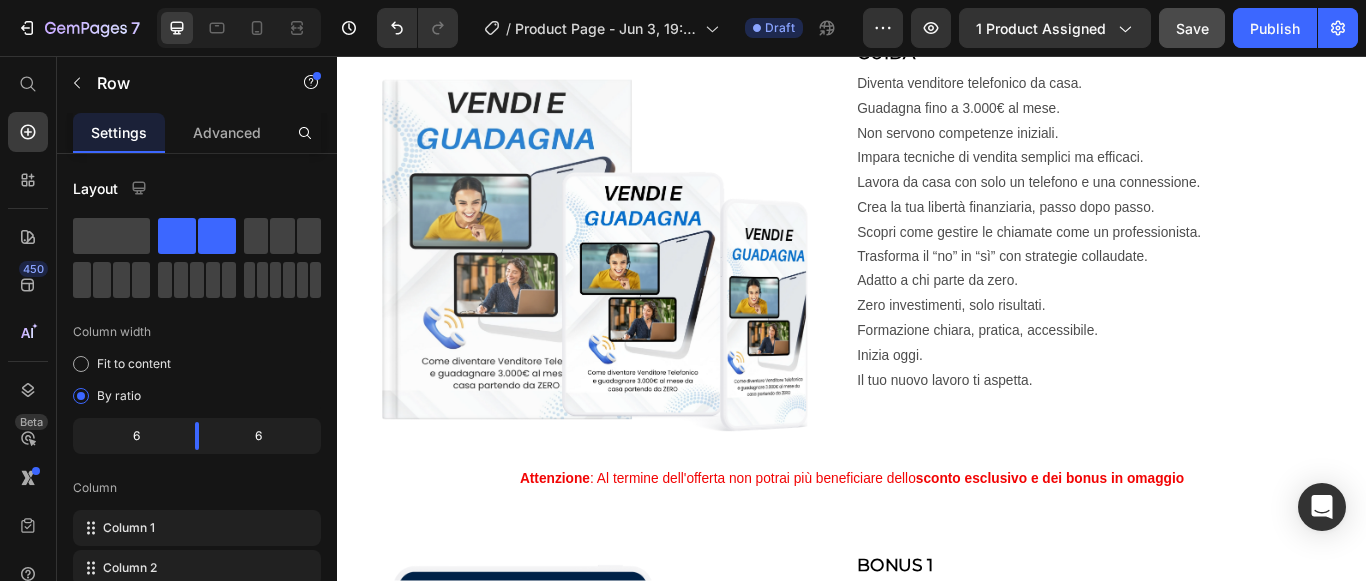 scroll, scrollTop: 4024, scrollLeft: 0, axis: vertical 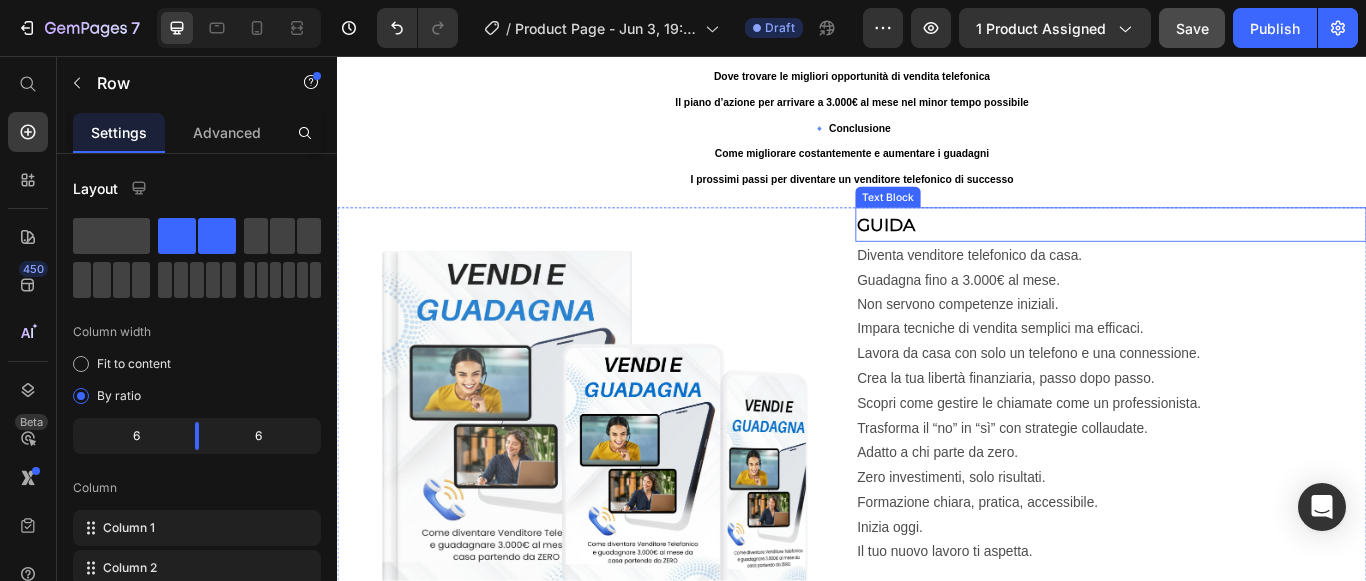 click on "GUIDA" at bounding box center (1239, 253) 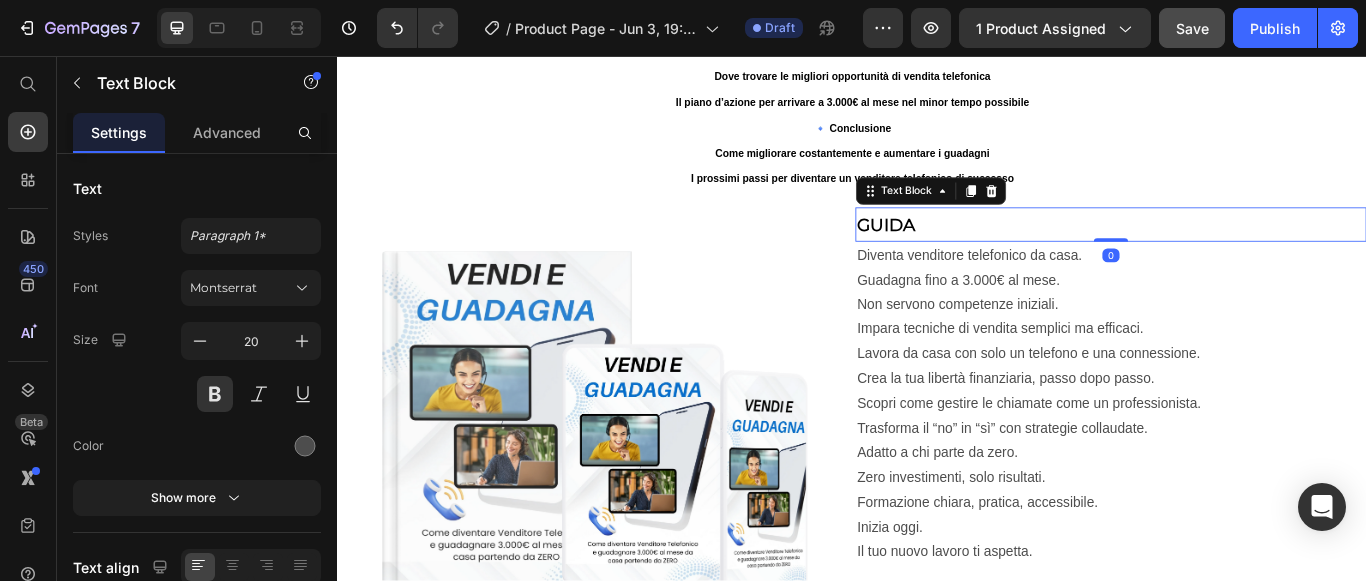 click on "GUIDA" at bounding box center (977, 253) 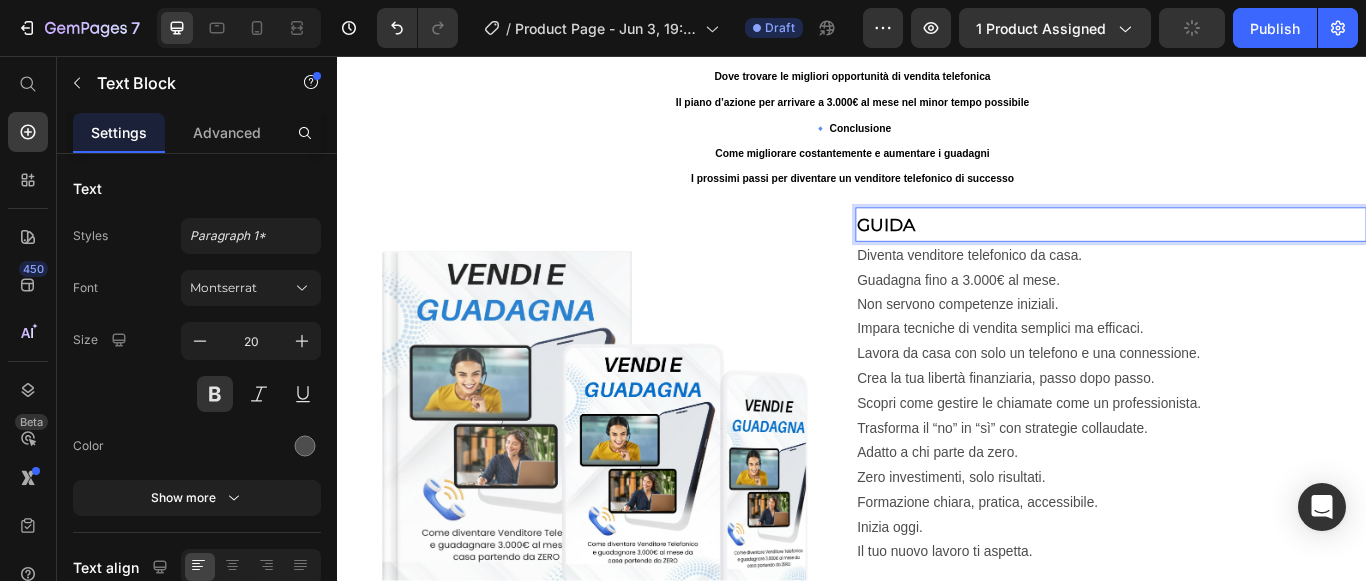 click on "GUIDA" at bounding box center [977, 253] 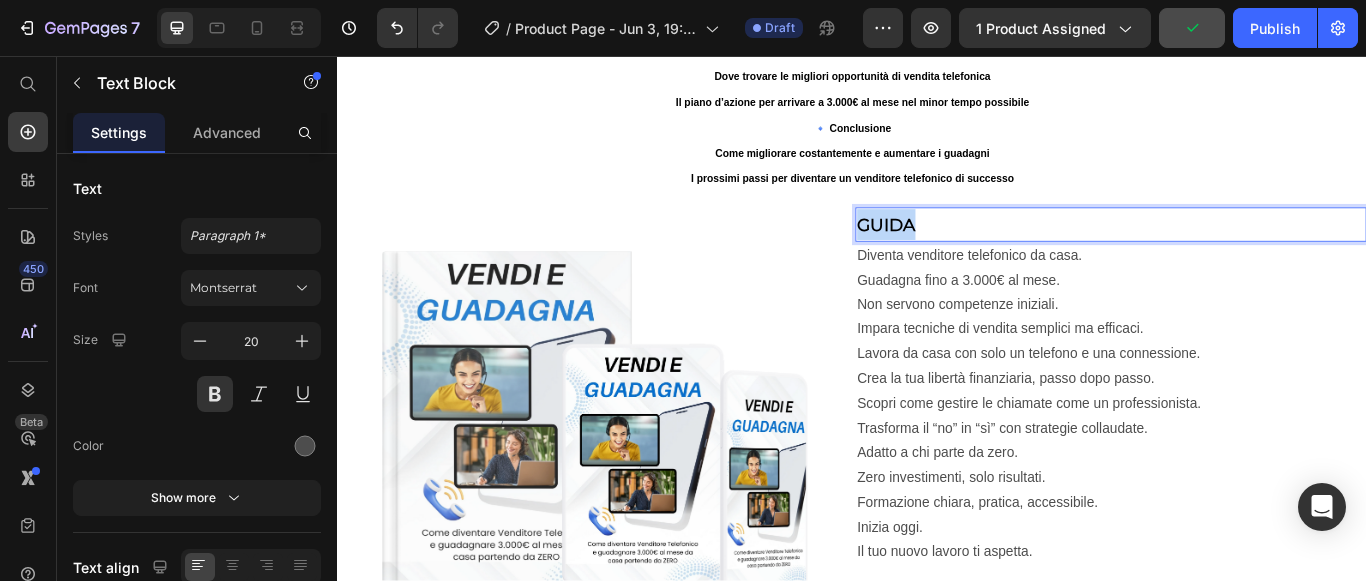 drag, startPoint x: 999, startPoint y: 249, endPoint x: 941, endPoint y: 248, distance: 58.00862 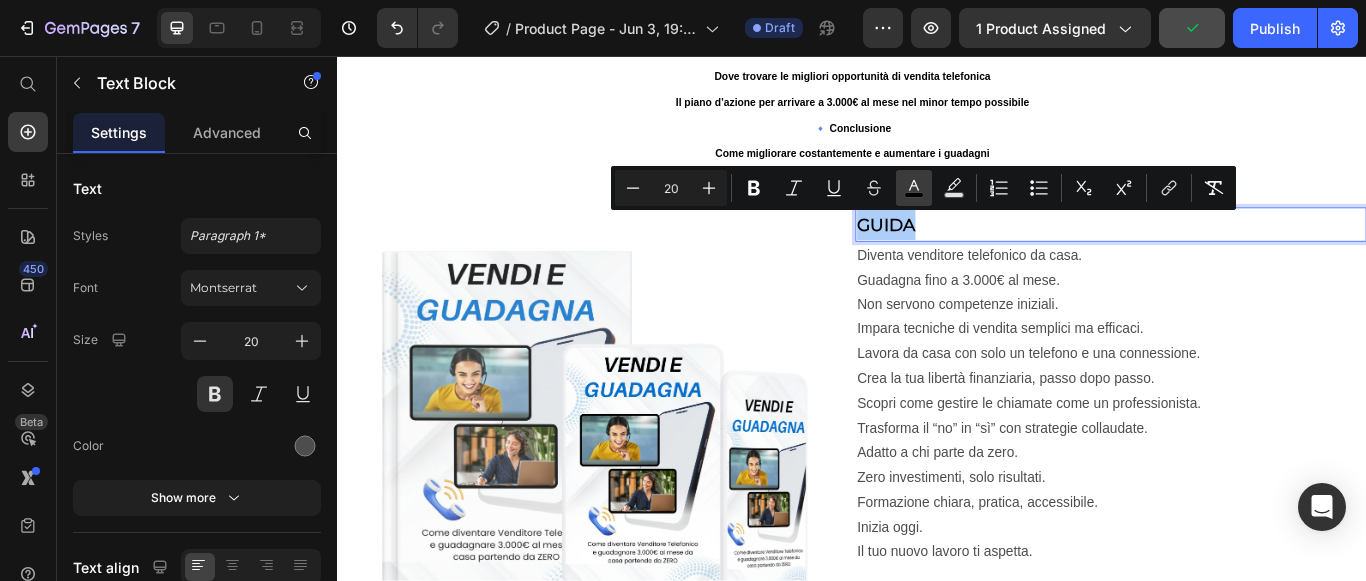 click 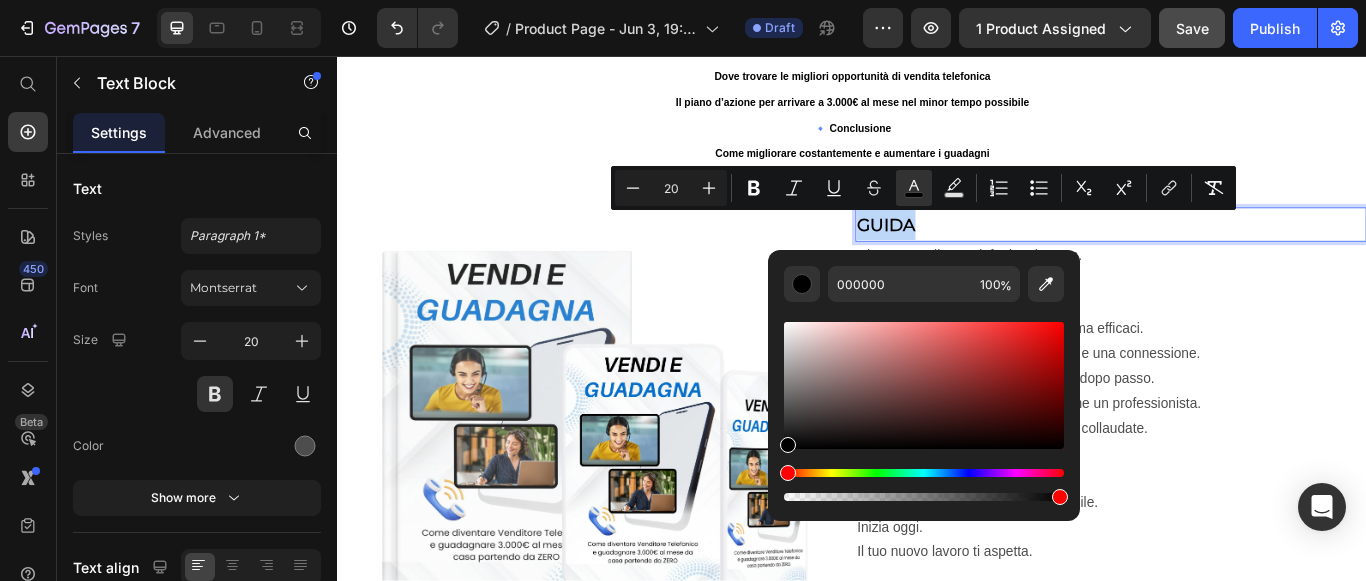 click on "GUIDA" at bounding box center [1239, 253] 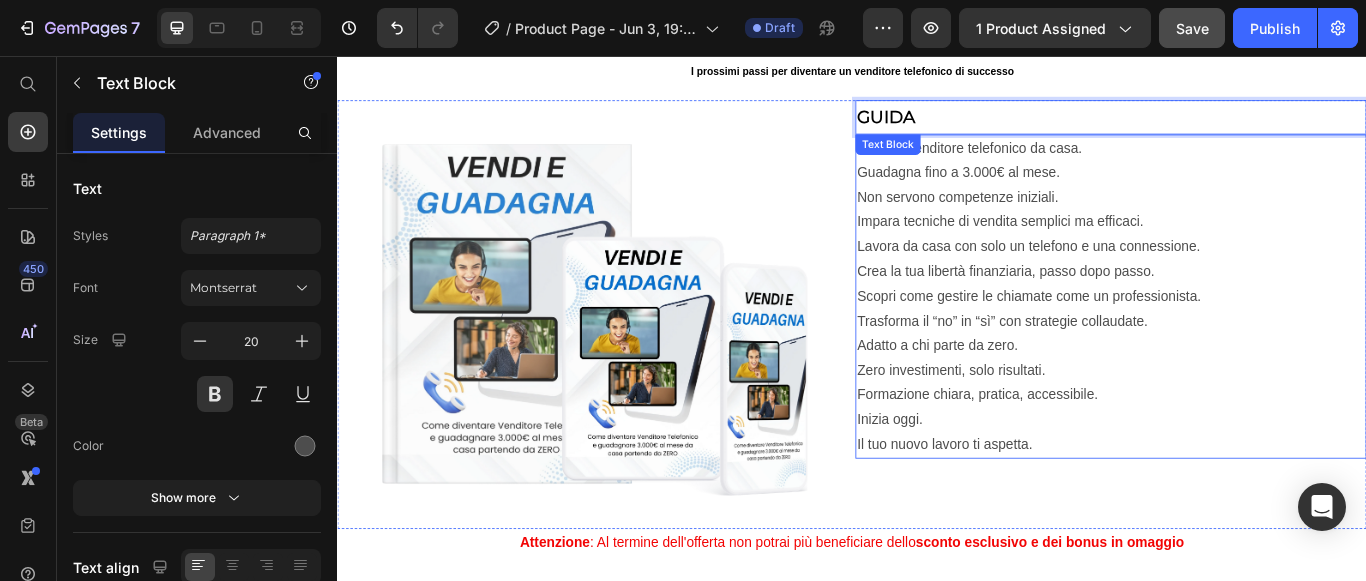 scroll, scrollTop: 4424, scrollLeft: 0, axis: vertical 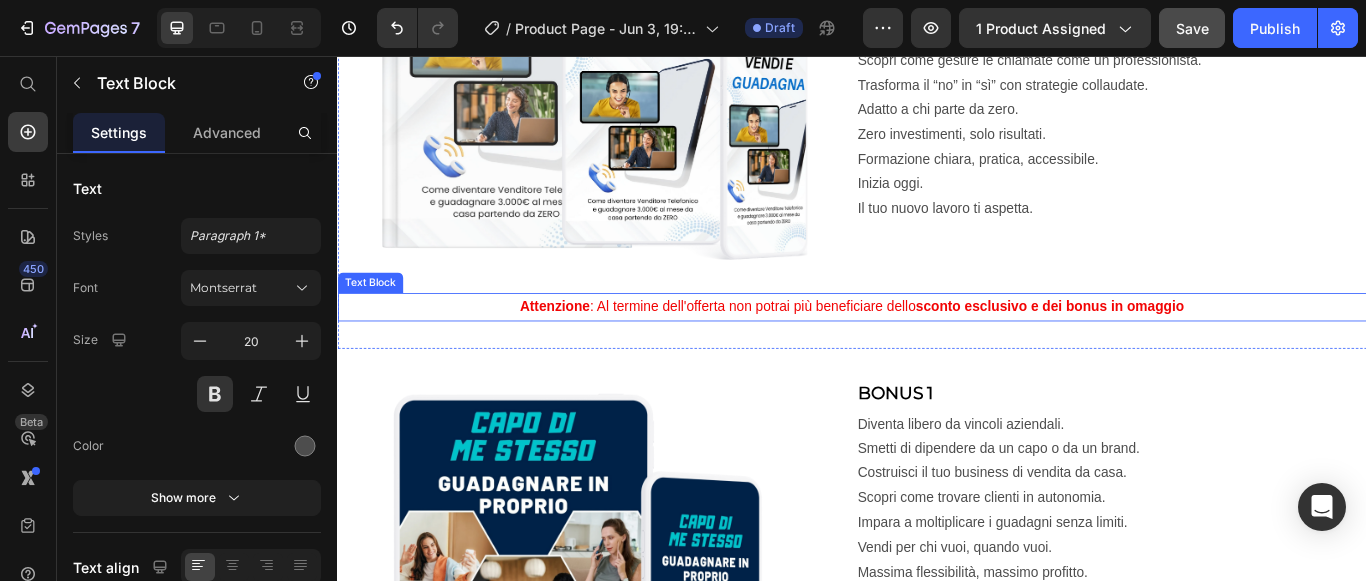 click on "Attenzione" at bounding box center [591, 348] 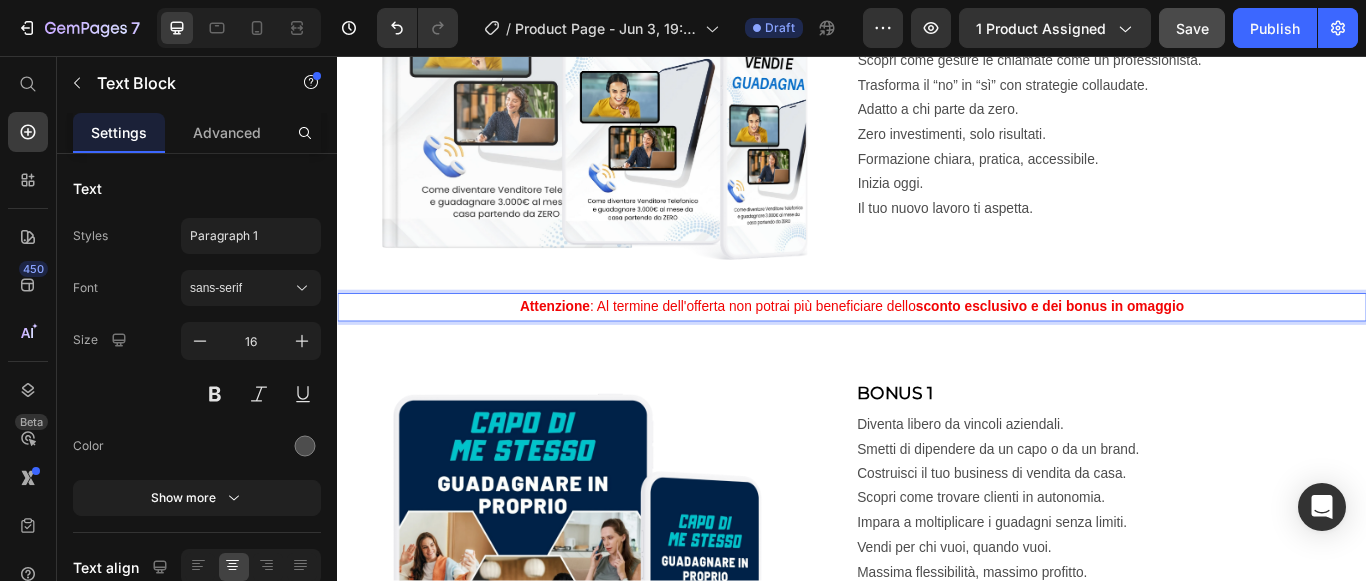 click on "Attenzione" at bounding box center (591, 348) 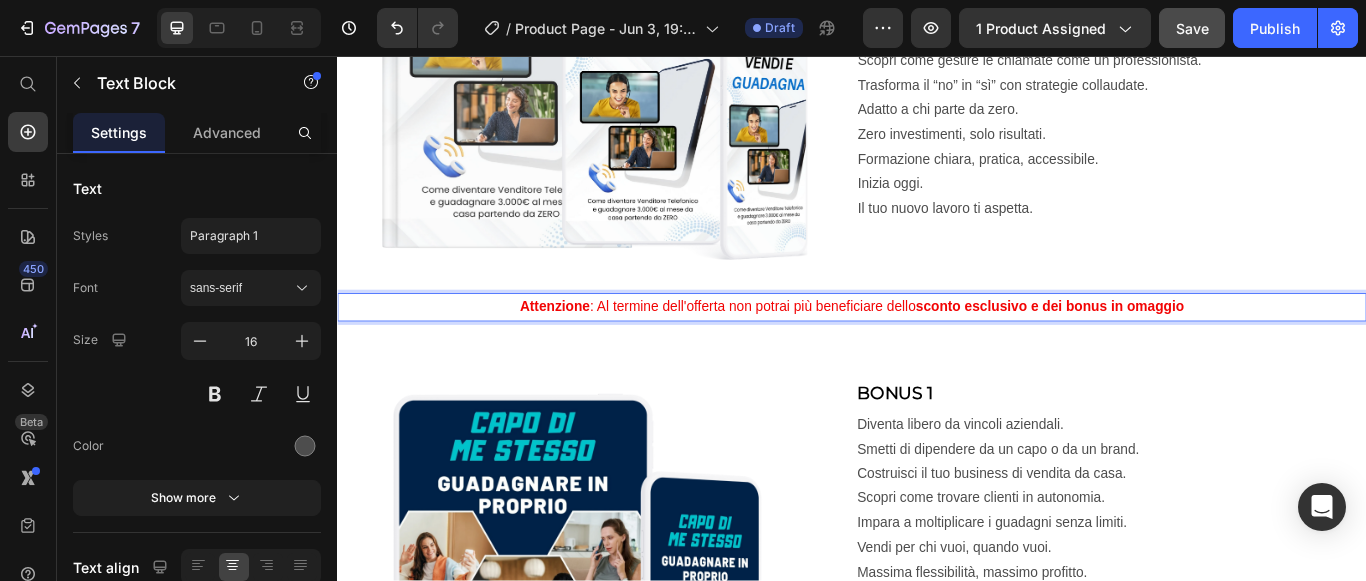 click on "Attenzione" at bounding box center [591, 348] 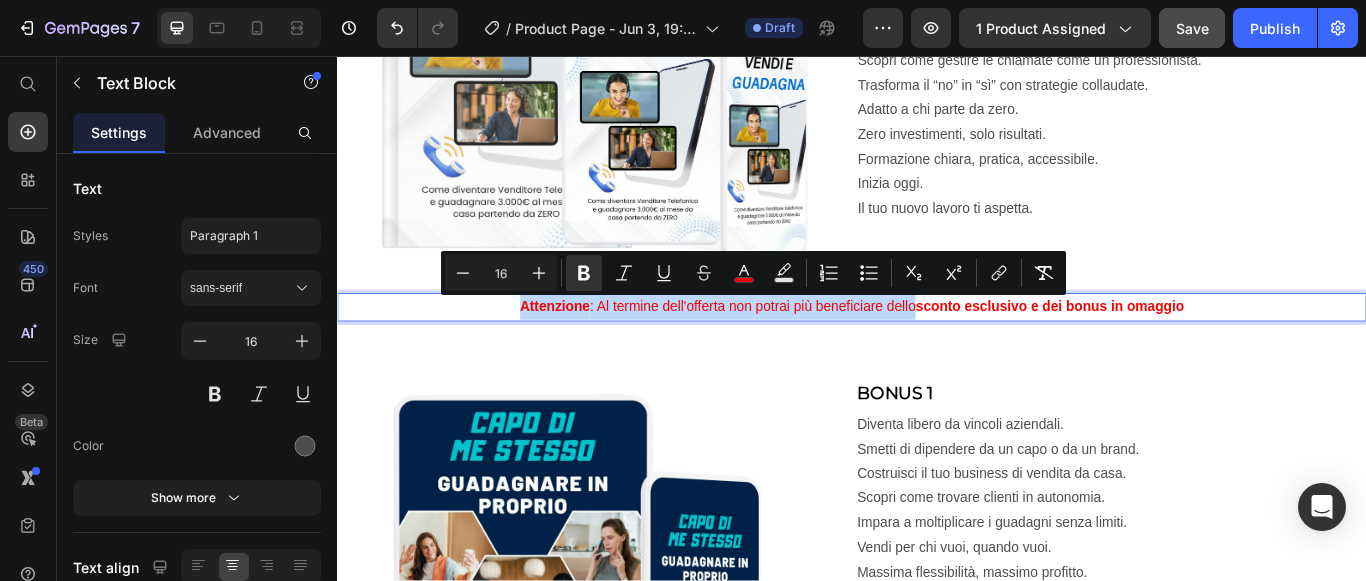 drag, startPoint x: 542, startPoint y: 345, endPoint x: 1002, endPoint y: 342, distance: 460.0098 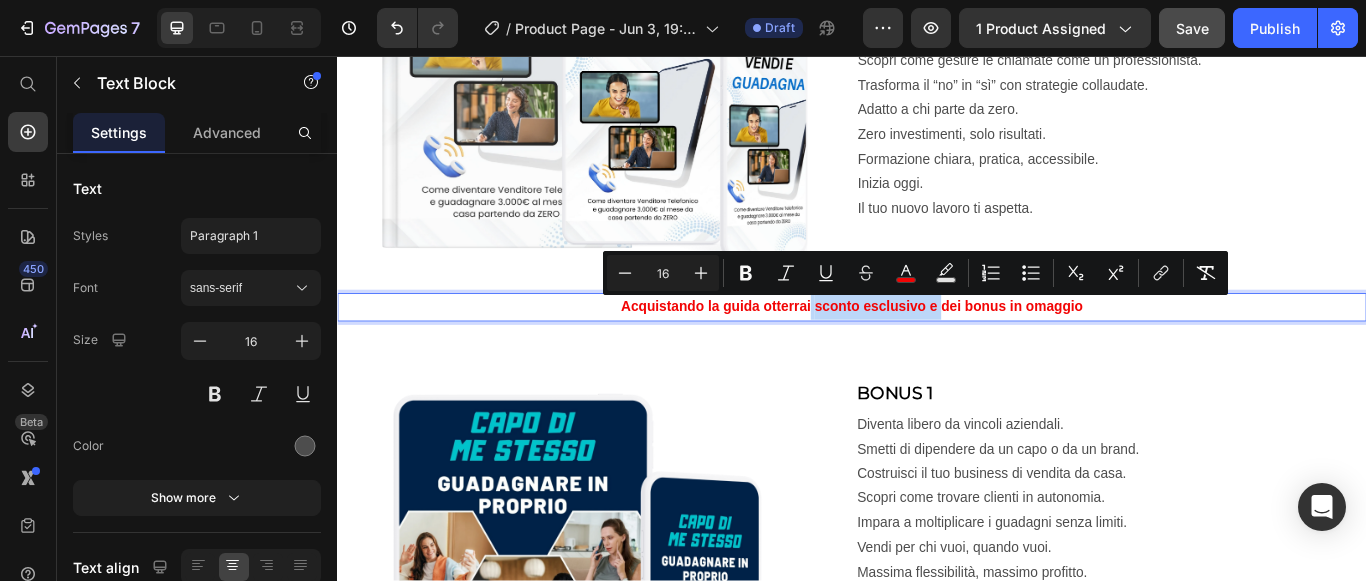 drag, startPoint x: 1034, startPoint y: 348, endPoint x: 881, endPoint y: 344, distance: 153.05228 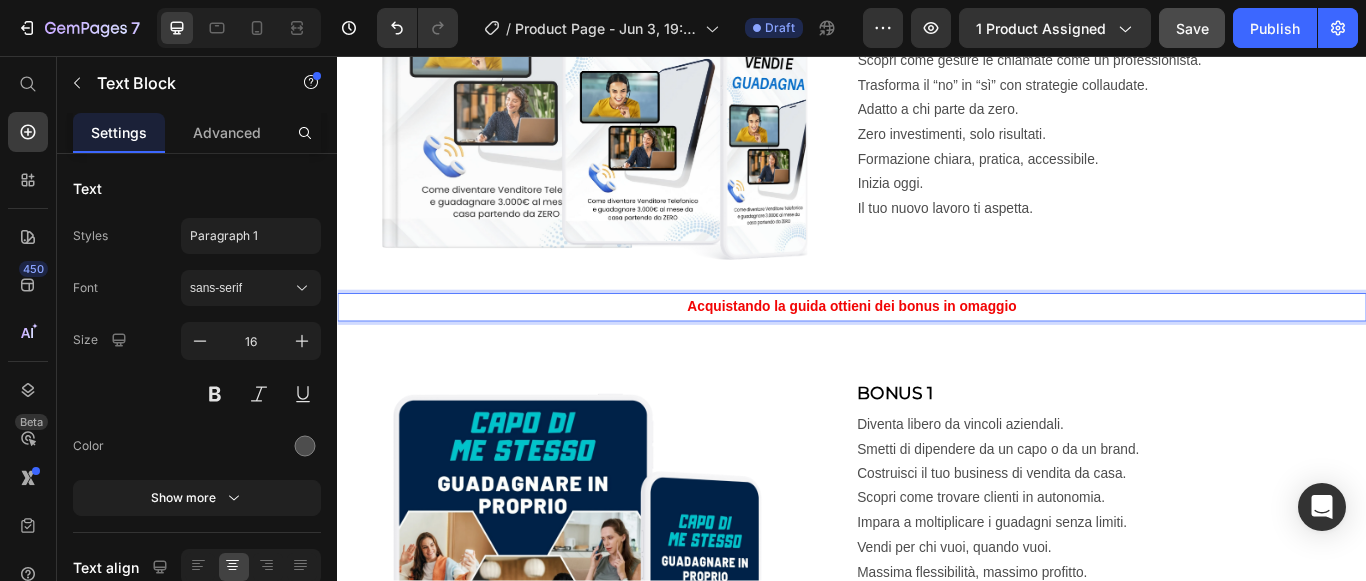 click on "Acquistando la guida ottieni dei bonus in omaggio" at bounding box center [937, 349] 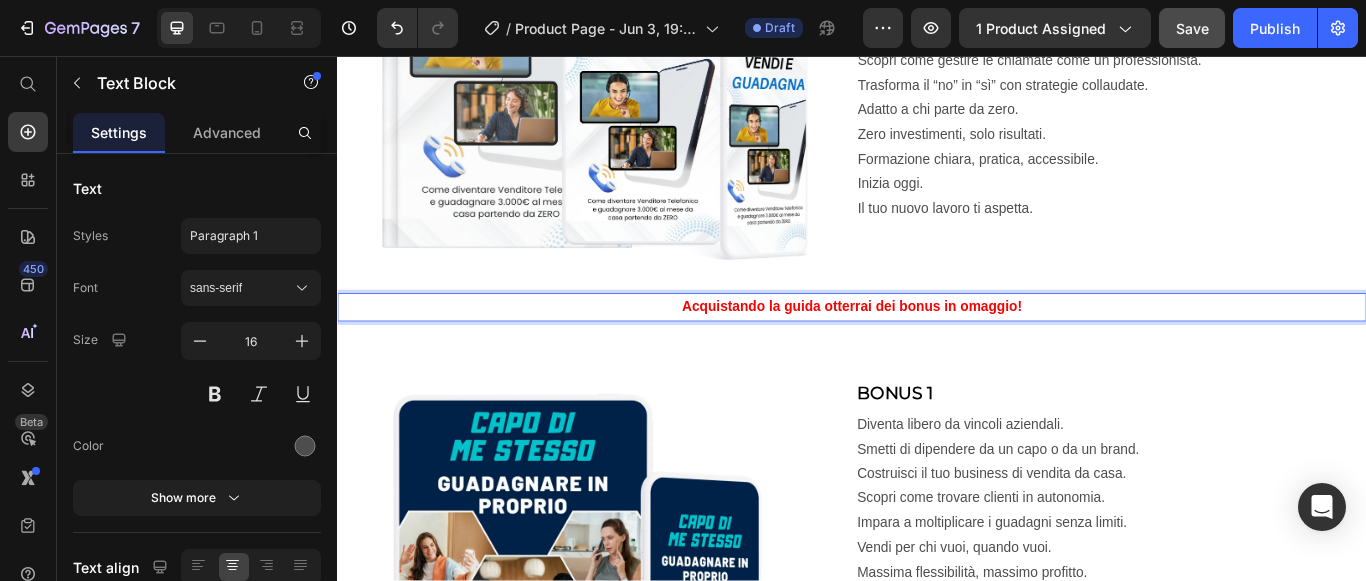 click on "Acquistando la guida otterrai dei bonus in omaggio!" at bounding box center (937, 348) 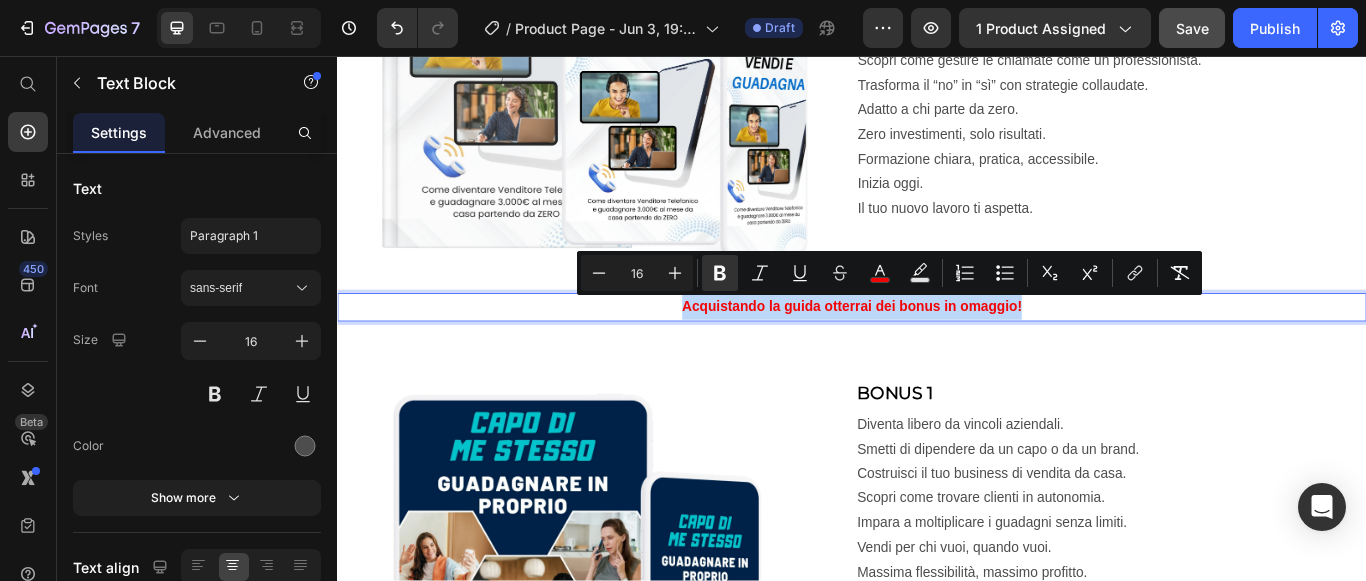drag, startPoint x: 1135, startPoint y: 346, endPoint x: 731, endPoint y: 342, distance: 404.0198 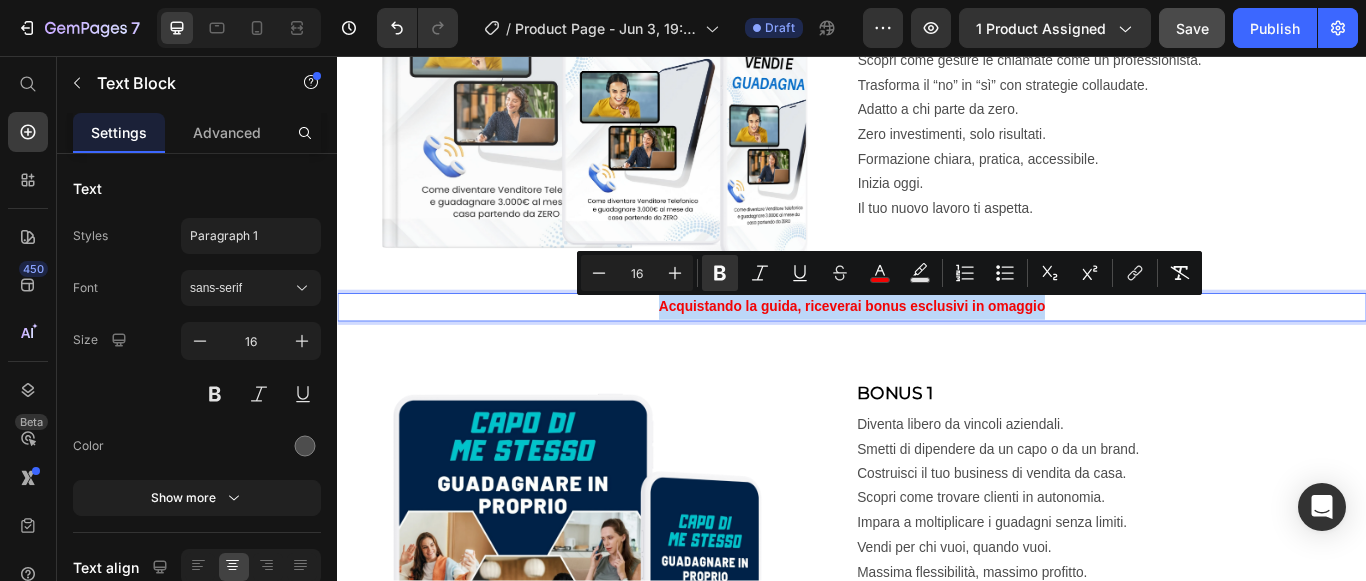 drag, startPoint x: 699, startPoint y: 346, endPoint x: 1155, endPoint y: 347, distance: 456.0011 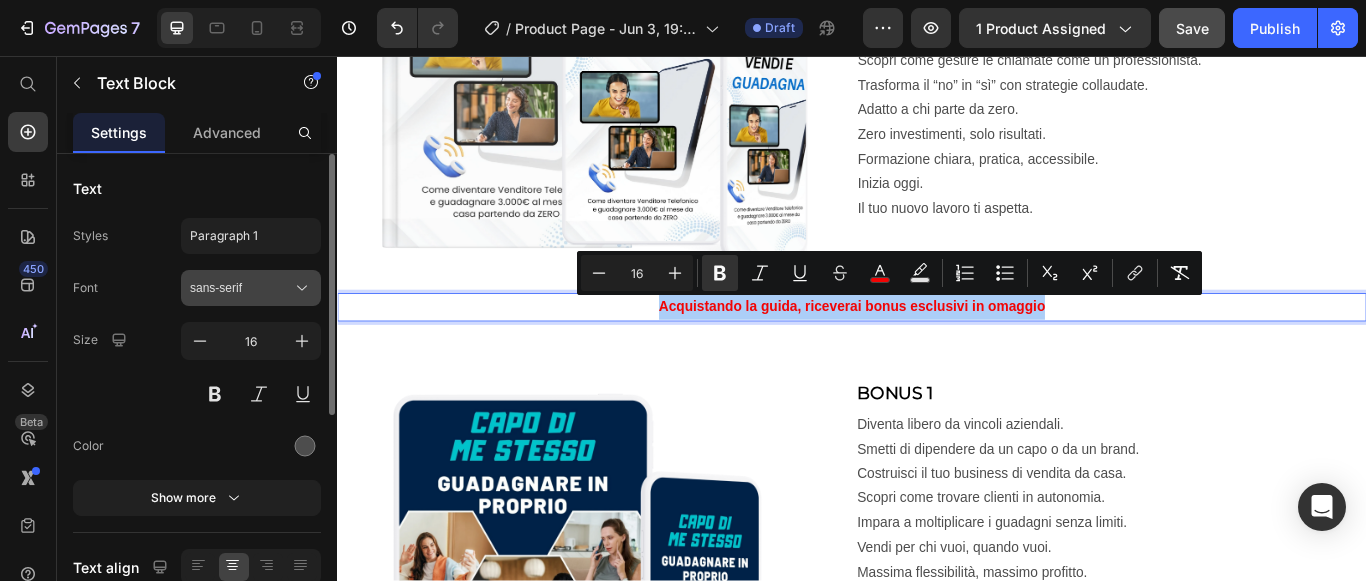 click 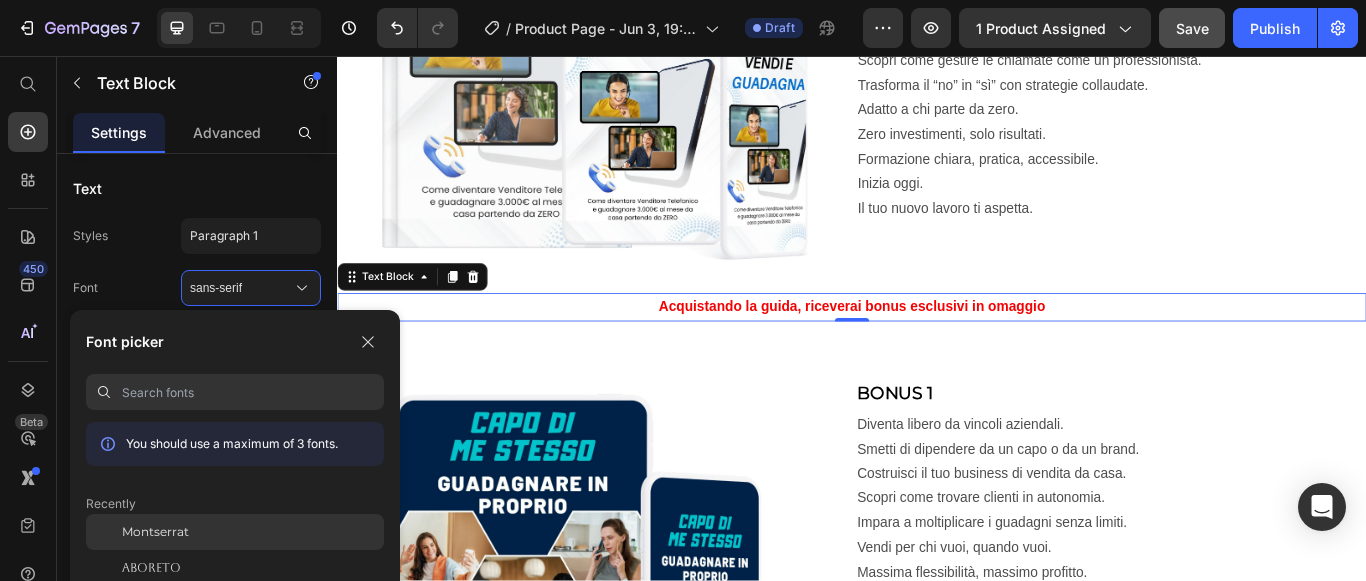 click on "Montserrat" 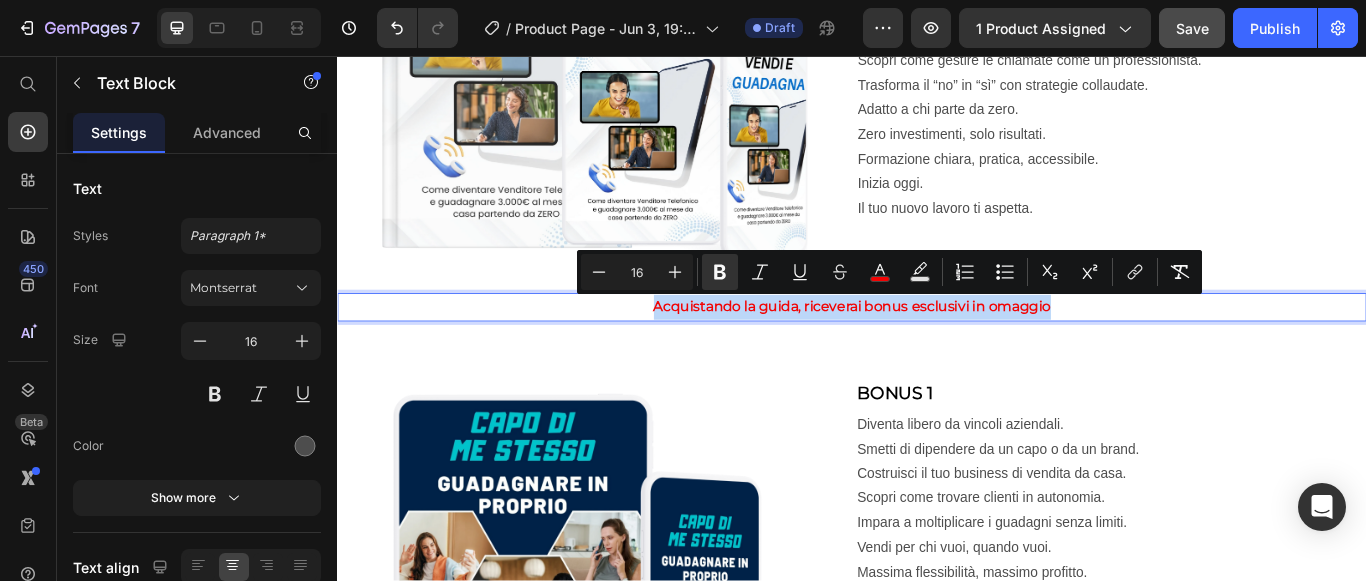 drag, startPoint x: 695, startPoint y: 348, endPoint x: 1161, endPoint y: 353, distance: 466.02682 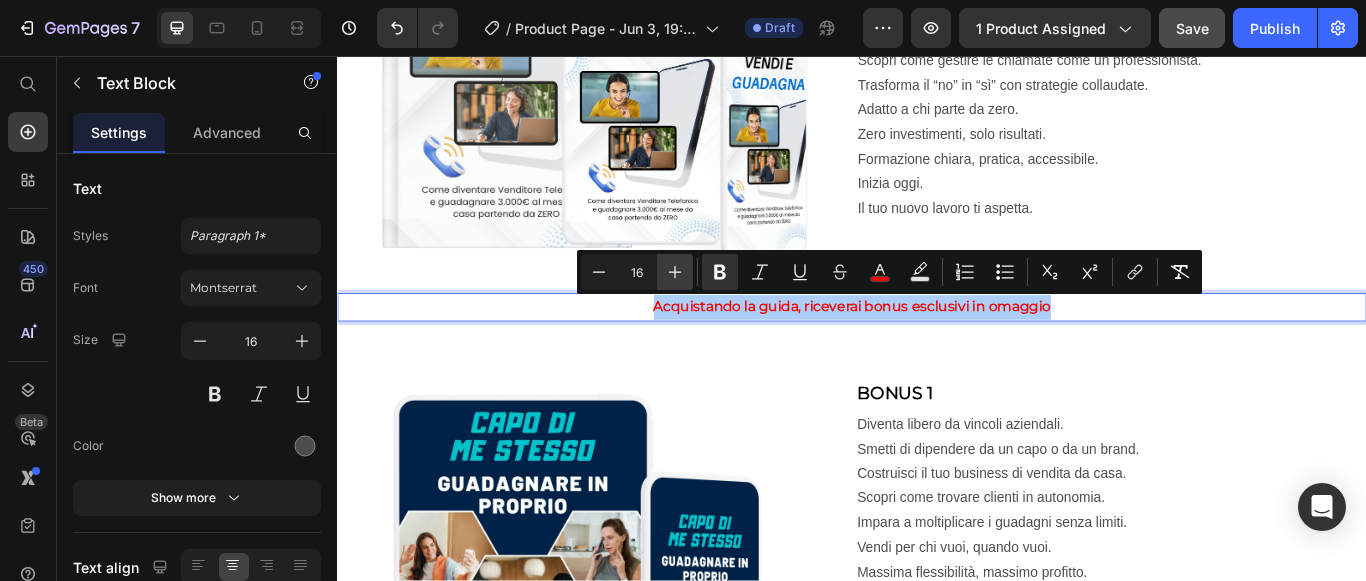 click on "Plus" at bounding box center (675, 272) 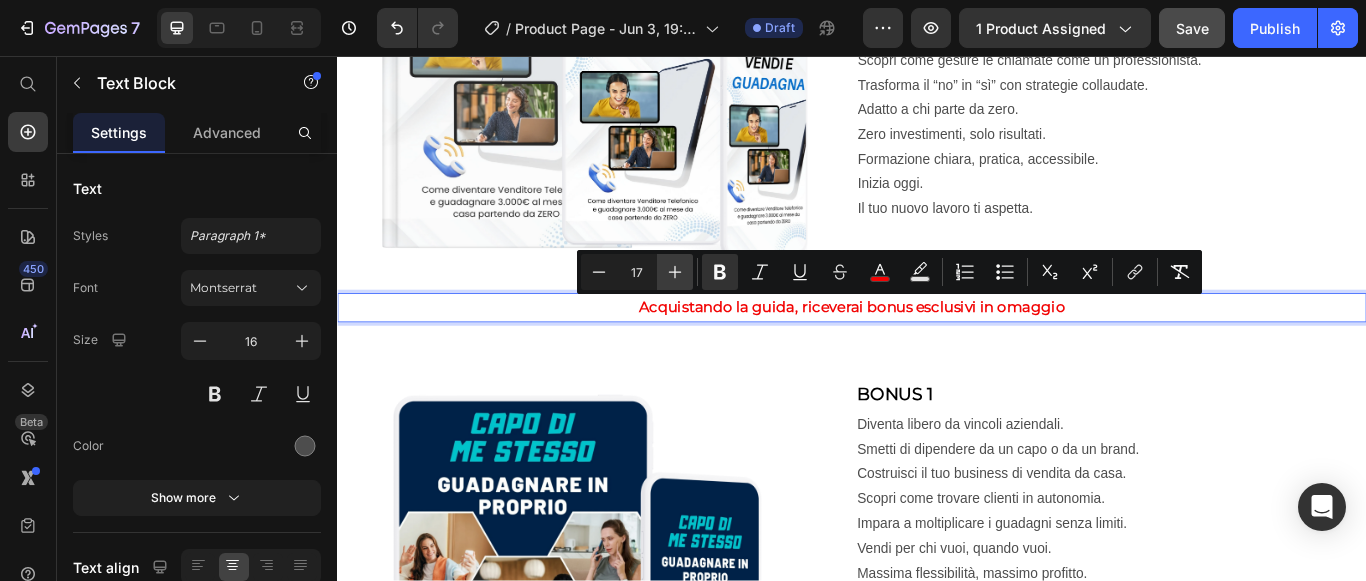 click on "Plus" at bounding box center [675, 272] 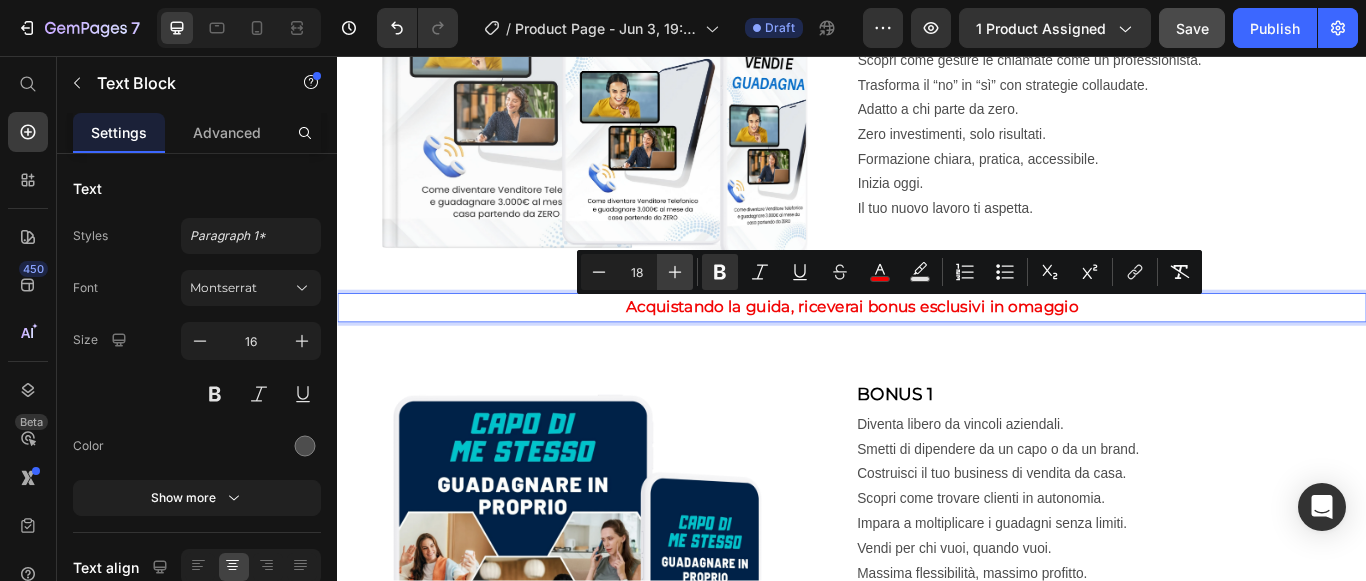 click on "Plus" at bounding box center [675, 272] 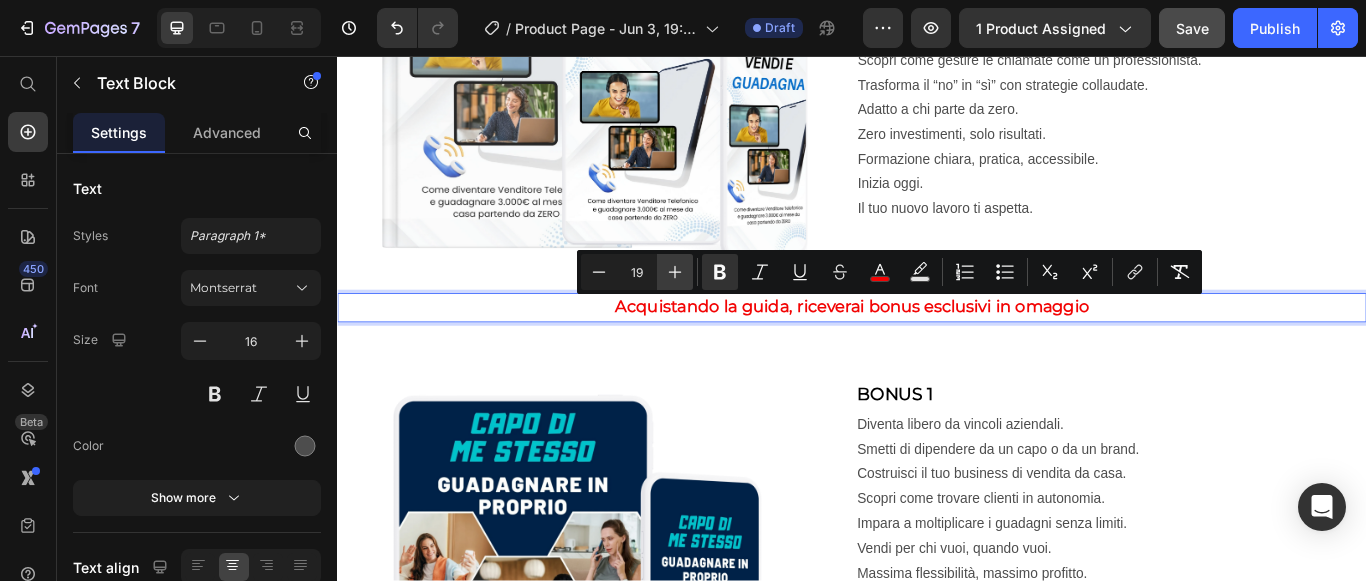 click on "Plus" at bounding box center (675, 272) 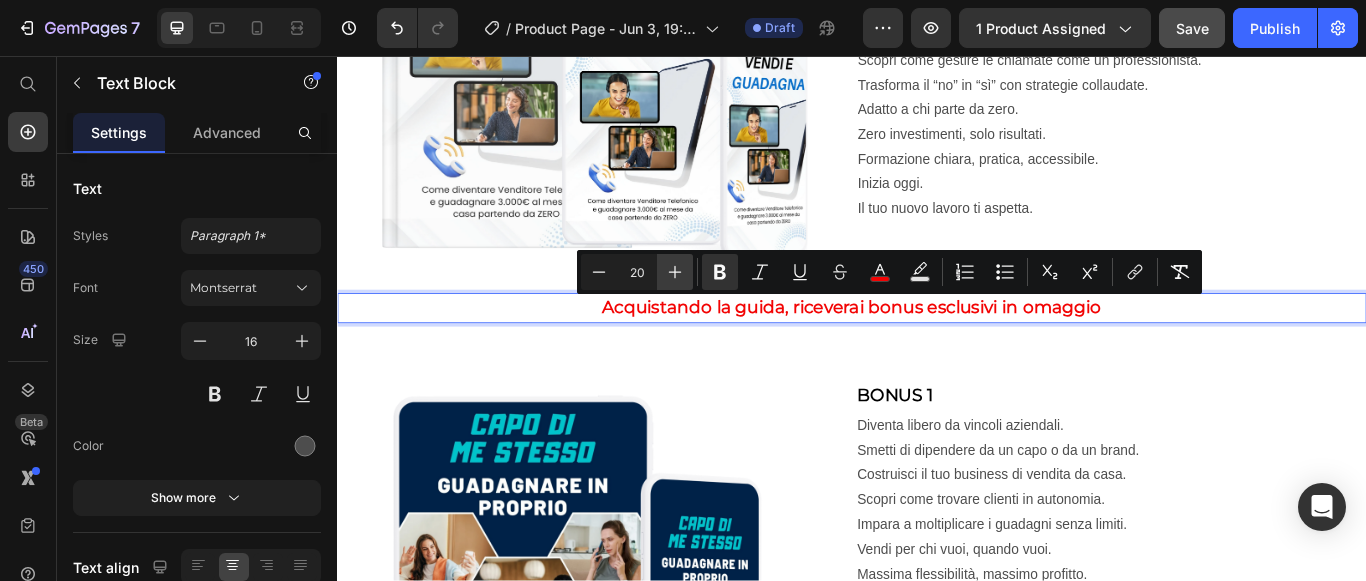 click on "Plus" at bounding box center (675, 272) 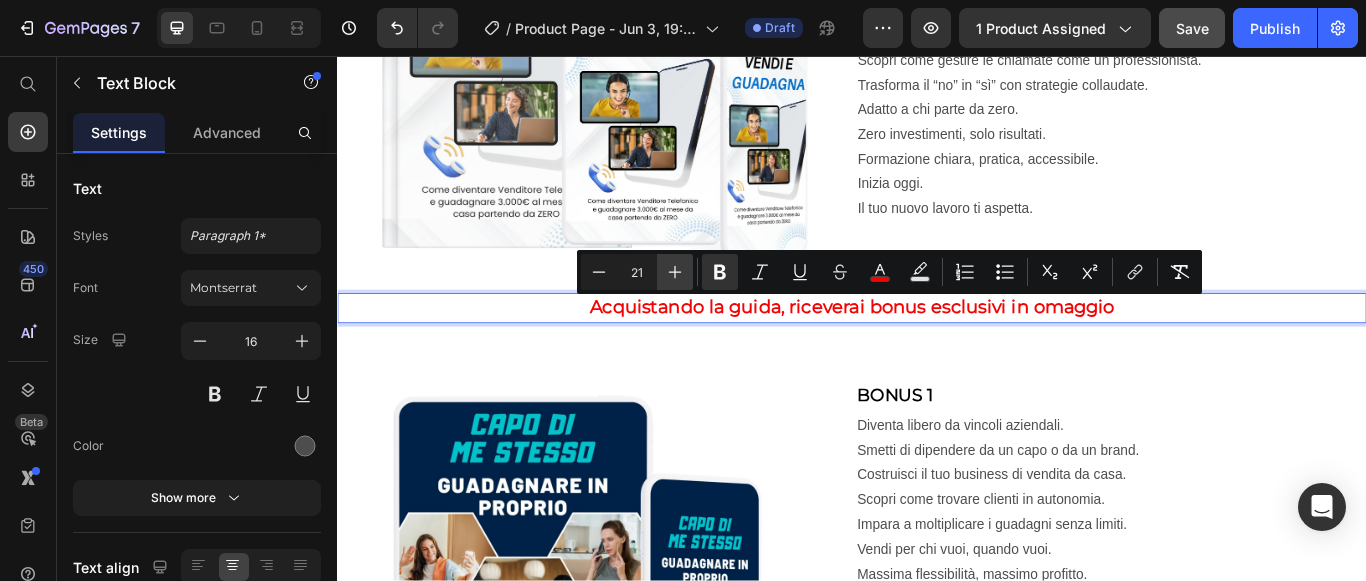 click on "Plus" at bounding box center (675, 272) 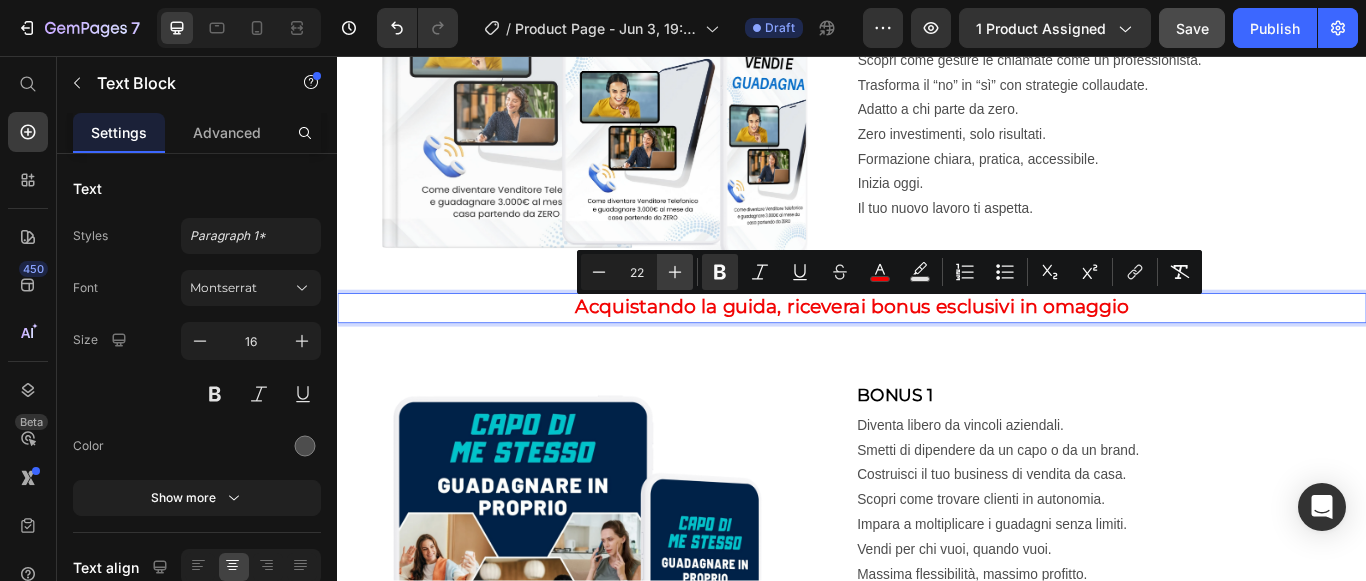 click on "Plus" at bounding box center (675, 272) 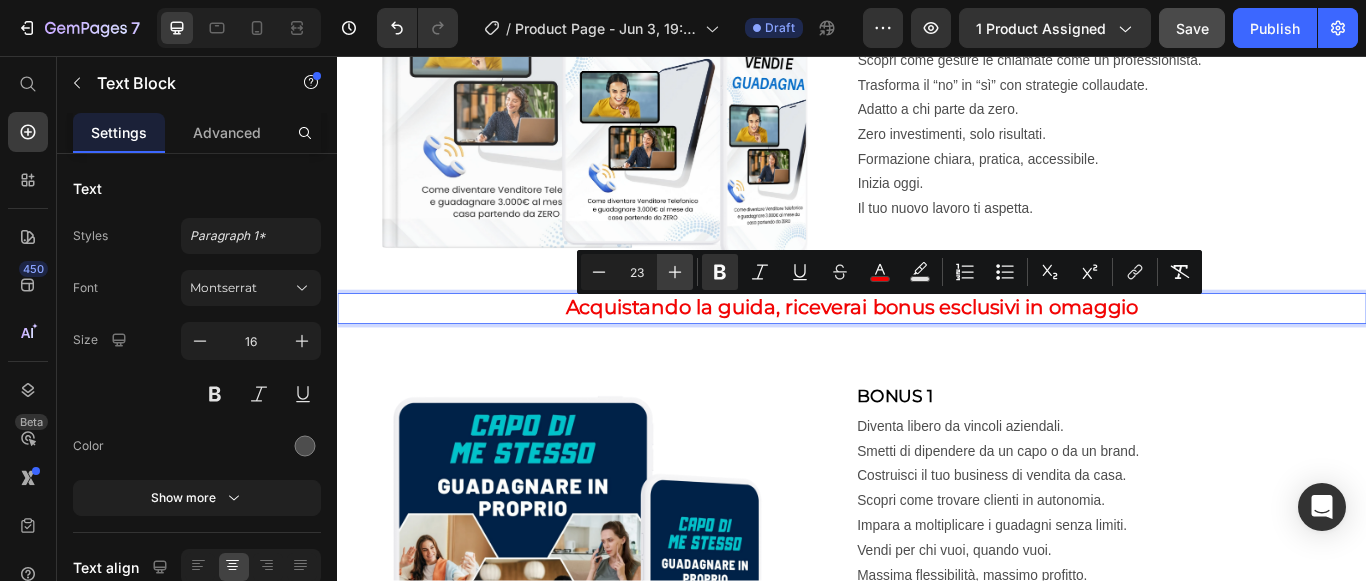 click on "Plus" at bounding box center [675, 272] 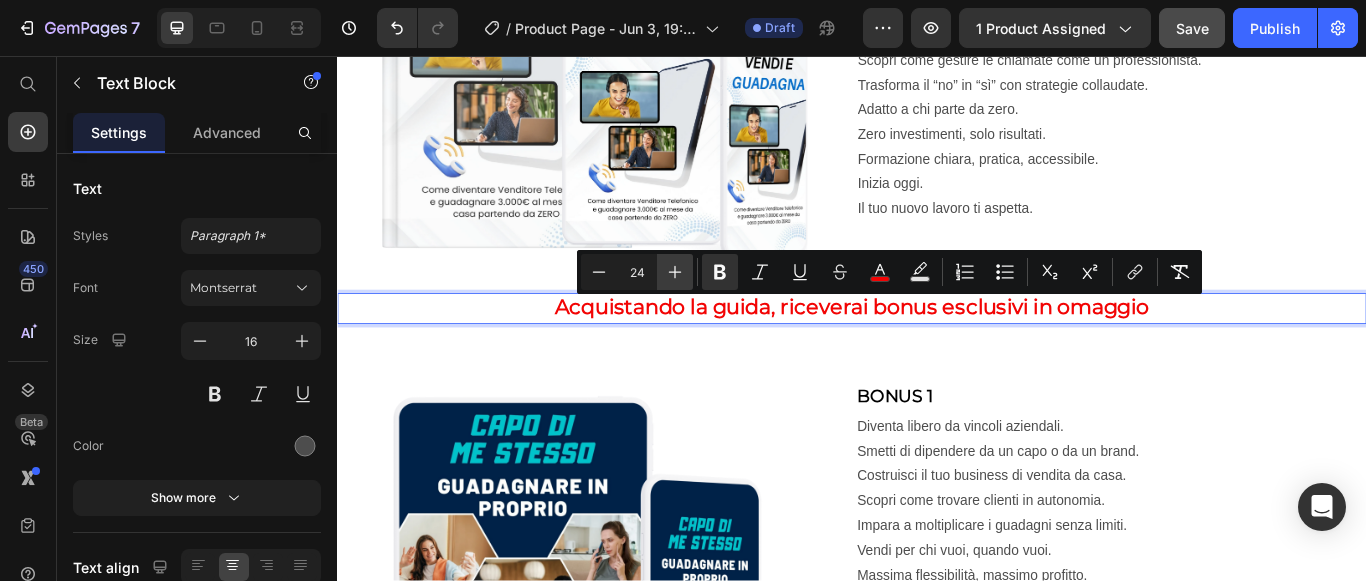 click on "Plus" at bounding box center (675, 272) 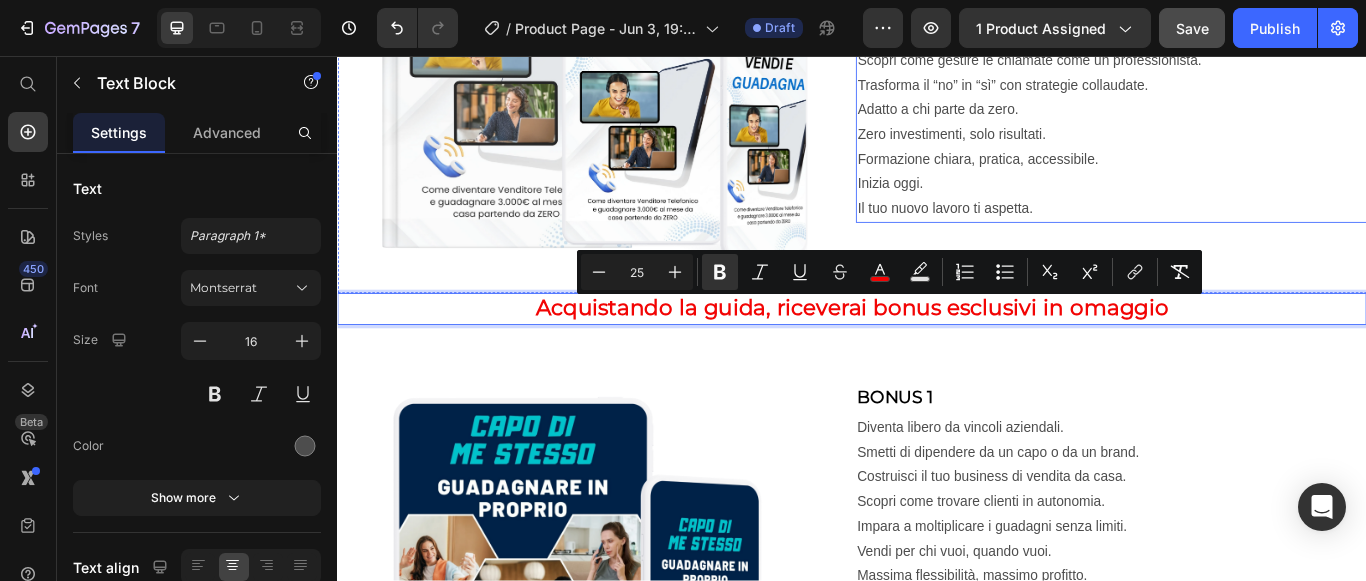 click on "Diventa venditore telefonico da casa. Guadagna fino a 3.000€ al mese. Non servono competenze iniziali. Impara tecniche di vendita semplici ma efficaci. Lavora da casa con solo un telefono e una connessione. Crea la tua libertà finanziaria, passo dopo passo. Scopri come gestire le chiamate come un professionista. Trasforma il “no” in “sì” con strategie collaudate. Adatto a chi parte da zero. Zero investimenti, solo risultati. Formazione chiara, pratica, accessibile. Inizia oggi. Il tuo nuovo lavoro ti aspetta." at bounding box center [1239, 62] 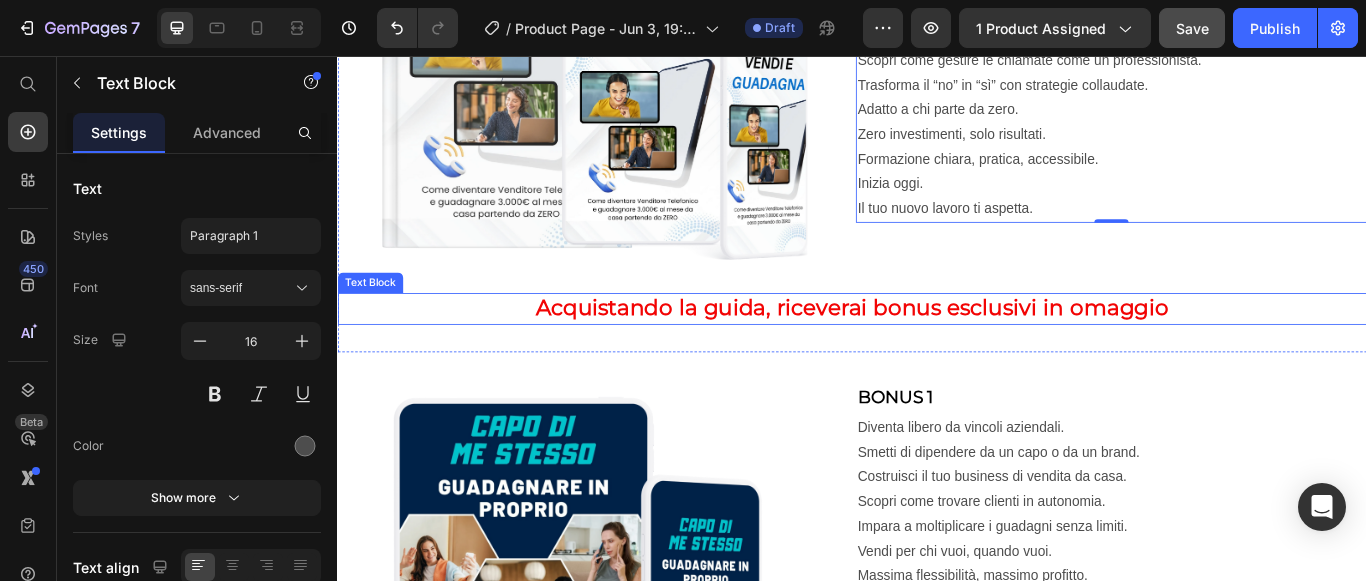 click on "Acquistando la guida, riceverai bonus esclusivi in omaggio" at bounding box center [937, 351] 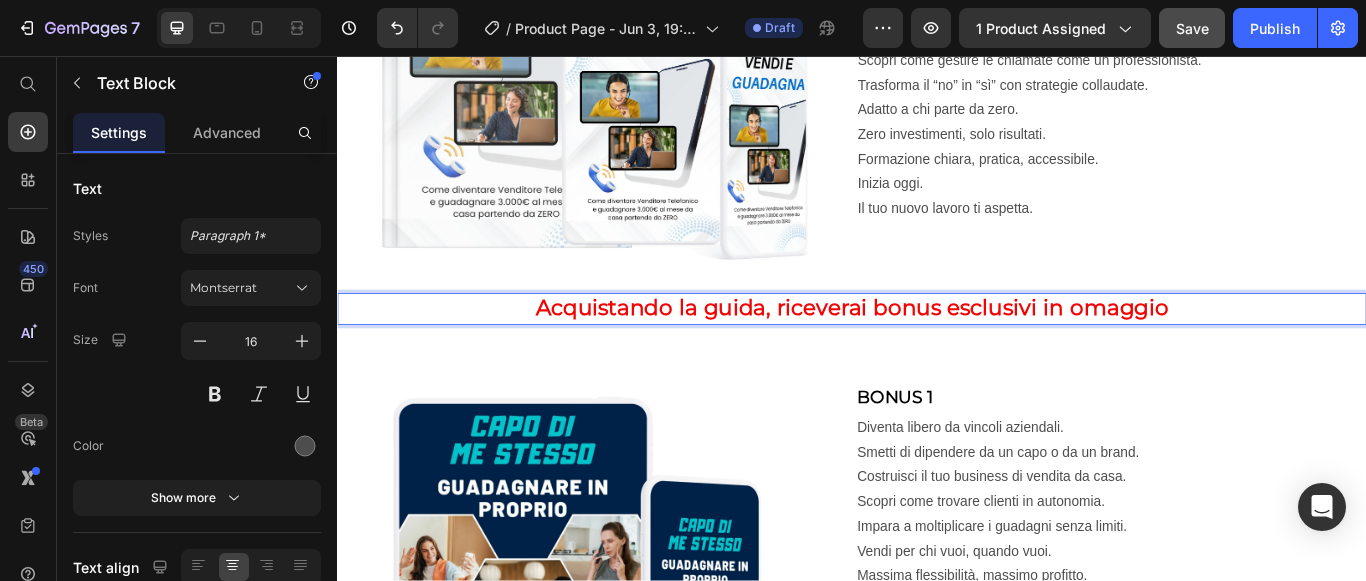 click on "Acquistando la guida, riceverai bonus esclusivi in omaggio" at bounding box center (937, 349) 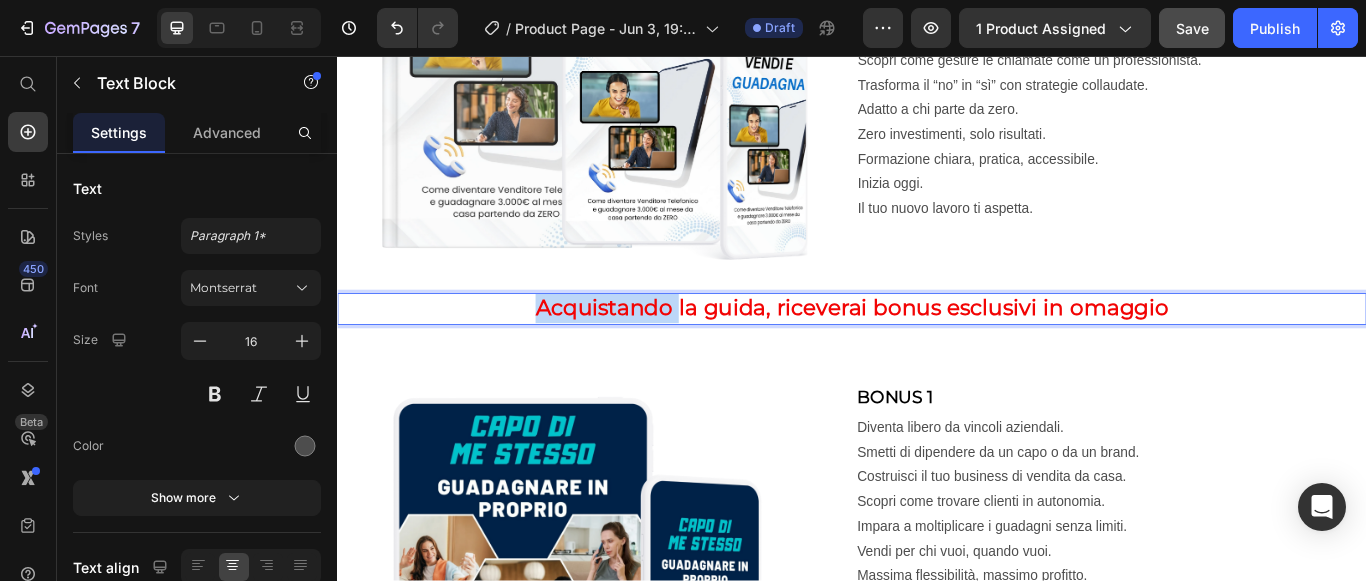 click on "Acquistando la guida, riceverai bonus esclusivi in omaggio" at bounding box center (937, 349) 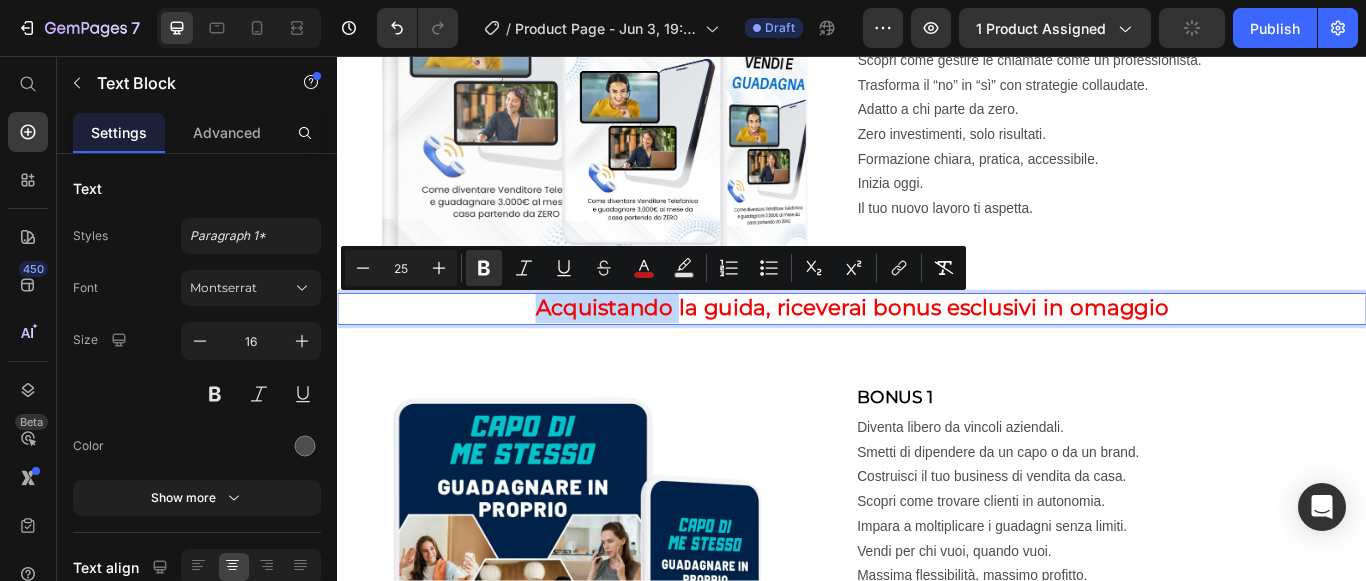 click on "Acquistando la guida, riceverai bonus esclusivi in omaggio" at bounding box center (937, 351) 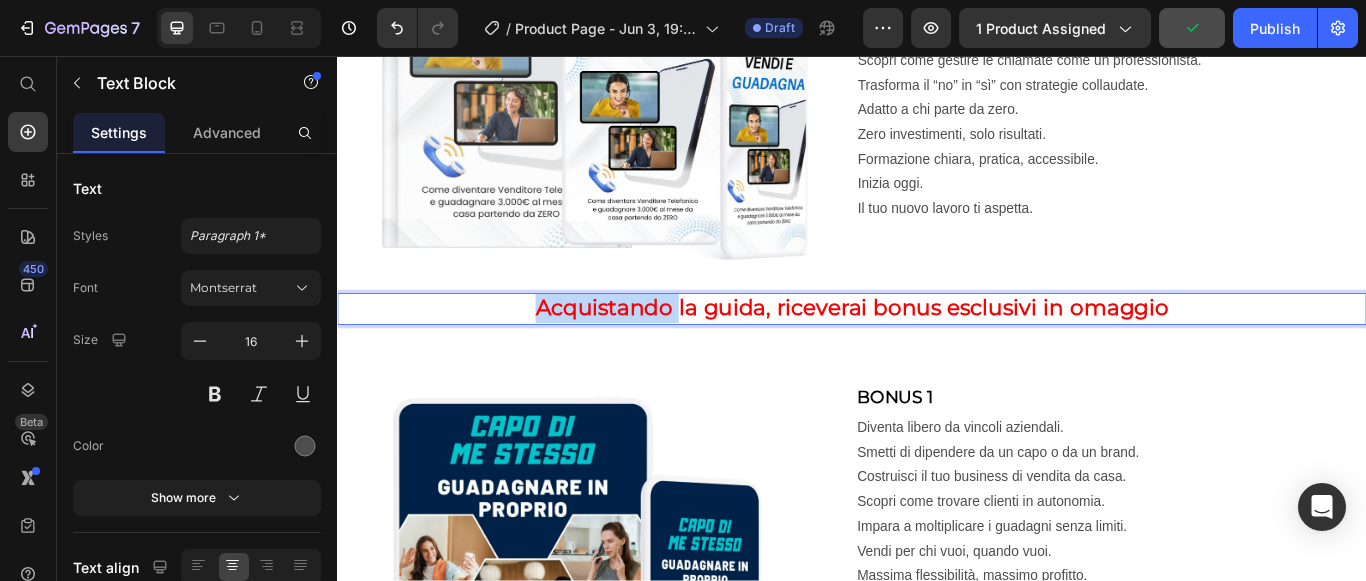 click on "Acquistando la guida, riceverai bonus esclusivi in omaggio" at bounding box center (937, 351) 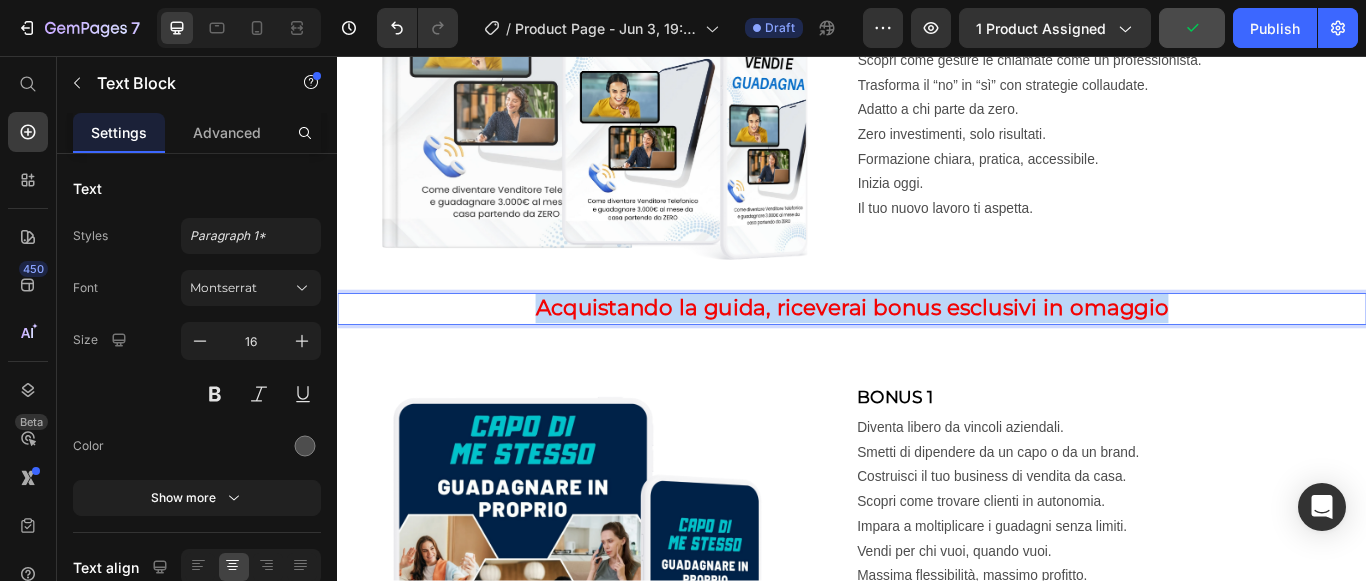 click on "Acquistando la guida, riceverai bonus esclusivi in omaggio" at bounding box center [937, 351] 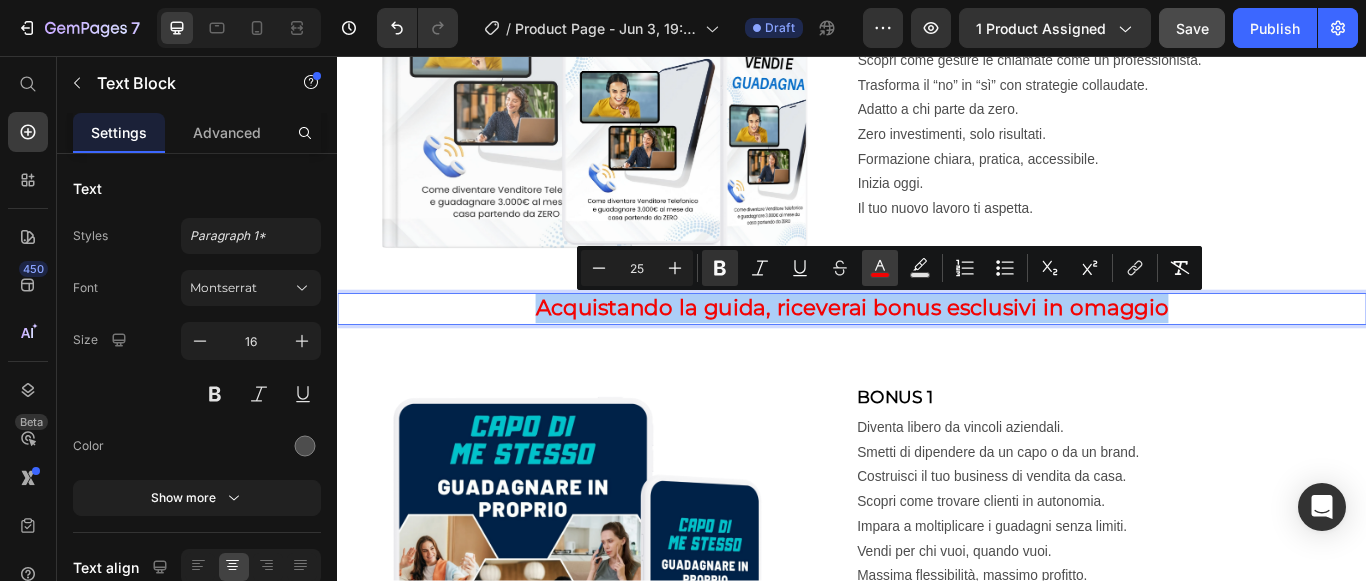 click 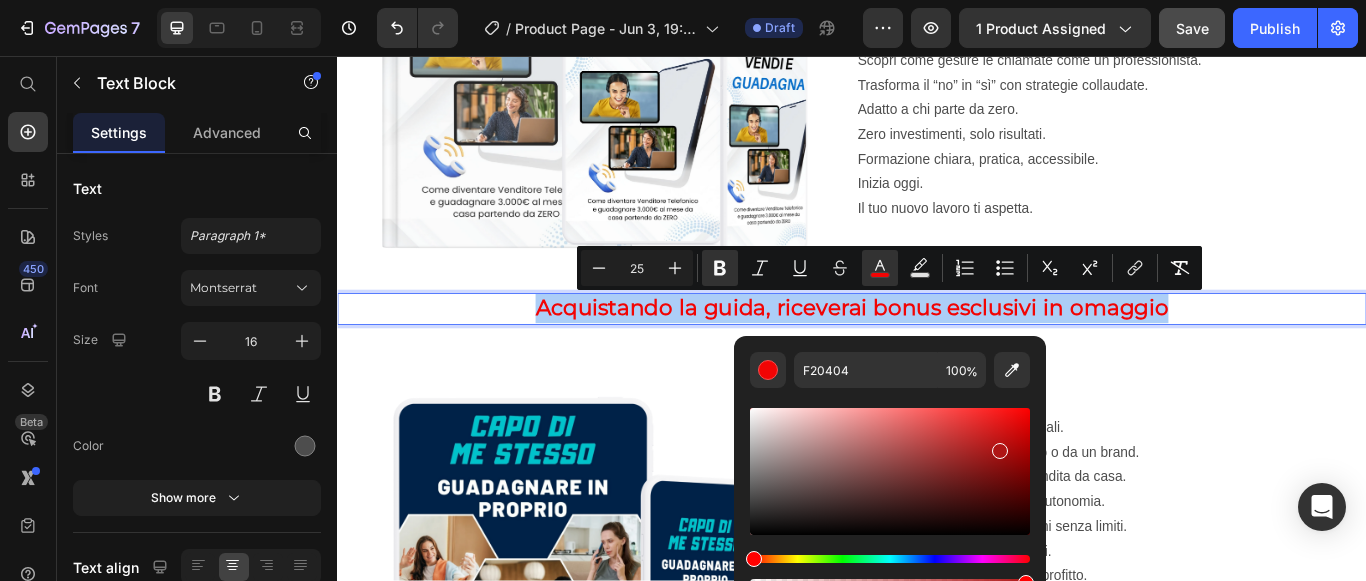 click at bounding box center (890, 471) 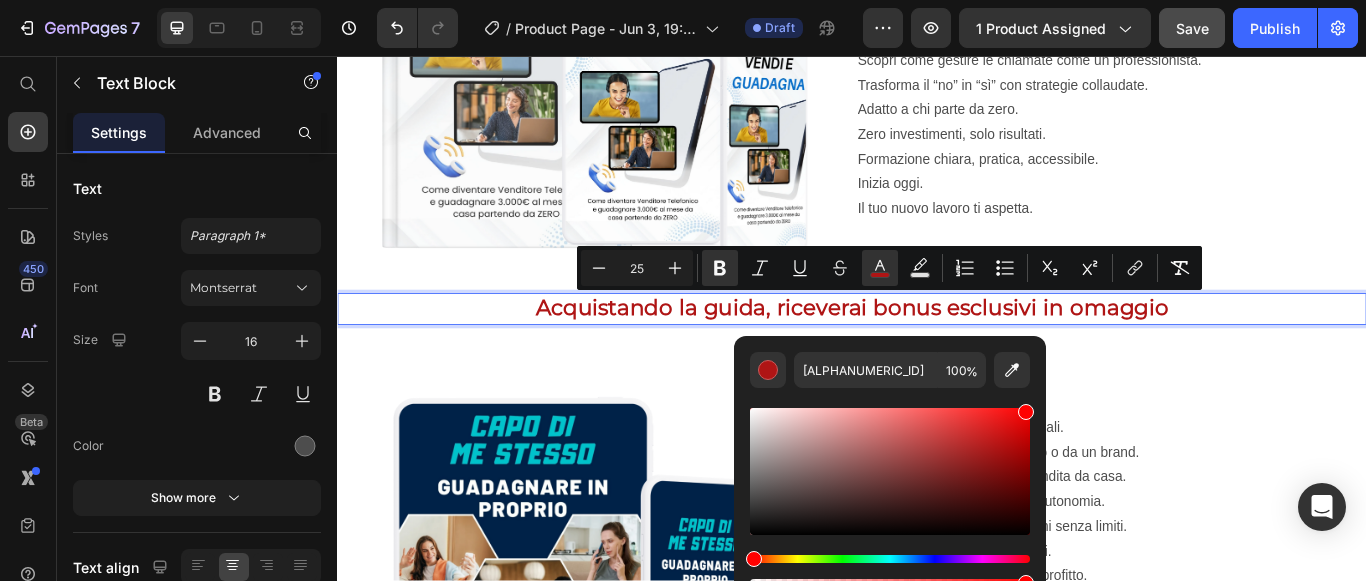 type on "FF0000" 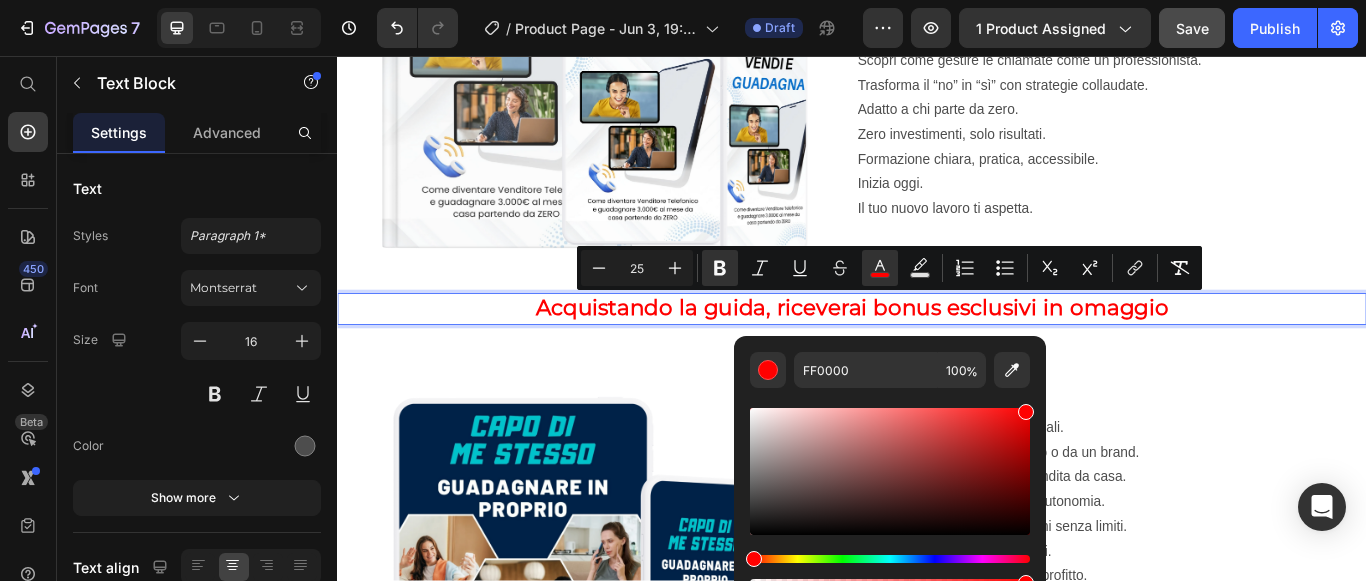 drag, startPoint x: 997, startPoint y: 451, endPoint x: 1031, endPoint y: 404, distance: 58.00862 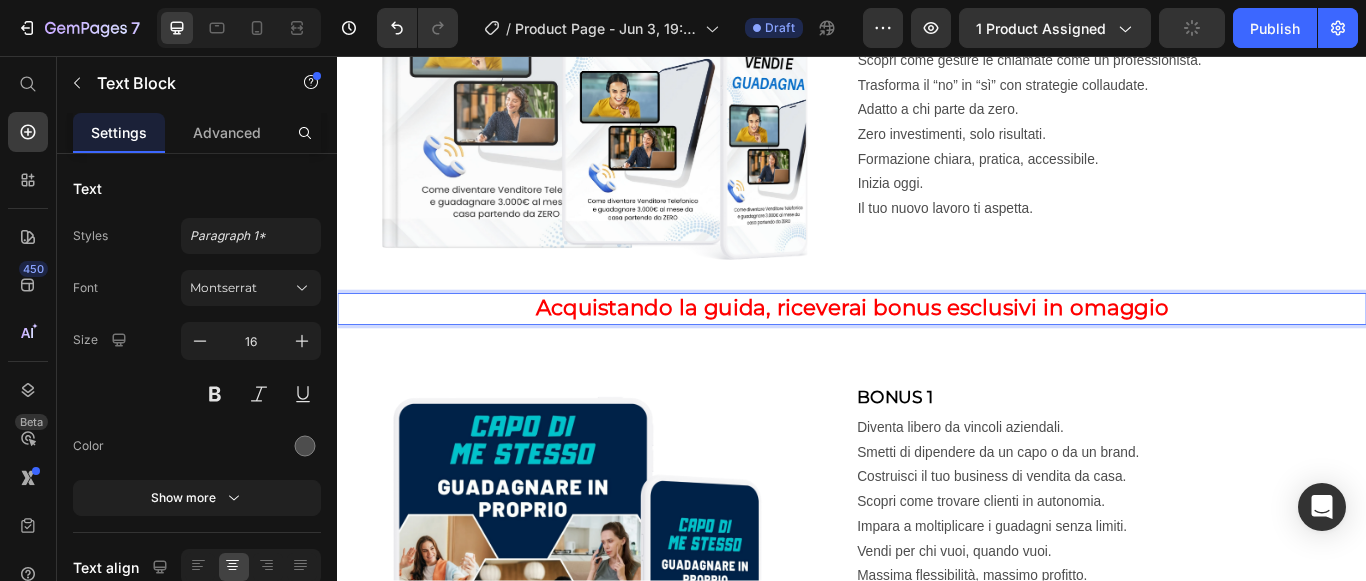 click on "Acquistando la guida, riceverai bonus esclusivi in omaggio" at bounding box center (937, 351) 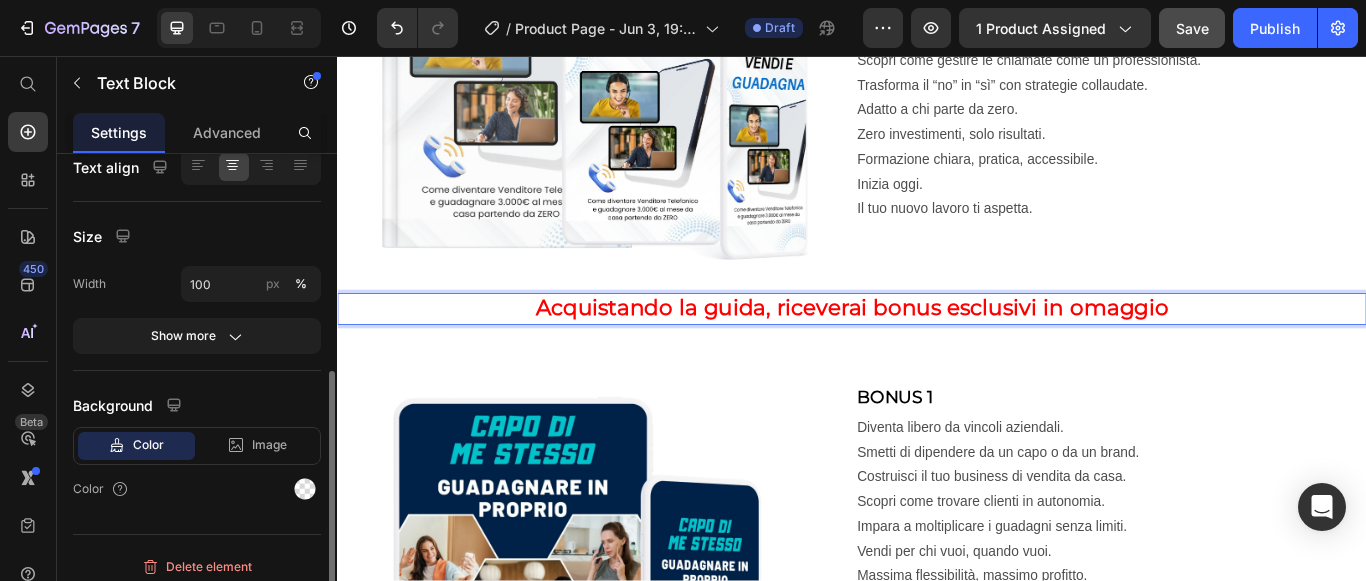 scroll, scrollTop: 411, scrollLeft: 0, axis: vertical 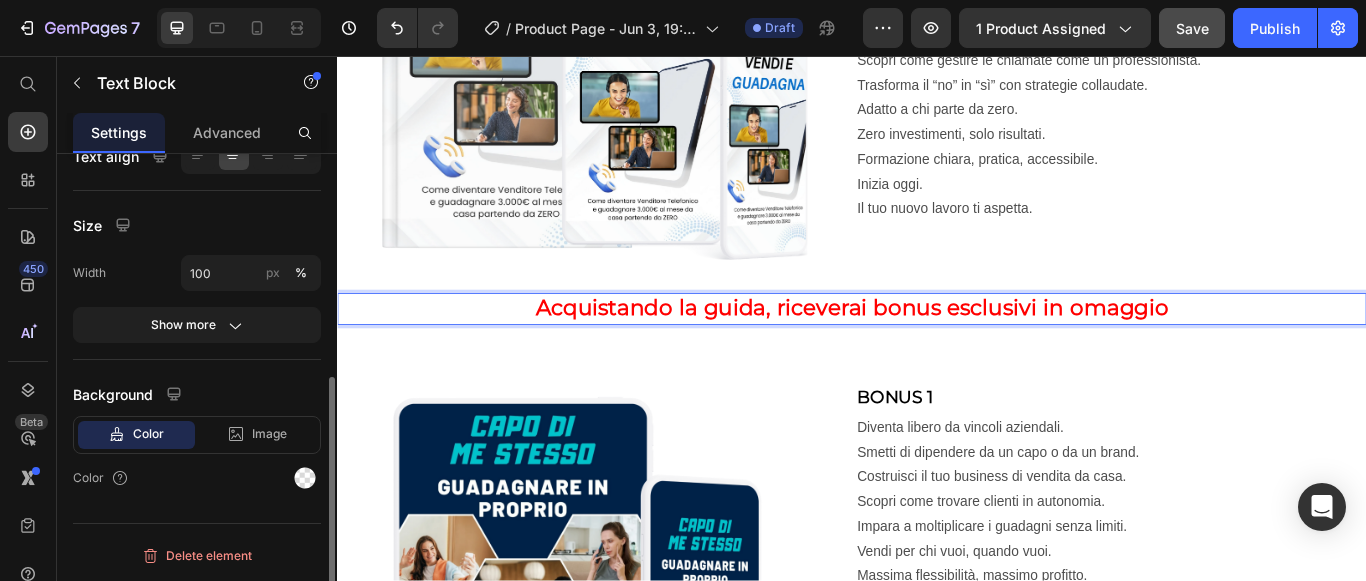 click on "Color" 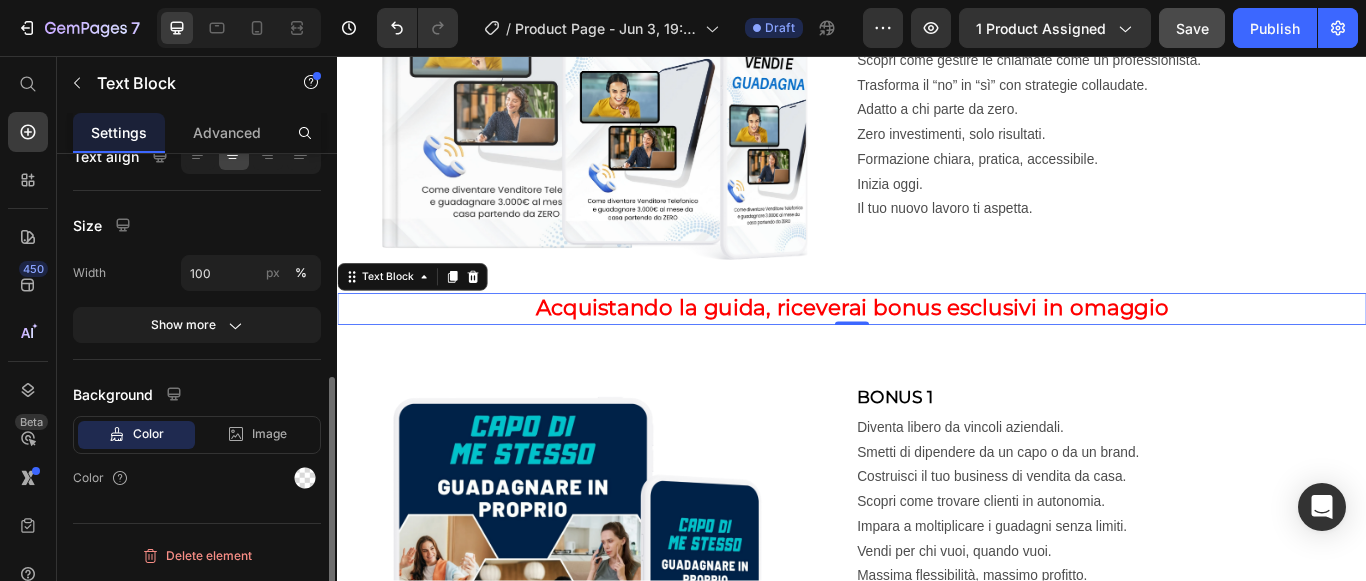 click on "Color" 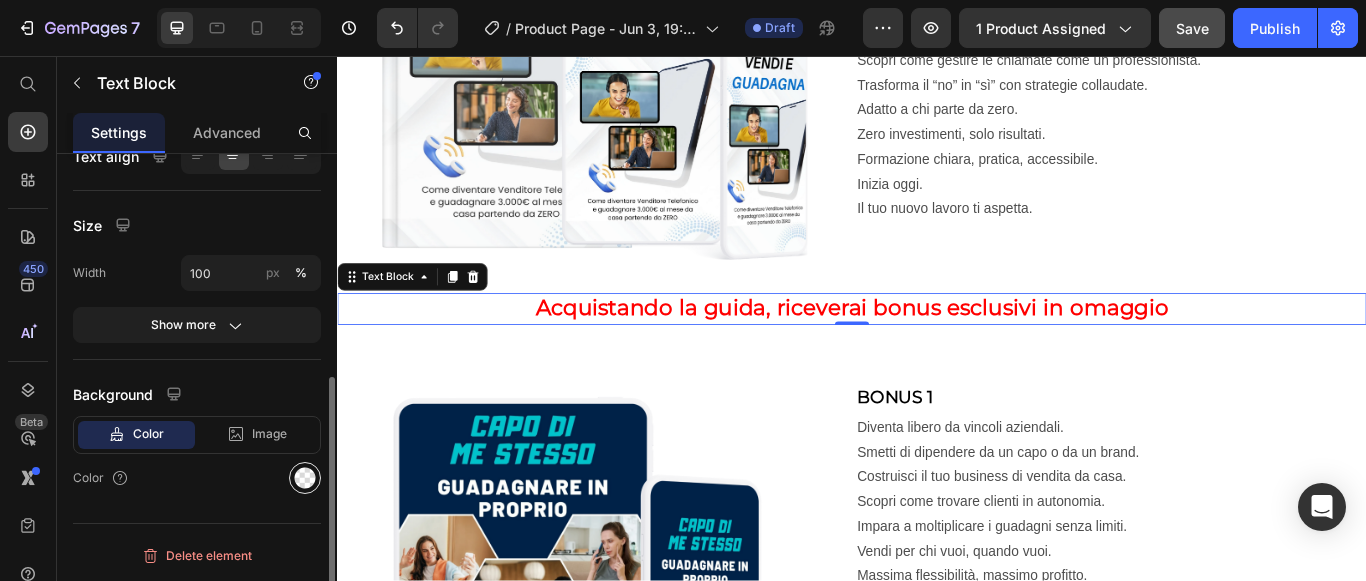 click at bounding box center [305, 478] 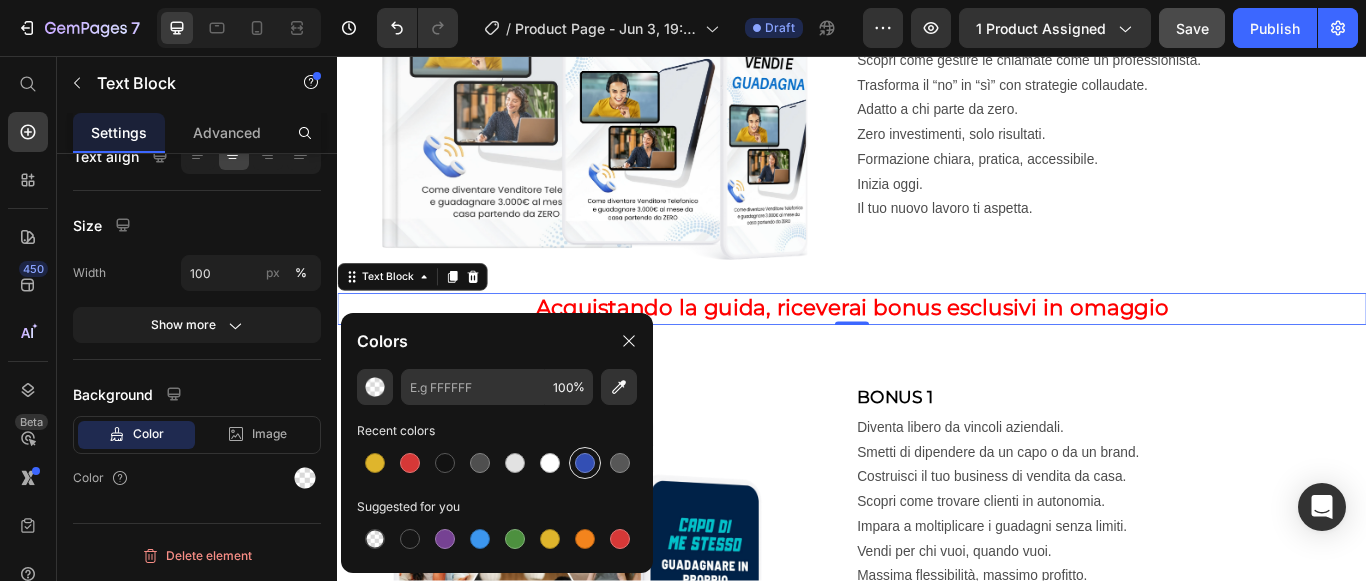 click at bounding box center [585, 463] 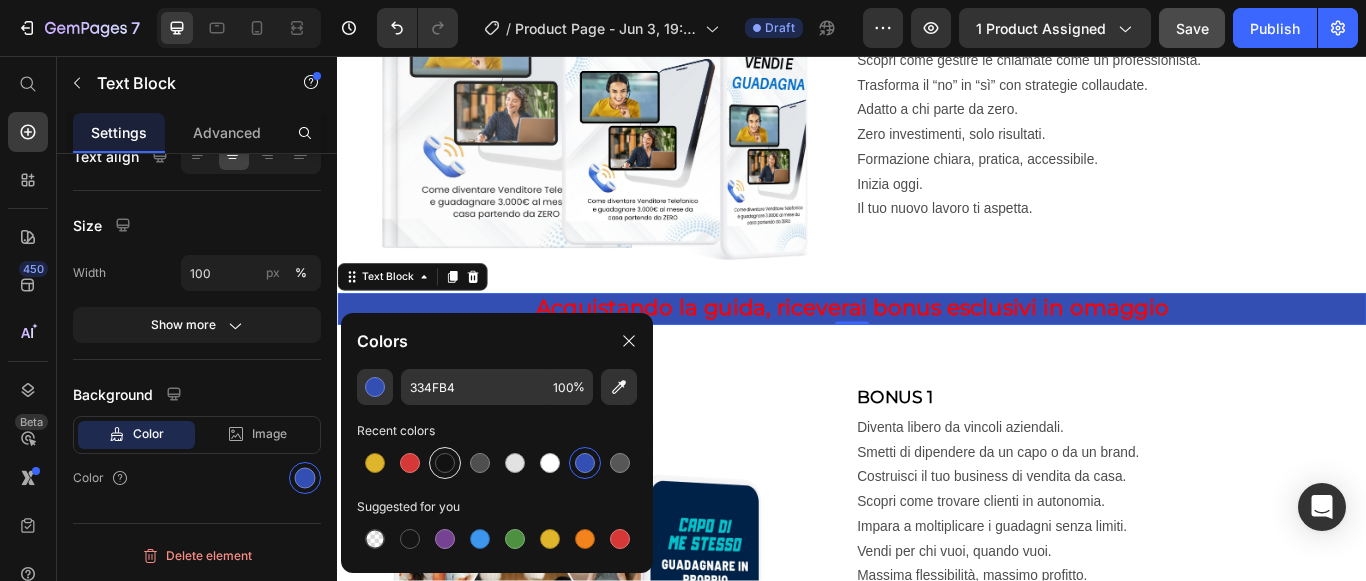 click at bounding box center (445, 463) 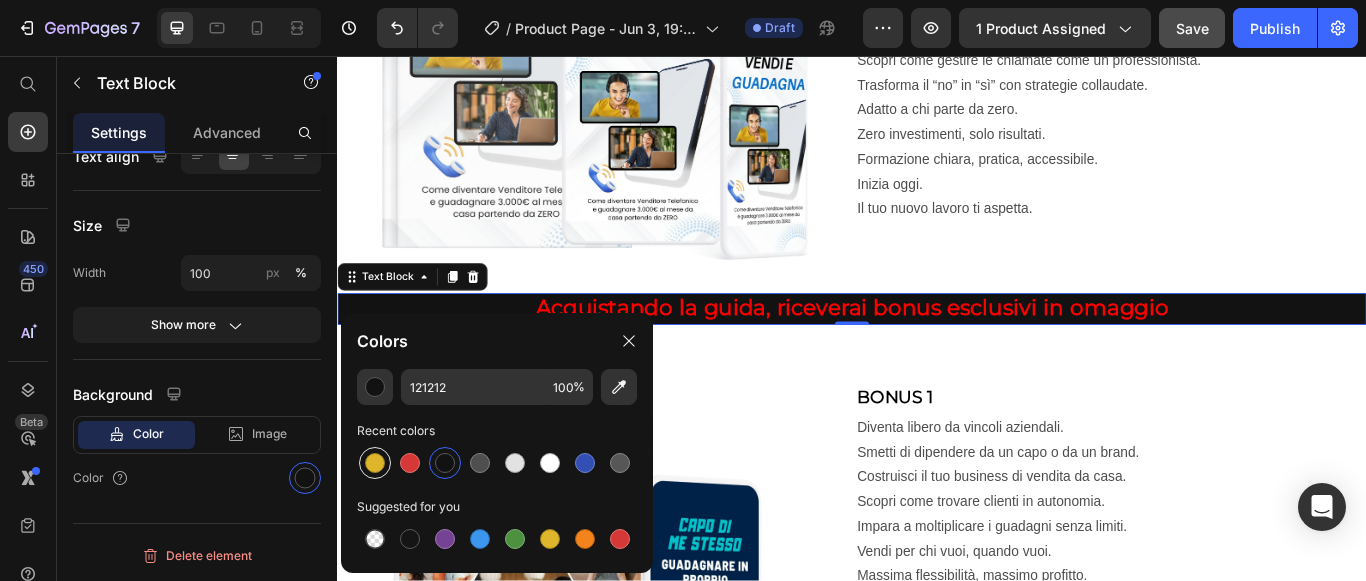 click at bounding box center (375, 463) 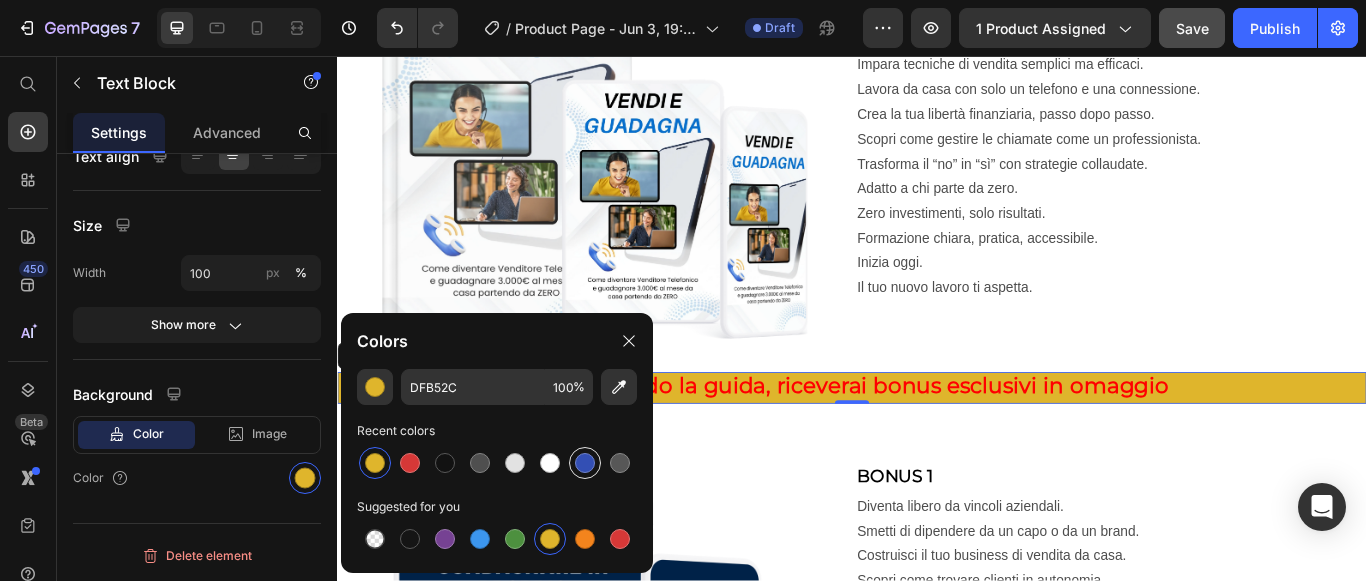 scroll, scrollTop: 4324, scrollLeft: 0, axis: vertical 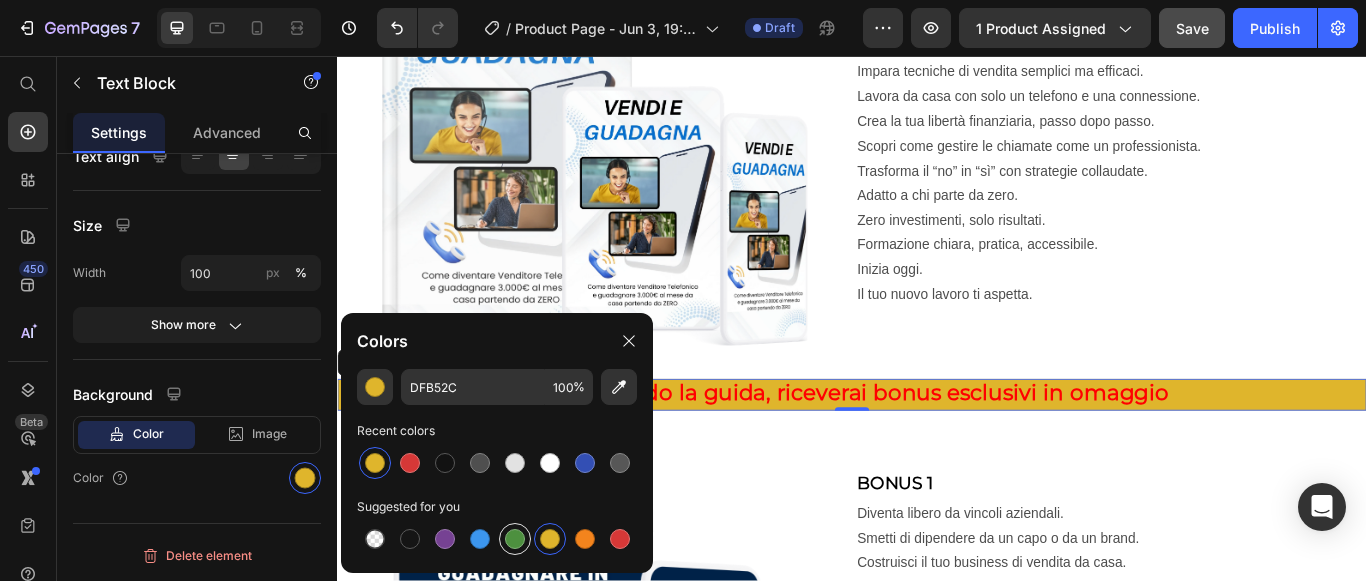 click at bounding box center (515, 539) 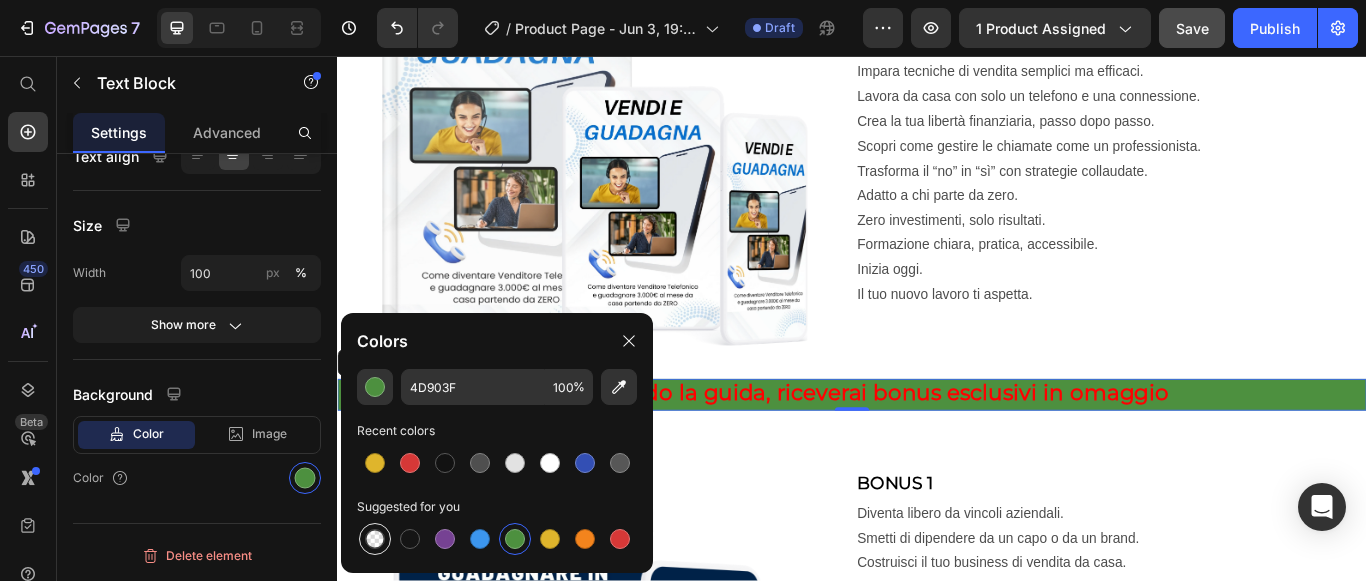 click at bounding box center (375, 539) 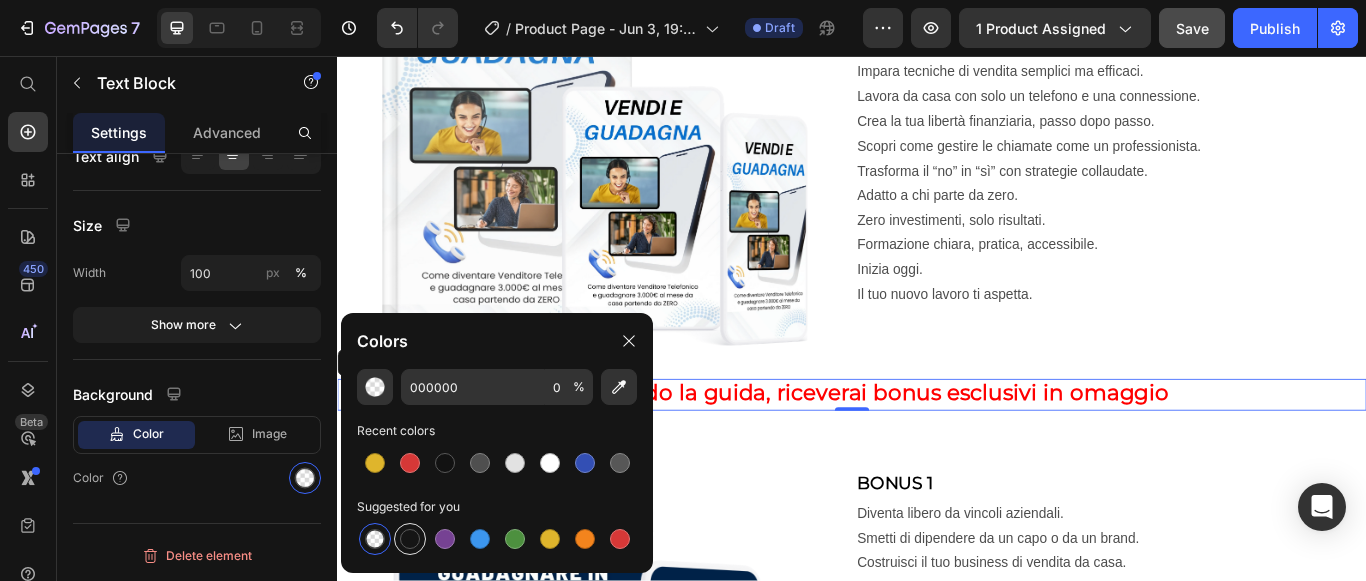 click at bounding box center [410, 539] 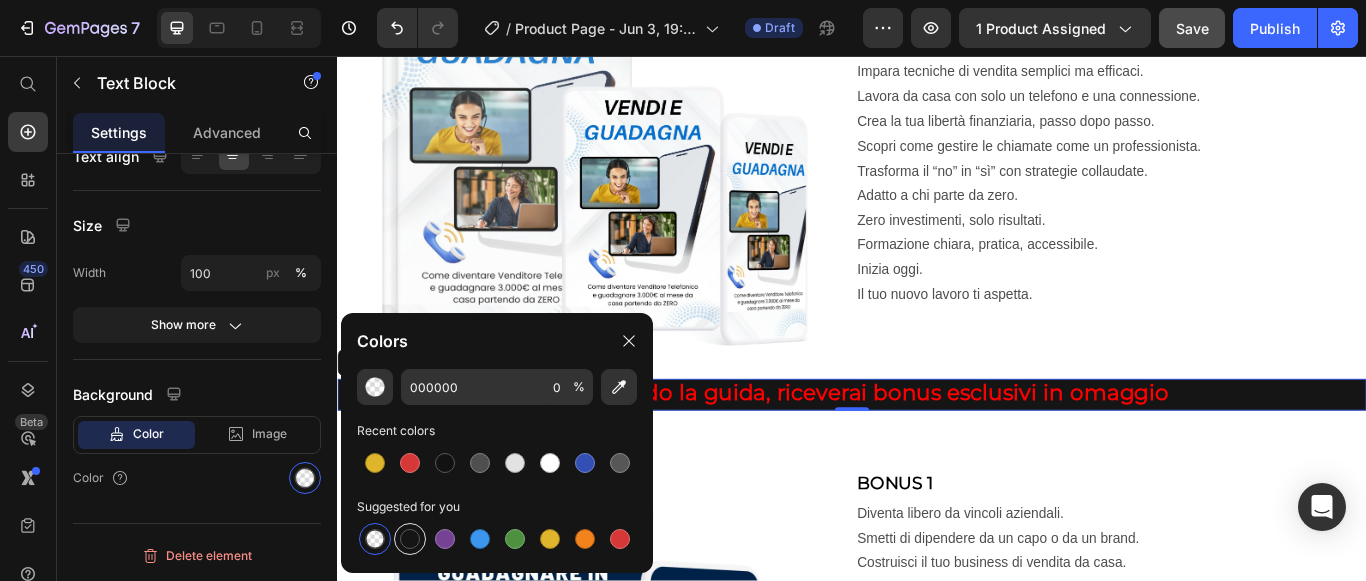 type on "151515" 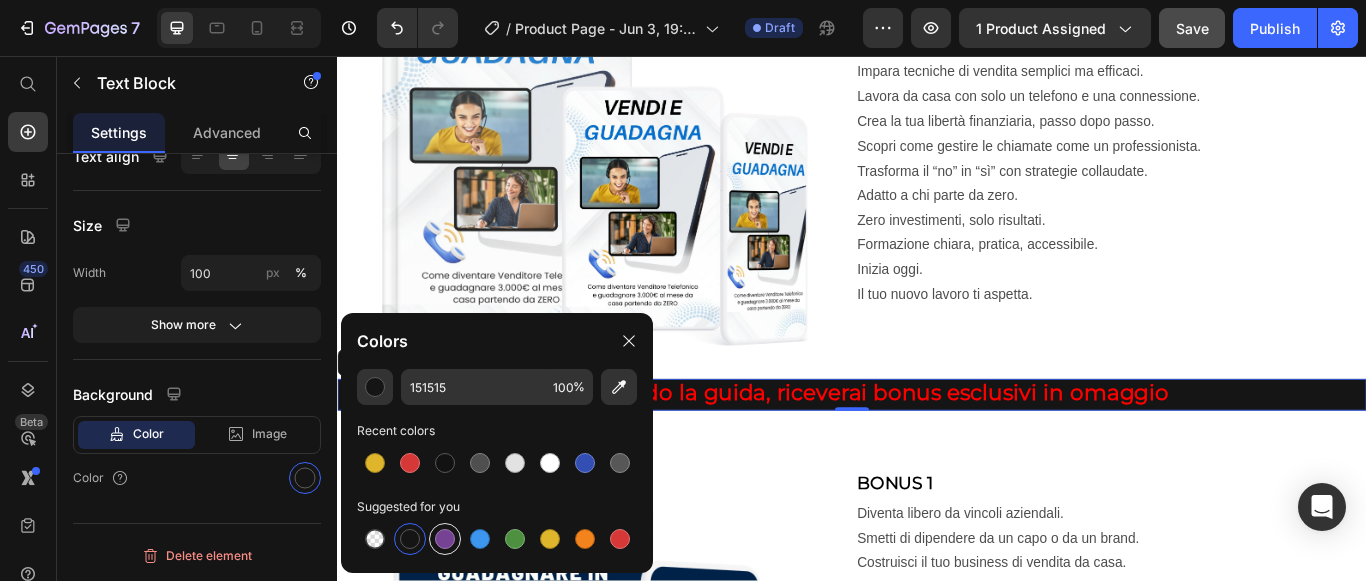 click at bounding box center [445, 539] 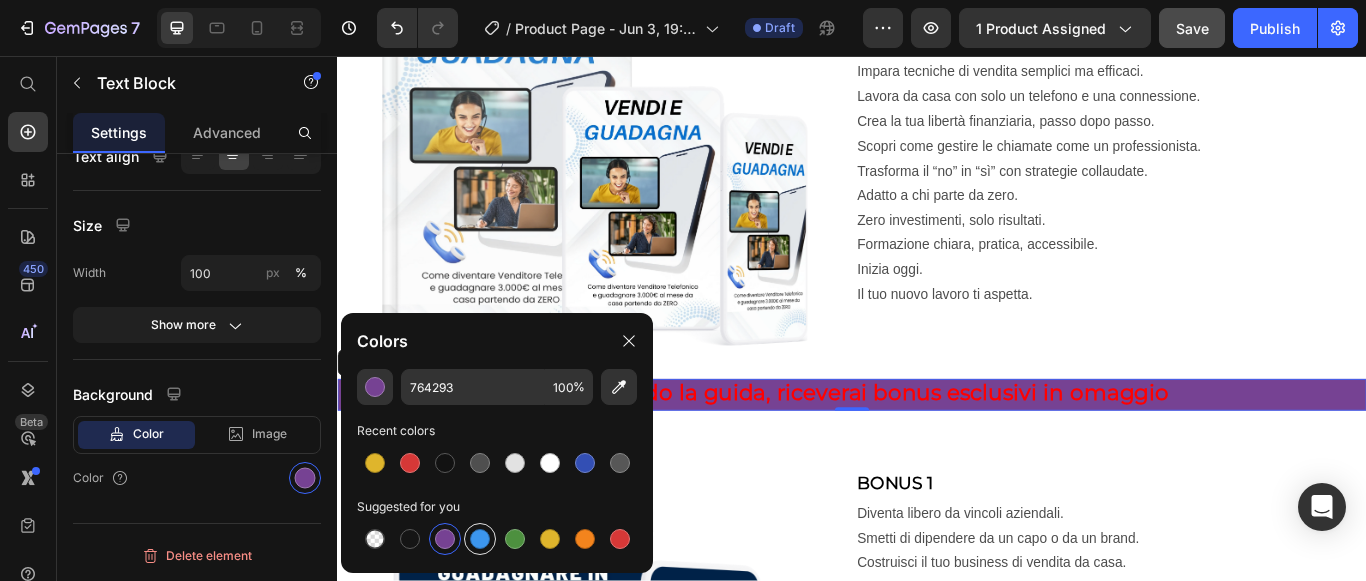 click at bounding box center [480, 539] 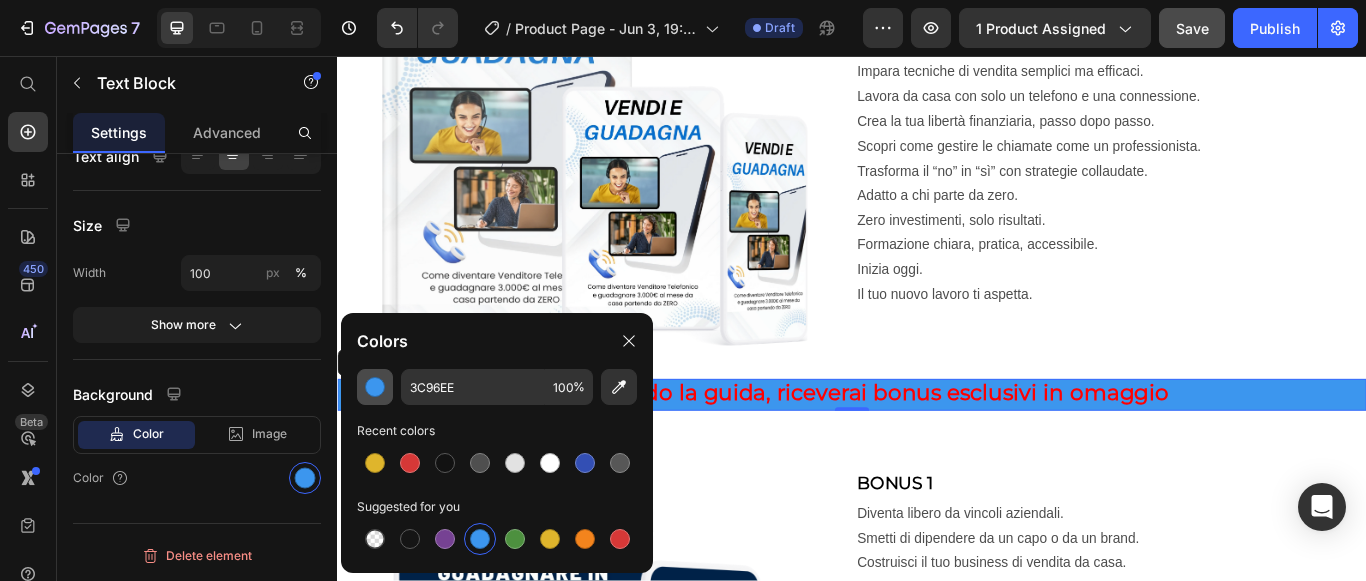 click at bounding box center (375, 387) 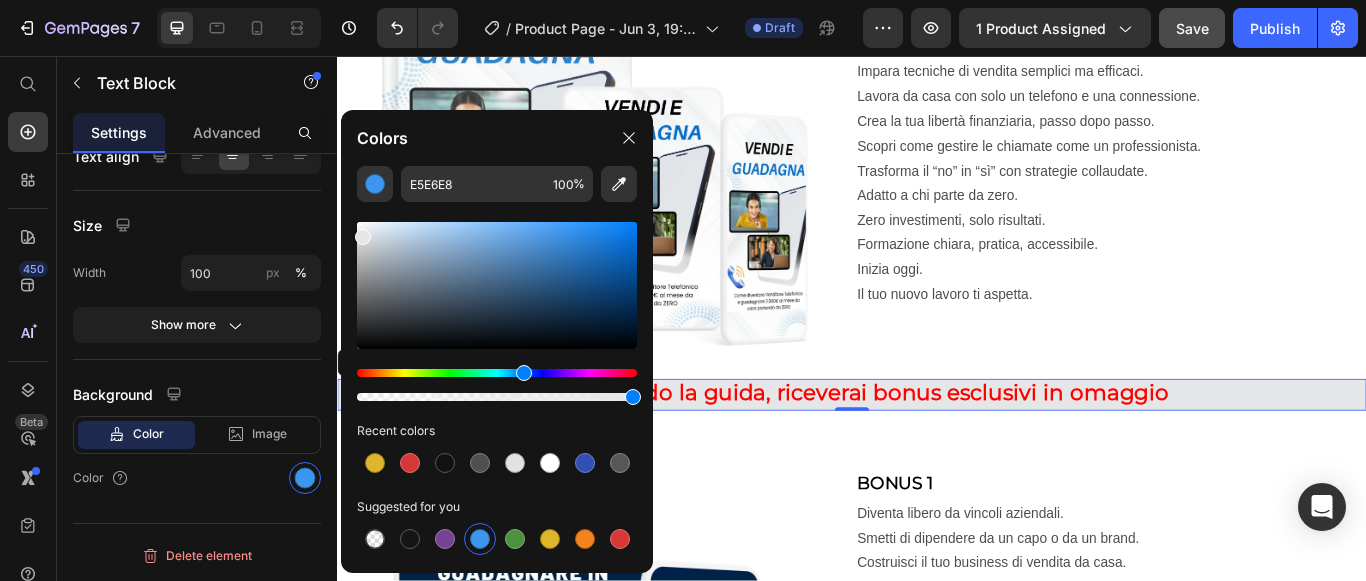 drag, startPoint x: 570, startPoint y: 236, endPoint x: 360, endPoint y: 233, distance: 210.02142 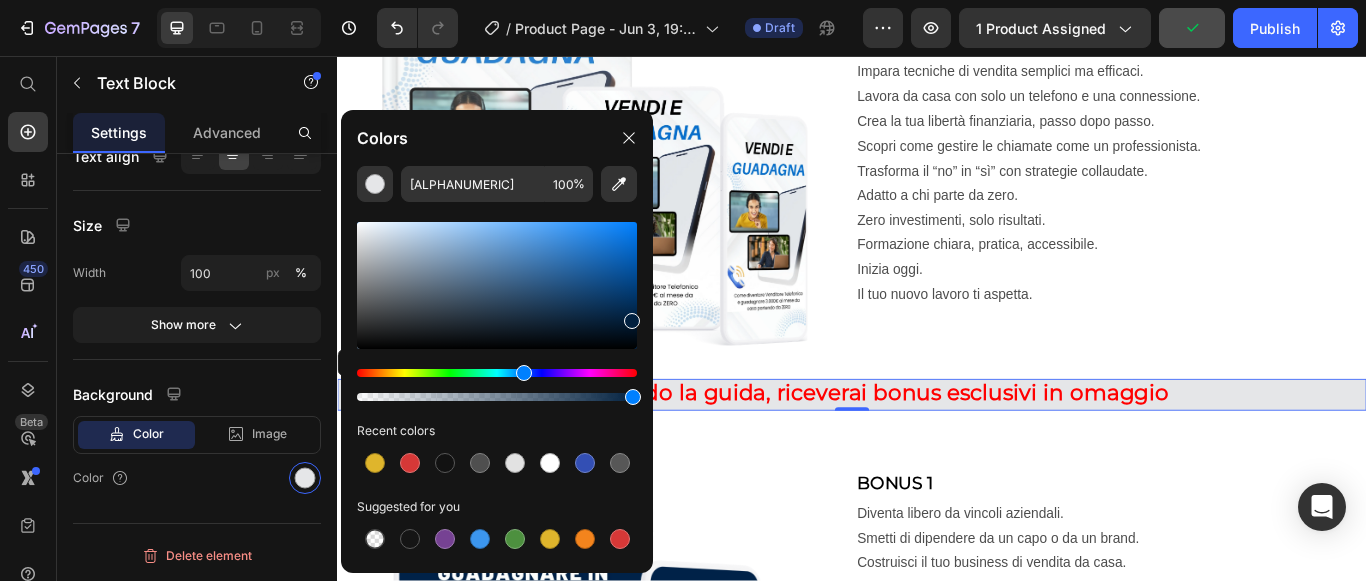 drag, startPoint x: 368, startPoint y: 237, endPoint x: 631, endPoint y: 316, distance: 274.60883 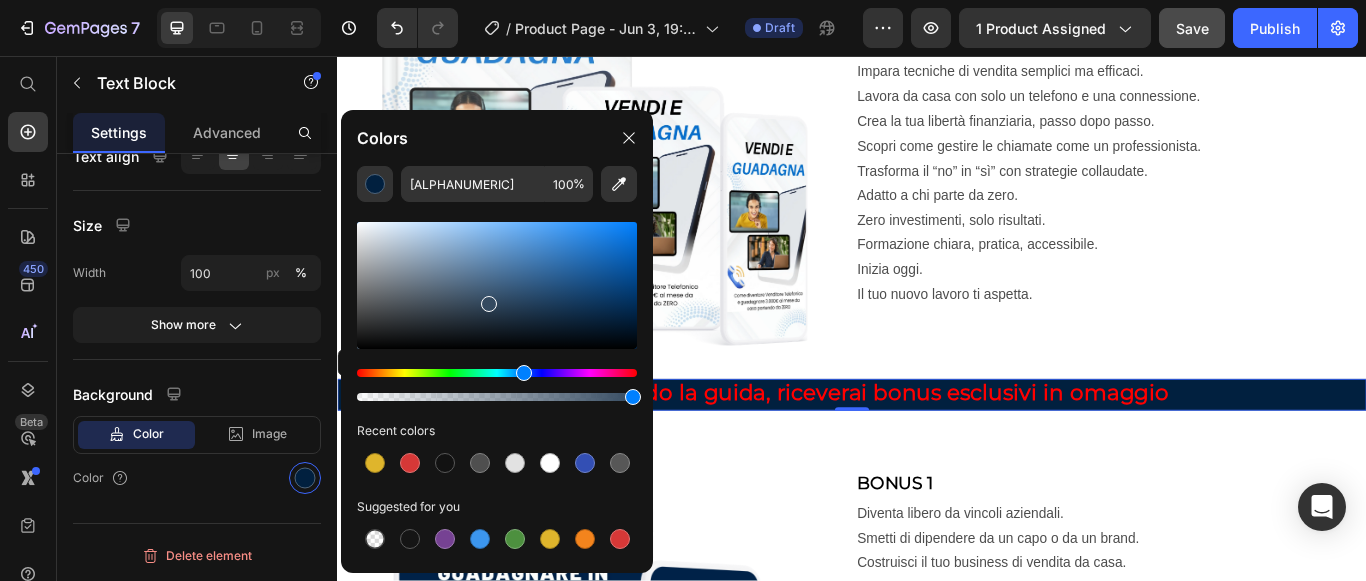 drag, startPoint x: 632, startPoint y: 325, endPoint x: 485, endPoint y: 300, distance: 149.1107 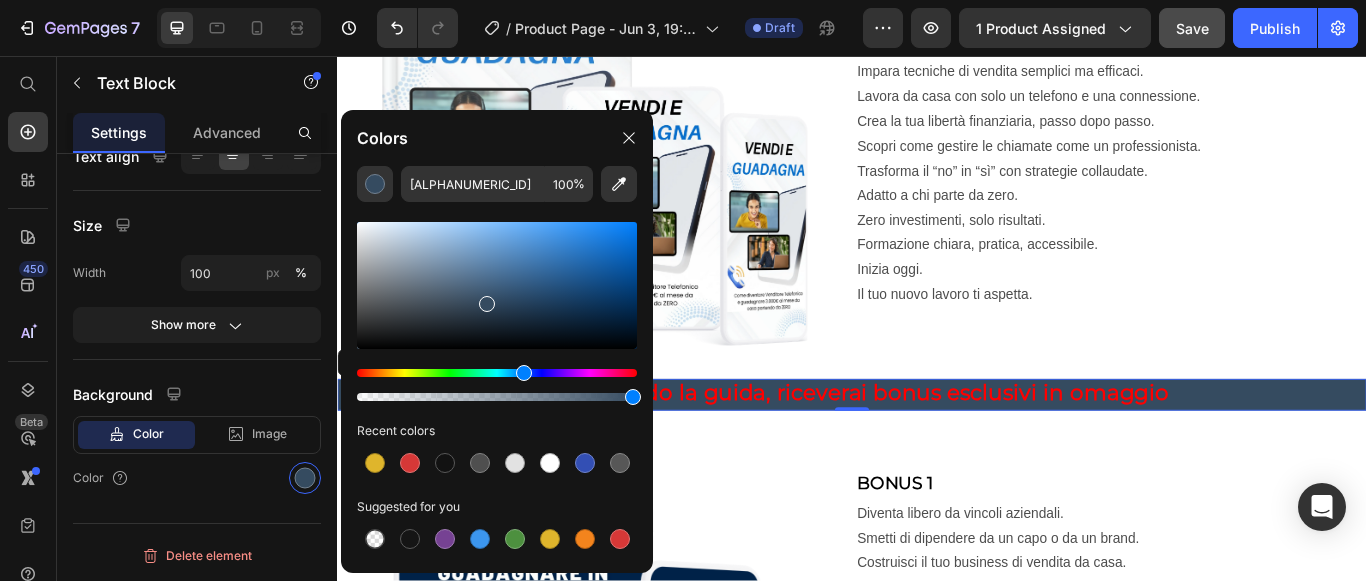 drag, startPoint x: 470, startPoint y: 300, endPoint x: 487, endPoint y: 312, distance: 20.808653 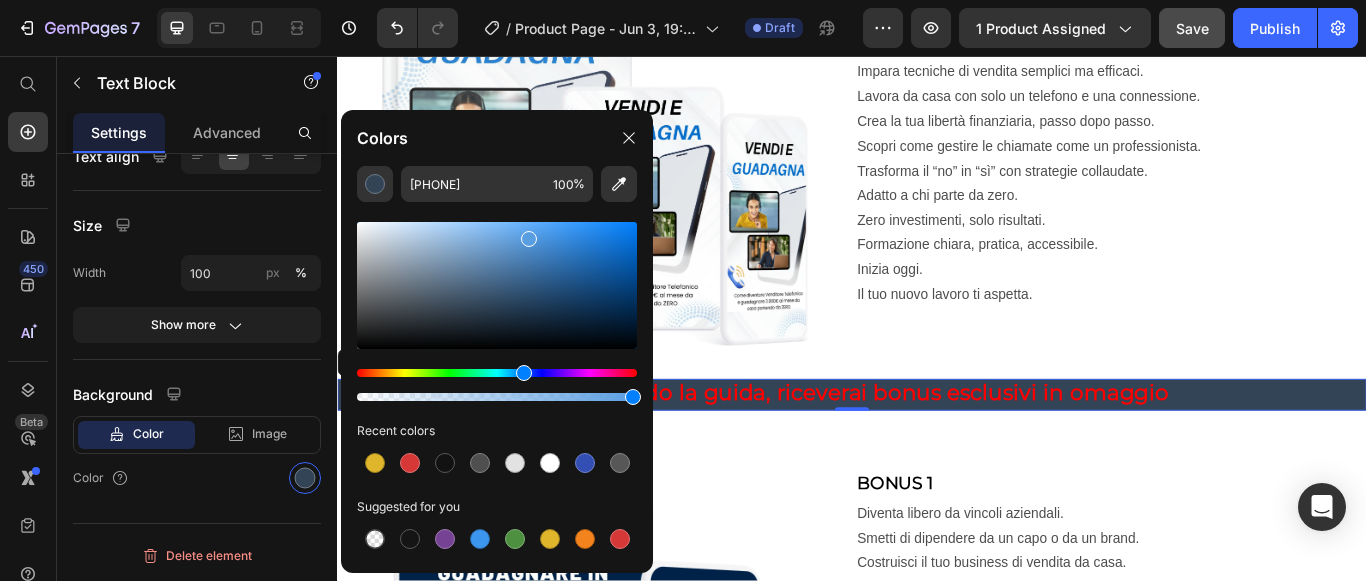 drag, startPoint x: 482, startPoint y: 307, endPoint x: 529, endPoint y: 232, distance: 88.50989 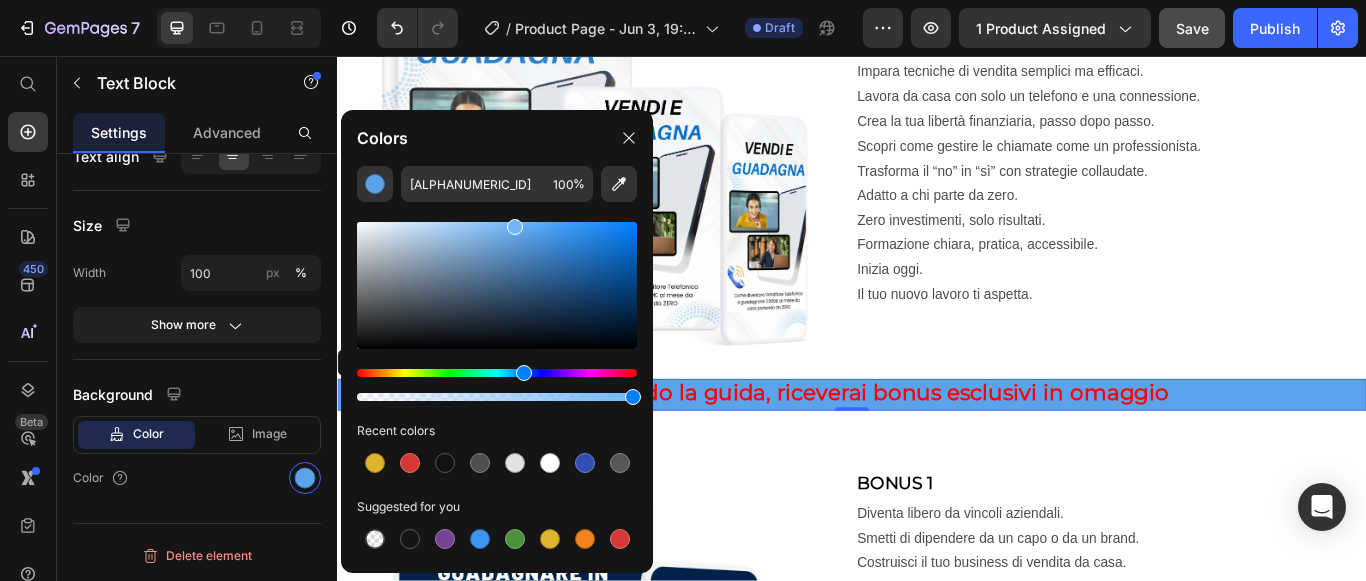 type on "[ALPHANUMERIC]" 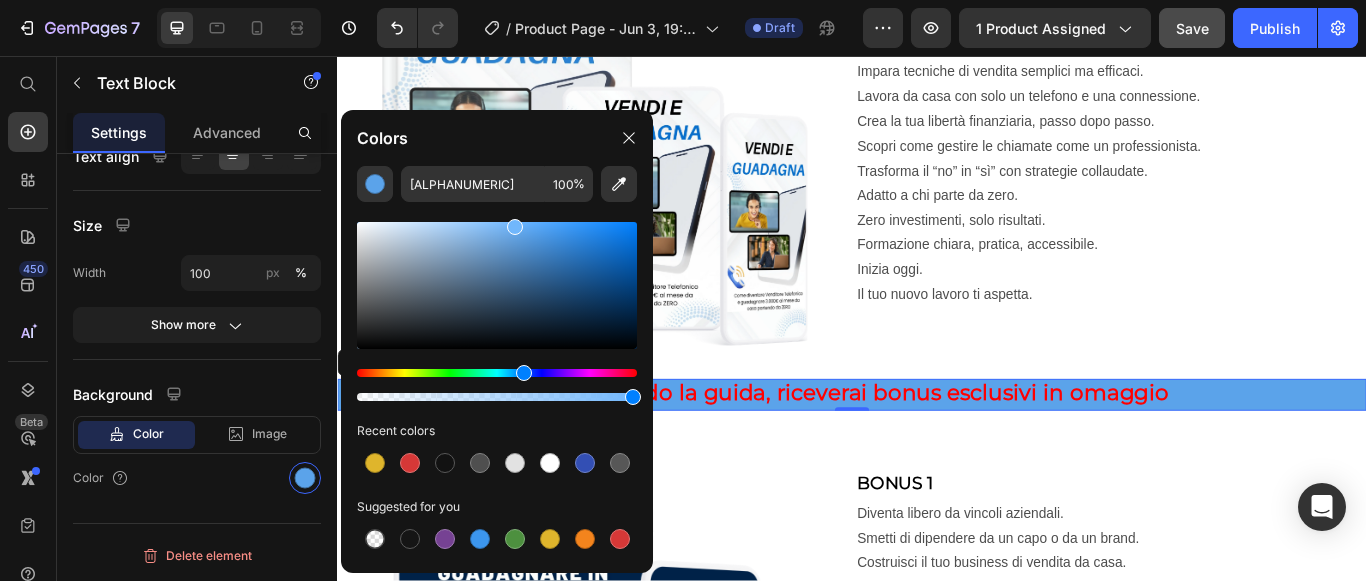 drag, startPoint x: 533, startPoint y: 237, endPoint x: 511, endPoint y: 223, distance: 26.076809 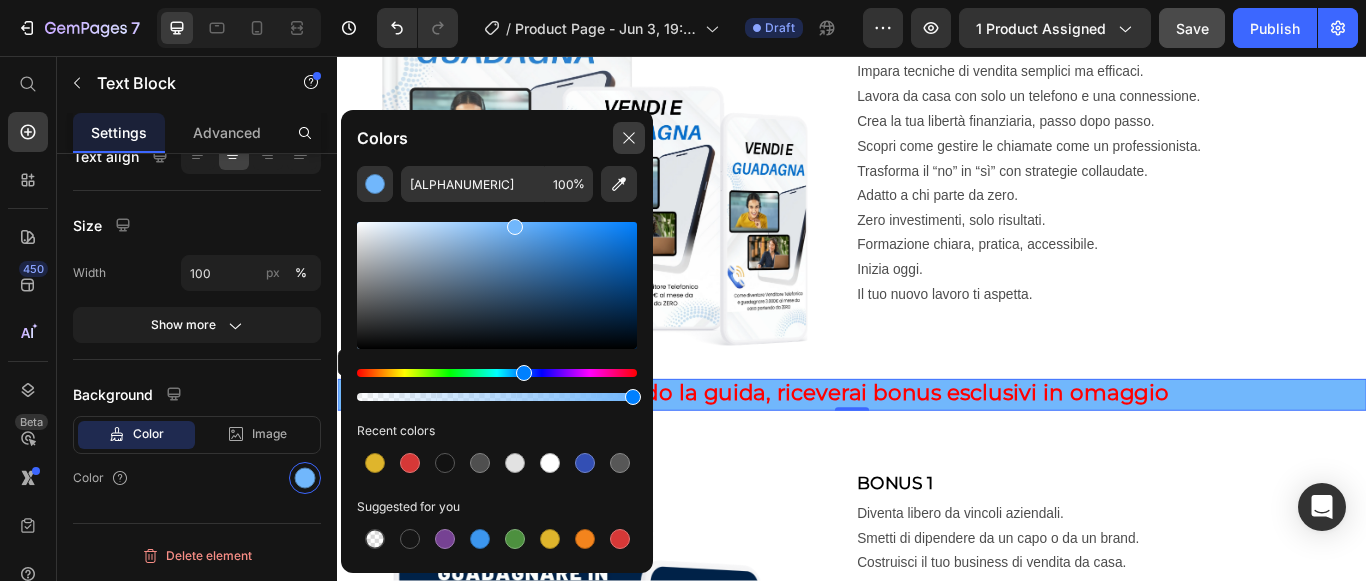 click 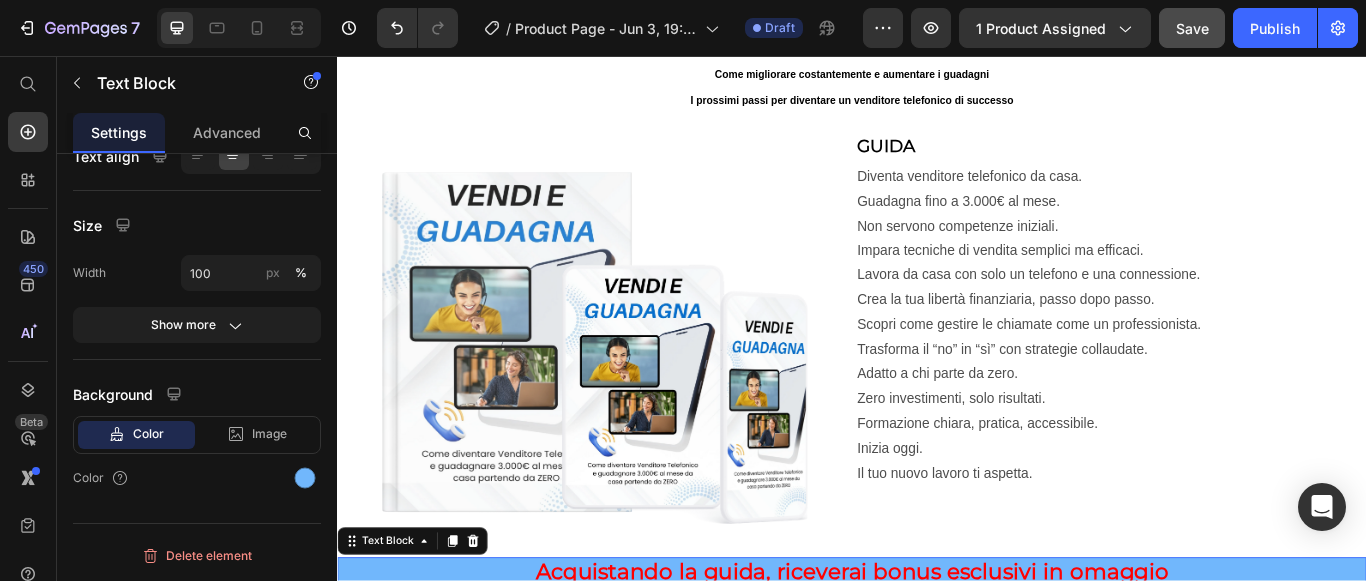 scroll, scrollTop: 4124, scrollLeft: 0, axis: vertical 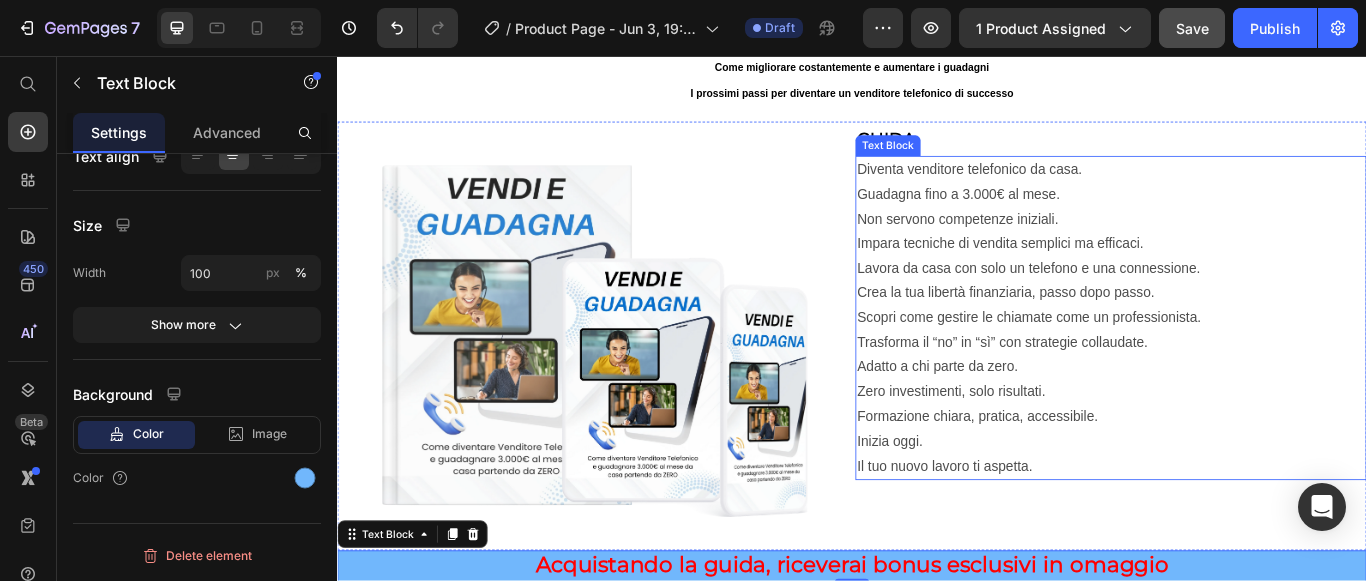 click on "Diventa venditore telefonico da casa. Guadagna fino a 3.000€ al mese. Non servono competenze iniziali. Impara tecniche di vendita semplici ma efficaci. Lavora da casa con solo un telefono e una connessione. Crea la tua libertà finanziaria, passo dopo passo. Scopri come gestire le chiamate come un professionista. Trasforma il “no” in “sì” con strategie collaudate. Adatto a chi parte da zero. Zero investimenti, solo risultati. Formazione chiara, pratica, accessibile. Inizia oggi. Il tuo nuovo lavoro ti aspetta." at bounding box center [1239, 362] 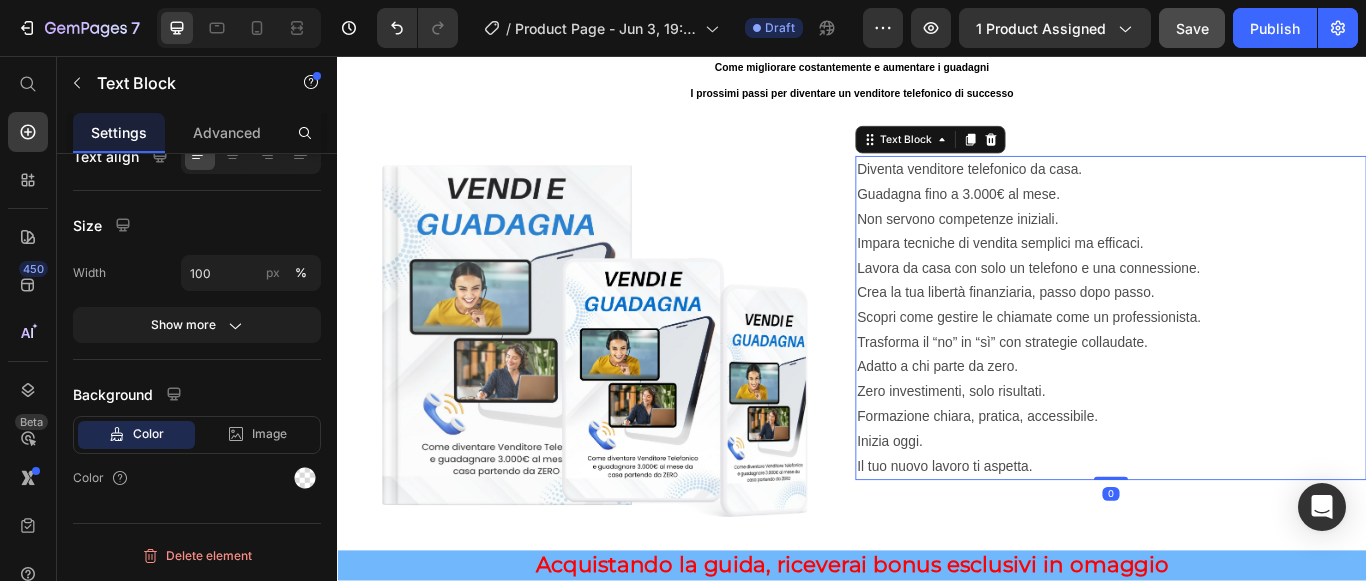 click on "Diventa venditore telefonico da casa. Guadagna fino a 3.000€ al mese. Non servono competenze iniziali. Impara tecniche di vendita semplici ma efficaci. Lavora da casa con solo un telefono e una connessione. Crea la tua libertà finanziaria, passo dopo passo. Scopri come gestire le chiamate come un professionista. Trasforma il “no” in “sì” con strategie collaudate. Adatto a chi parte da zero. Zero investimenti, solo risultati. Formazione chiara, pratica, accessibile. Inizia oggi. Il tuo nuovo lavoro ti aspetta." at bounding box center (1239, 362) 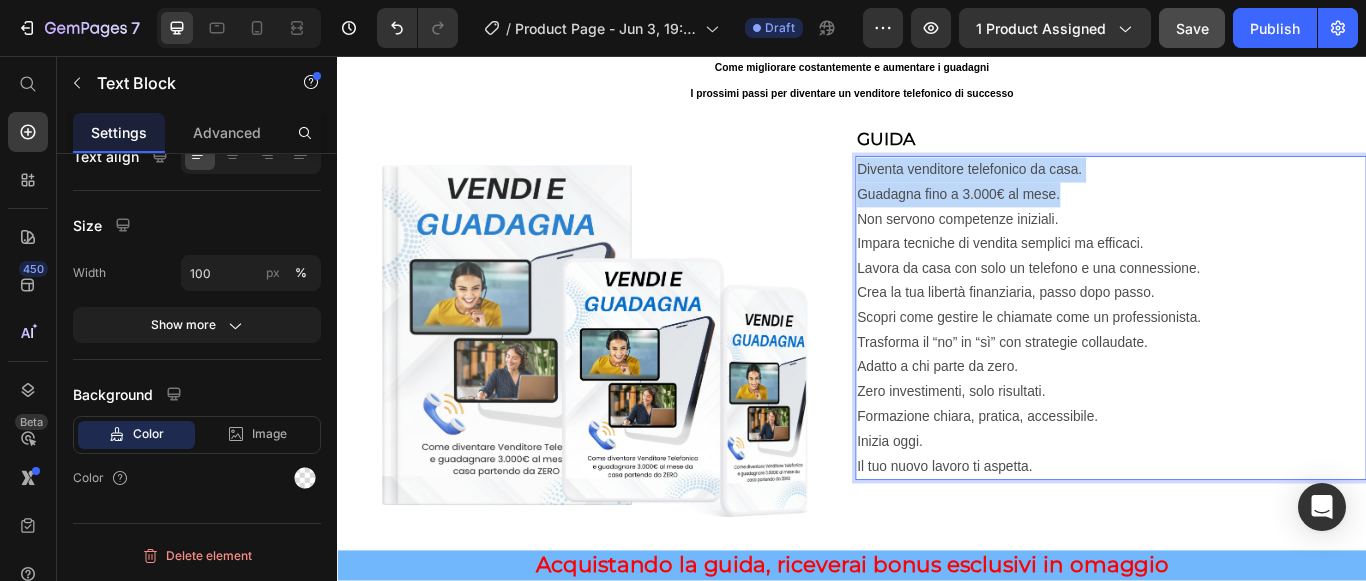 drag, startPoint x: 938, startPoint y: 191, endPoint x: 1175, endPoint y: 216, distance: 238.31491 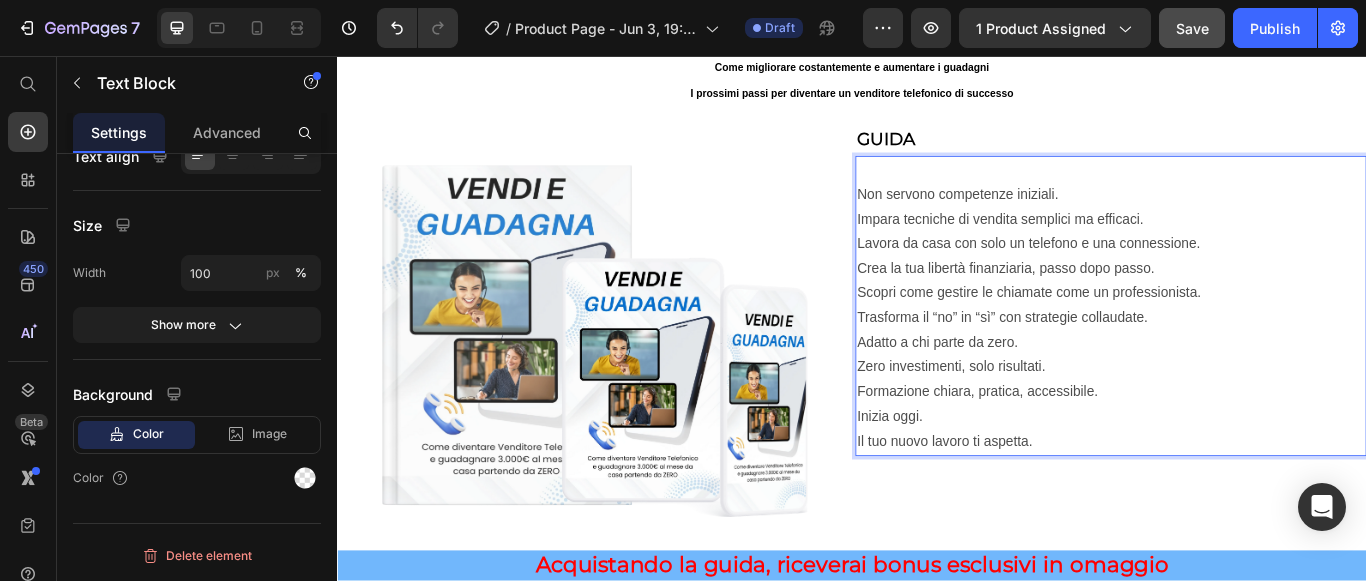 click on "Non servono competenze iniziali. Impara tecniche di vendita semplici ma efficaci. Lavora da casa con solo un telefono e una connessione. Crea la tua libertà finanziaria, passo dopo passo. Scopri come gestire le chiamate come un professionista. Trasforma il “no” in “sì” con strategie collaudate. Adatto a chi parte da zero. Zero investimenti, solo risultati. Formazione chiara, pratica, accessibile. Inizia oggi. Il tuo nuovo lavoro ti aspetta." at bounding box center (1239, 348) 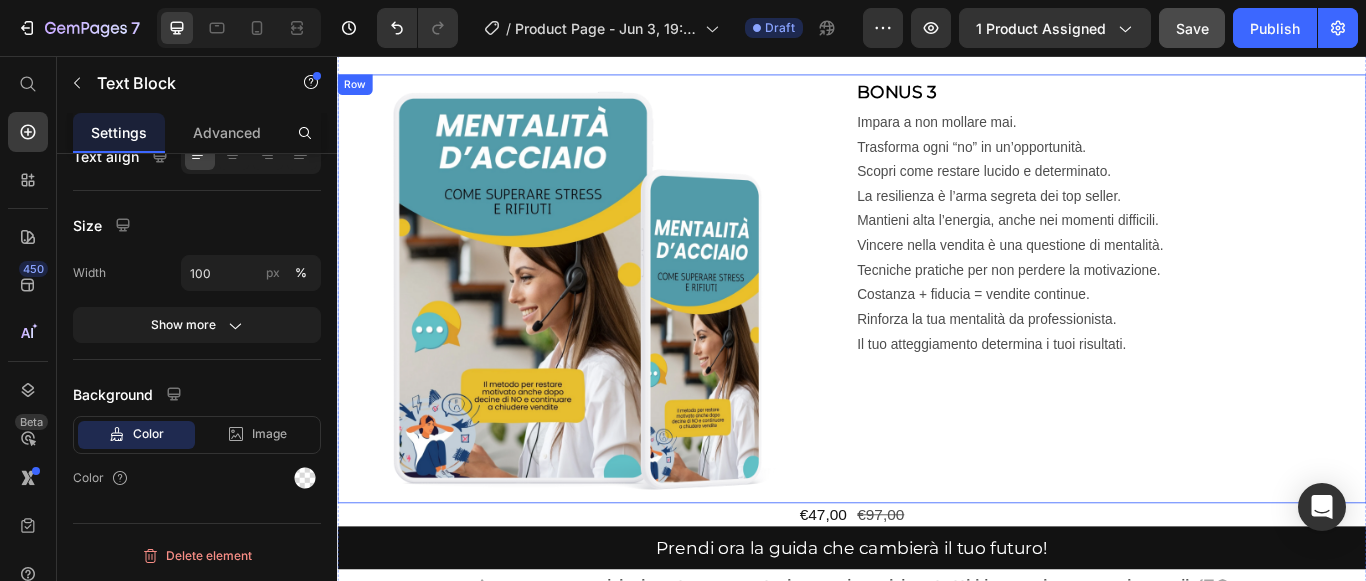 scroll, scrollTop: 6024, scrollLeft: 0, axis: vertical 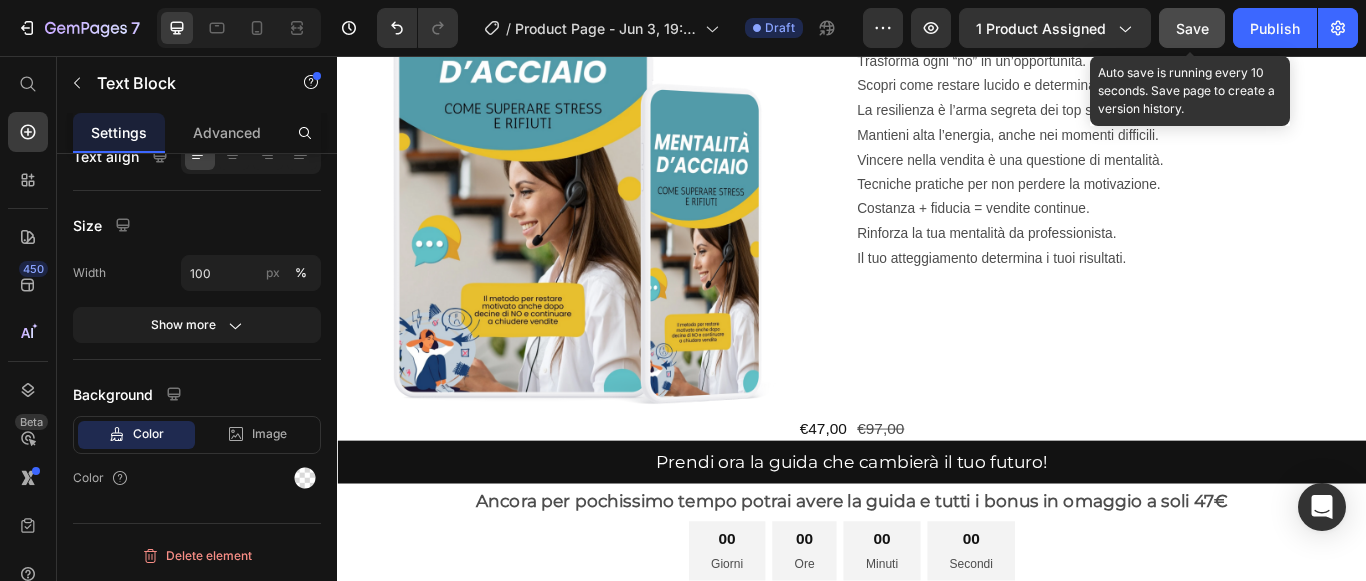 click on "Save" at bounding box center [1192, 28] 